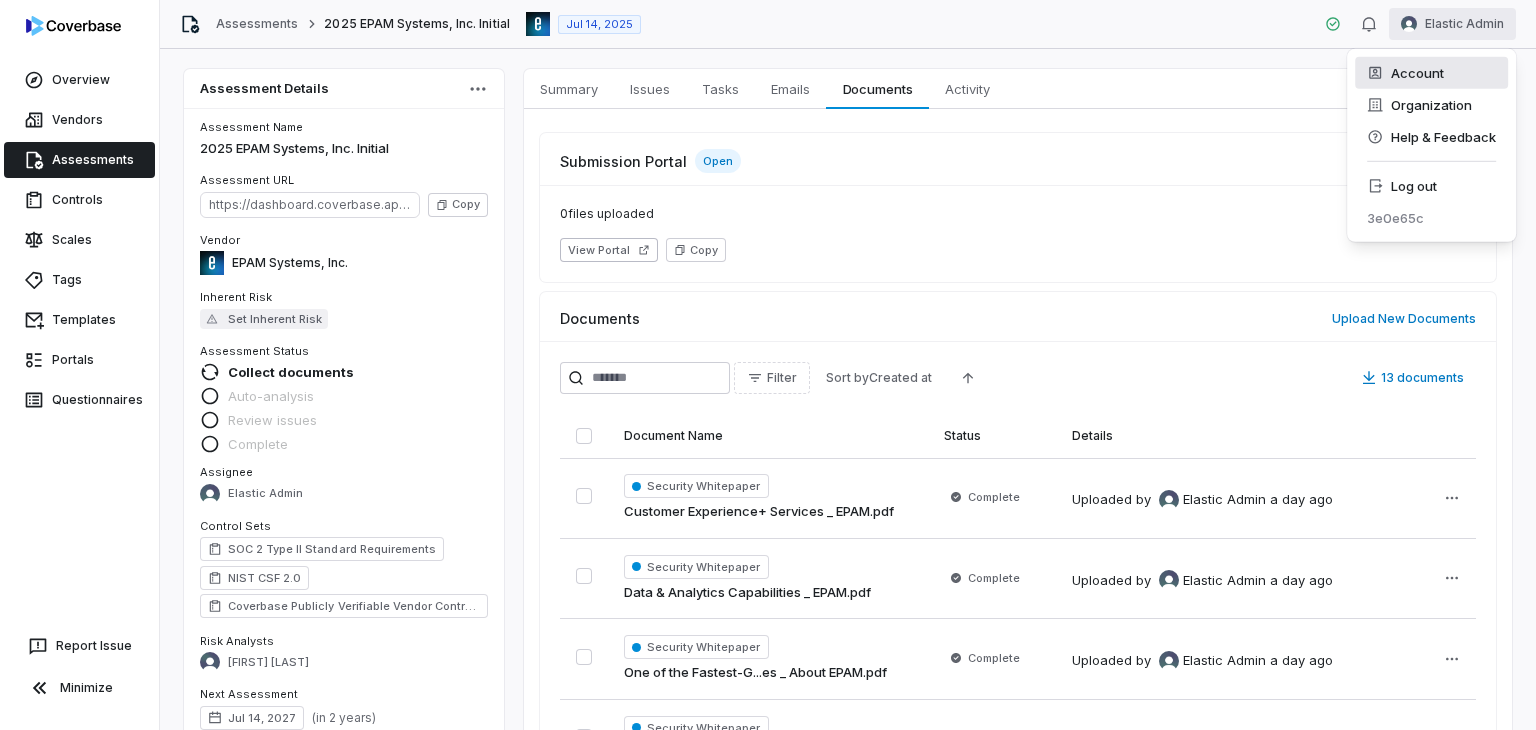 scroll, scrollTop: 0, scrollLeft: 0, axis: both 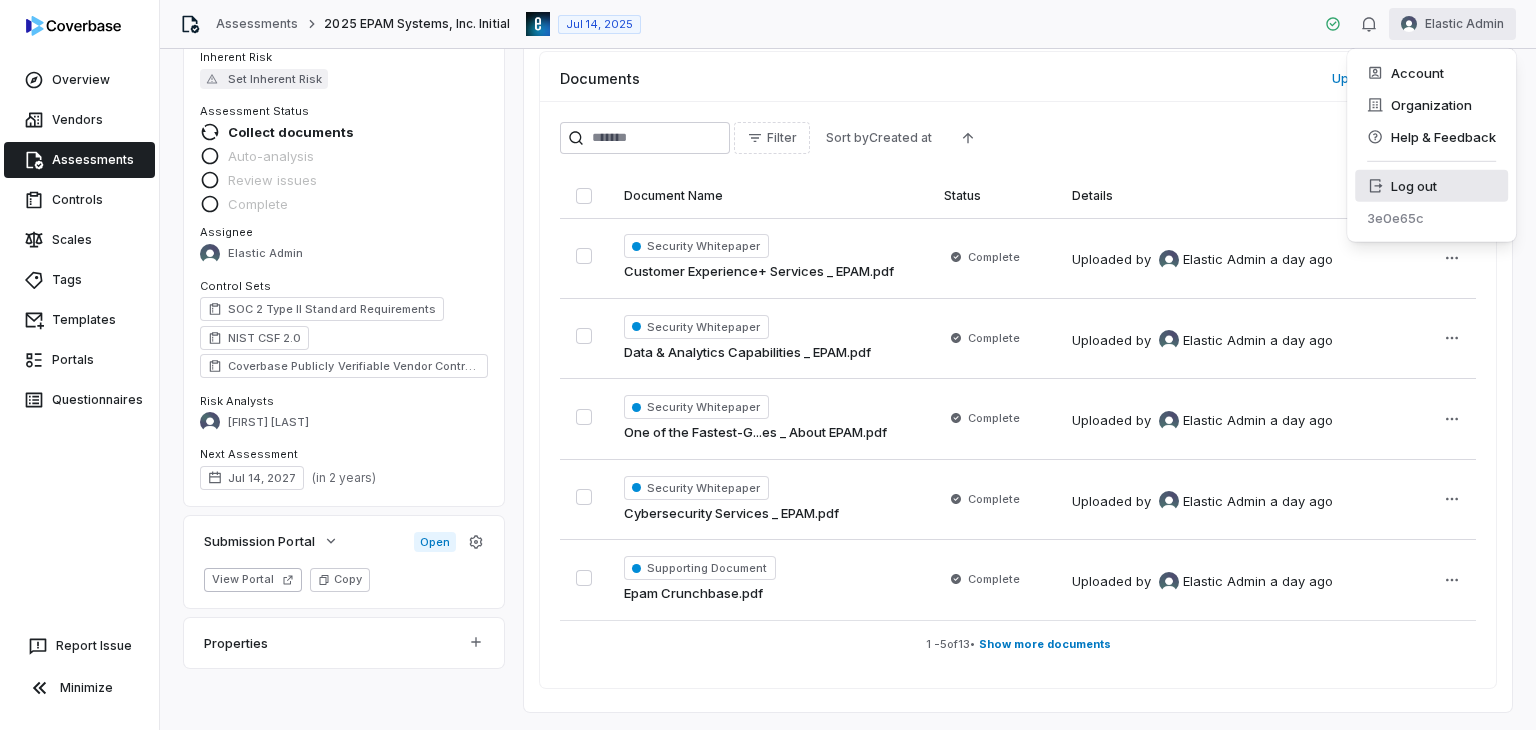 click on "Log out" at bounding box center (1431, 186) 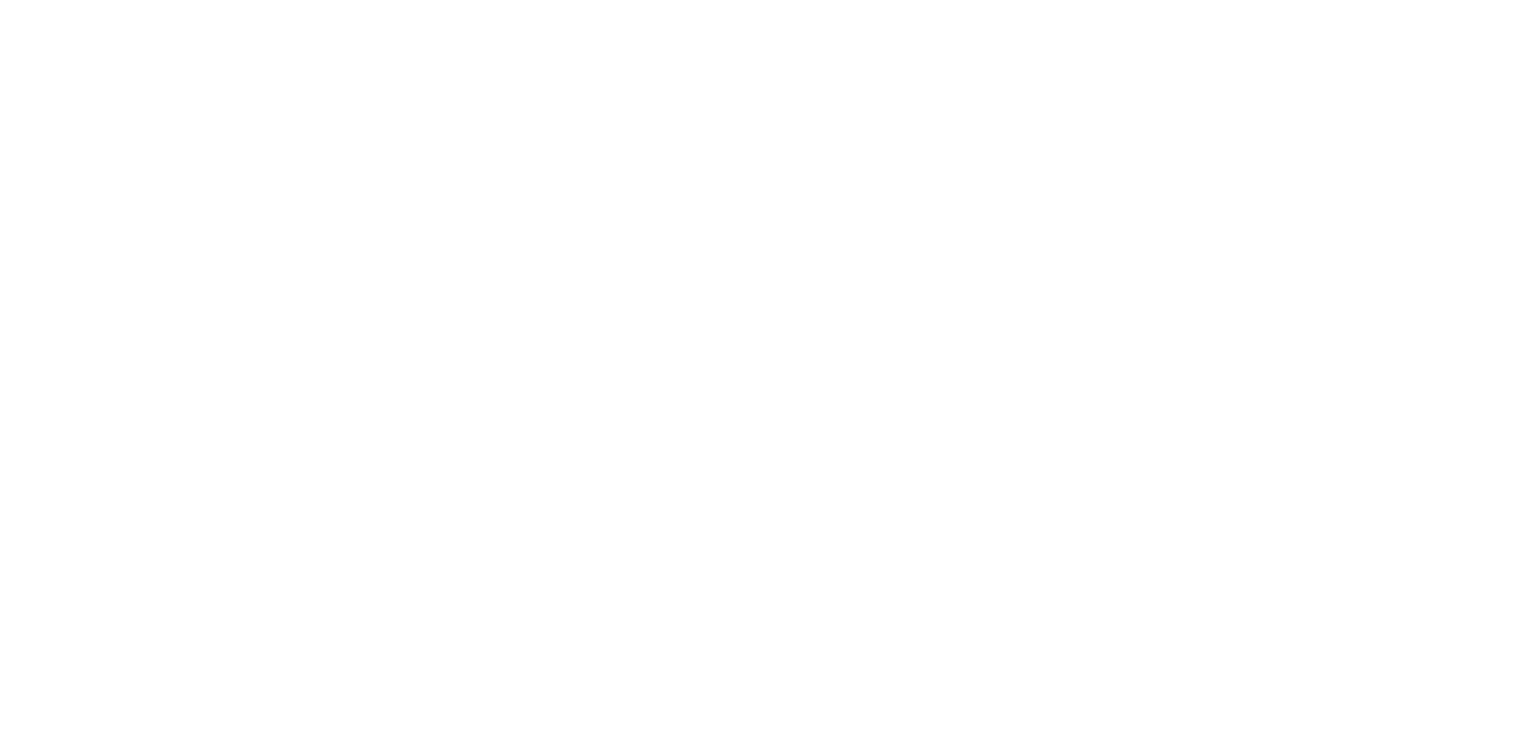 scroll, scrollTop: 0, scrollLeft: 0, axis: both 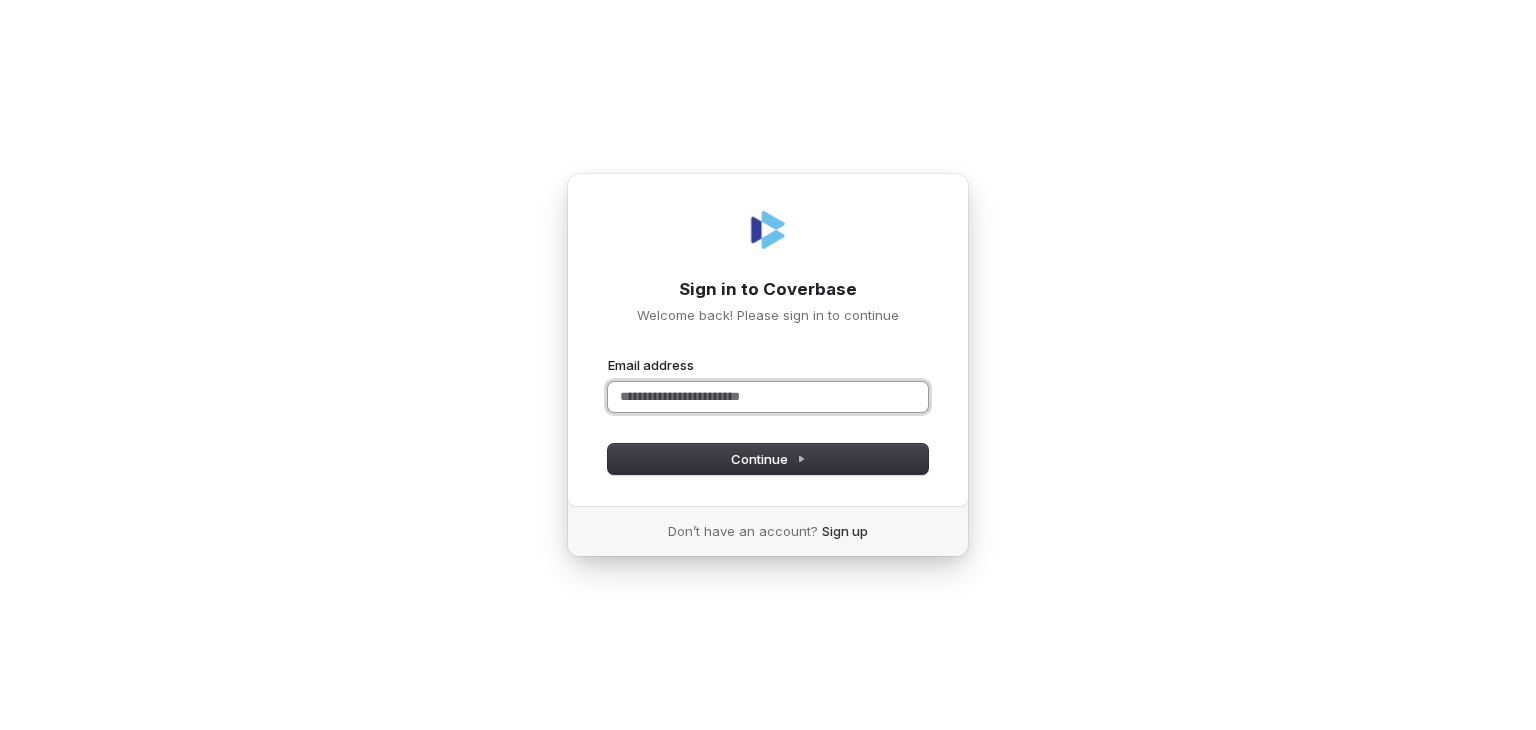 click at bounding box center (0, 730) 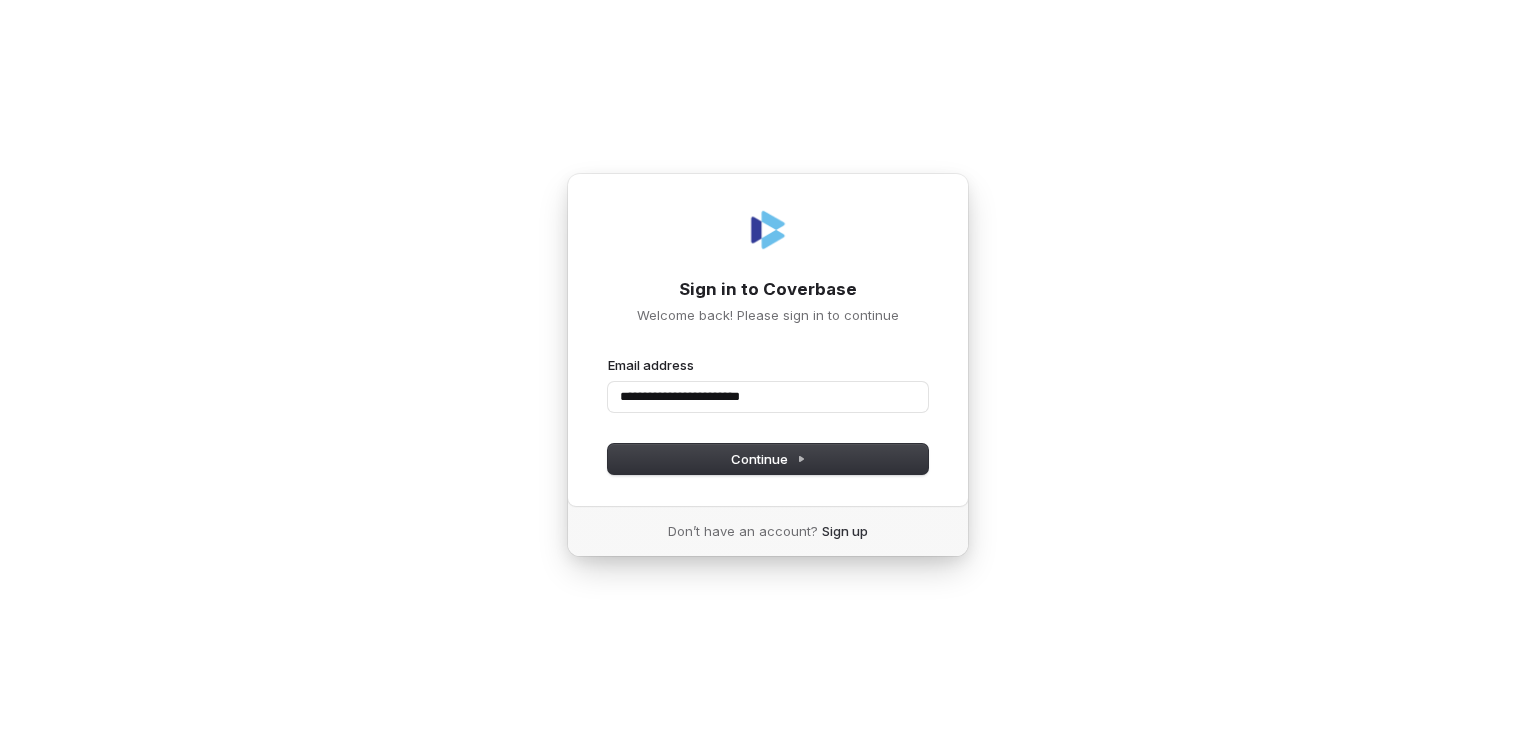 type on "**********" 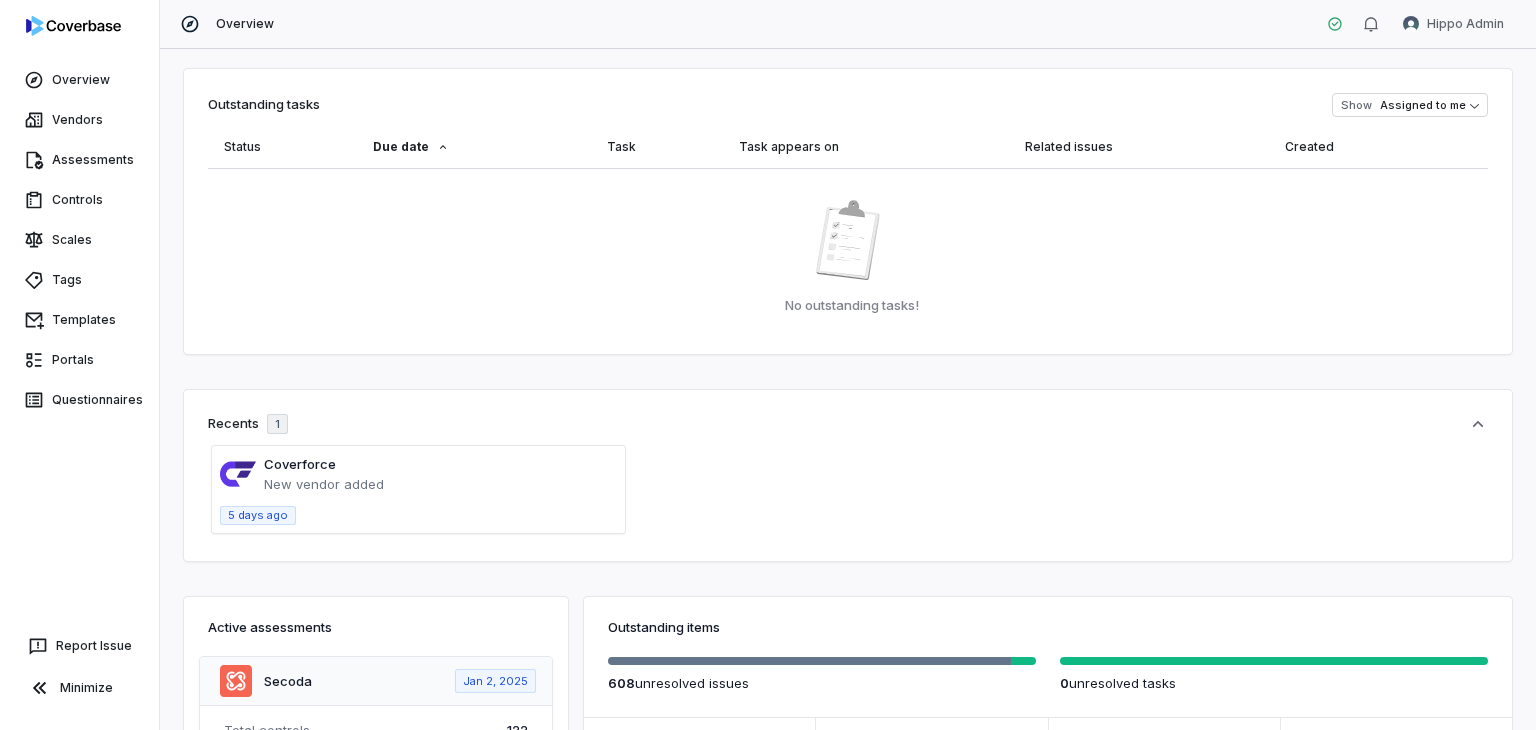 scroll, scrollTop: 0, scrollLeft: 0, axis: both 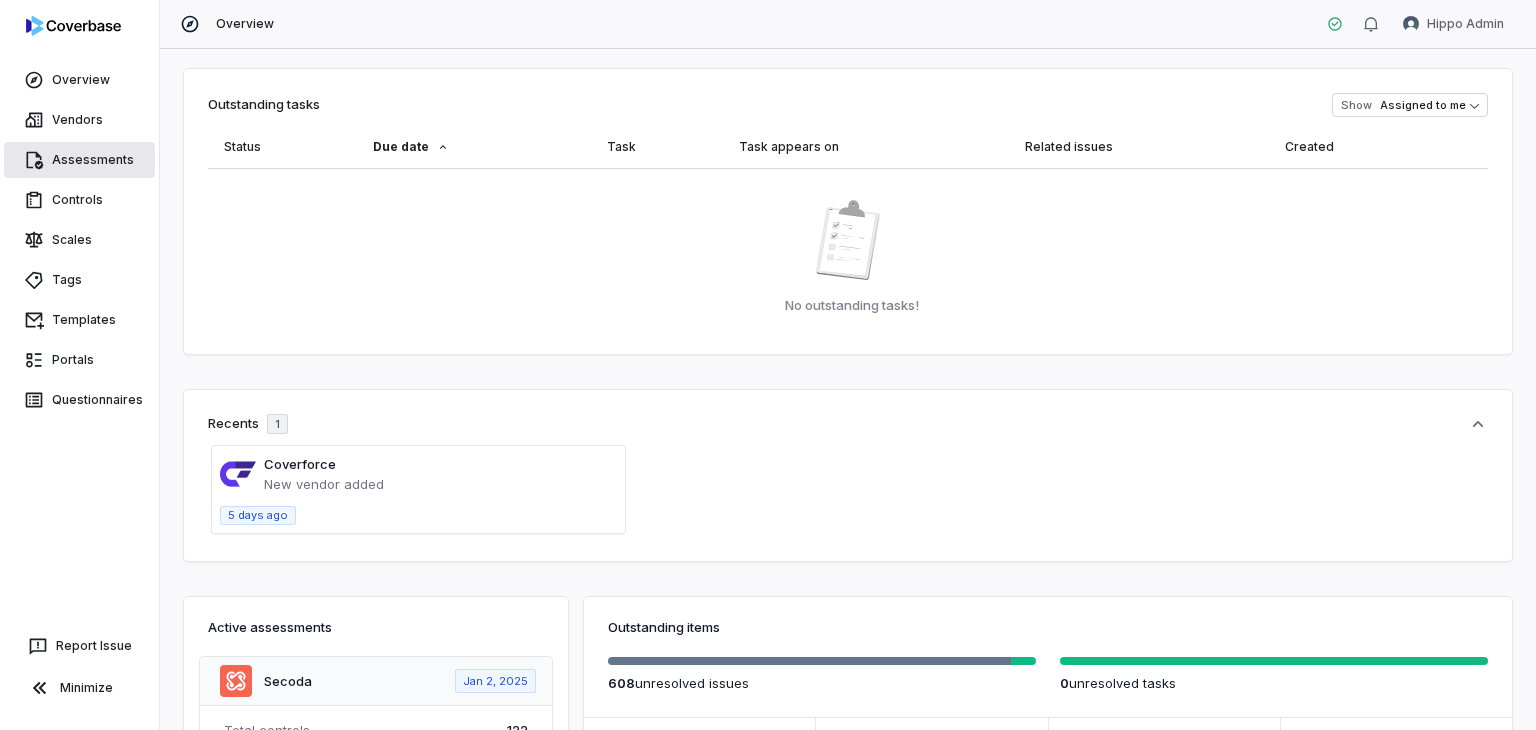 click on "Assessments" at bounding box center [79, 160] 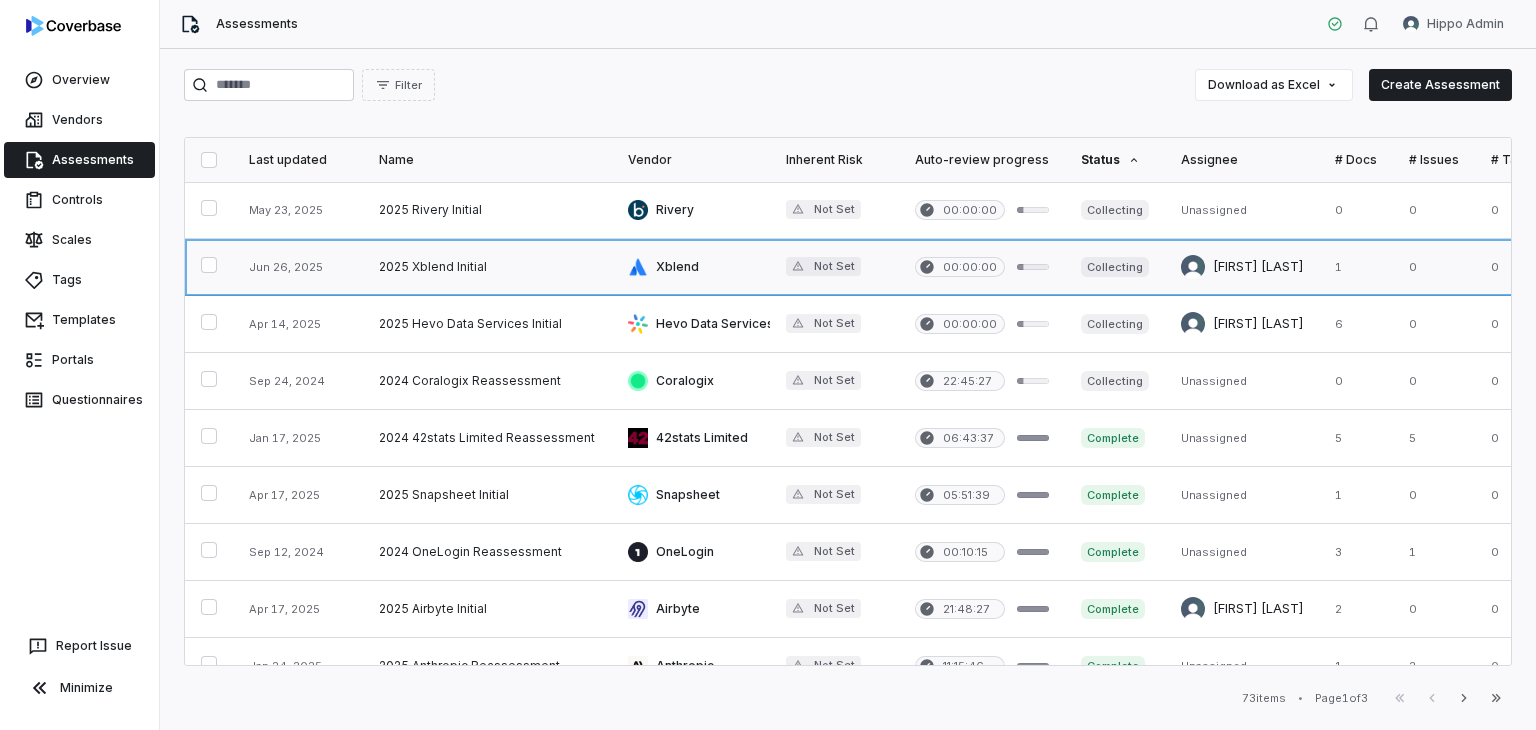 click at bounding box center (487, 267) 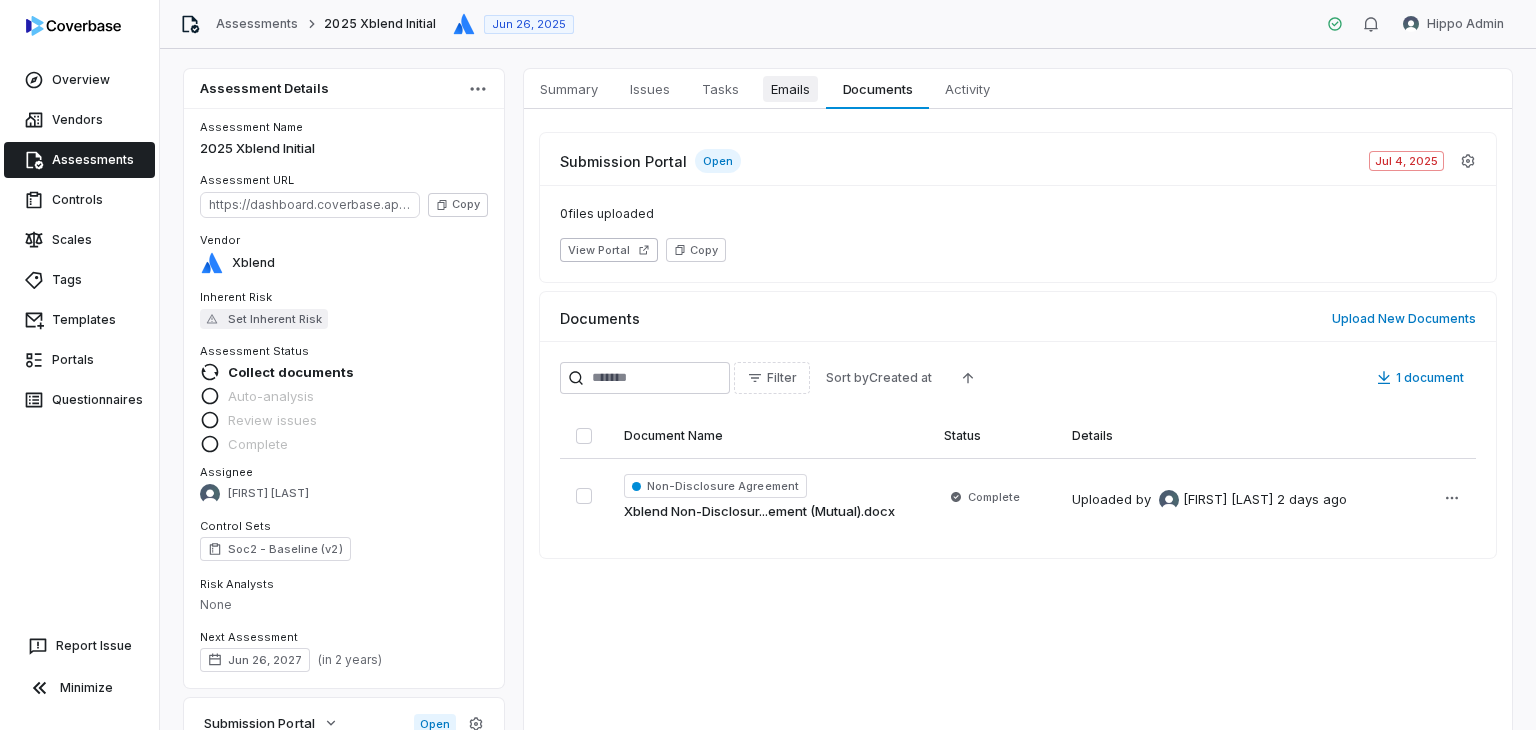 click on "Emails" at bounding box center [790, 89] 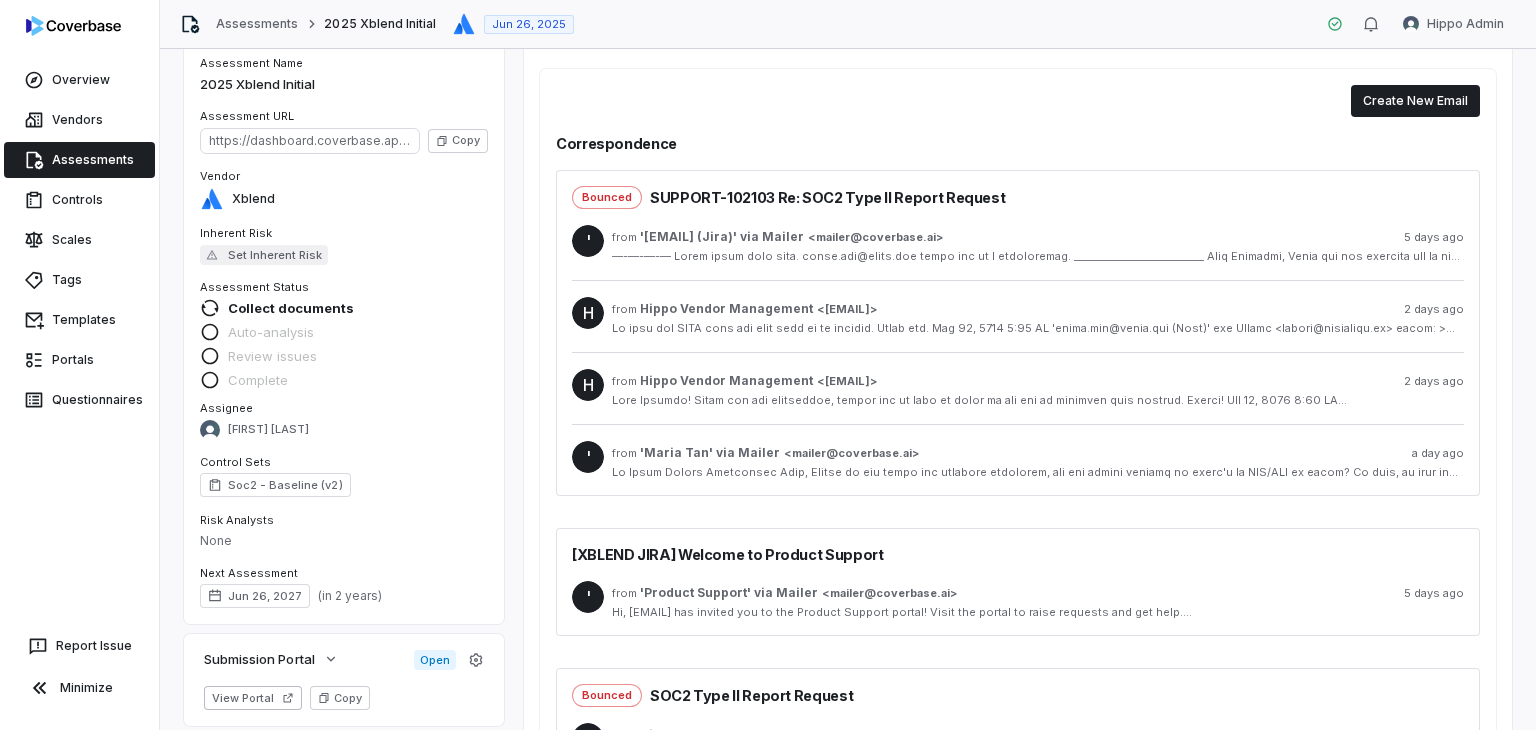 scroll, scrollTop: 100, scrollLeft: 0, axis: vertical 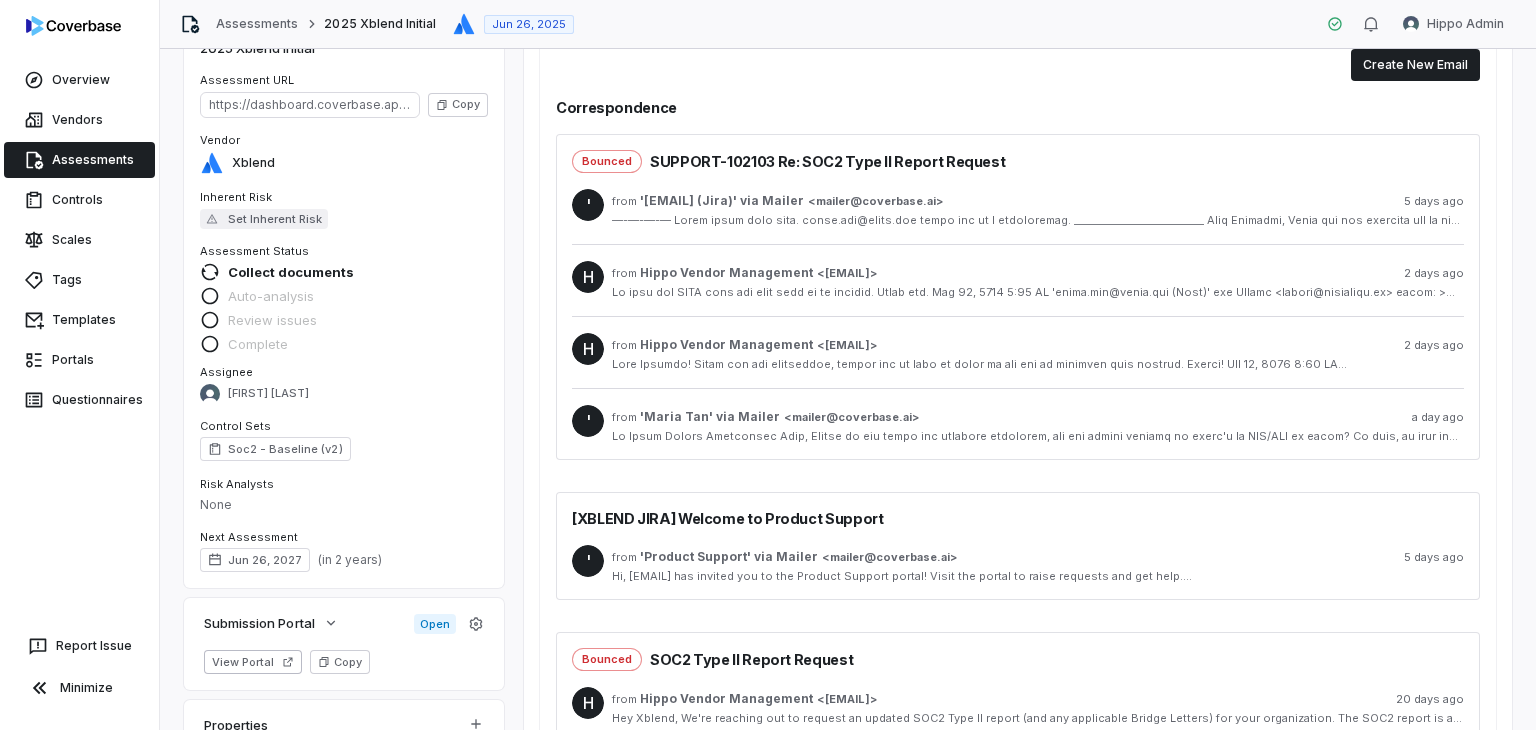 click on "from 'Maria Tan' via Mailer   < mailer@coverbase.ai > a day ago" at bounding box center [1038, 424] 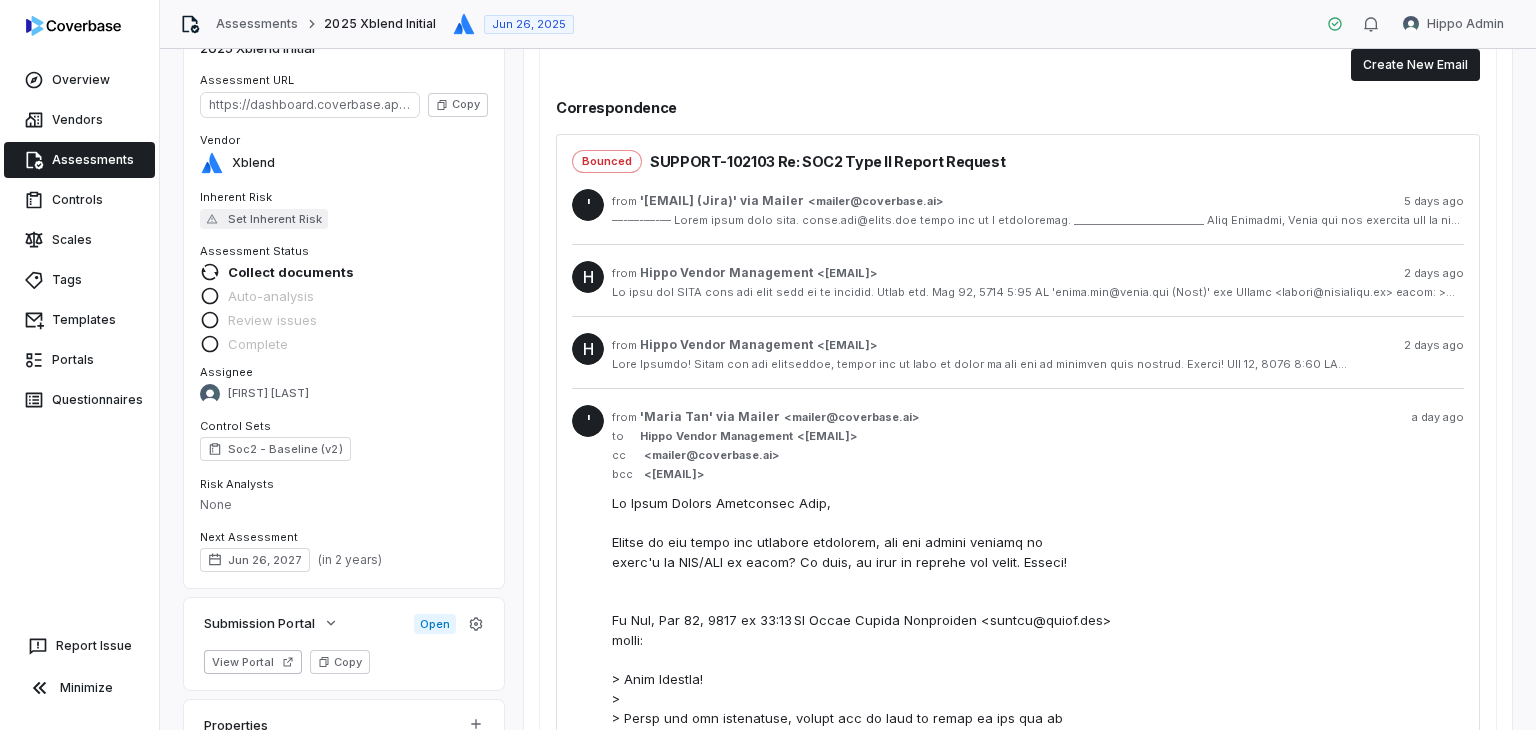 click at bounding box center [1038, 364] 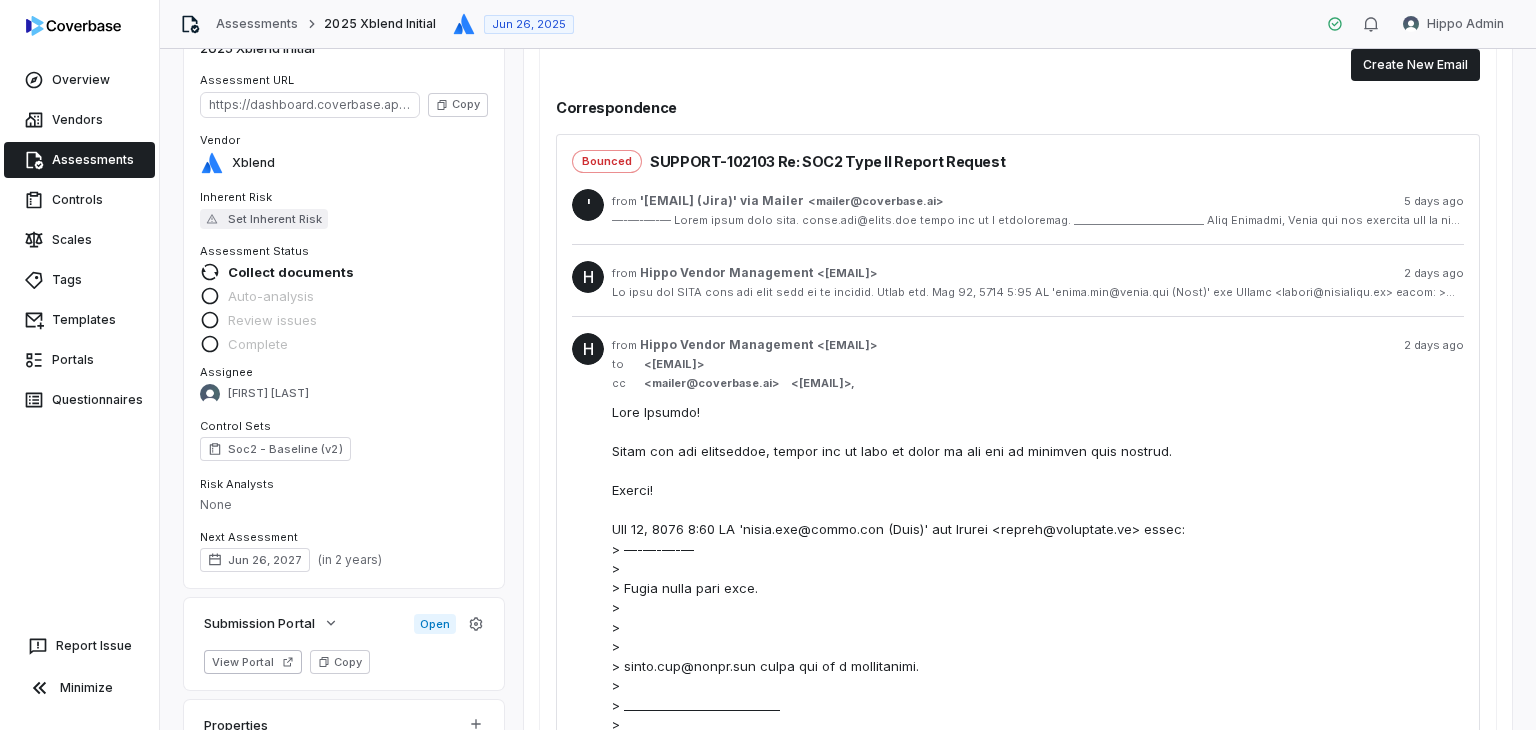 click at bounding box center (1038, 292) 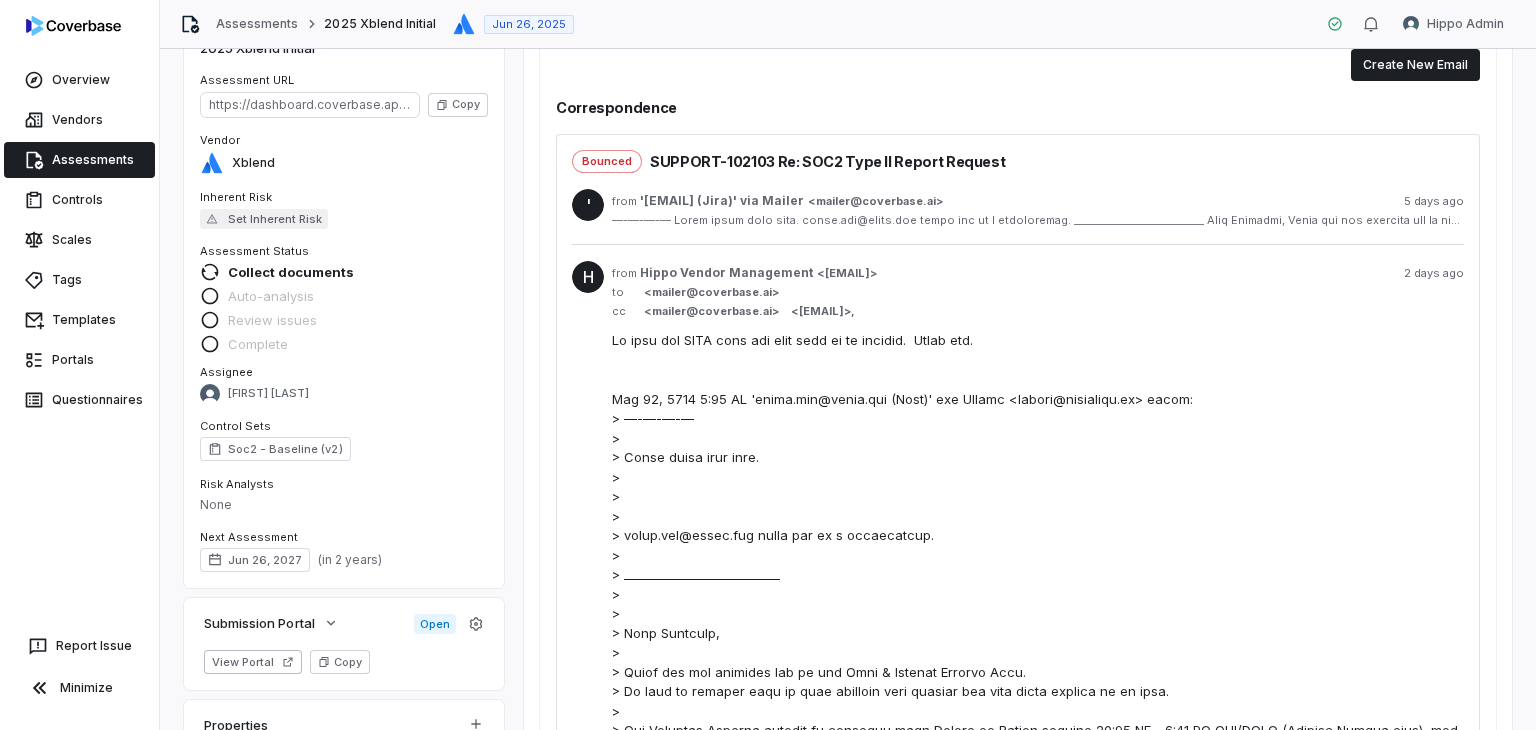 click on "from 'maria.tan@idera.com (Jira)' via Mailer   < mailer@coverbase.ai > 5 days ago" at bounding box center (1038, 201) 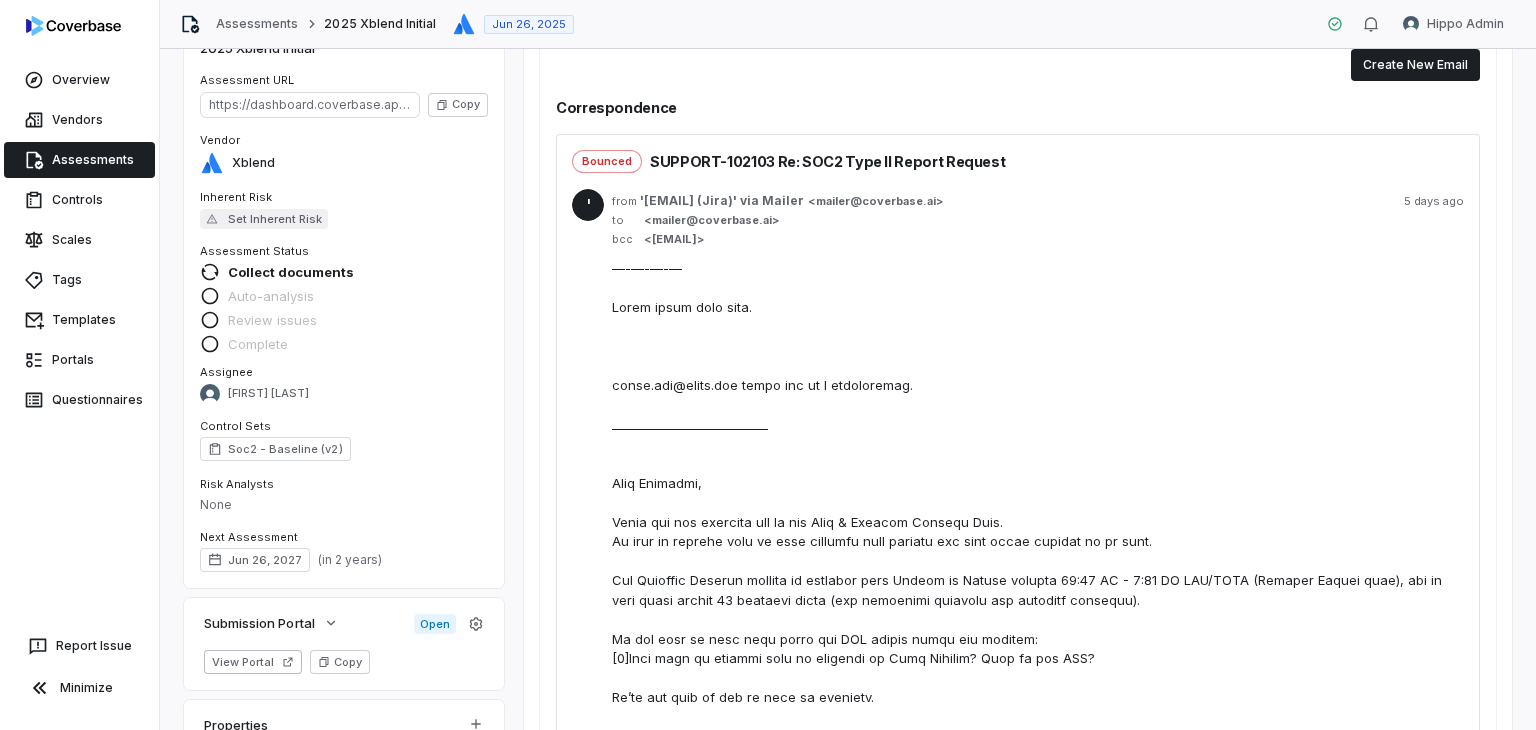 click on "from 'maria.tan@idera.com (Jira)' via Mailer   < mailer@coverbase.ai > 5 days ago" at bounding box center (1038, 201) 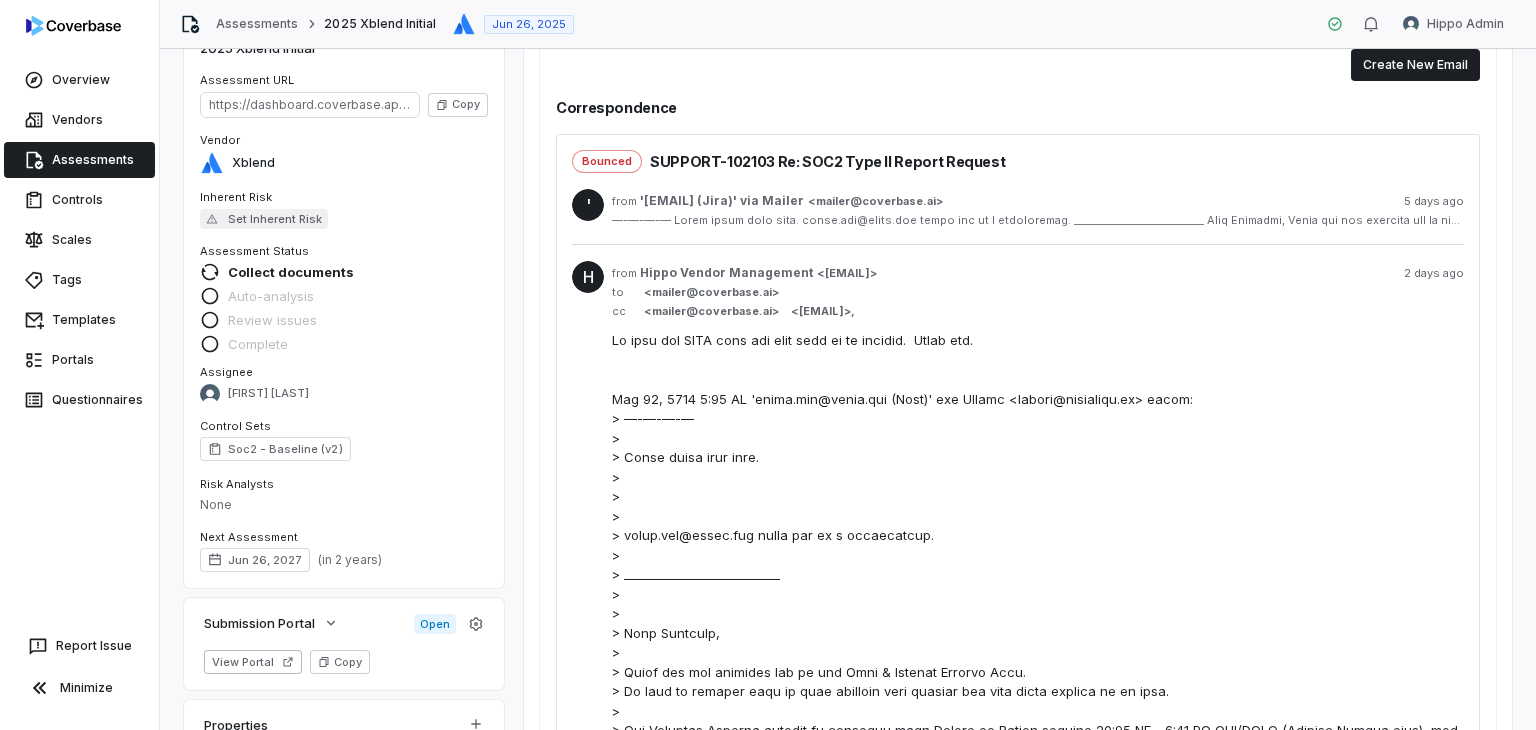 click on "to   < mailer@coverbase.ai >" at bounding box center (1038, 292) 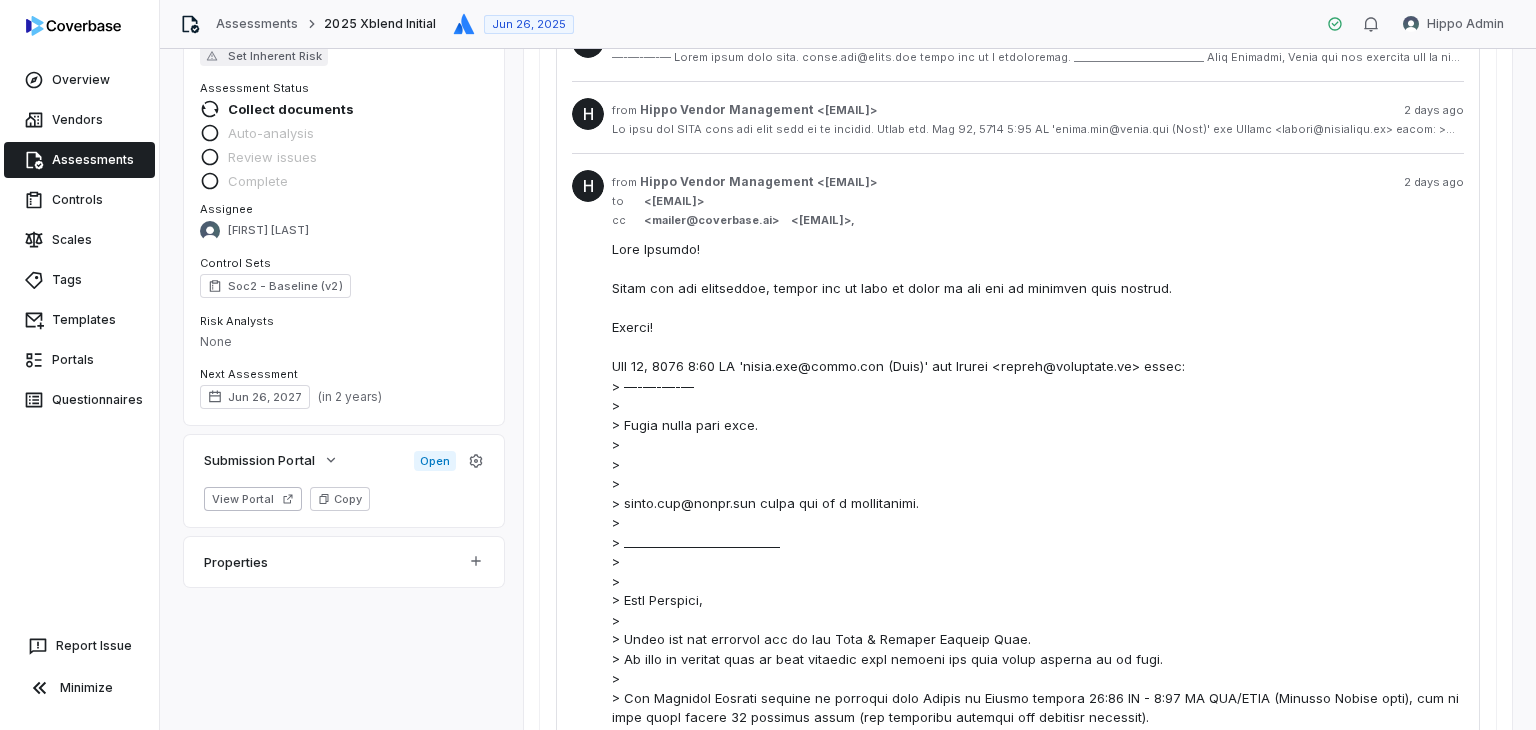 scroll, scrollTop: 400, scrollLeft: 0, axis: vertical 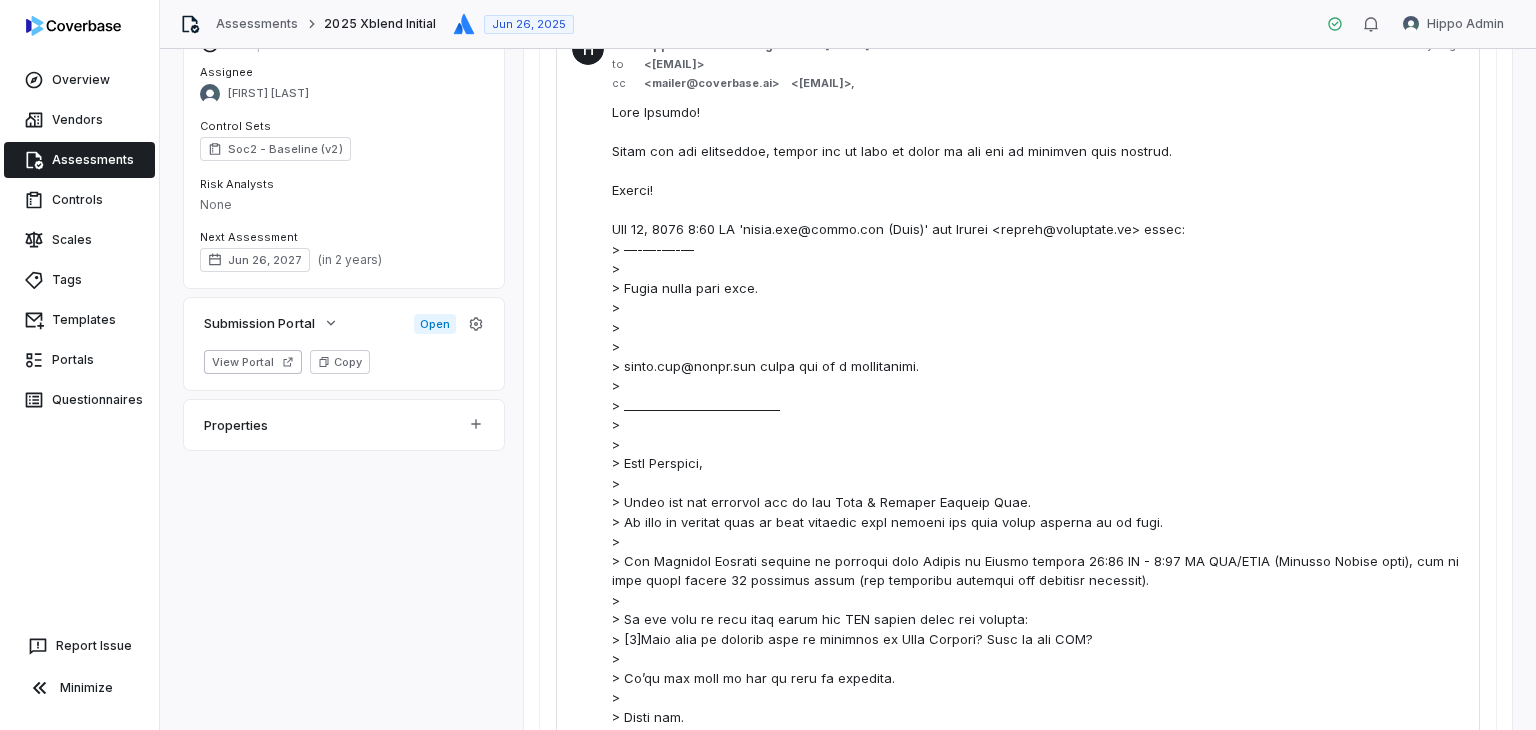 click at bounding box center [1038, 649] 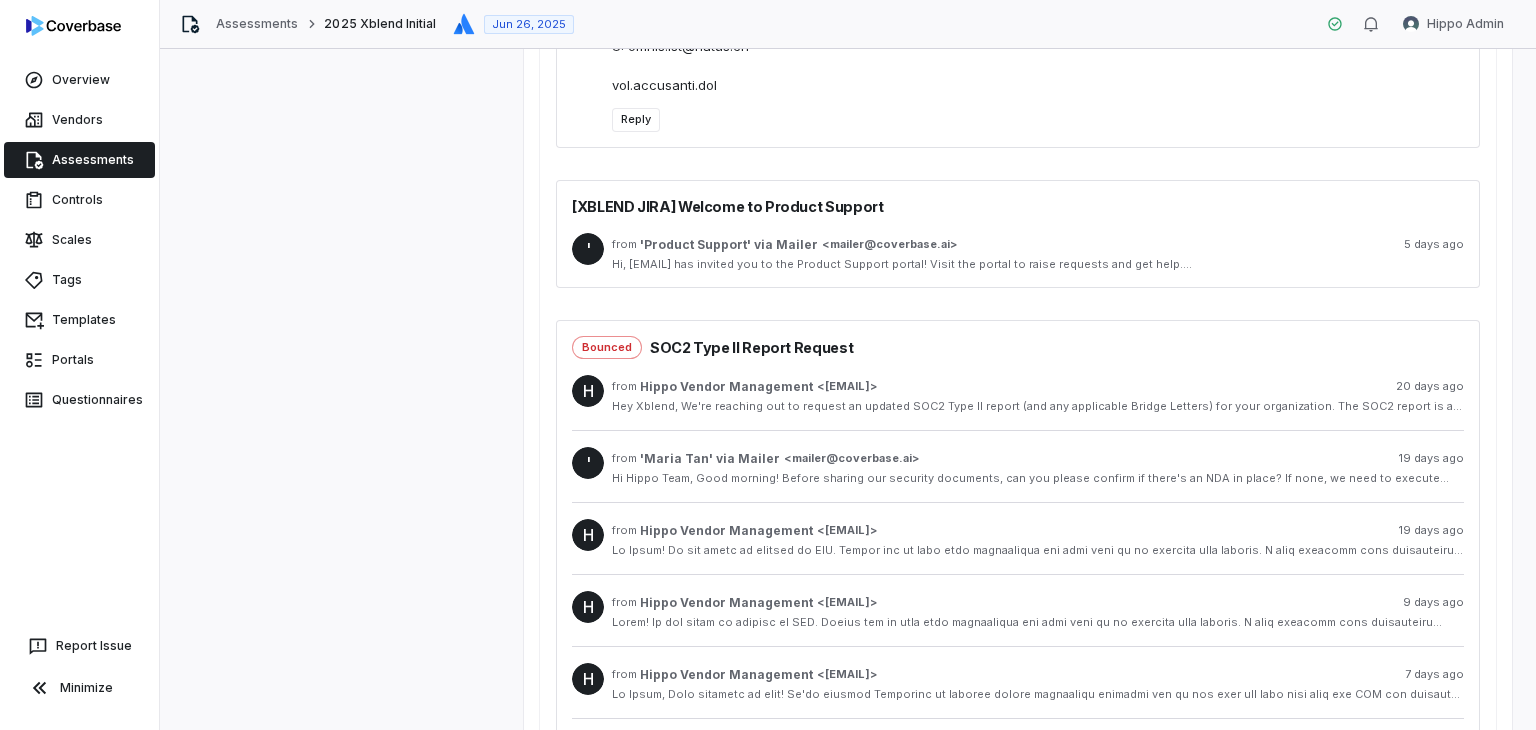 scroll, scrollTop: 2200, scrollLeft: 0, axis: vertical 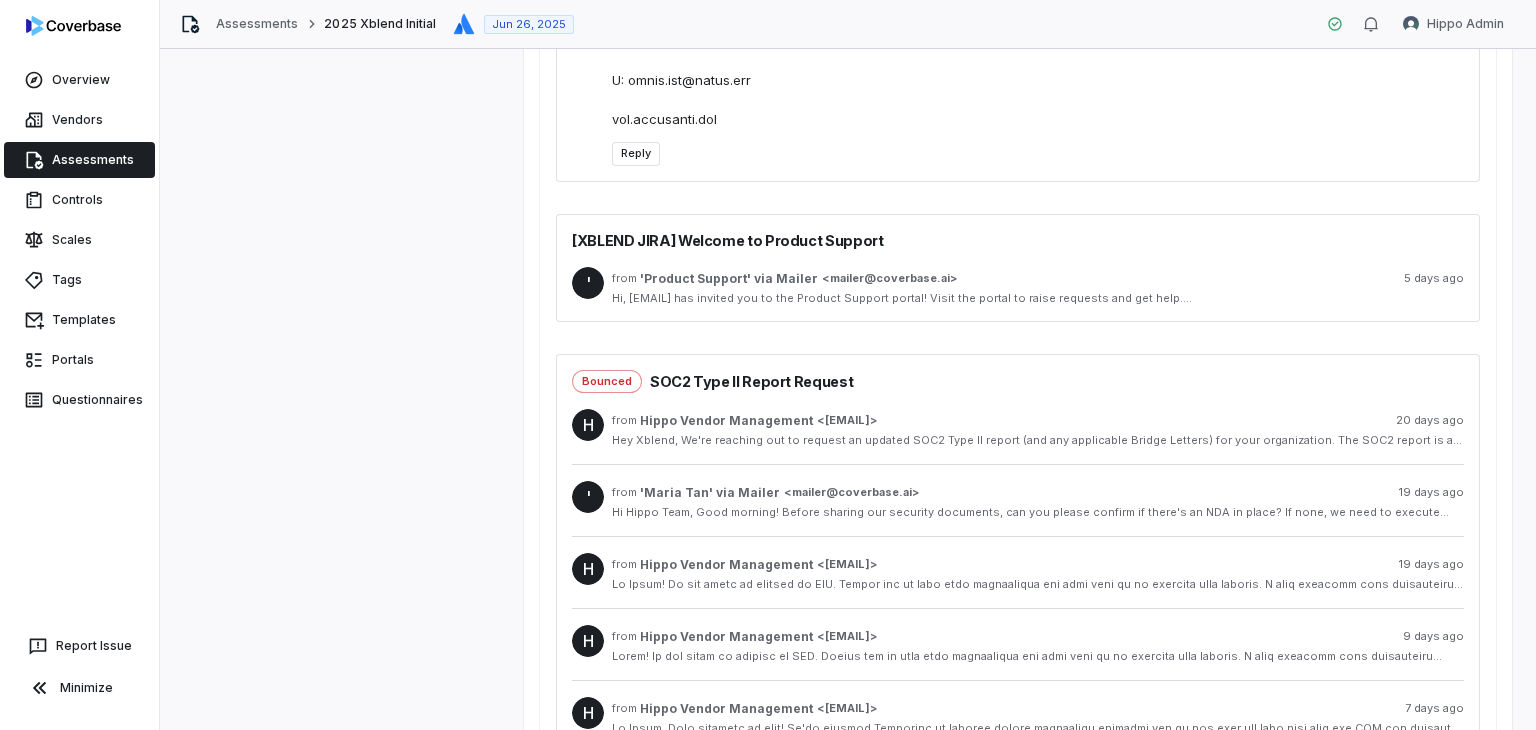 click on "Reply" at bounding box center (636, 154) 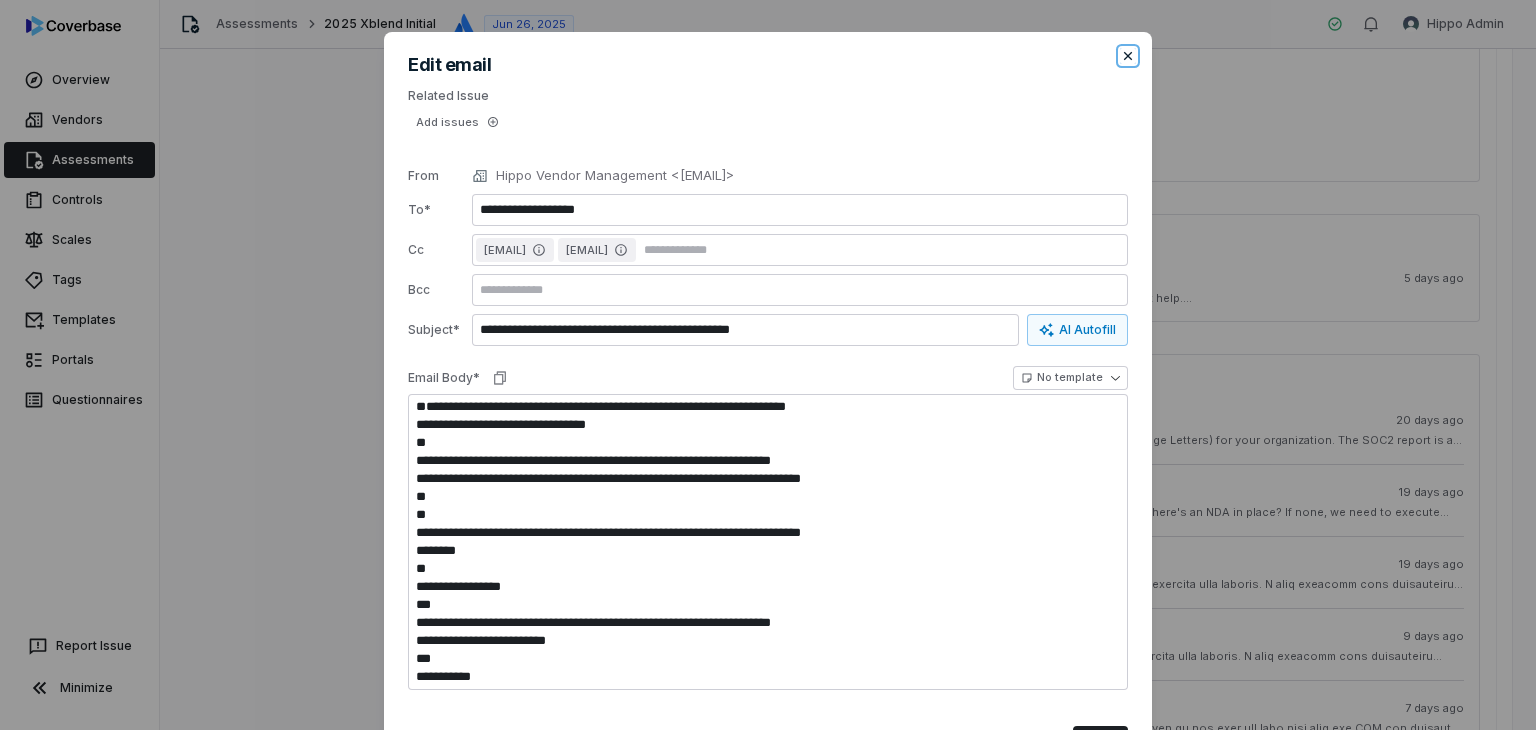 click 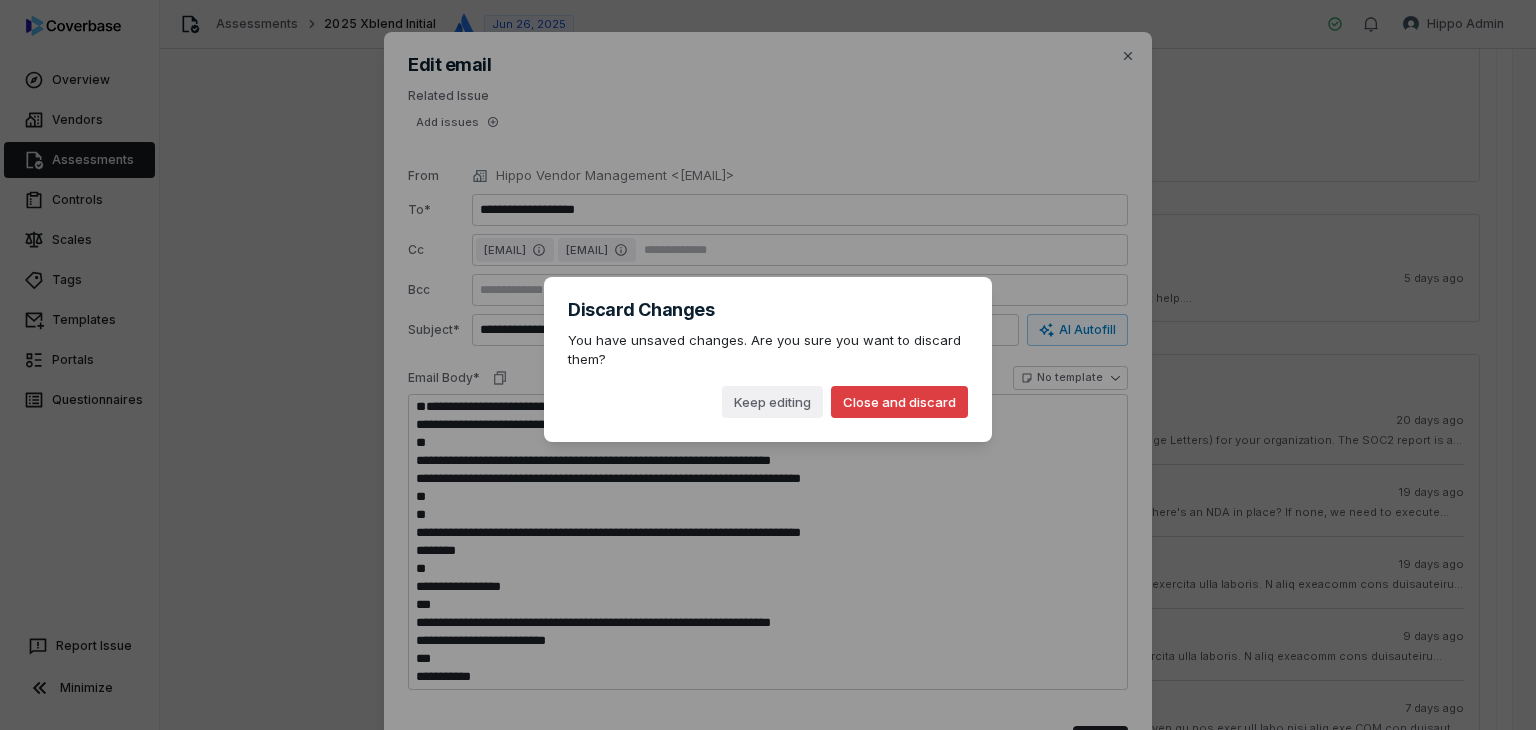 click on "Close and discard" at bounding box center [899, 402] 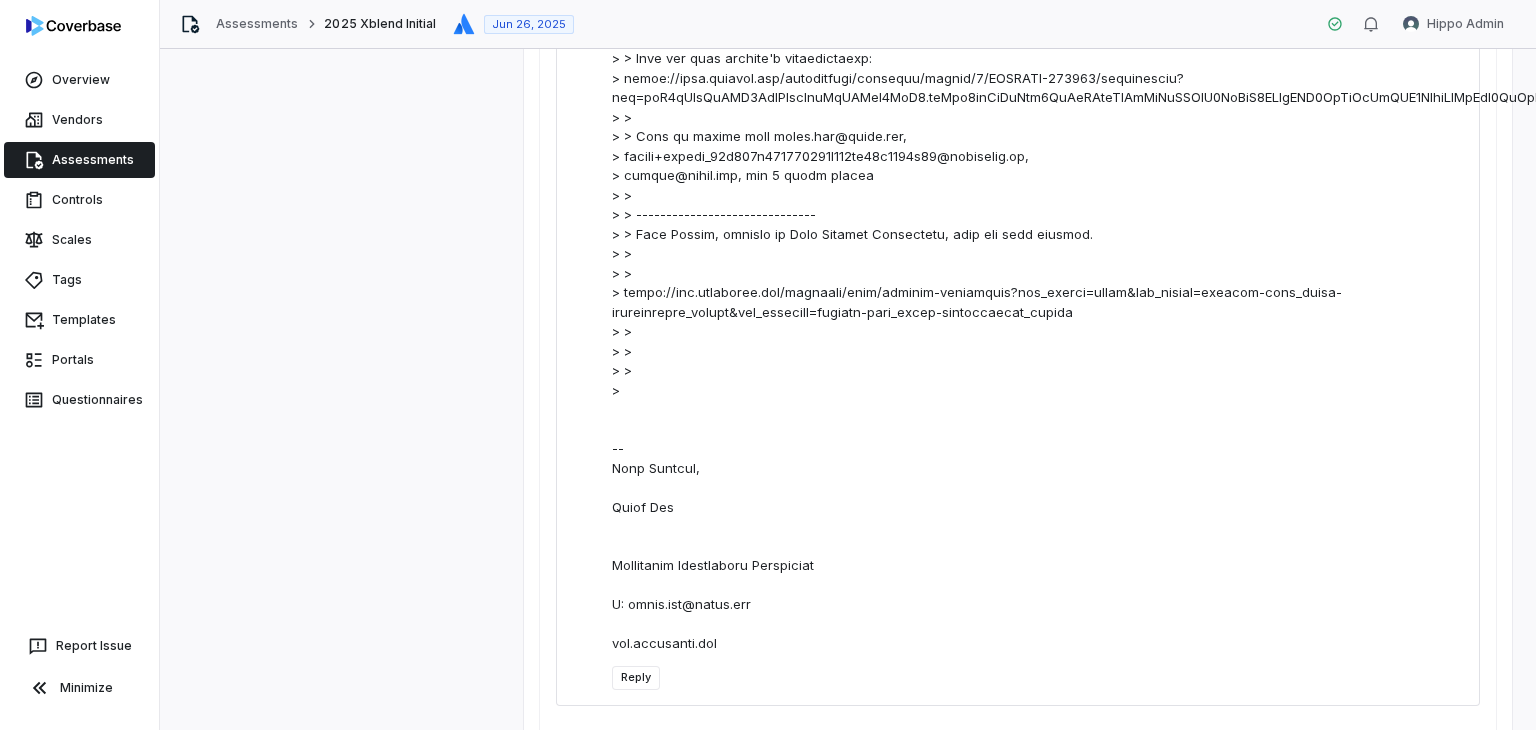 scroll, scrollTop: 1800, scrollLeft: 0, axis: vertical 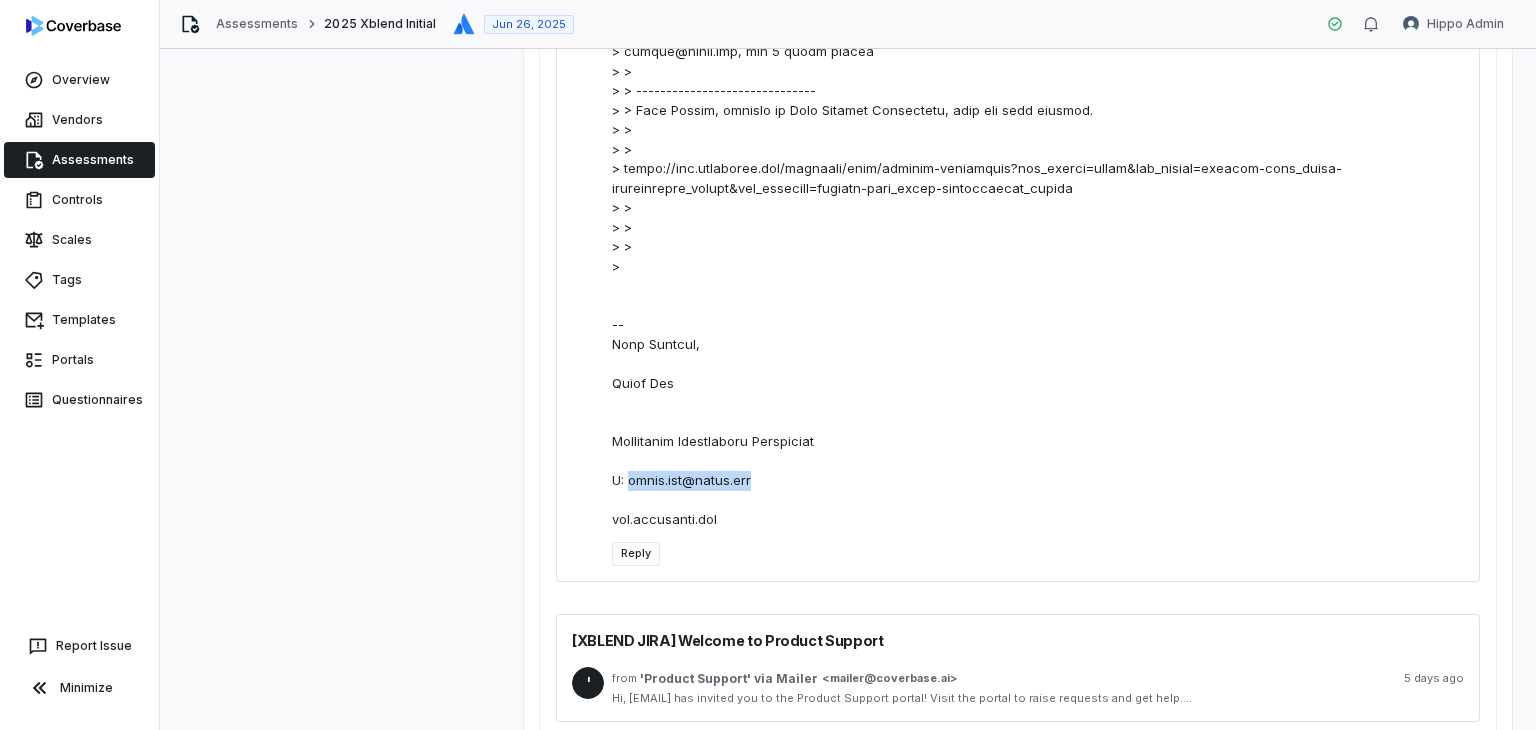 copy on "maria.tan@idera.com" 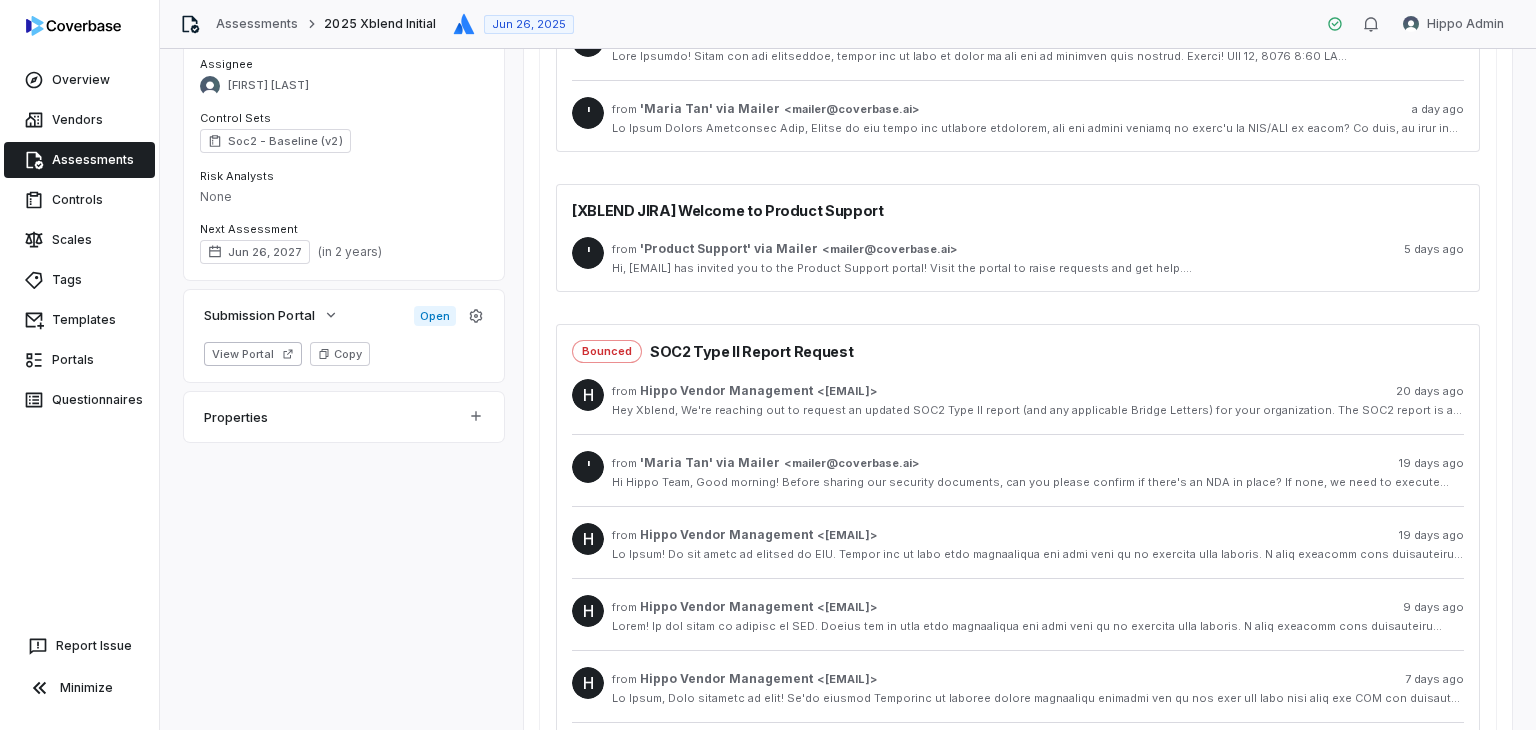 scroll, scrollTop: 230, scrollLeft: 0, axis: vertical 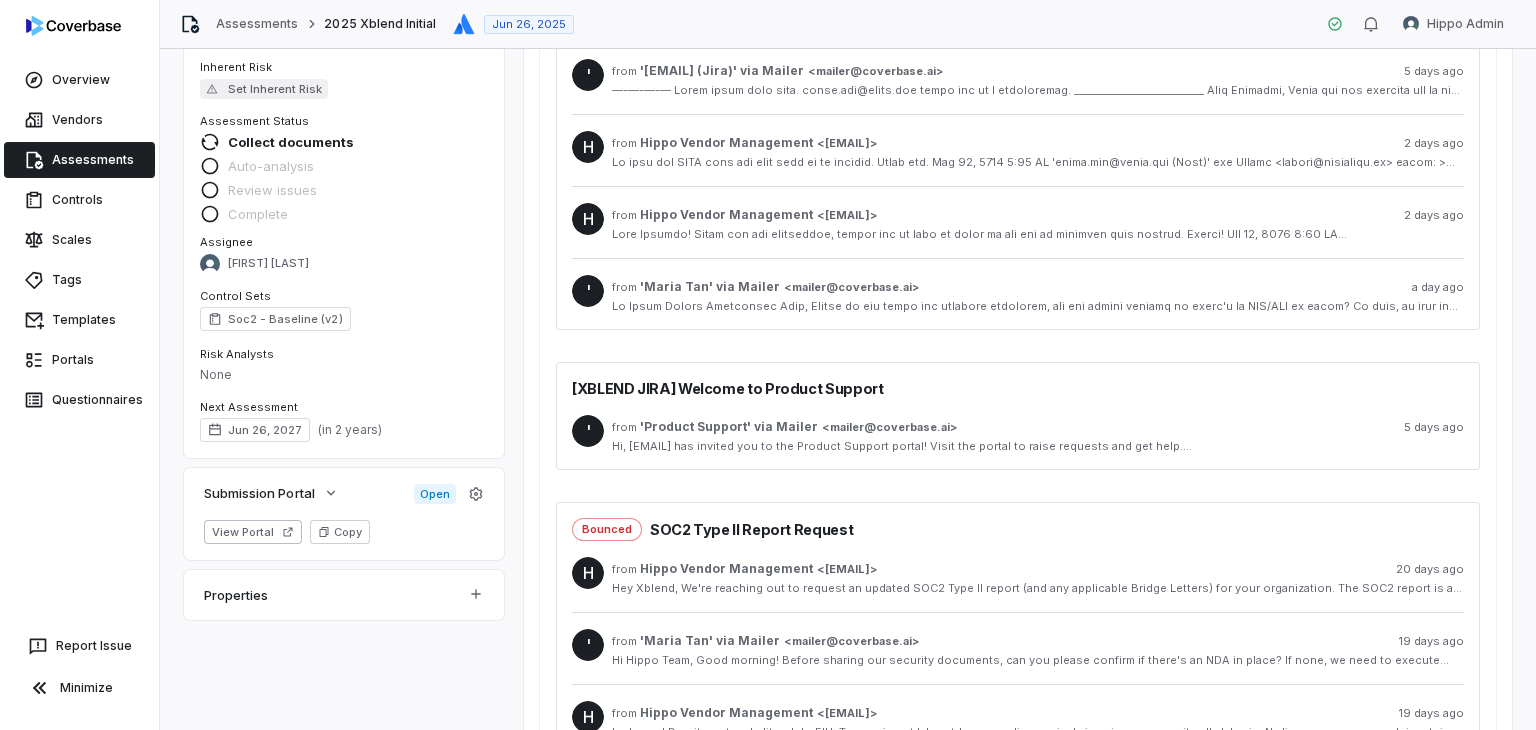 click at bounding box center [1038, 306] 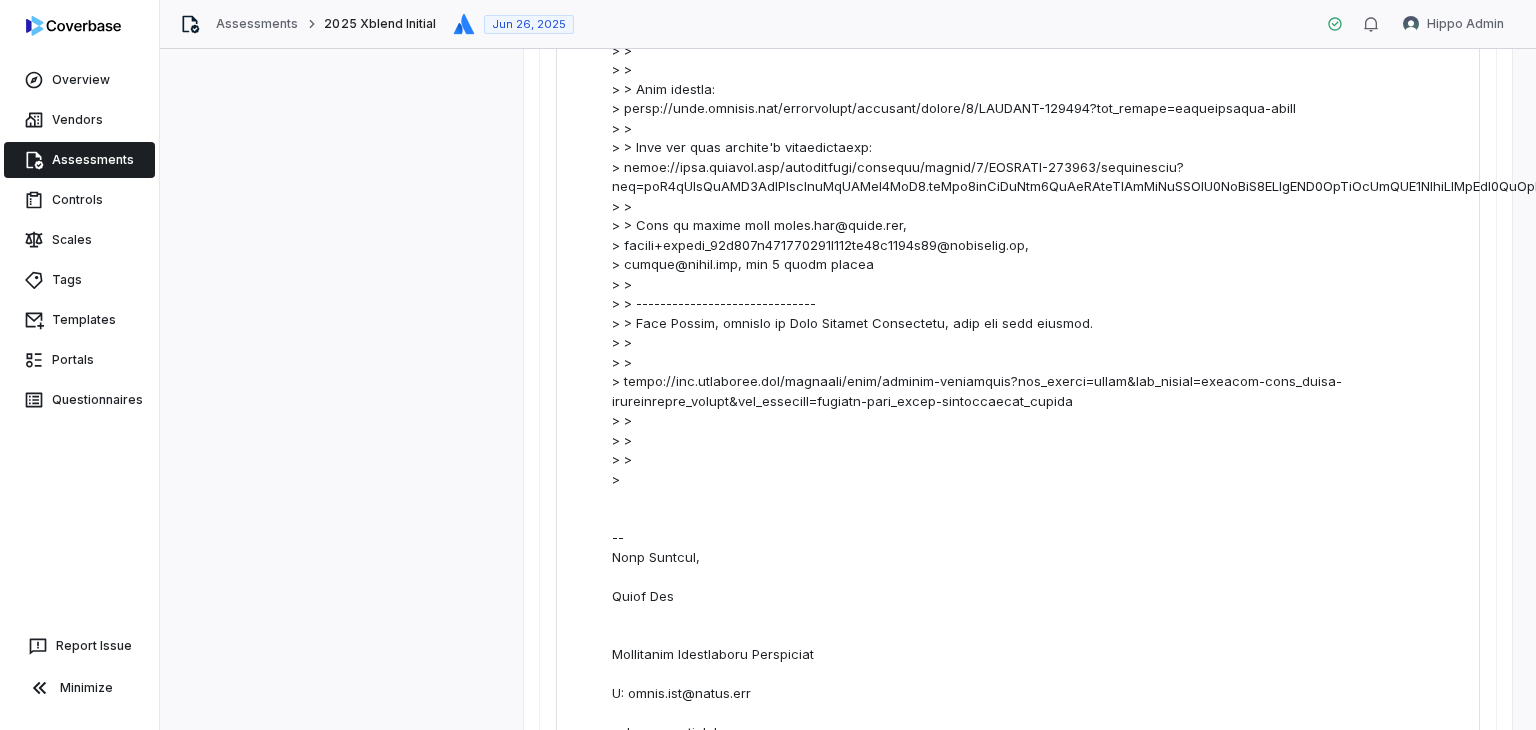 scroll, scrollTop: 1730, scrollLeft: 0, axis: vertical 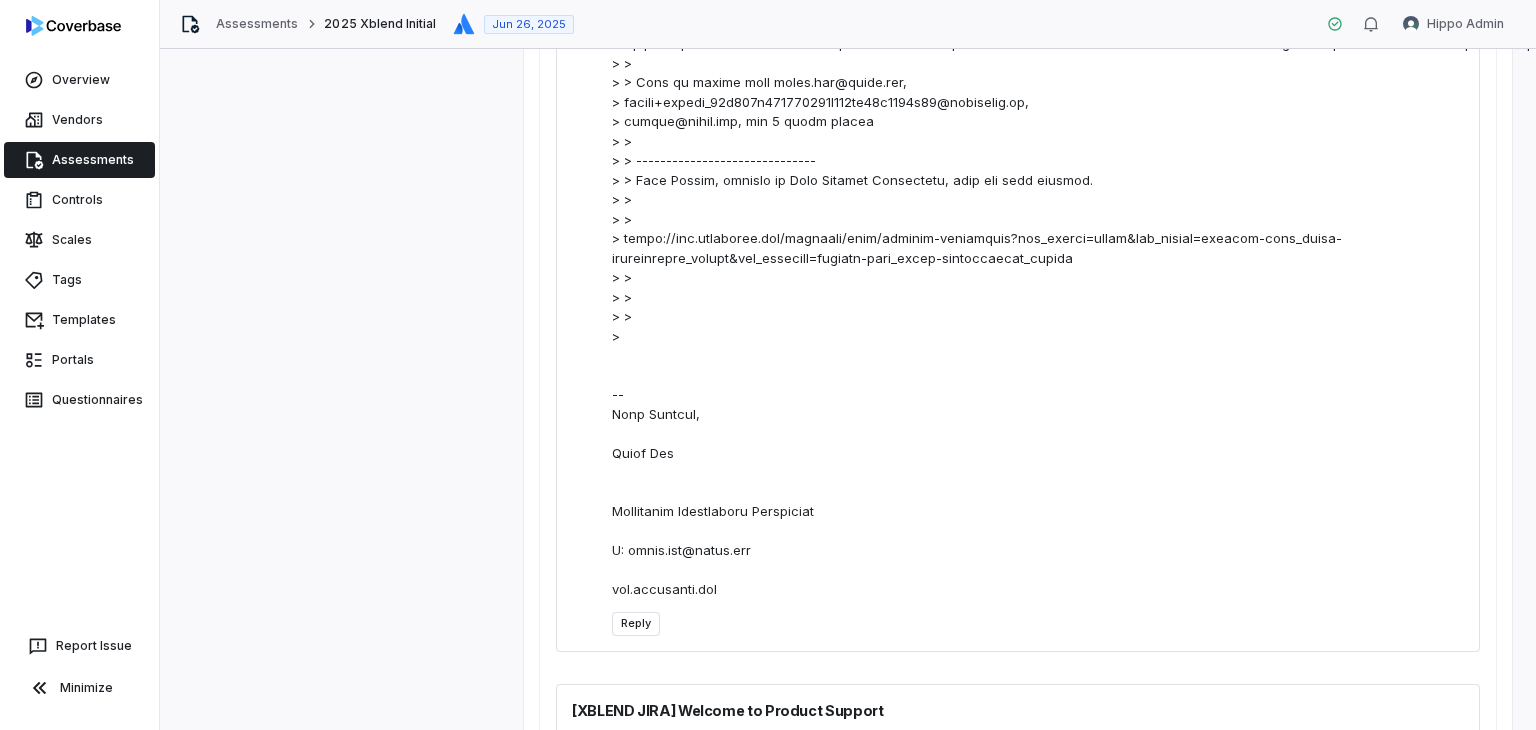 click on "Reply" at bounding box center [636, 624] 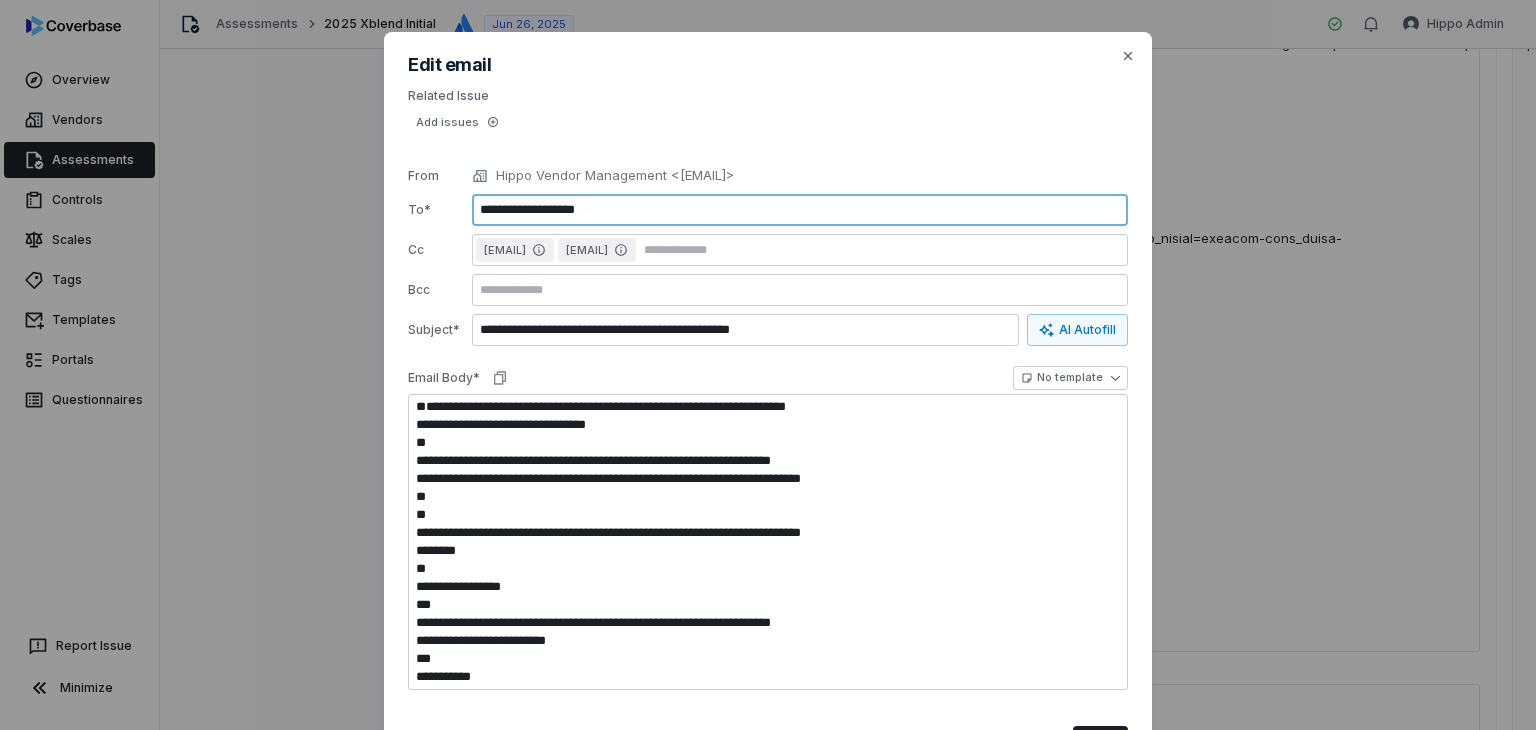 click on "**********" at bounding box center (800, 210) 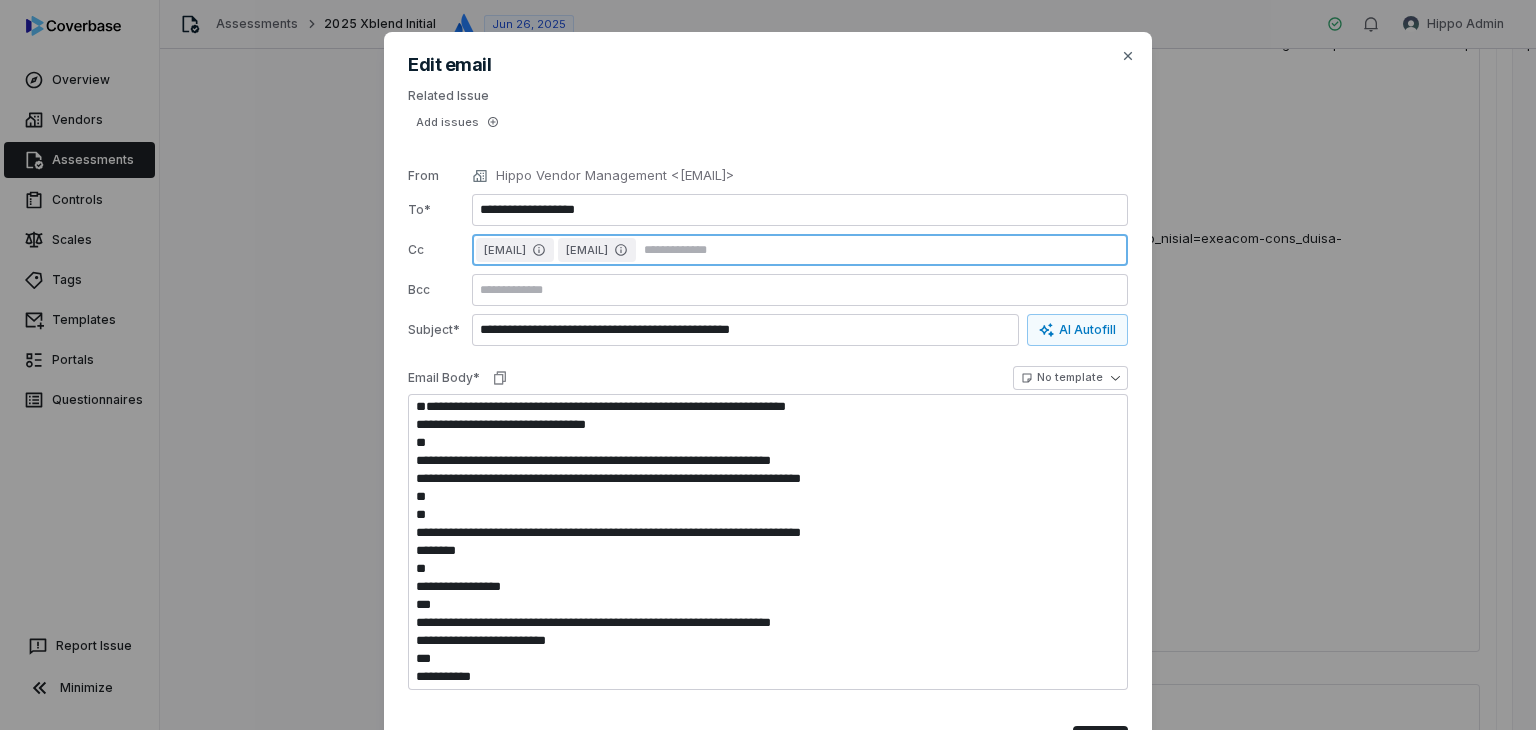 click at bounding box center [882, 250] 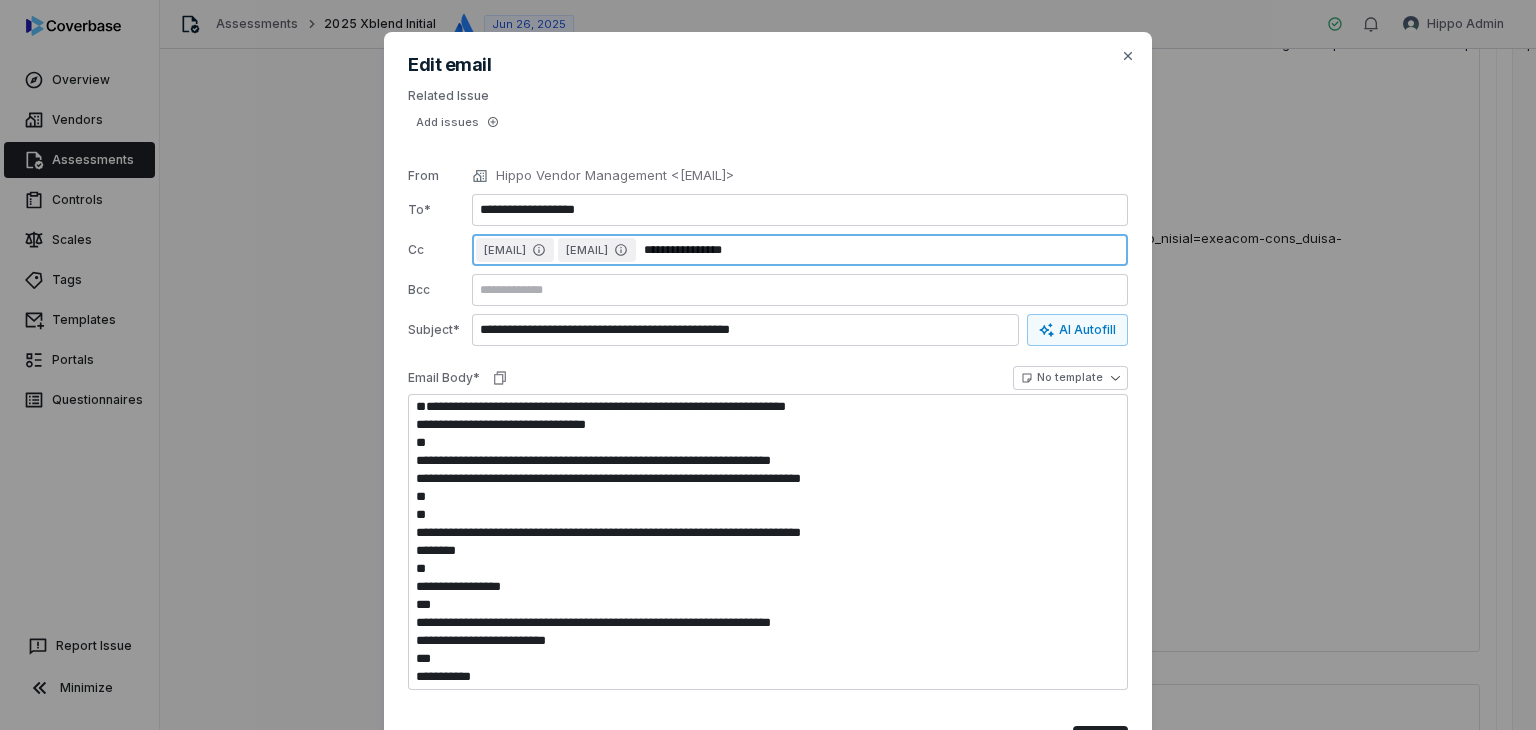 type on "**********" 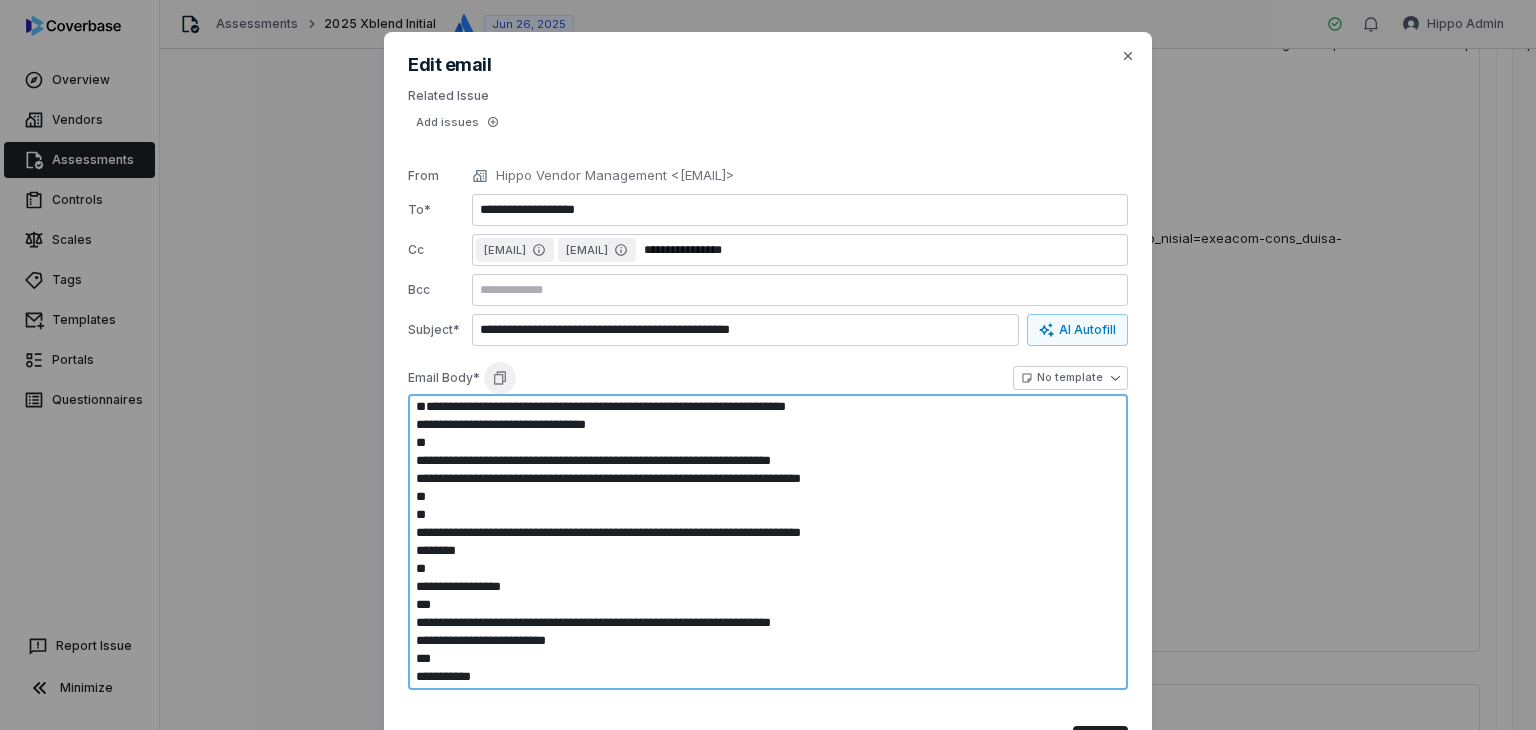 type 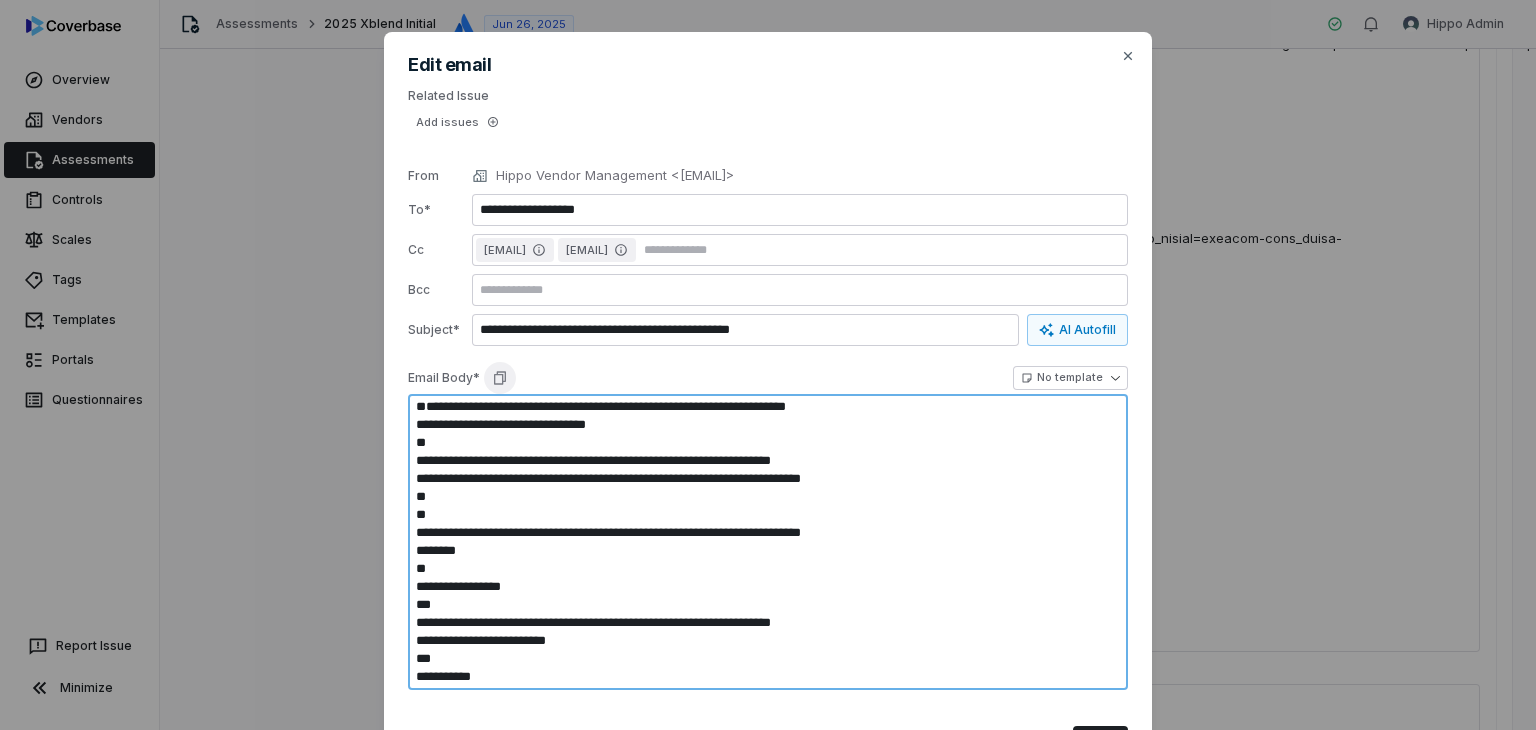 click on "**********" at bounding box center [768, 420] 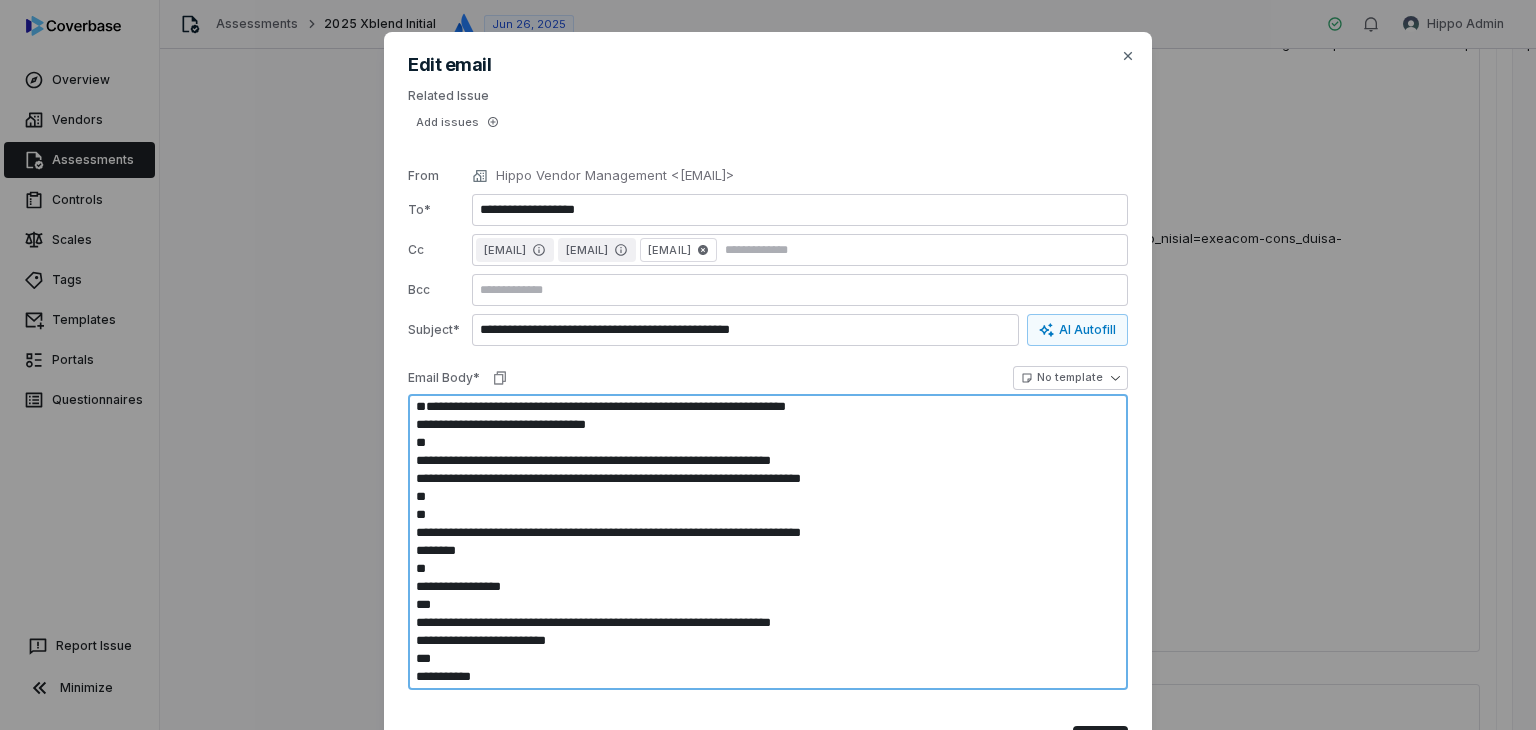 click at bounding box center [768, 542] 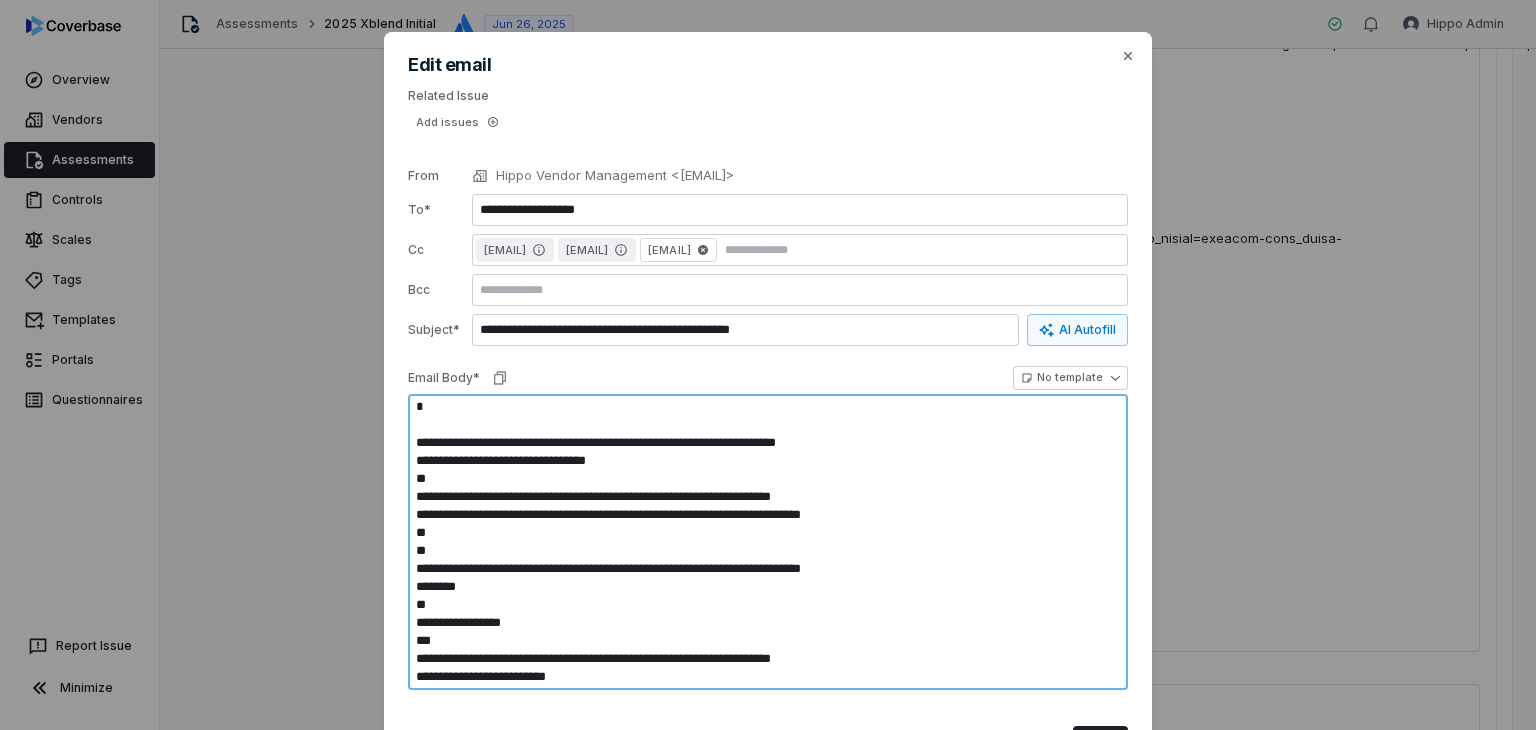 type on "*" 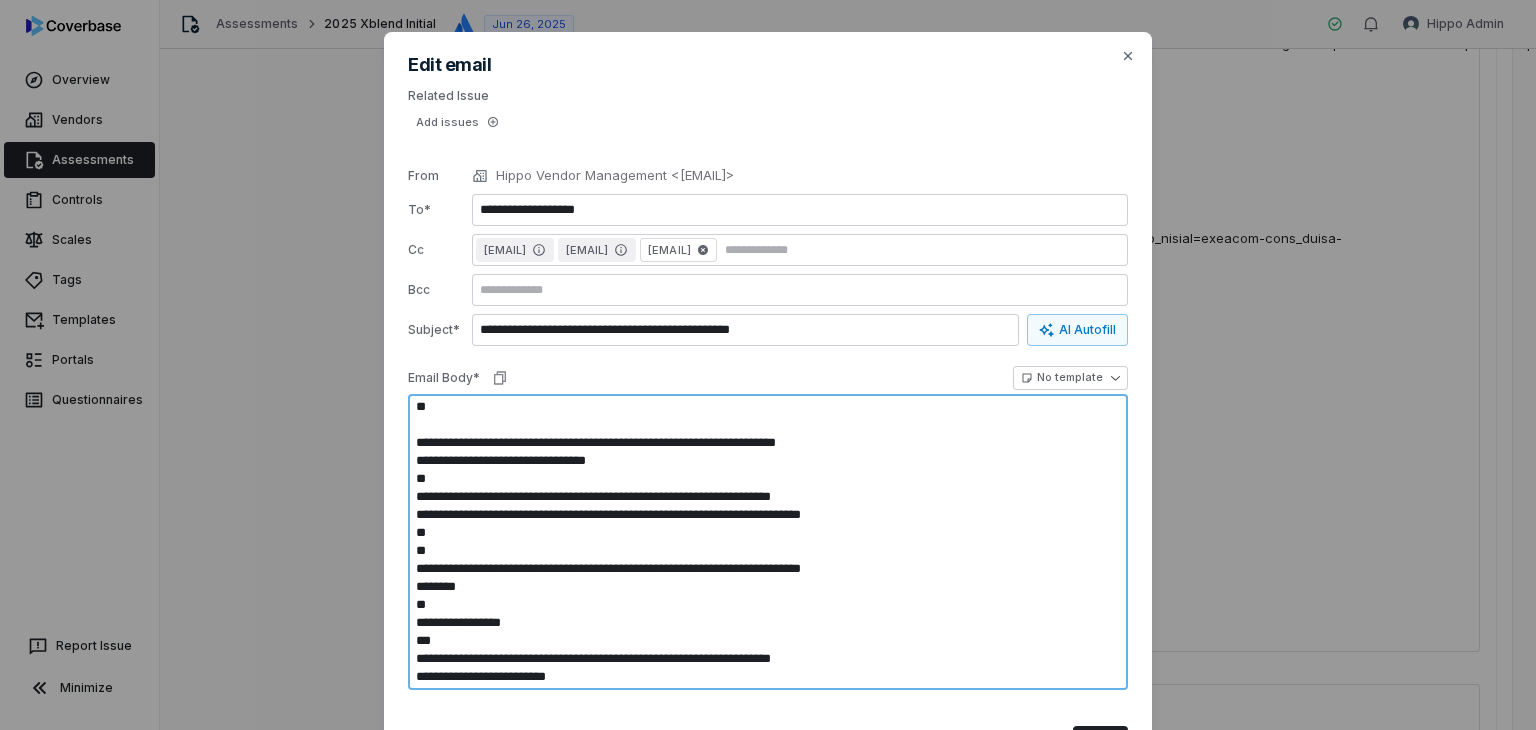 type on "*" 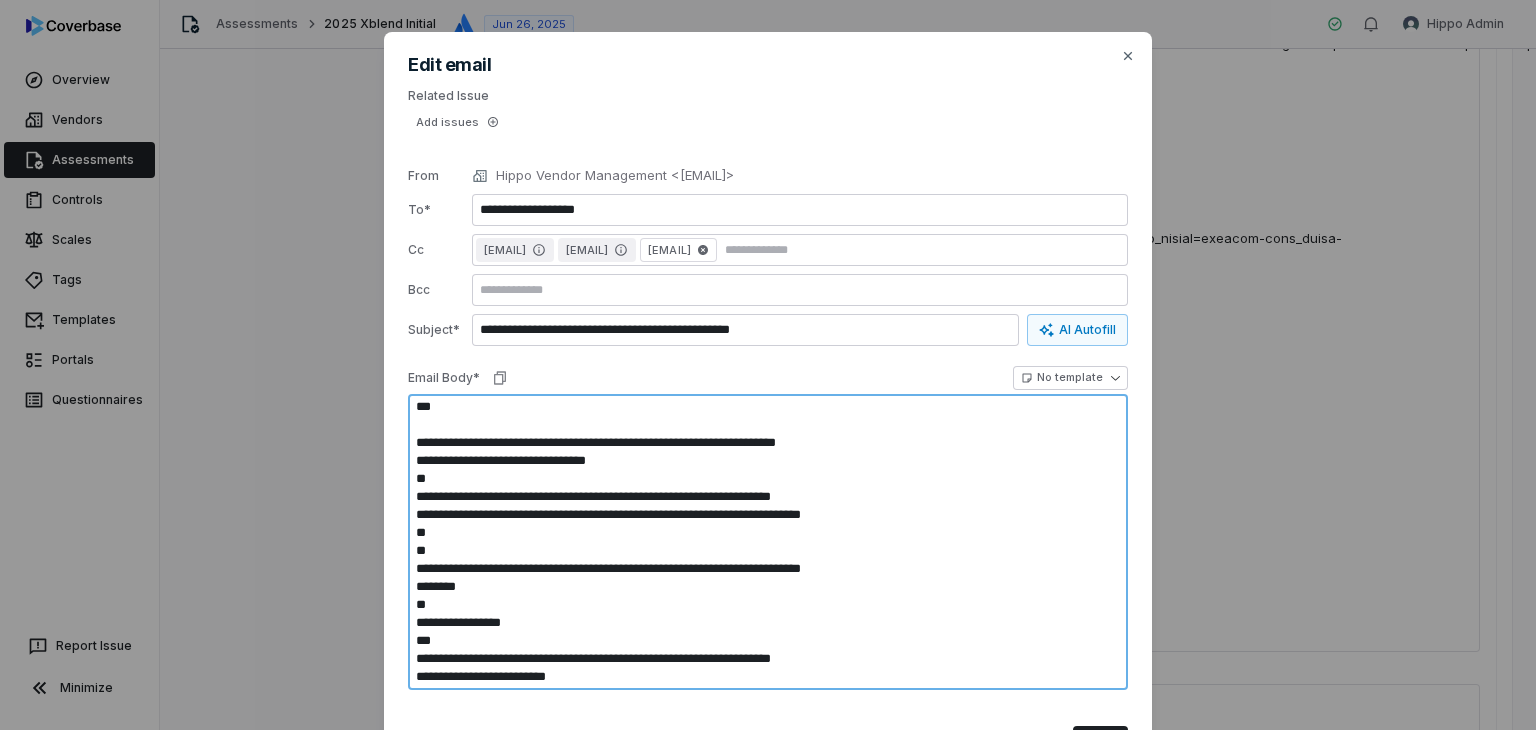 type on "*" 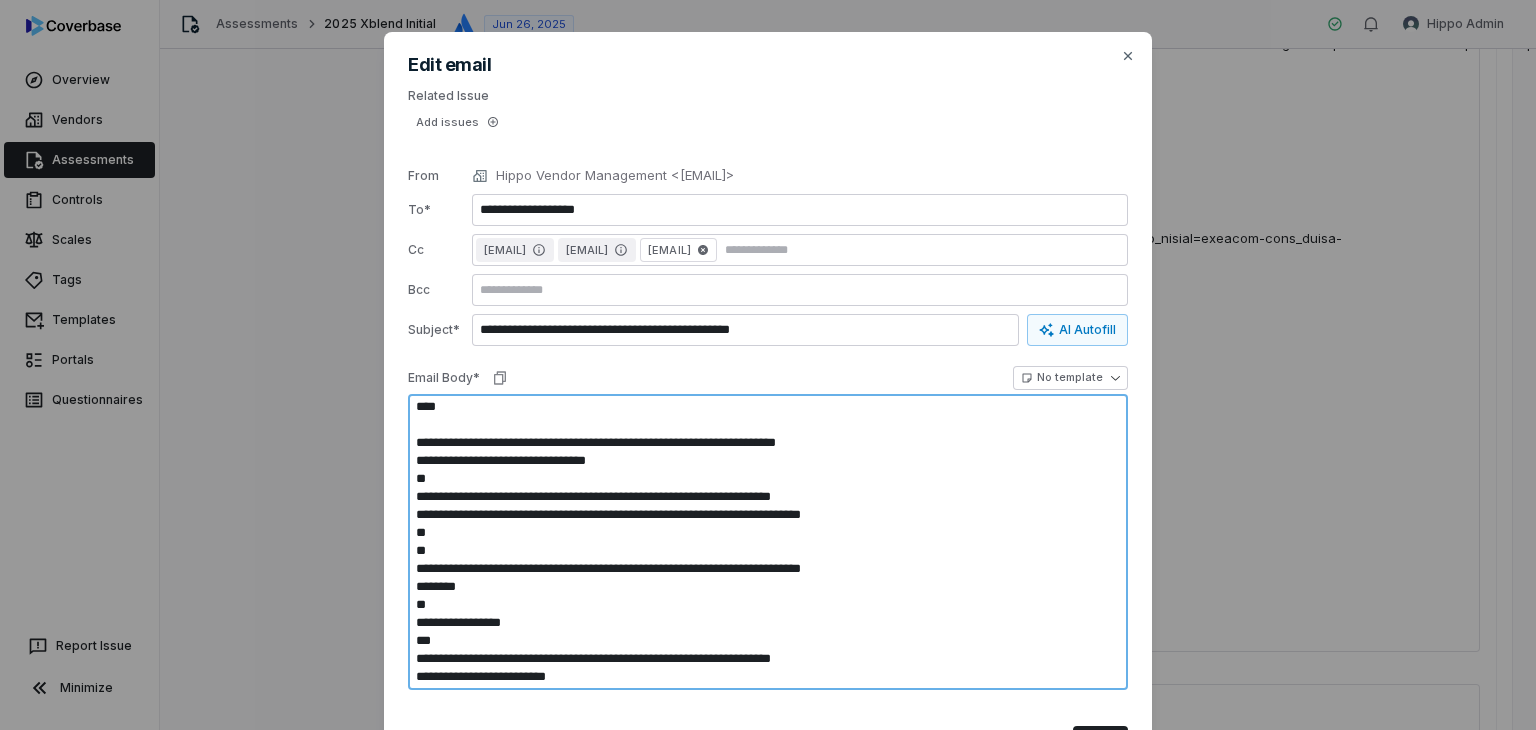 type on "*" 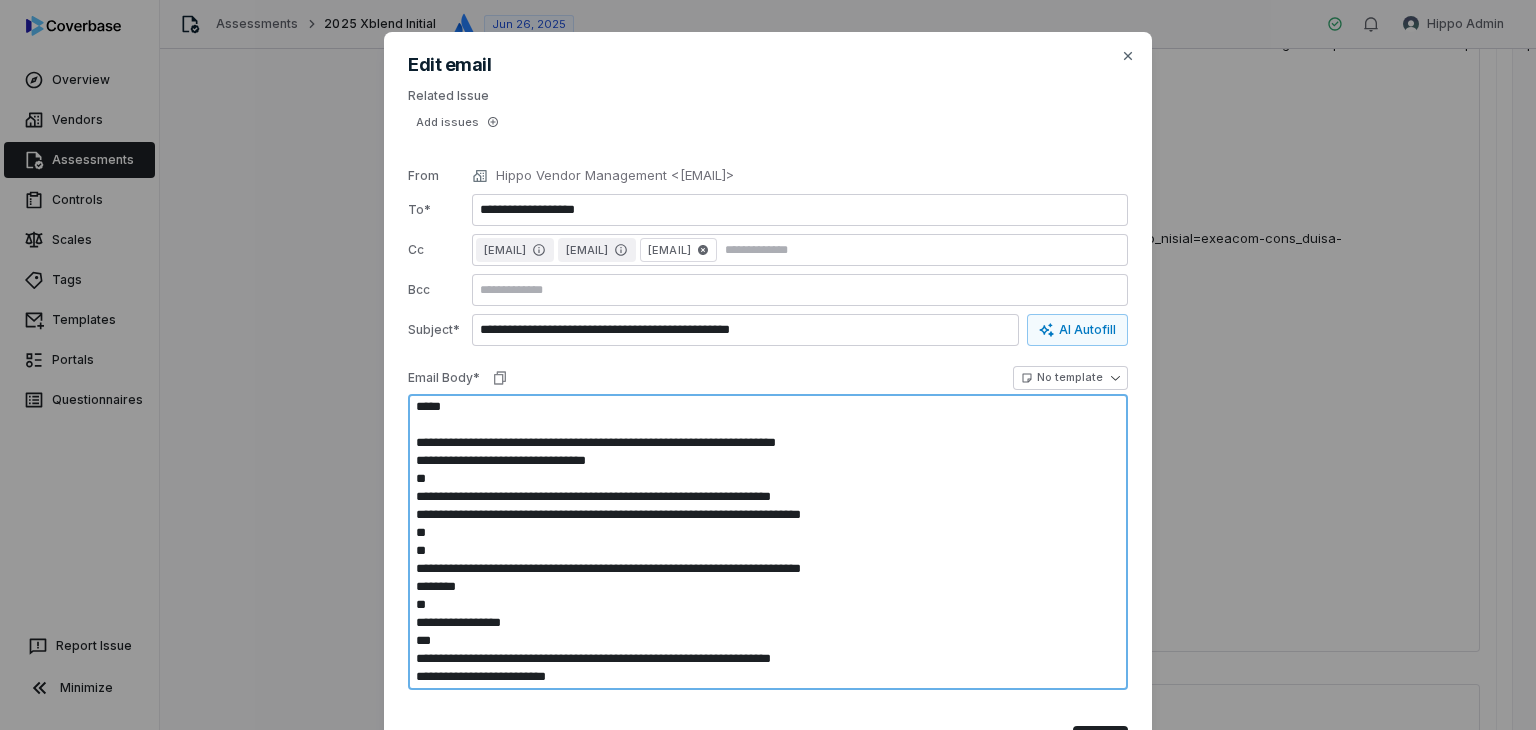 type on "*" 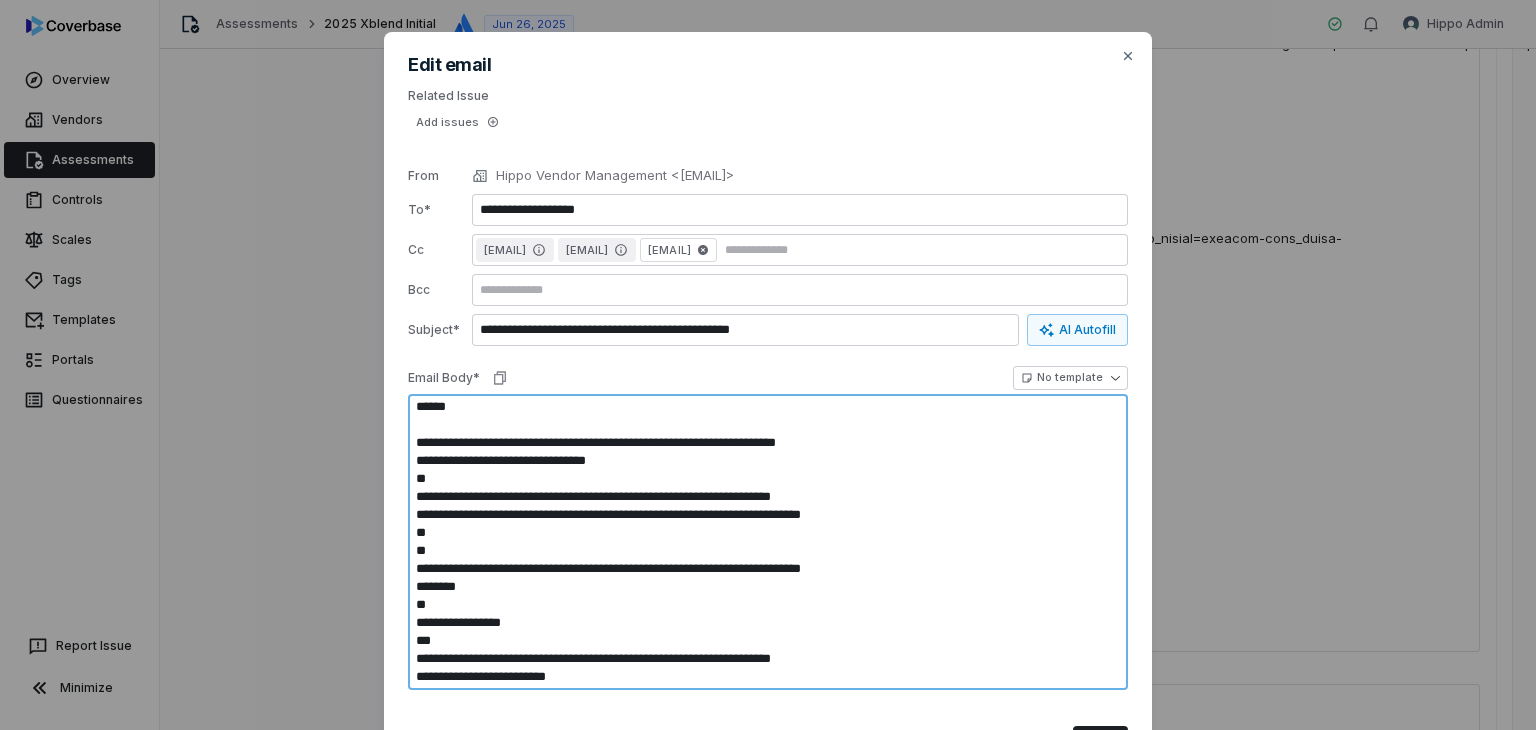 type on "*" 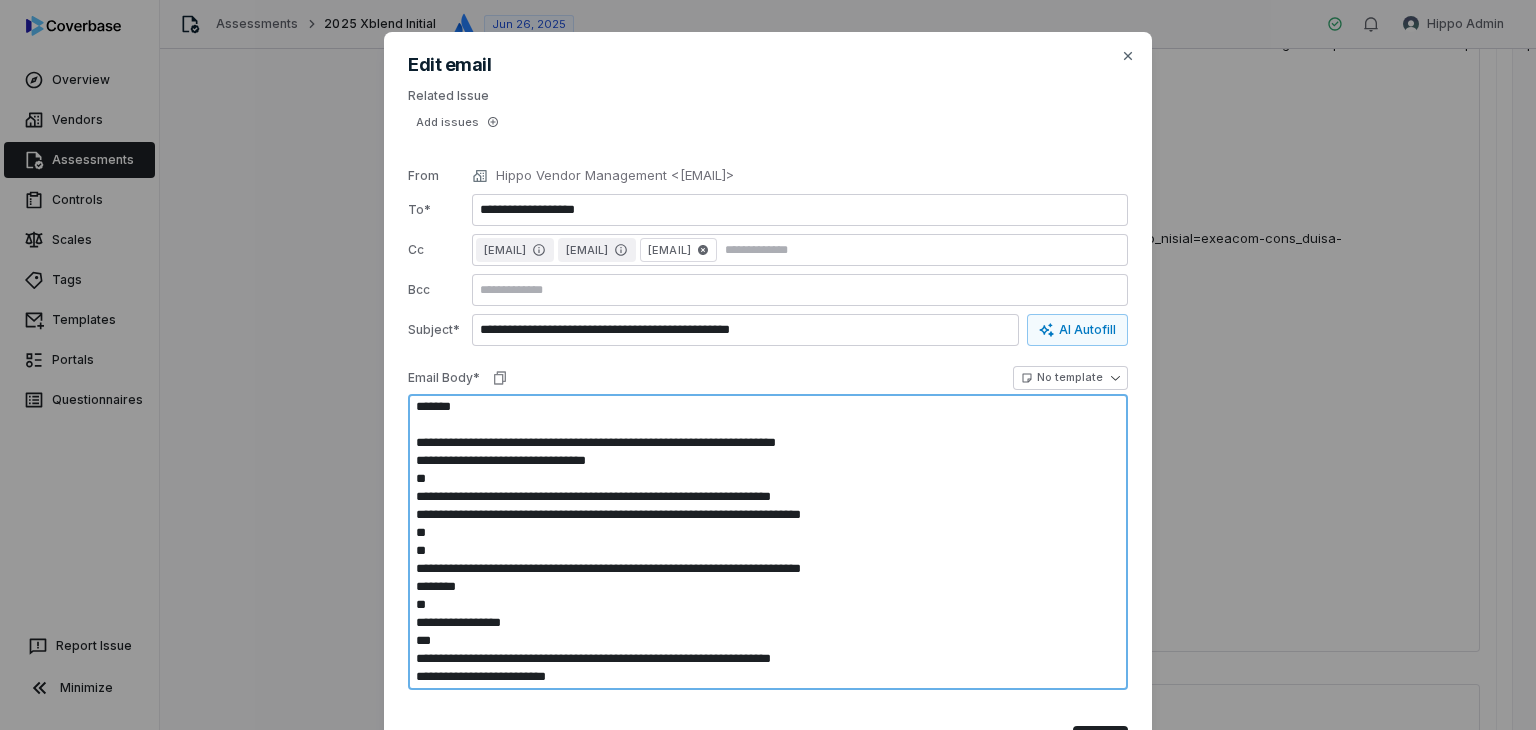type on "*" 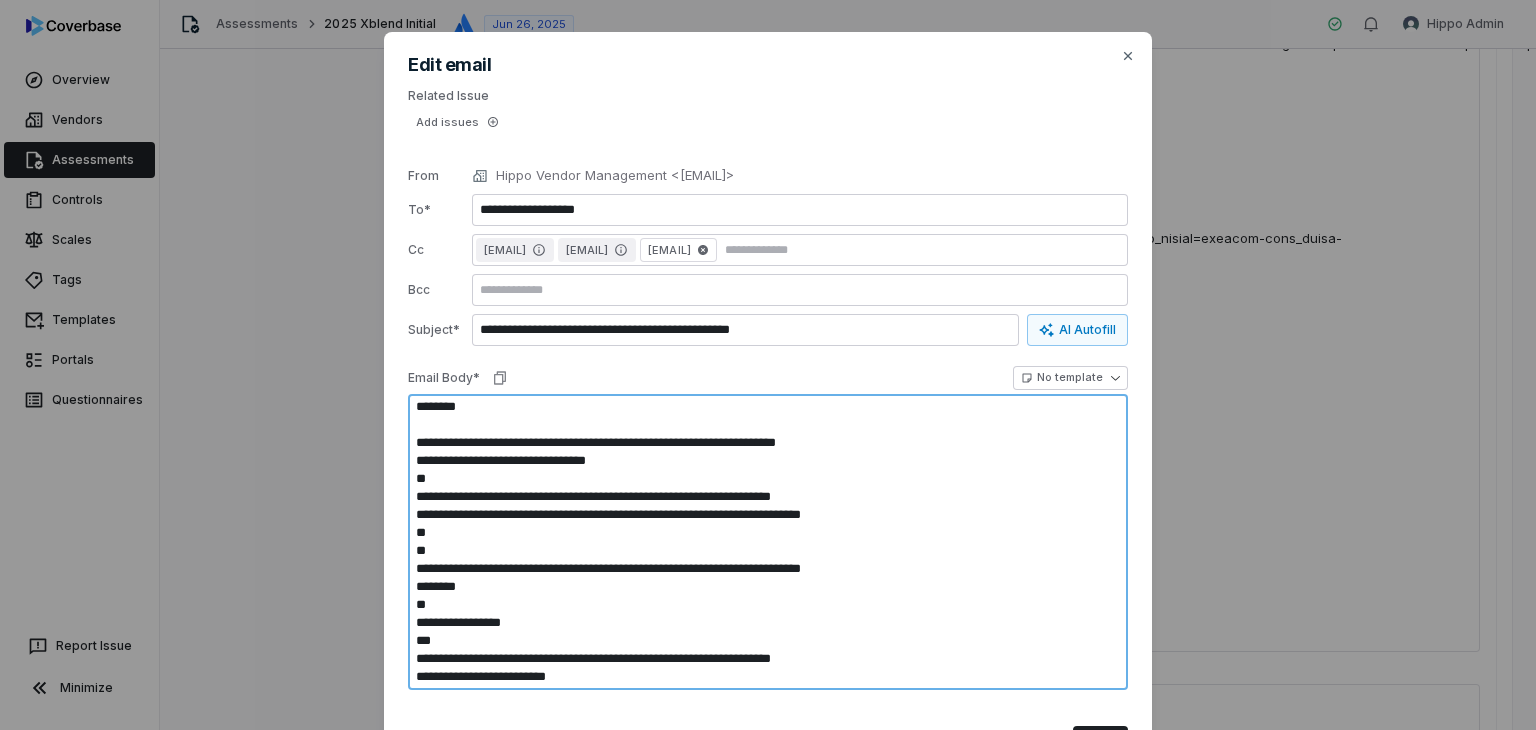 type on "*" 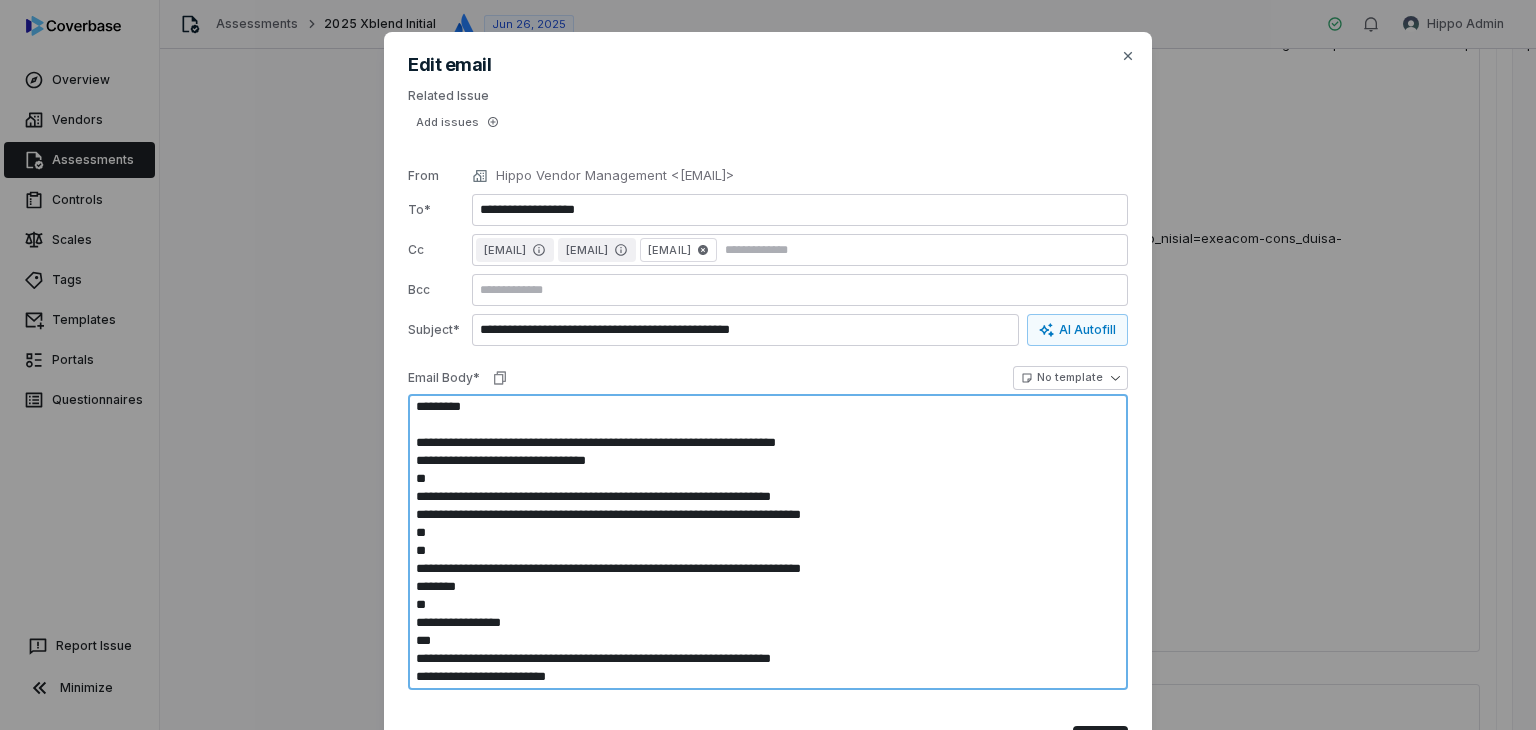 type on "*" 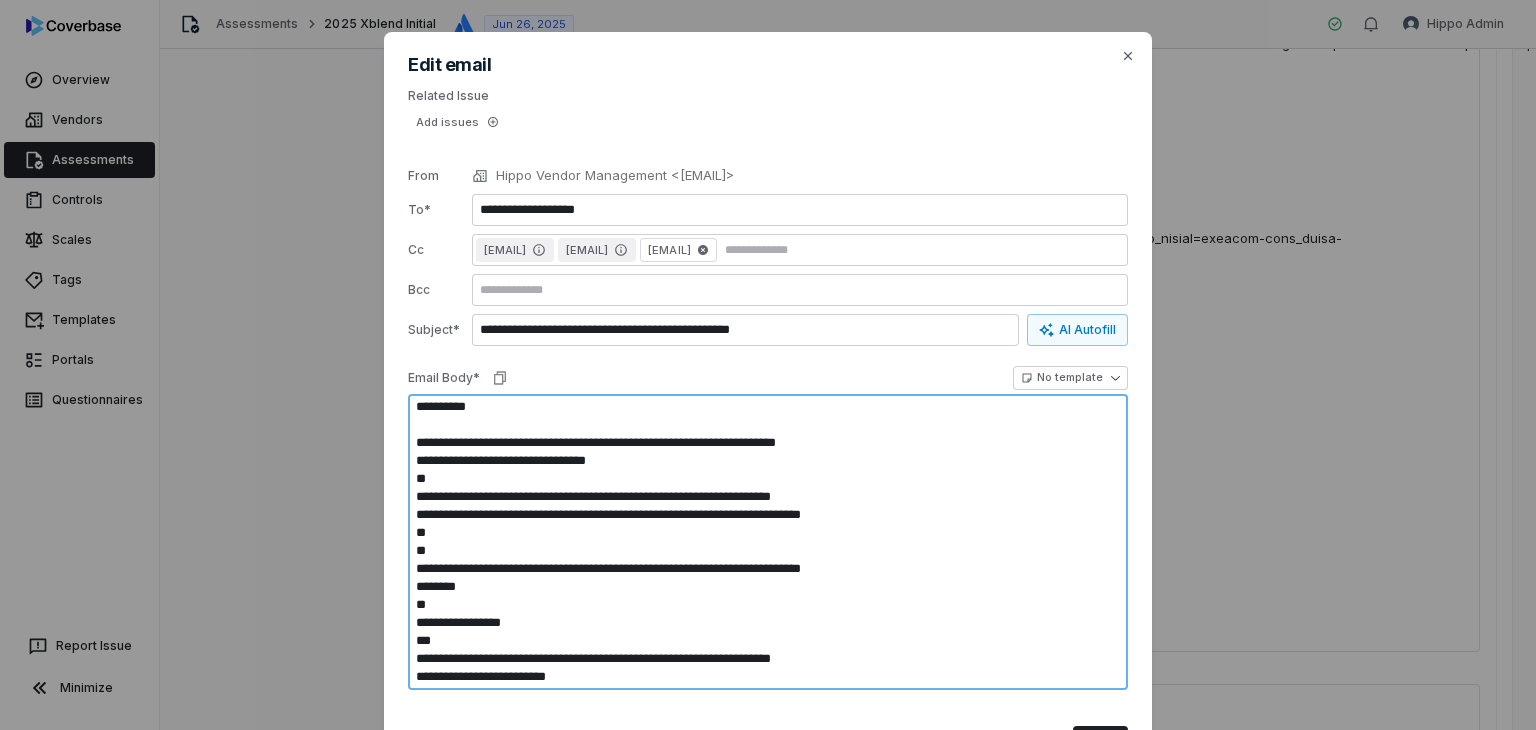 type on "*" 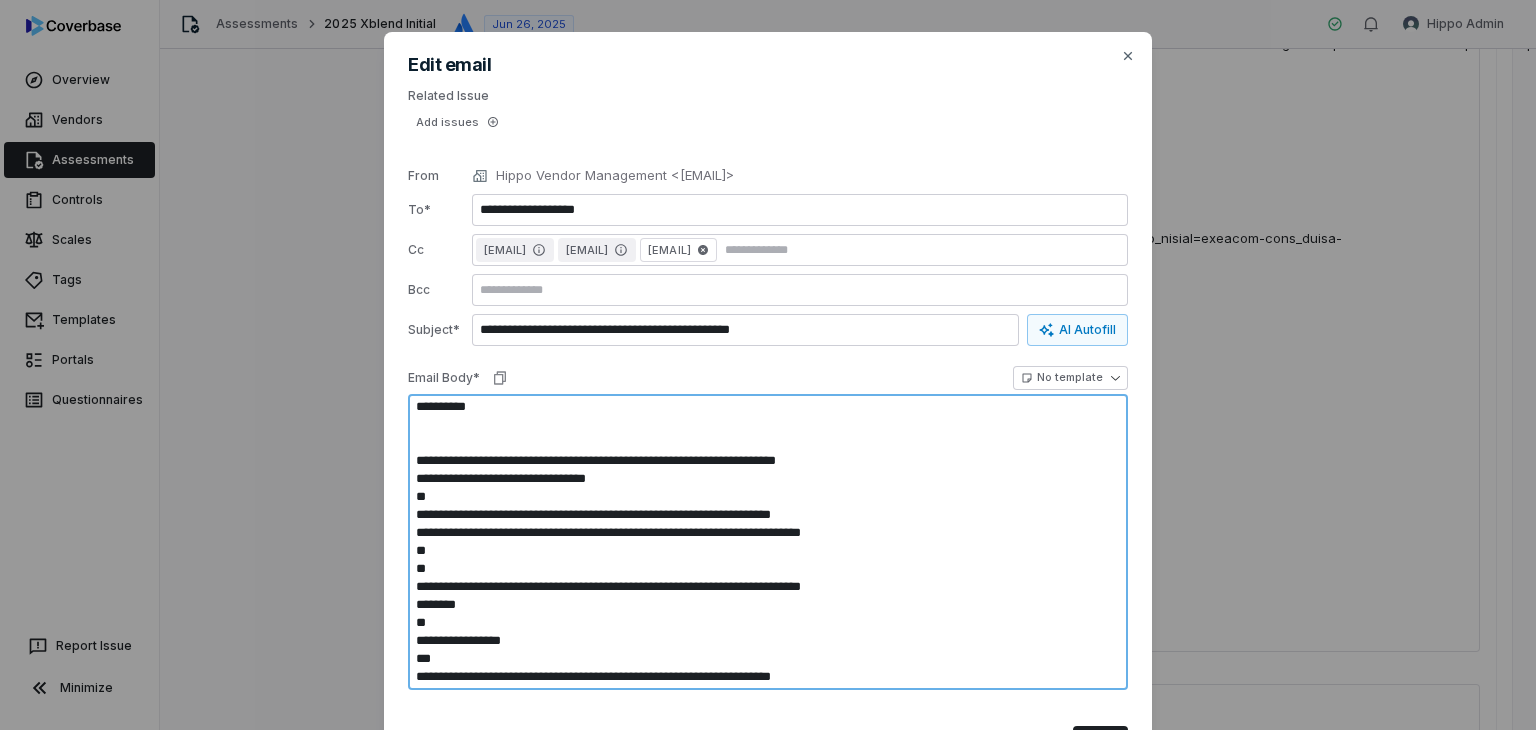 type on "*" 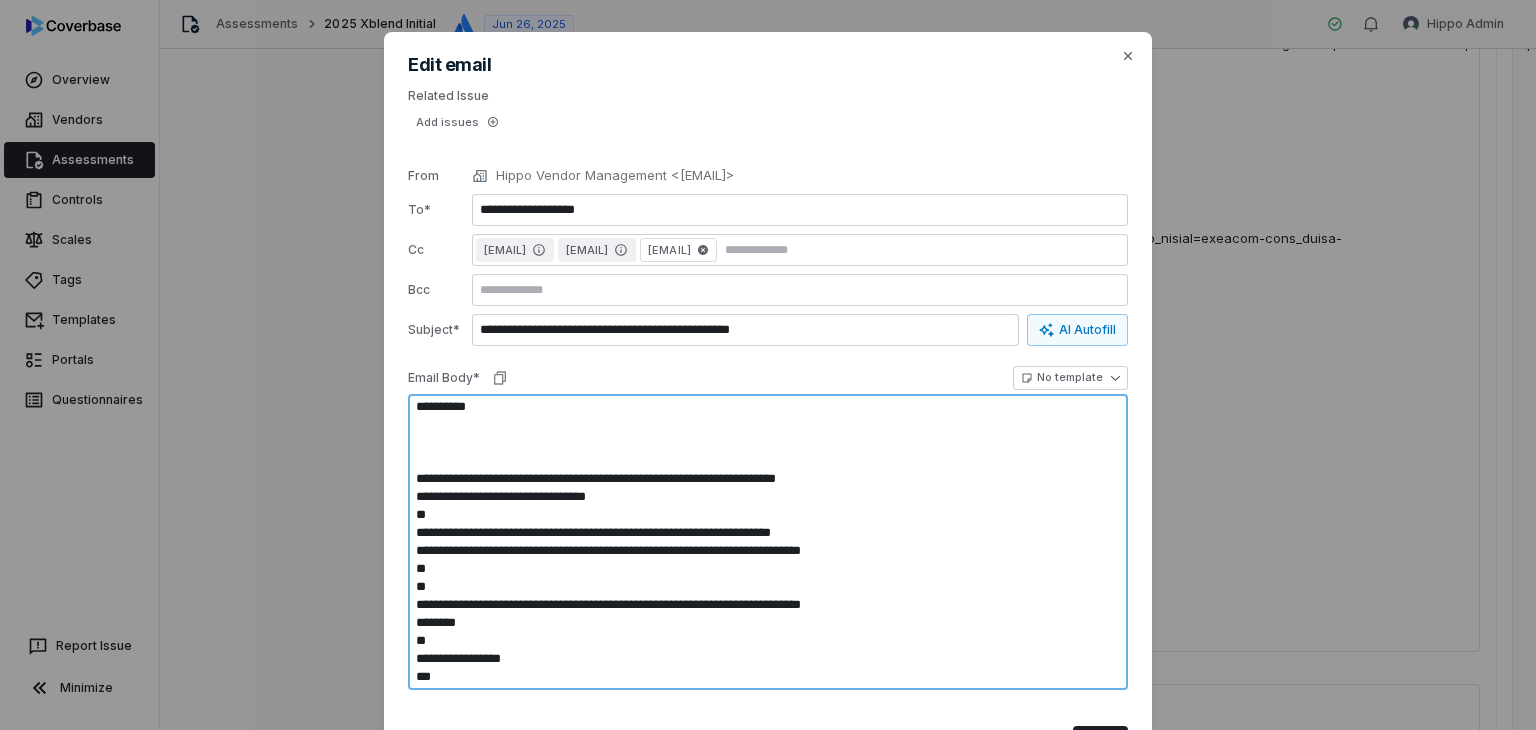 type on "*" 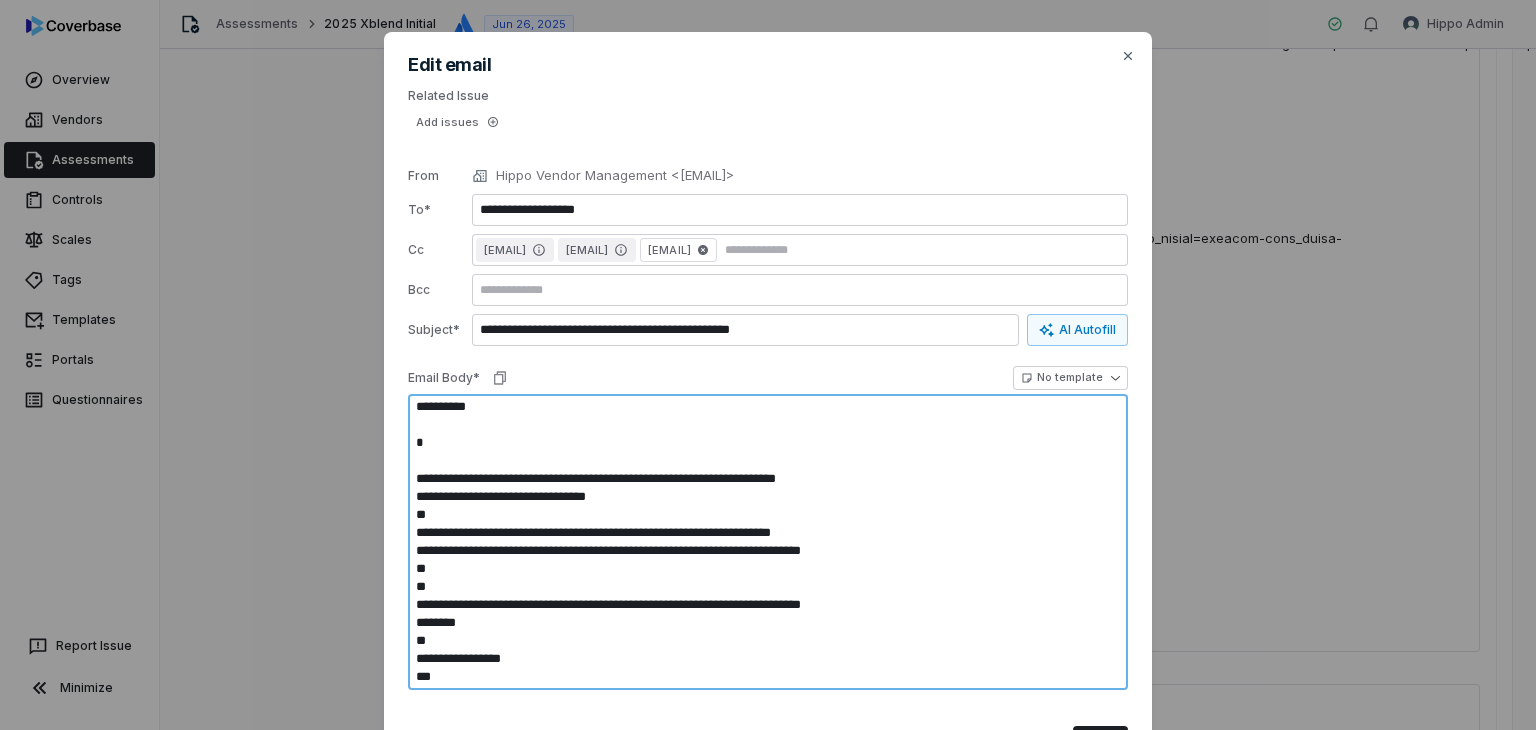 type on "*" 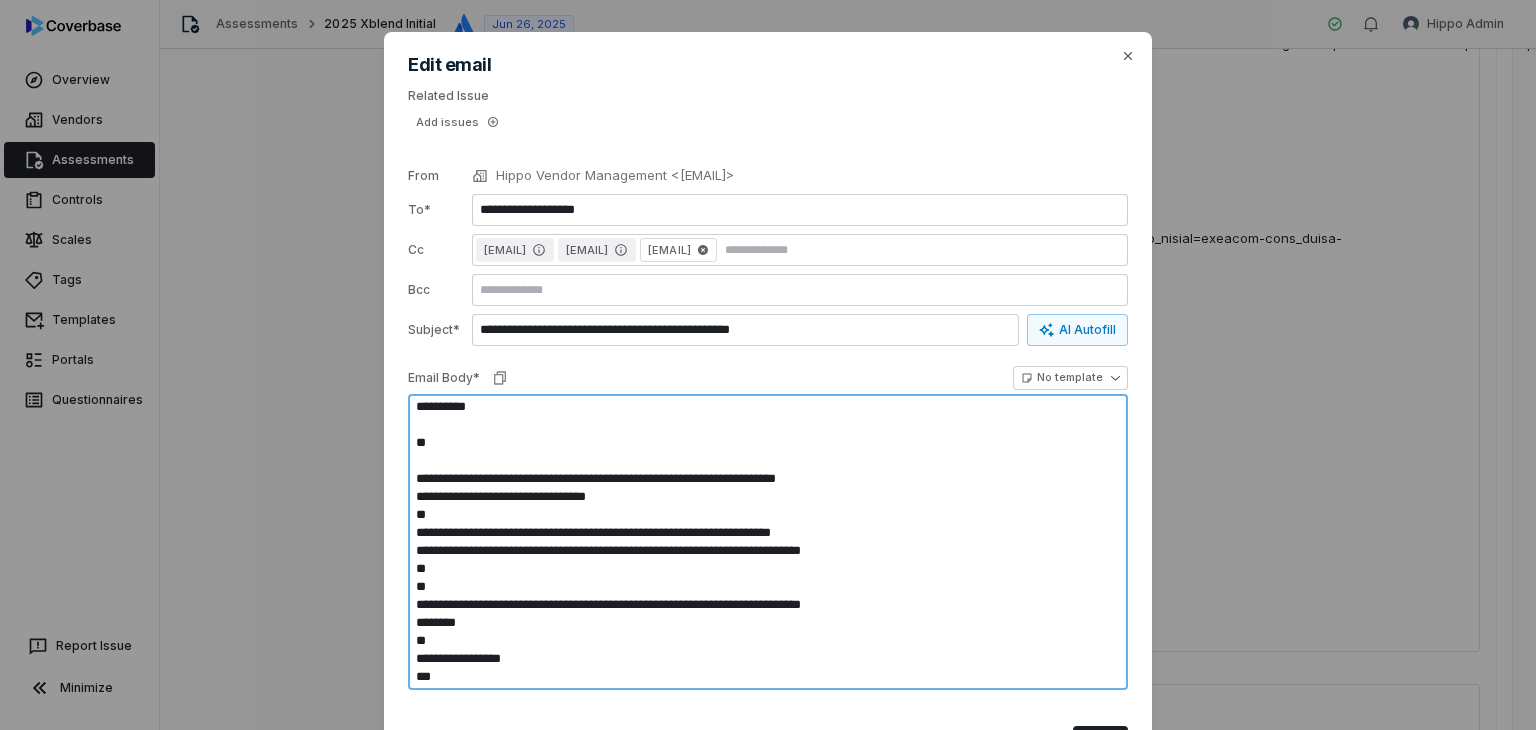 type on "*" 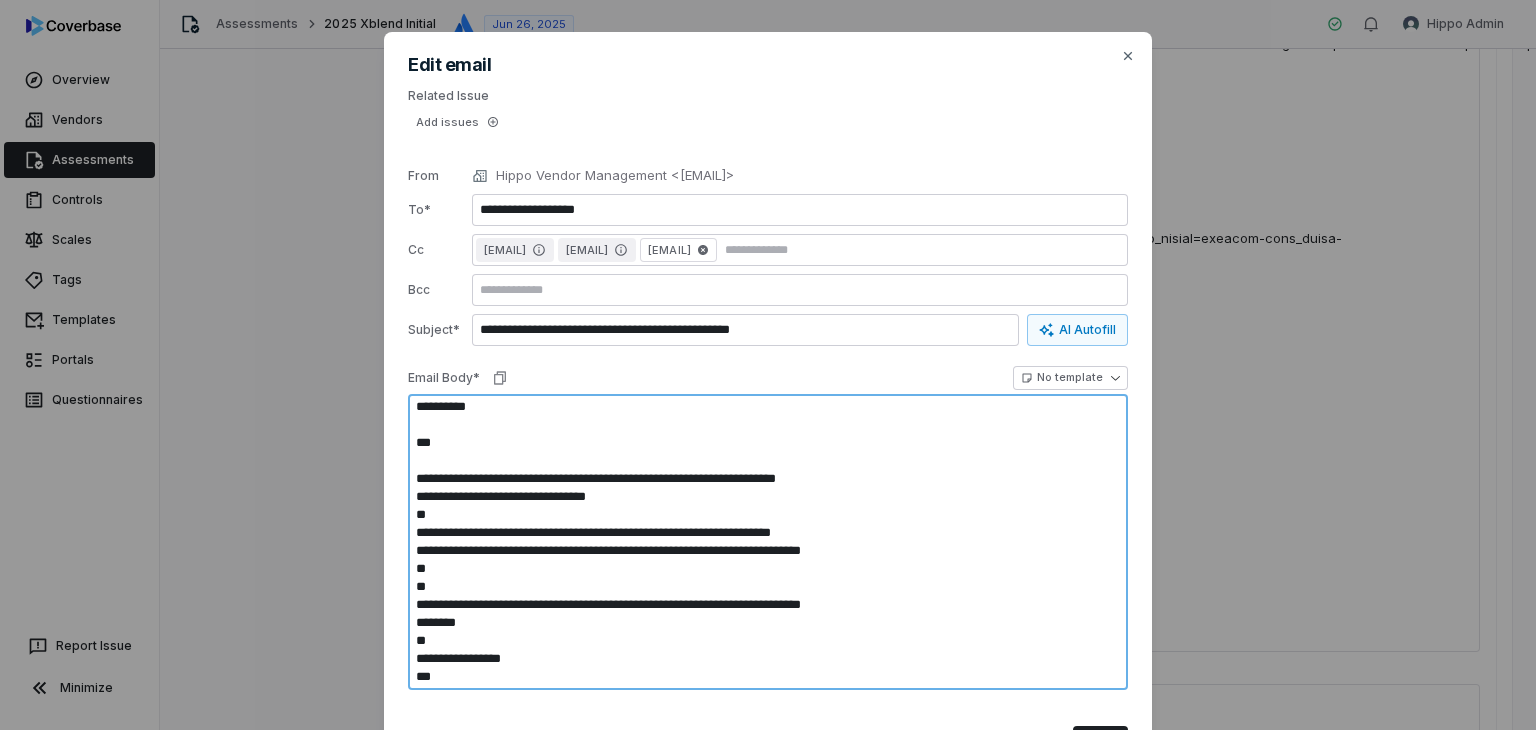 type on "*" 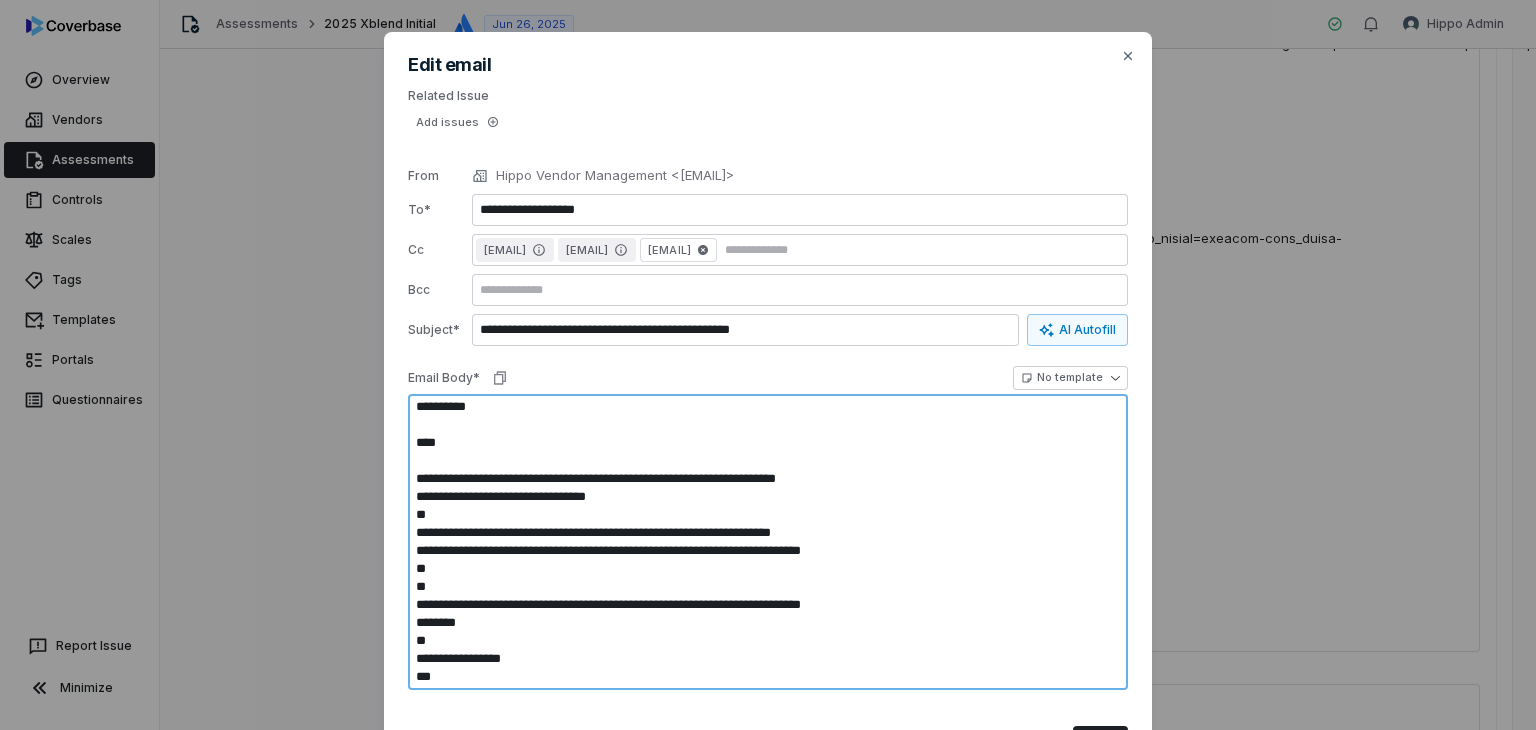 type on "*" 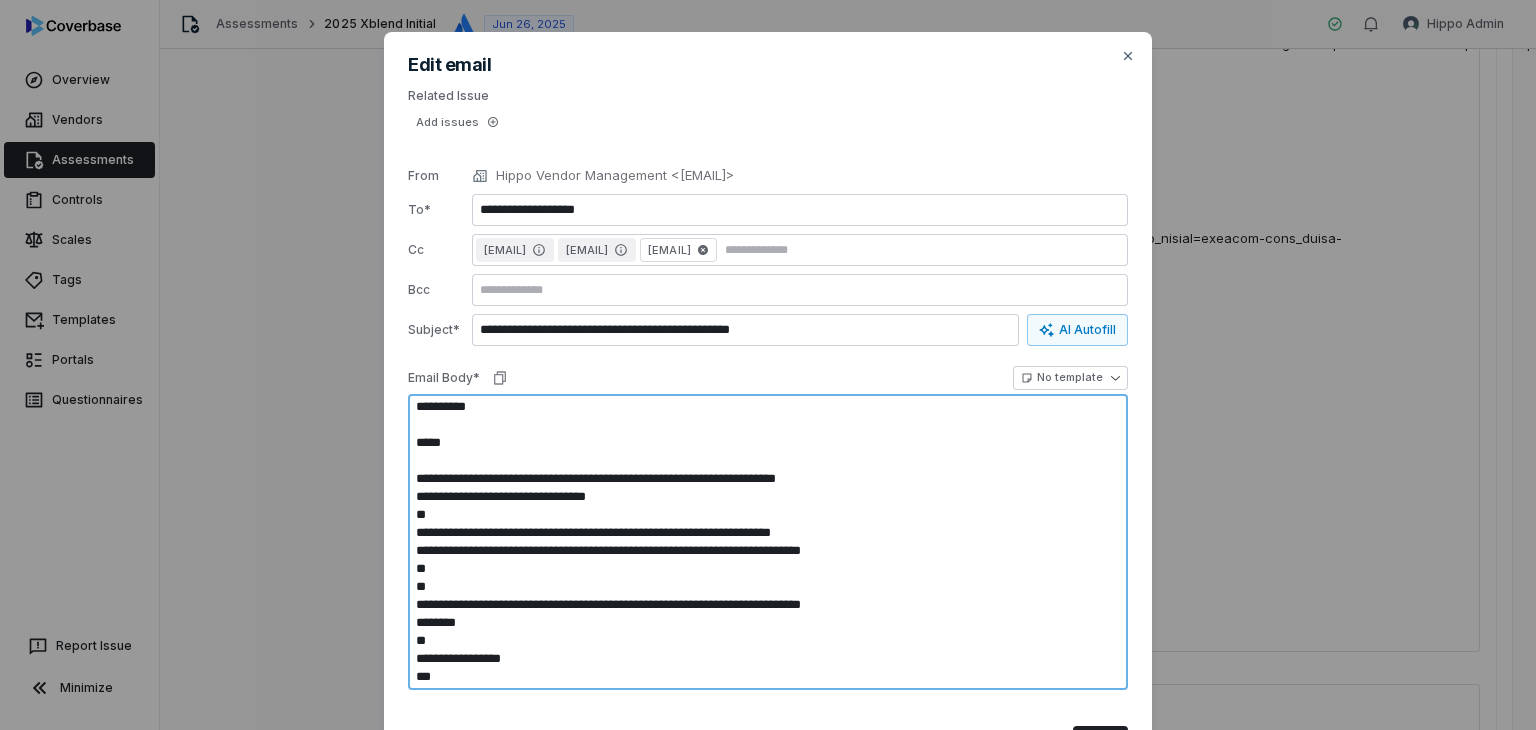 type on "*" 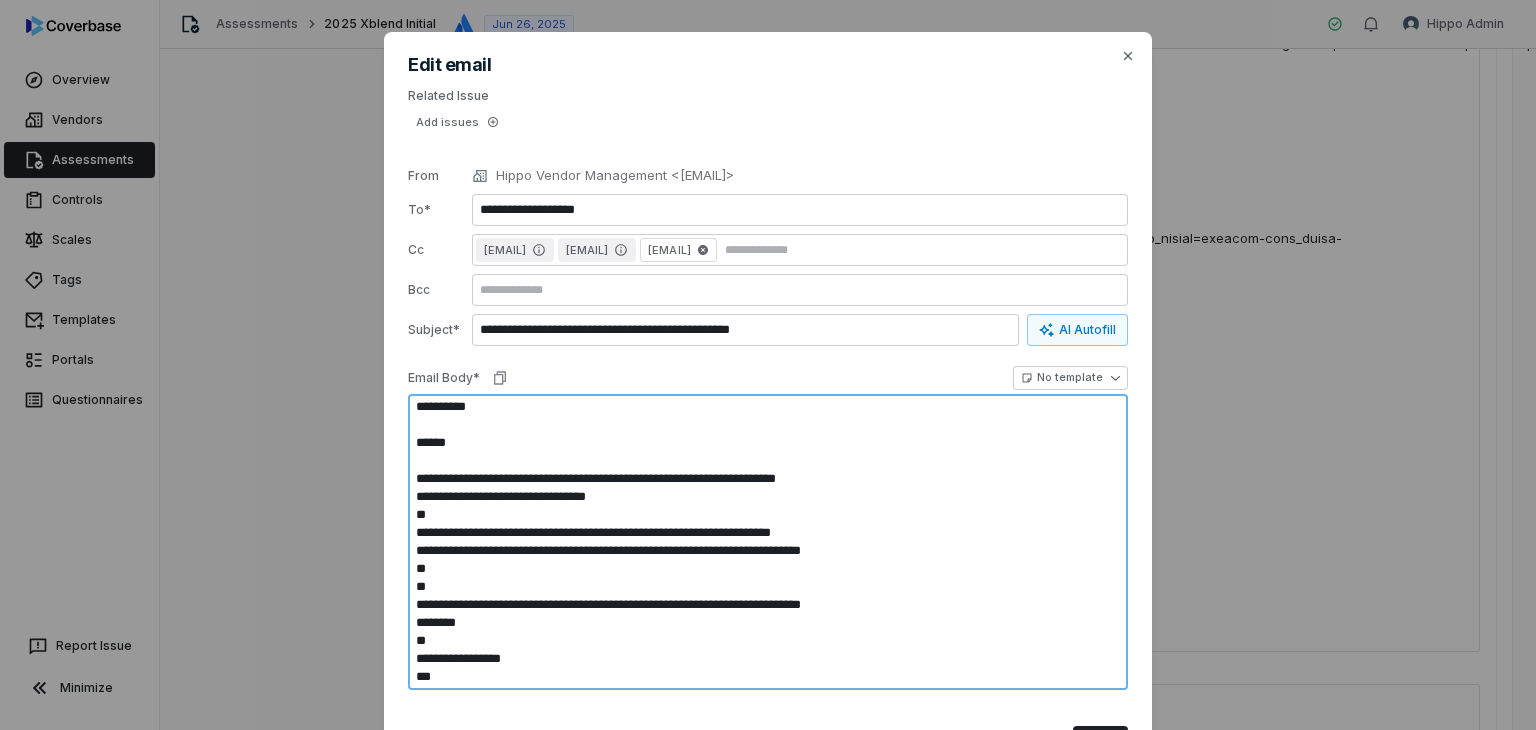type on "*" 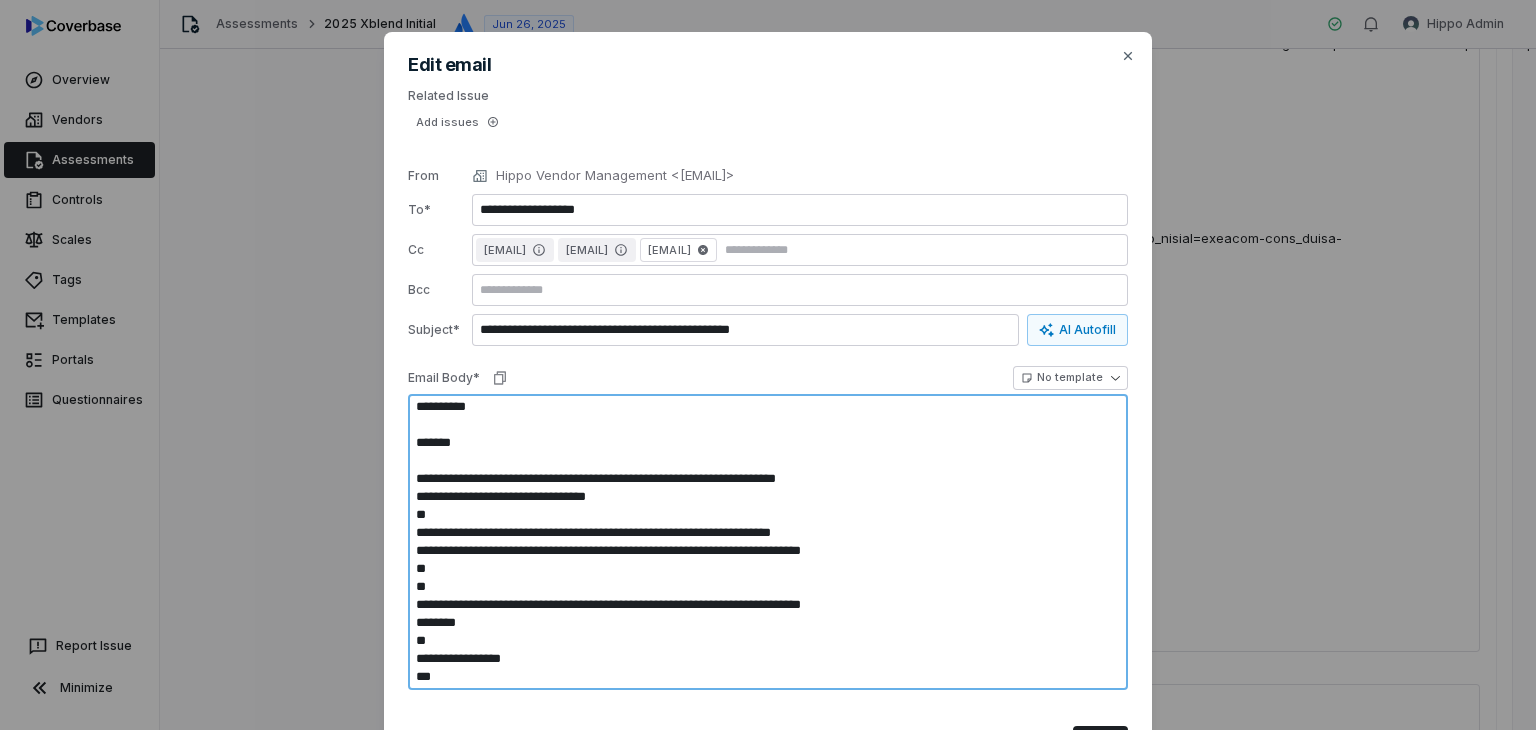 type on "*" 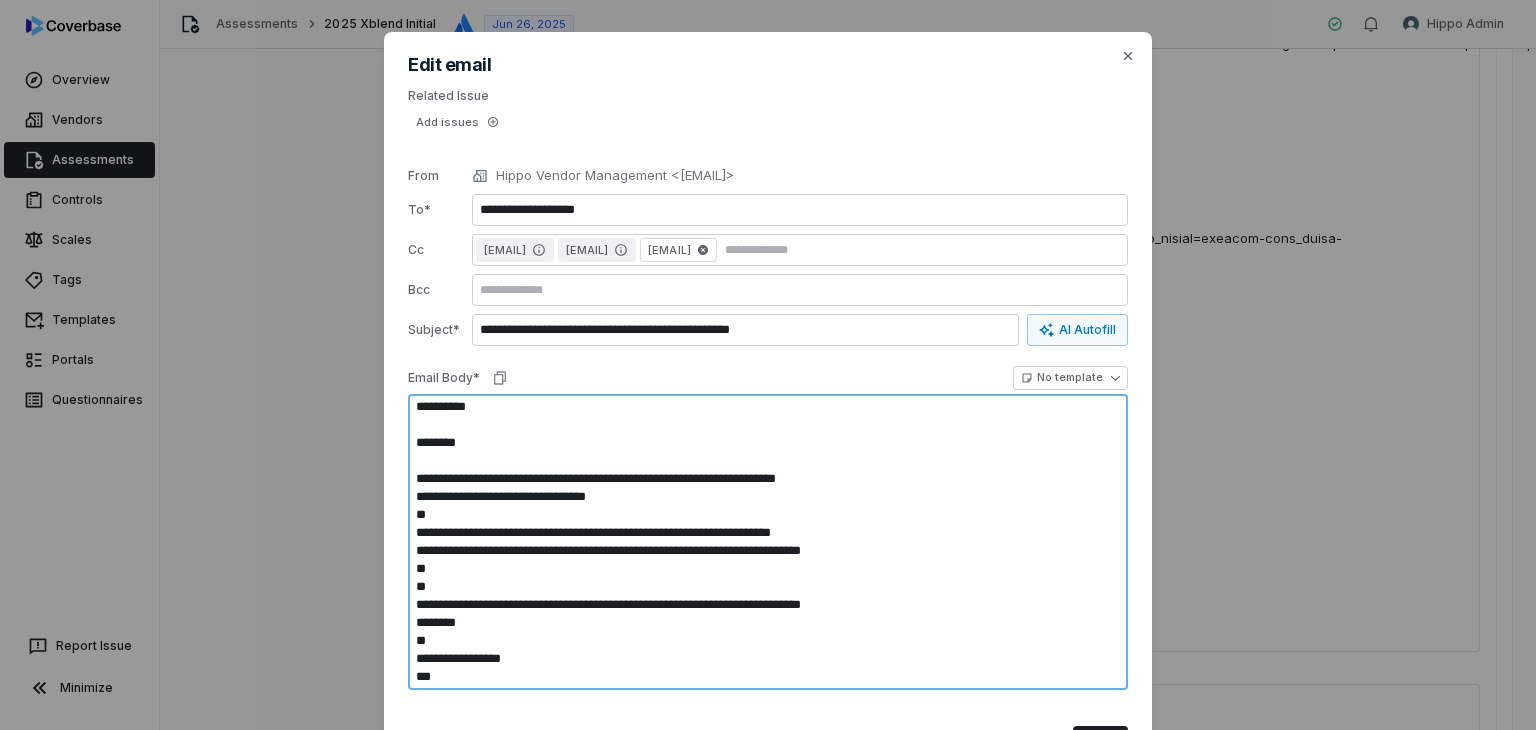 type on "*" 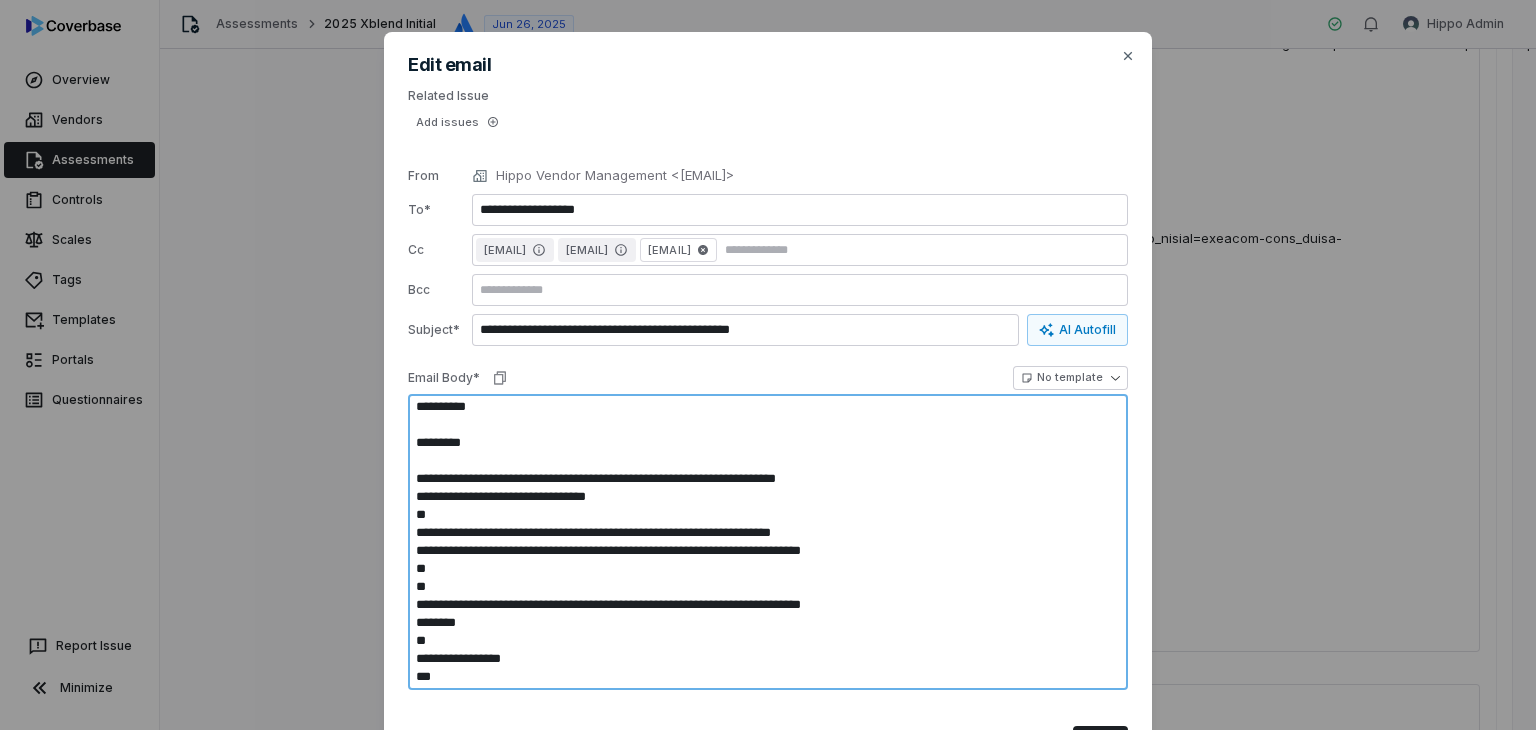 type on "*" 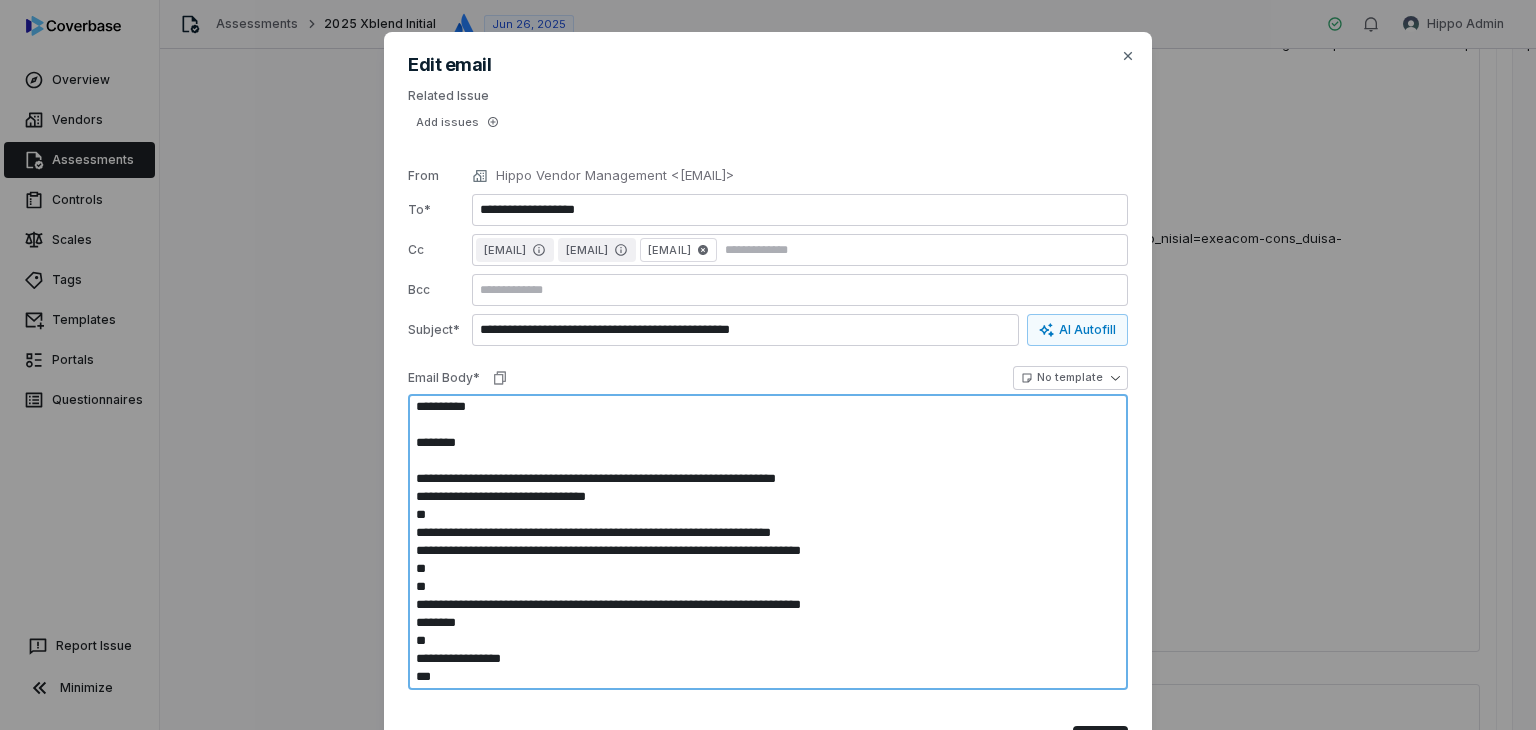 type on "*" 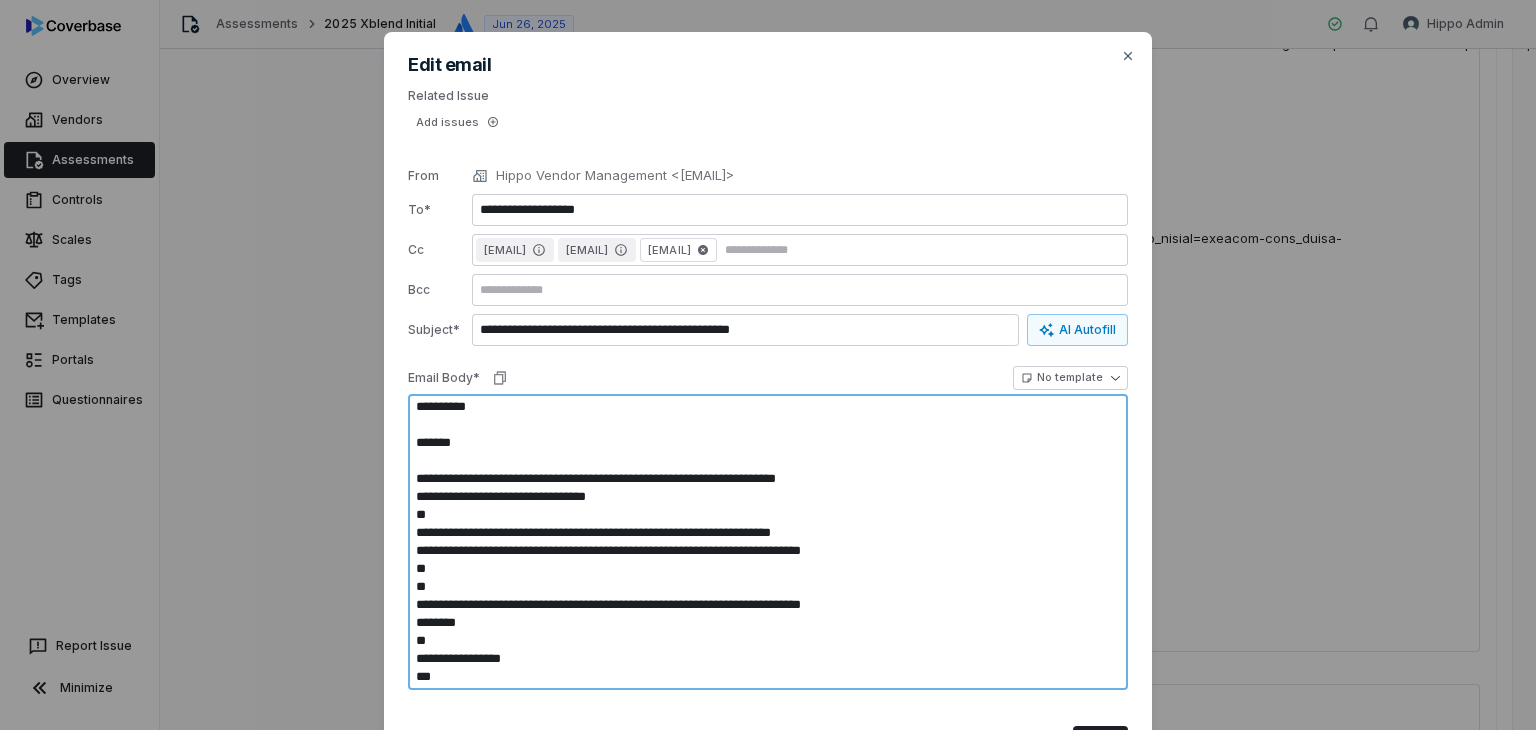 type on "*" 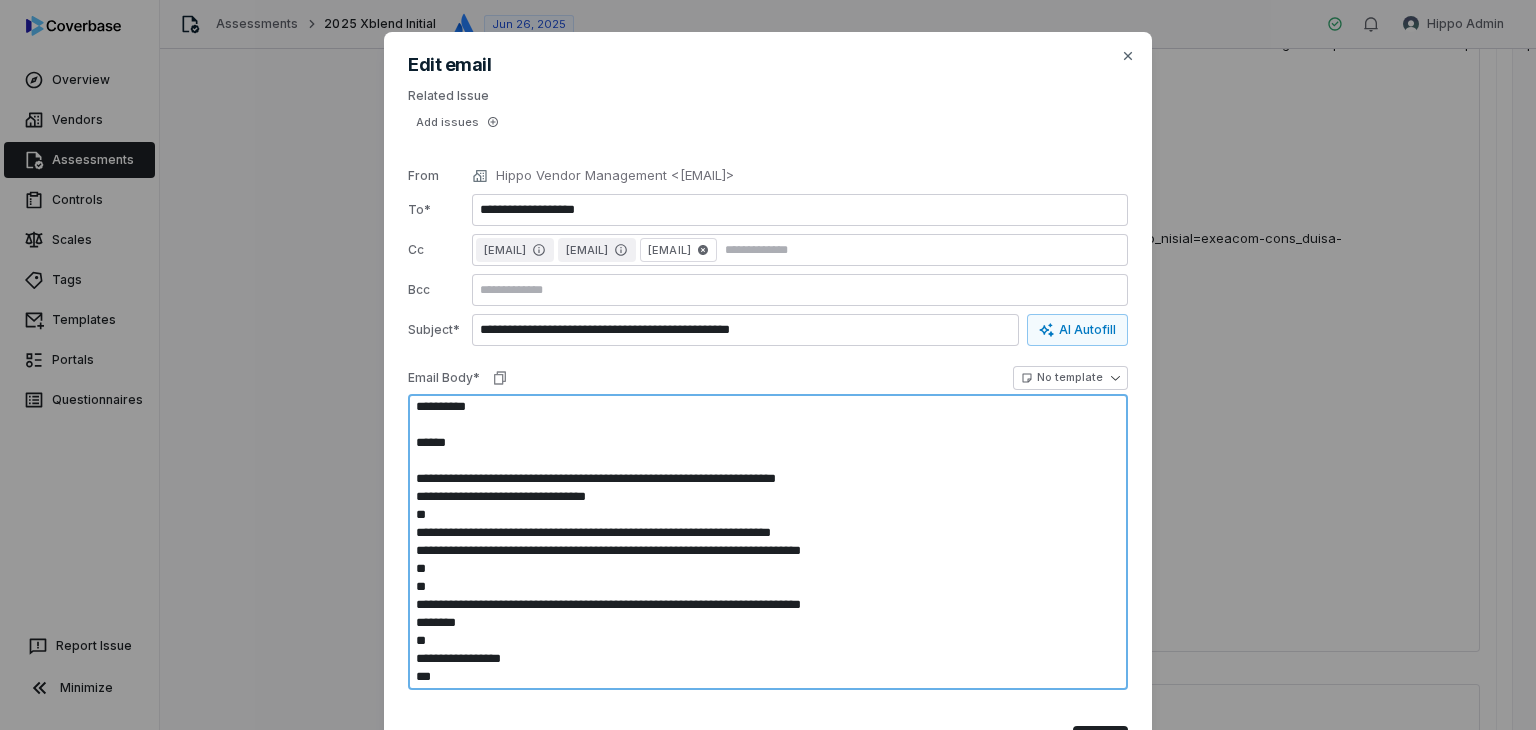 type on "*" 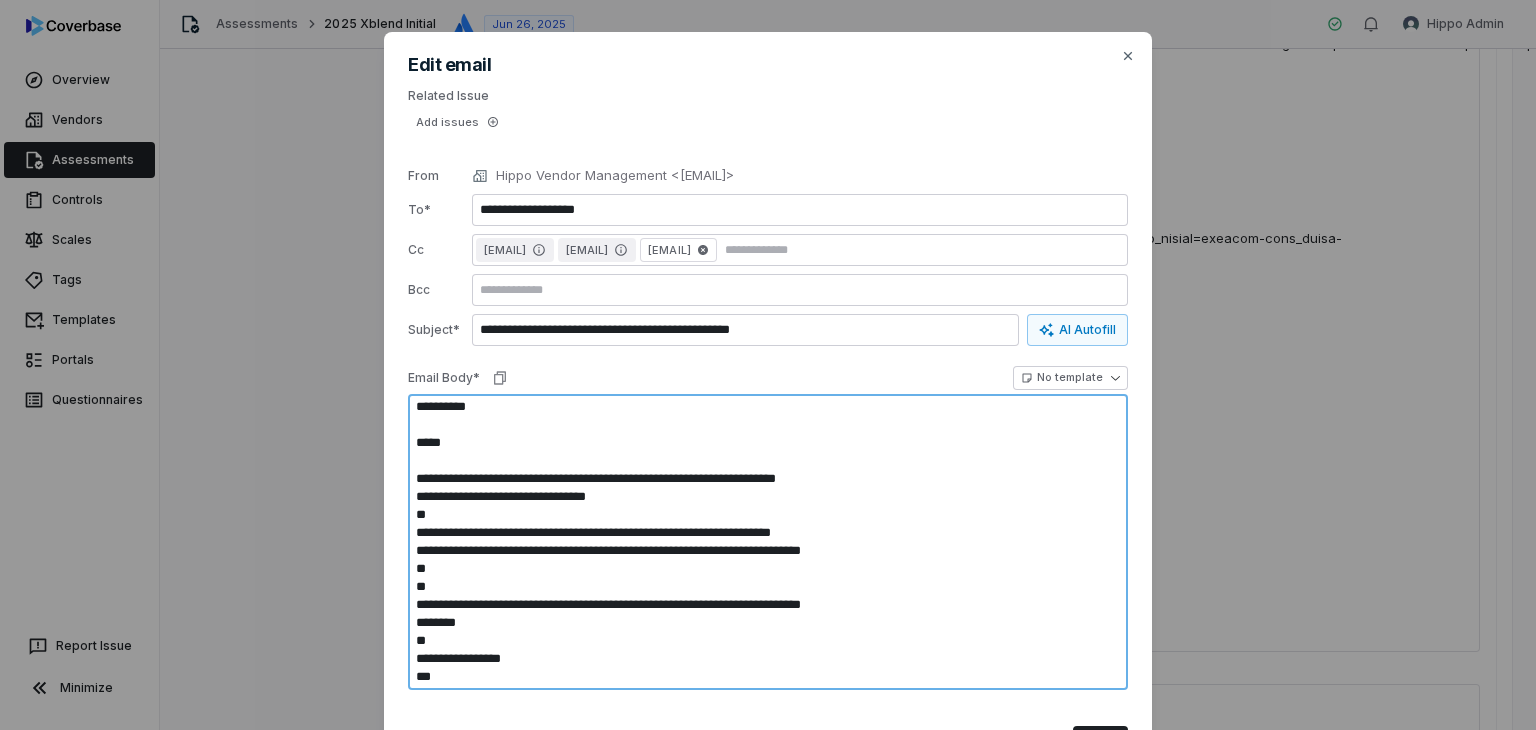 type on "*" 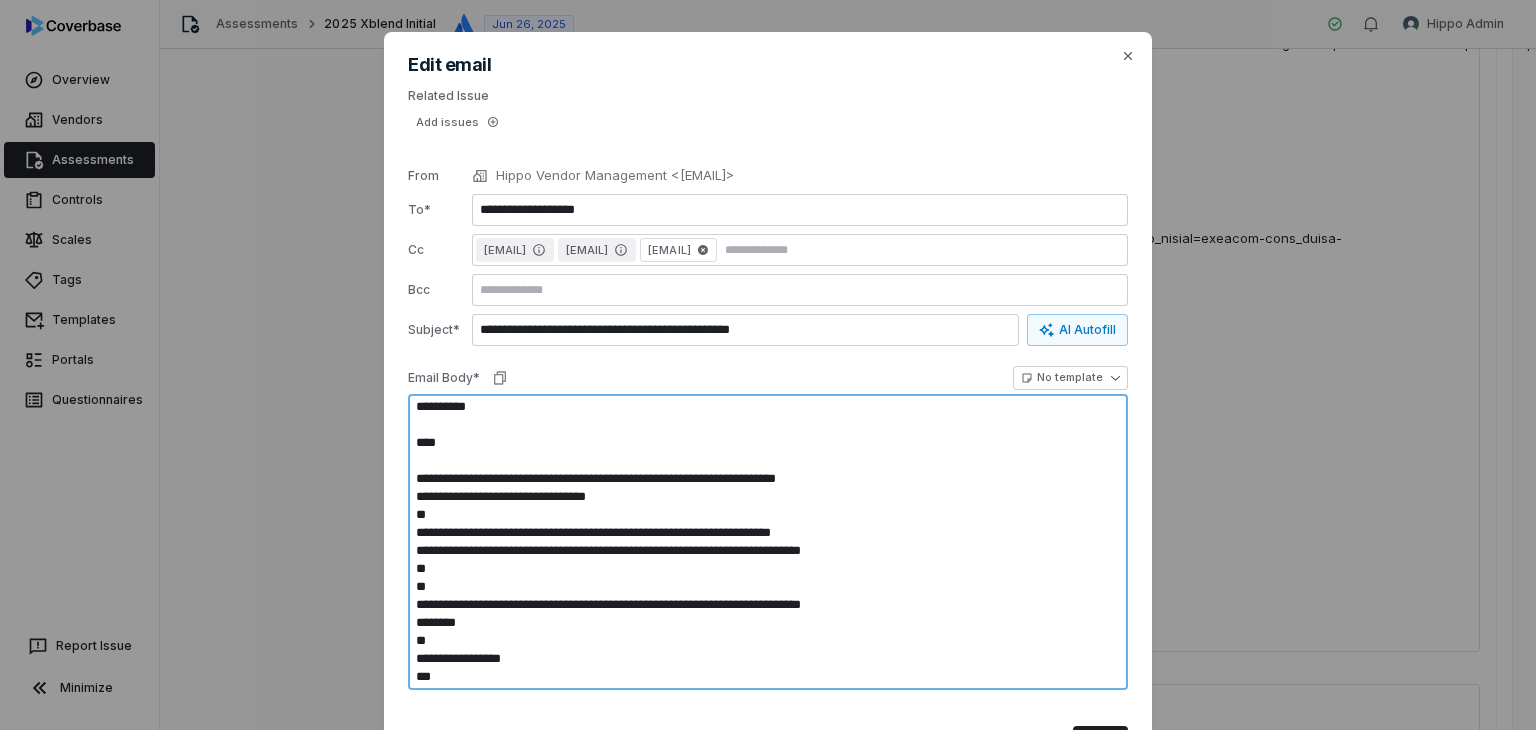 type on "*" 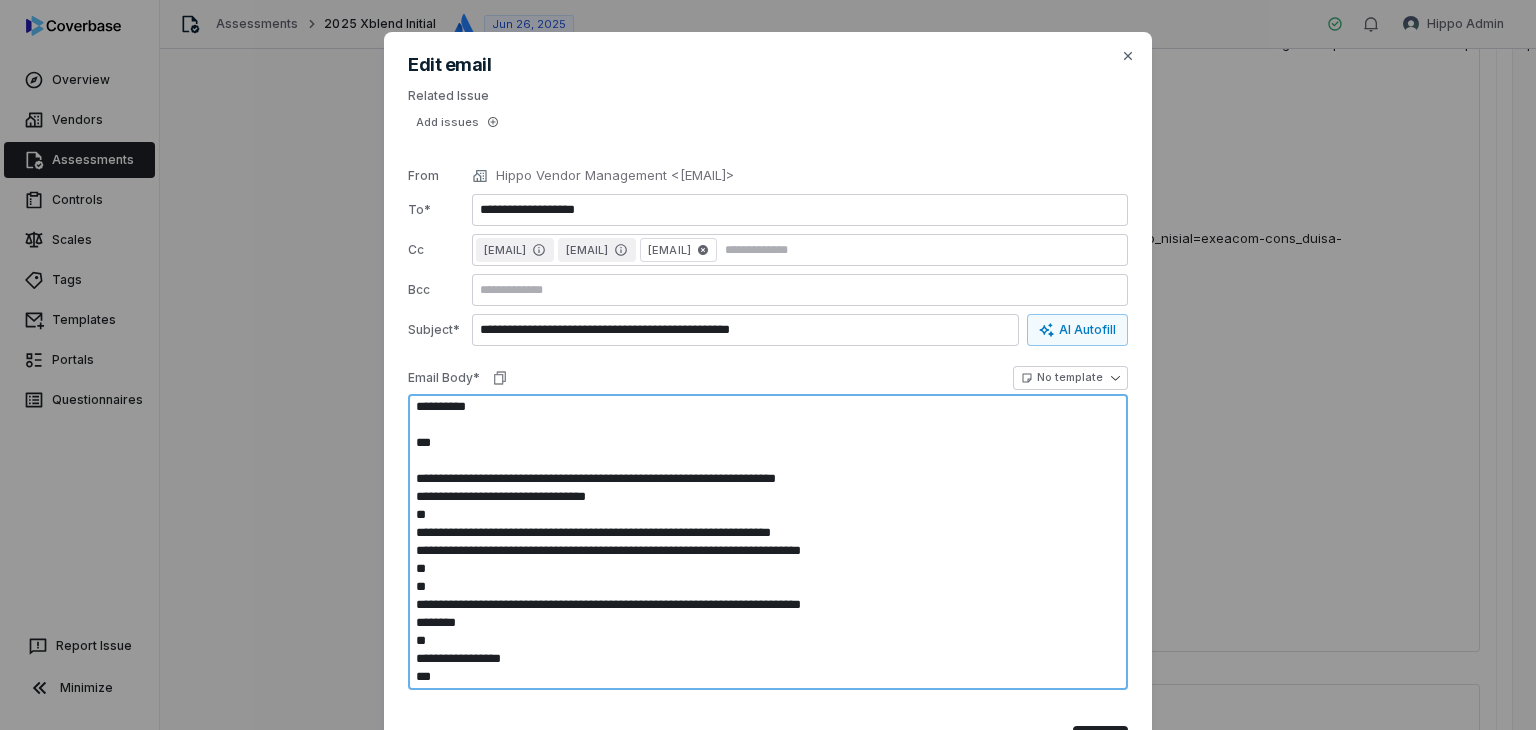 type on "*" 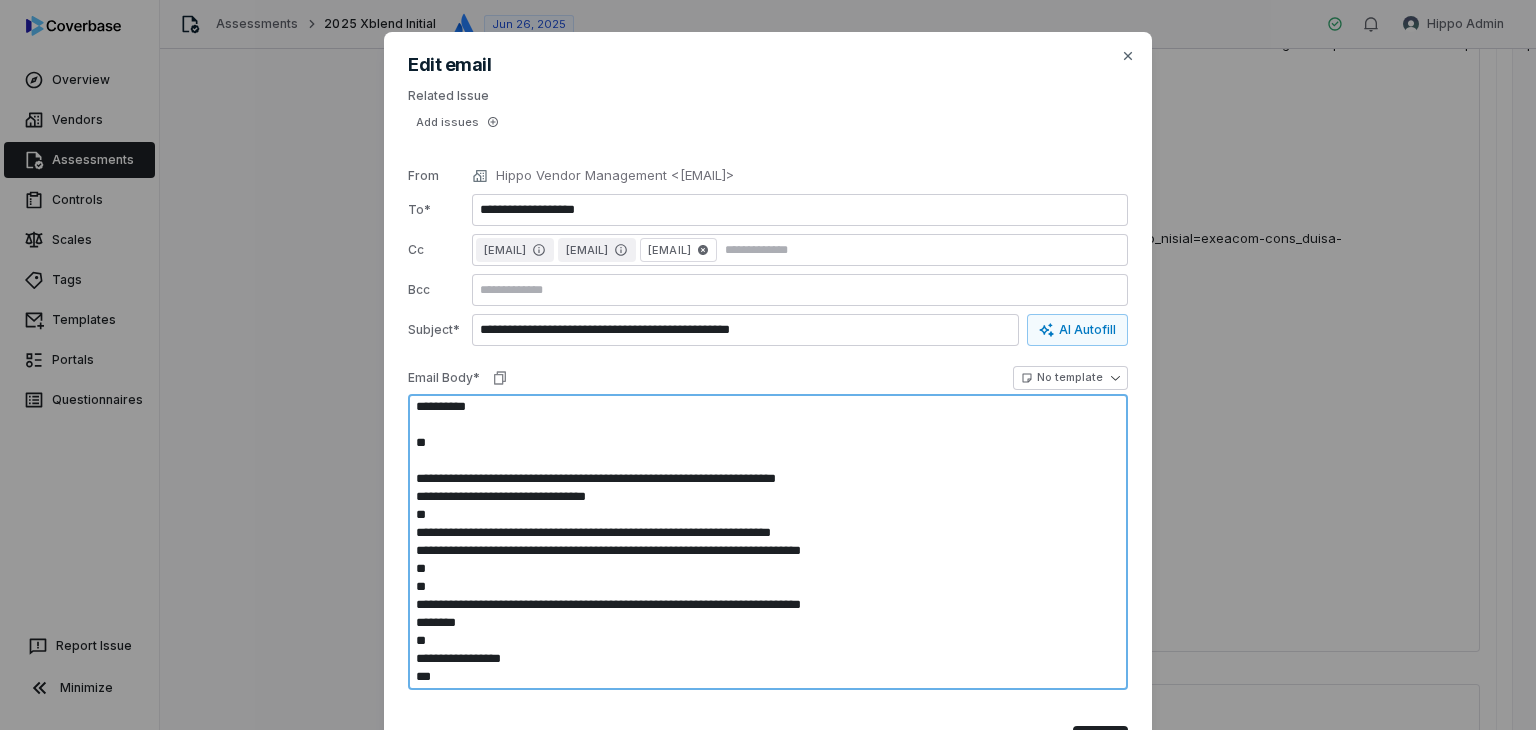 type on "*" 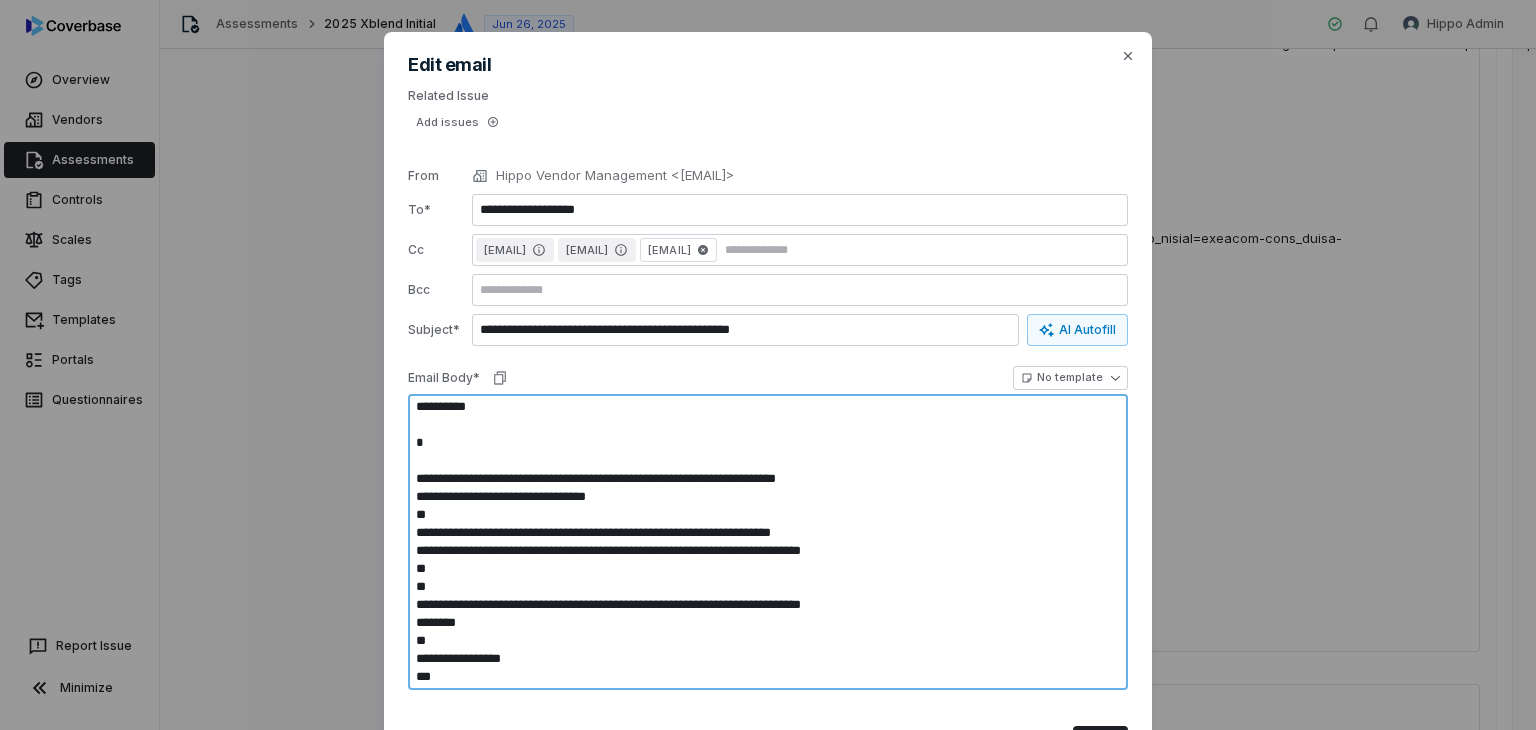 type on "*" 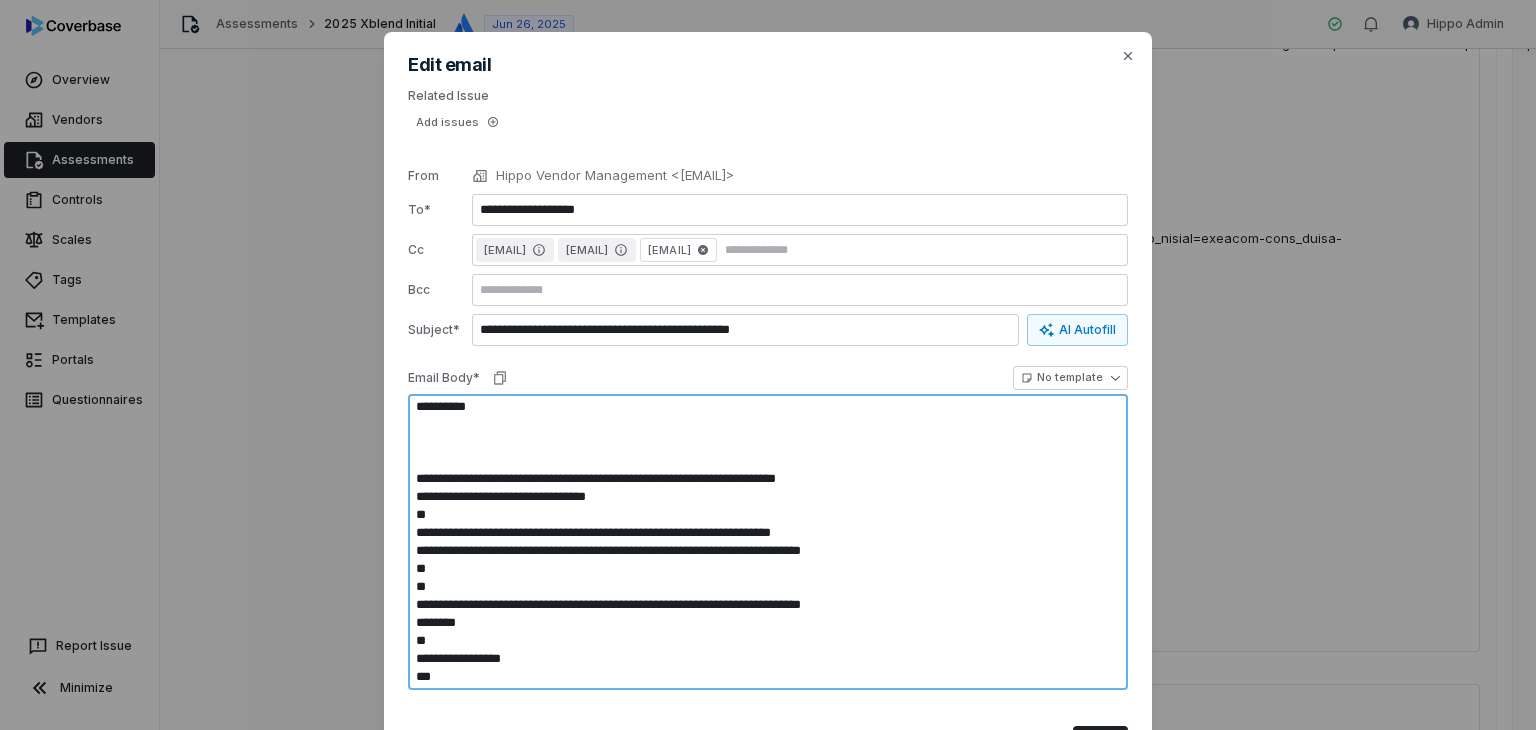 type on "*" 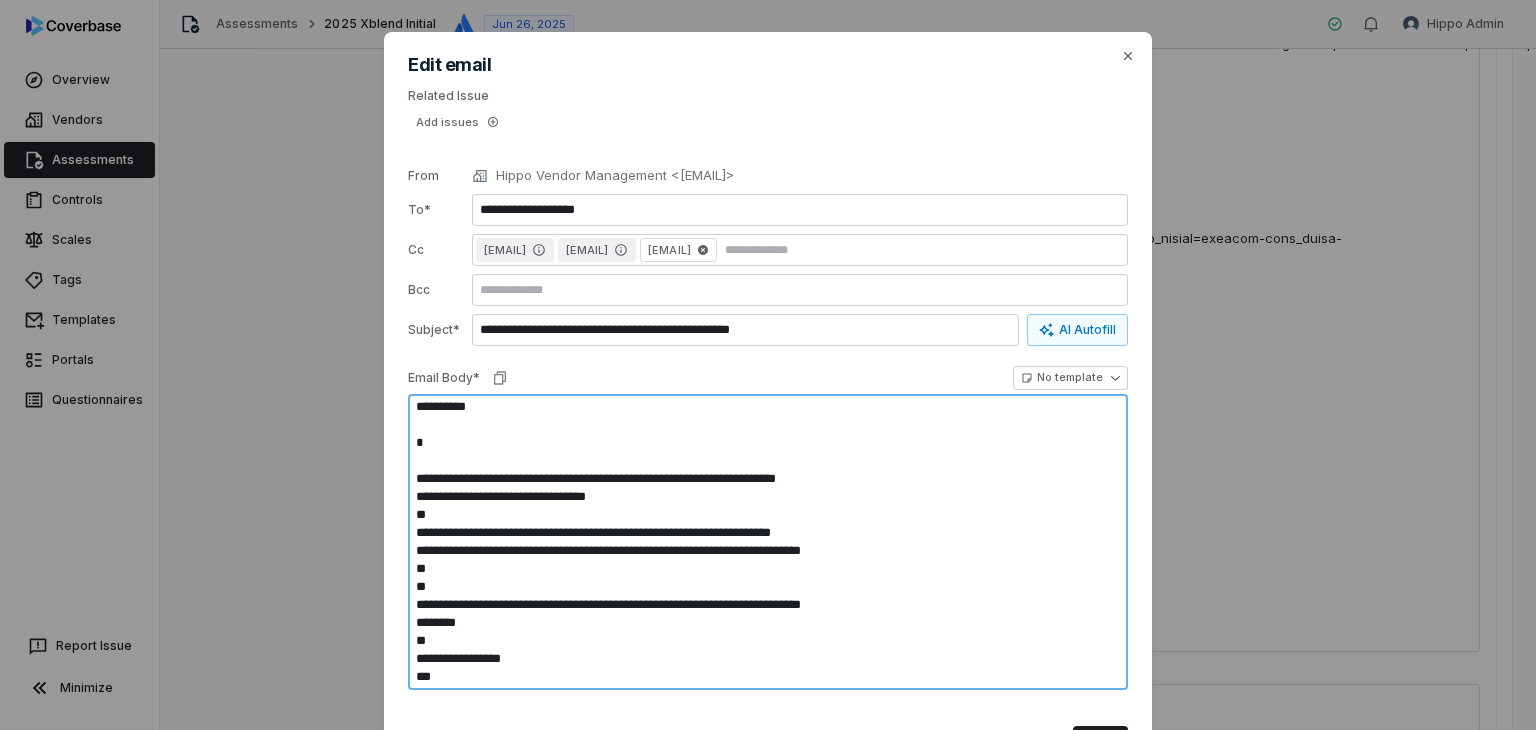 type on "*" 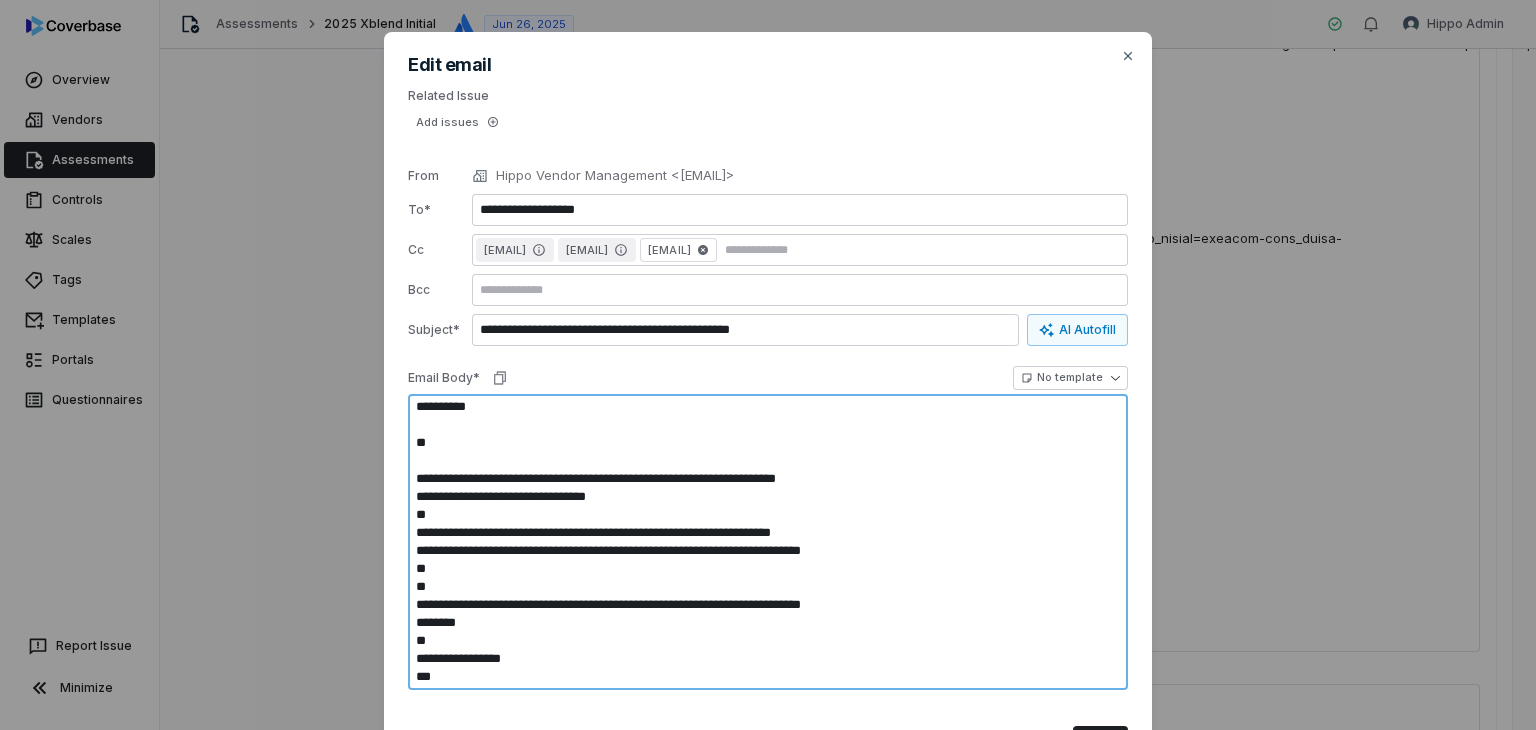 type on "**********" 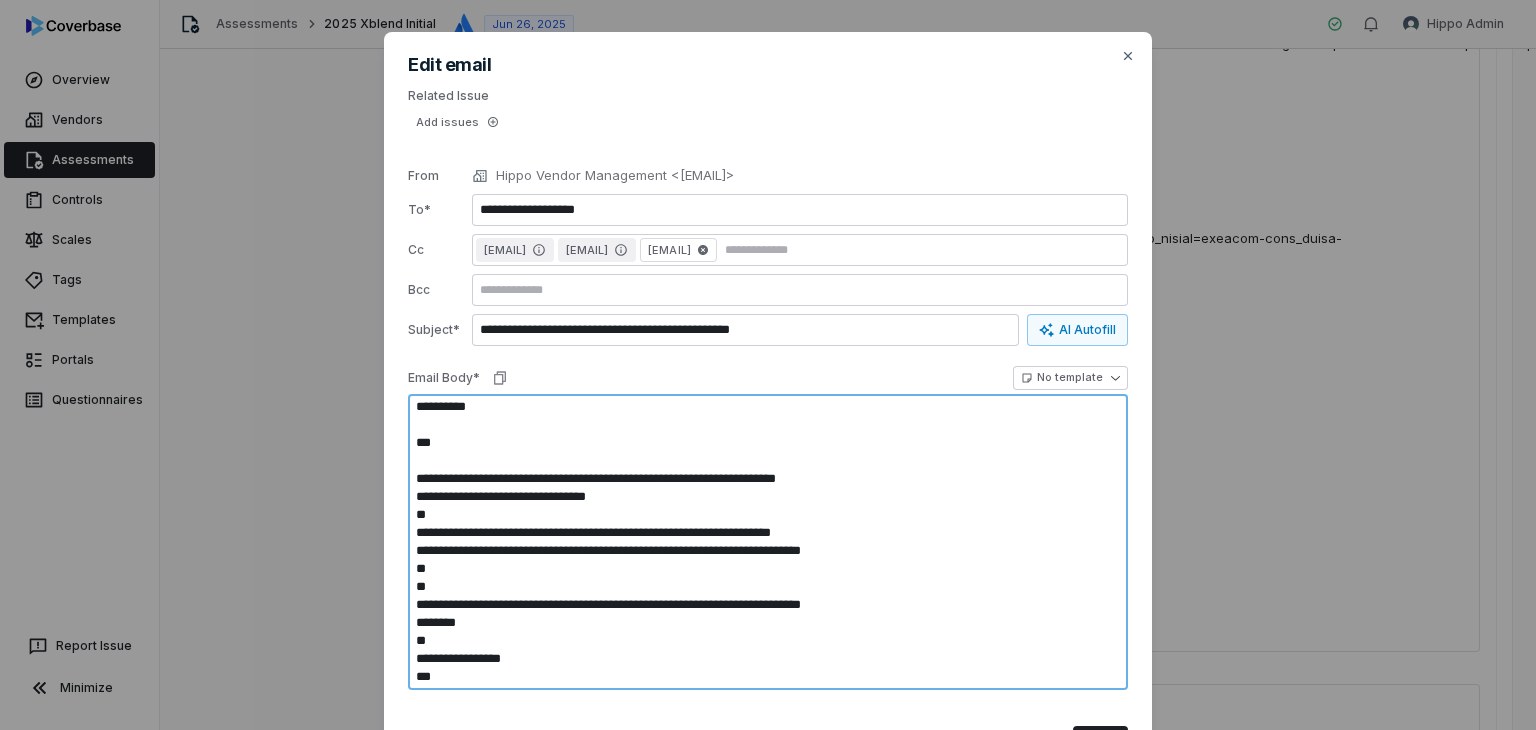 type on "*" 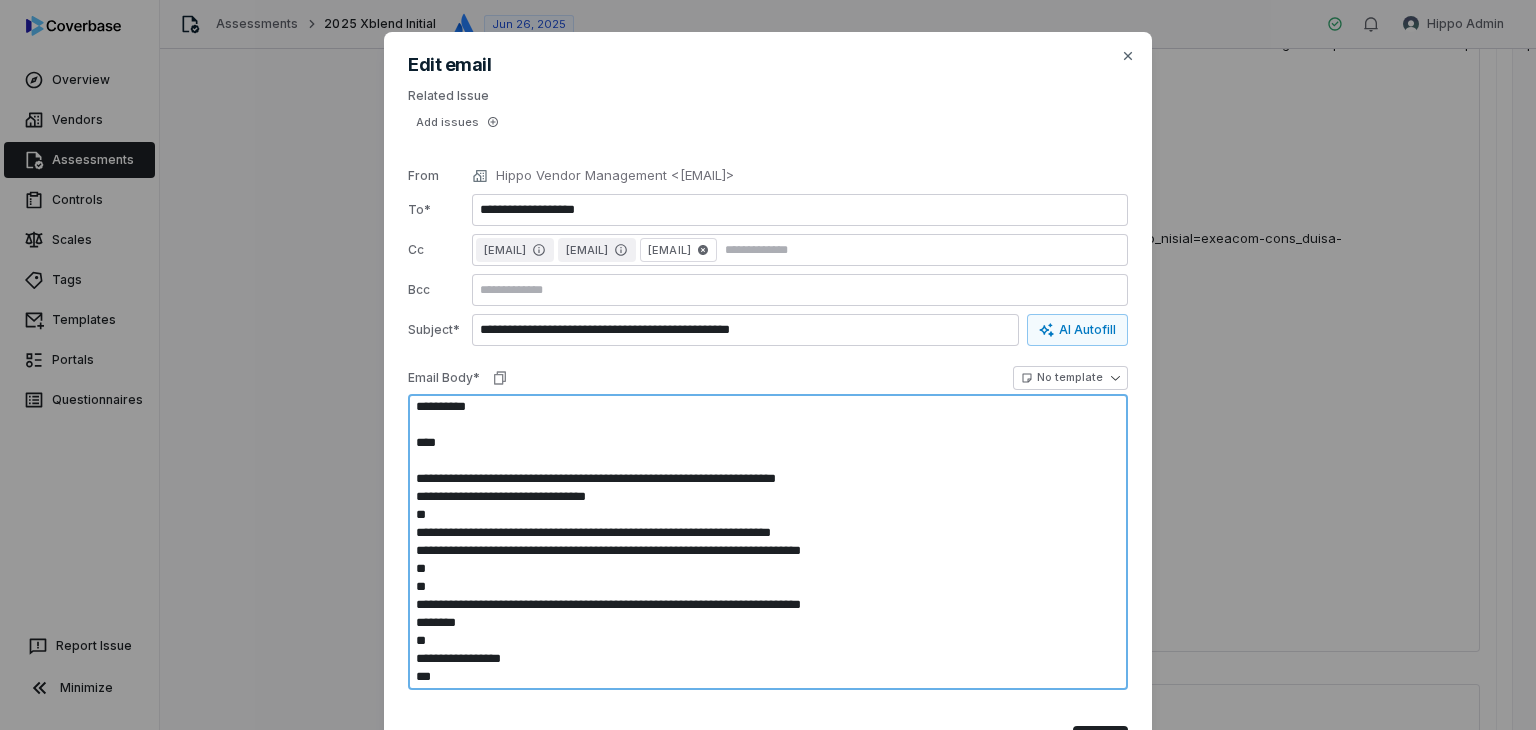 type on "*" 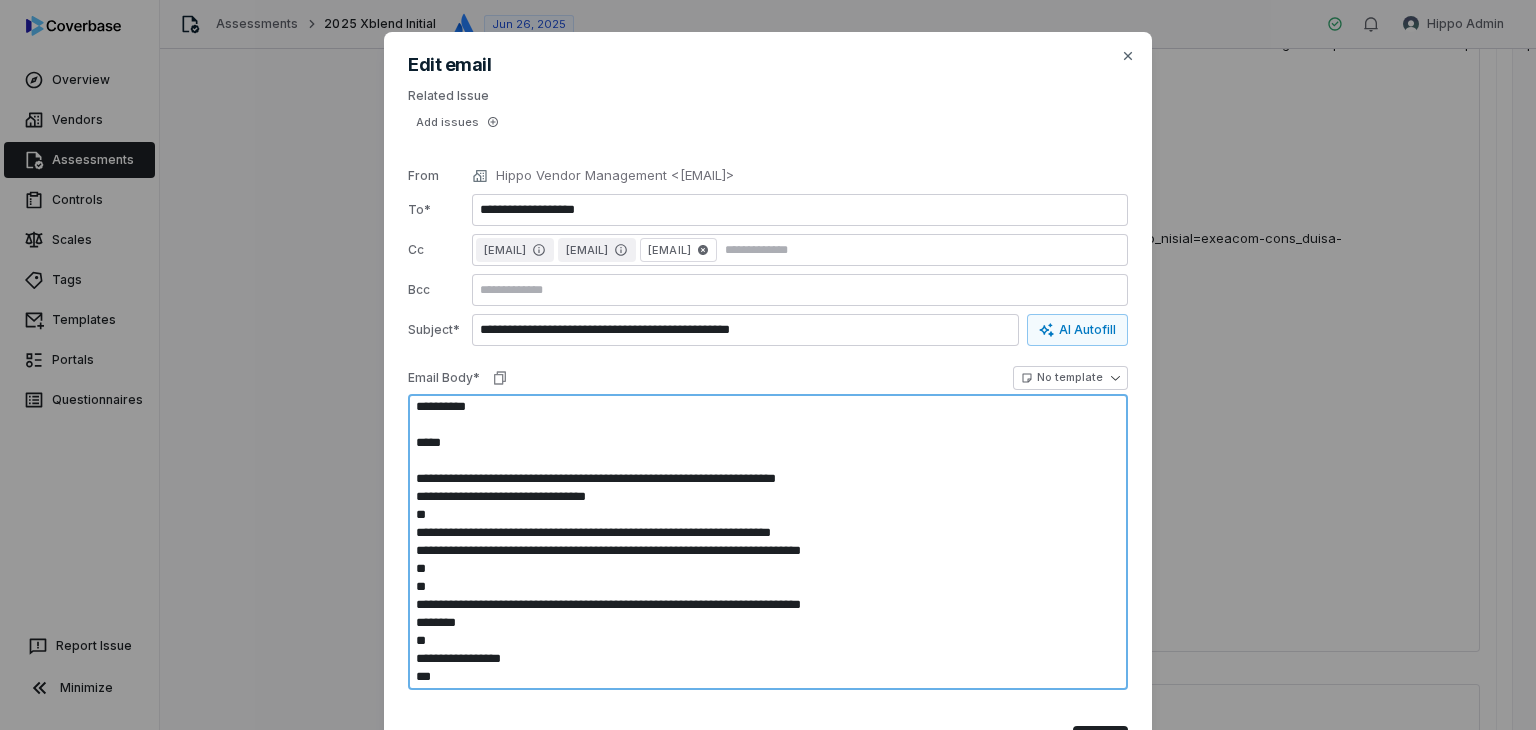 type on "*" 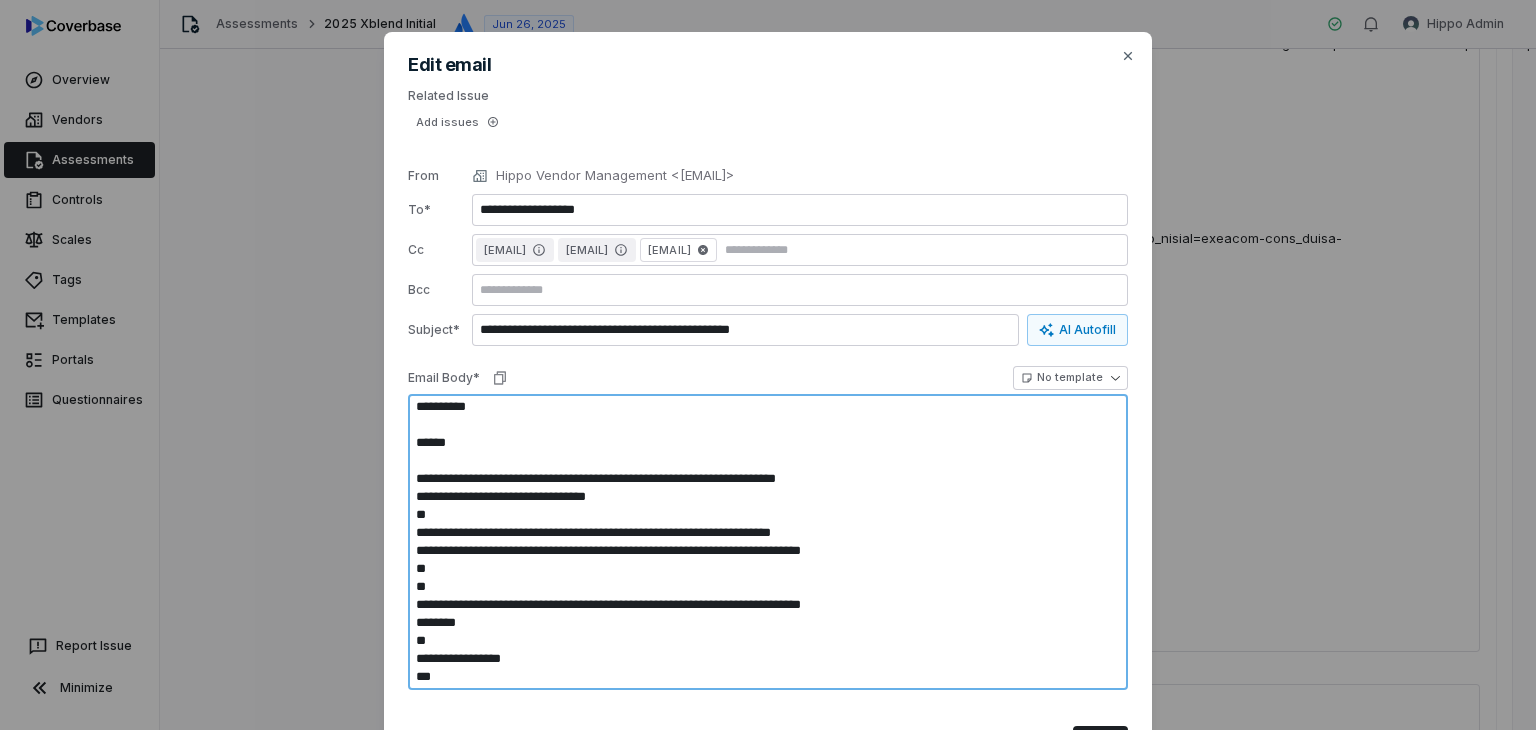 type on "*" 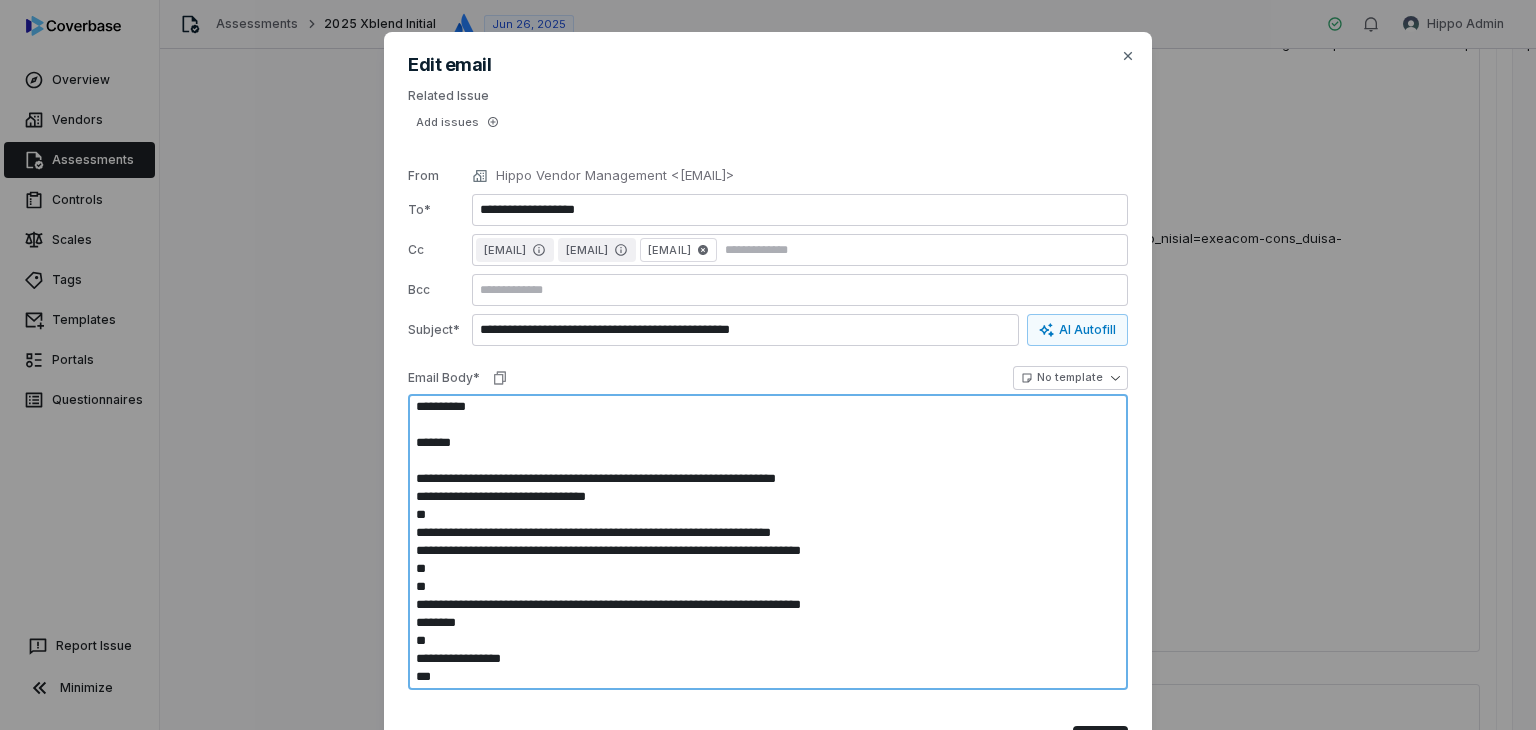 type on "*" 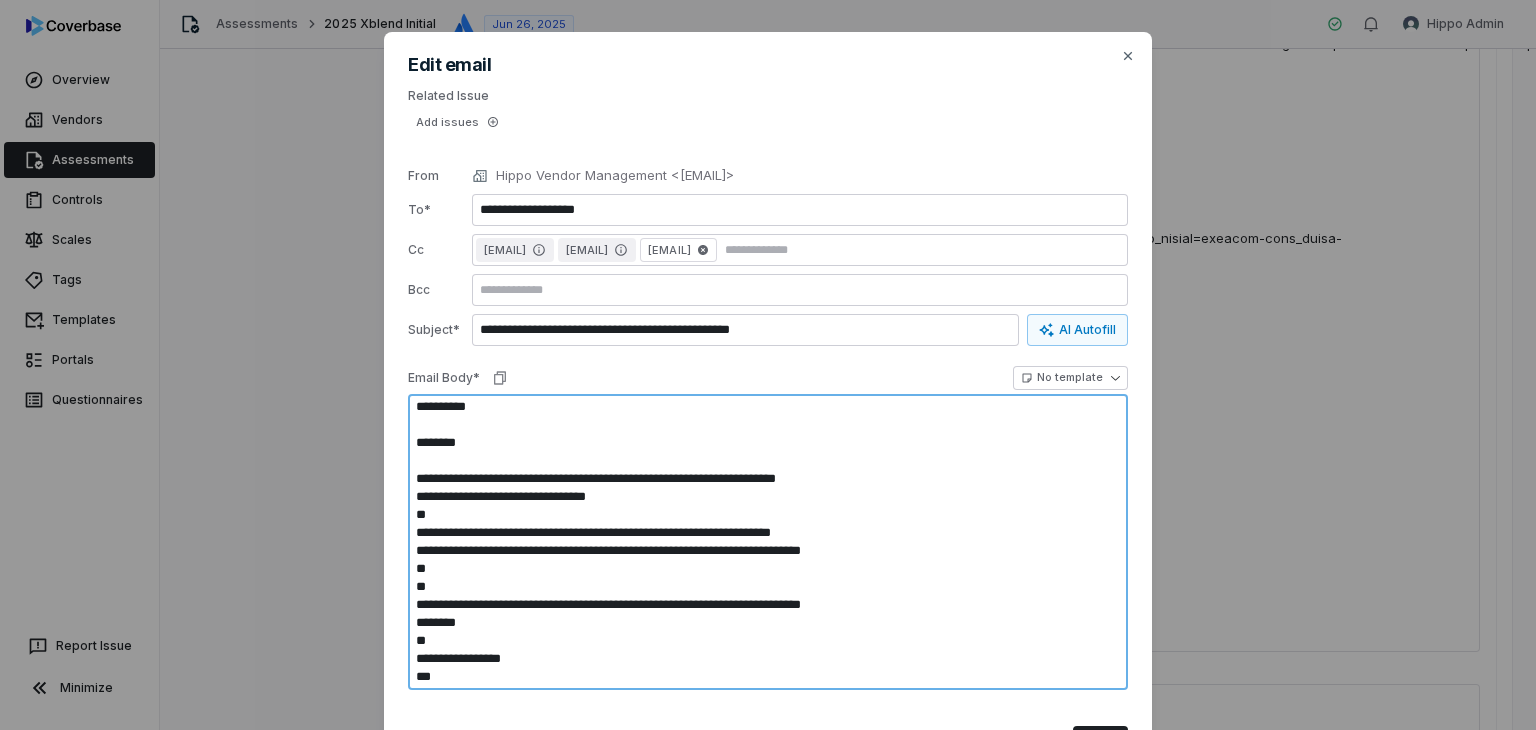 type on "*" 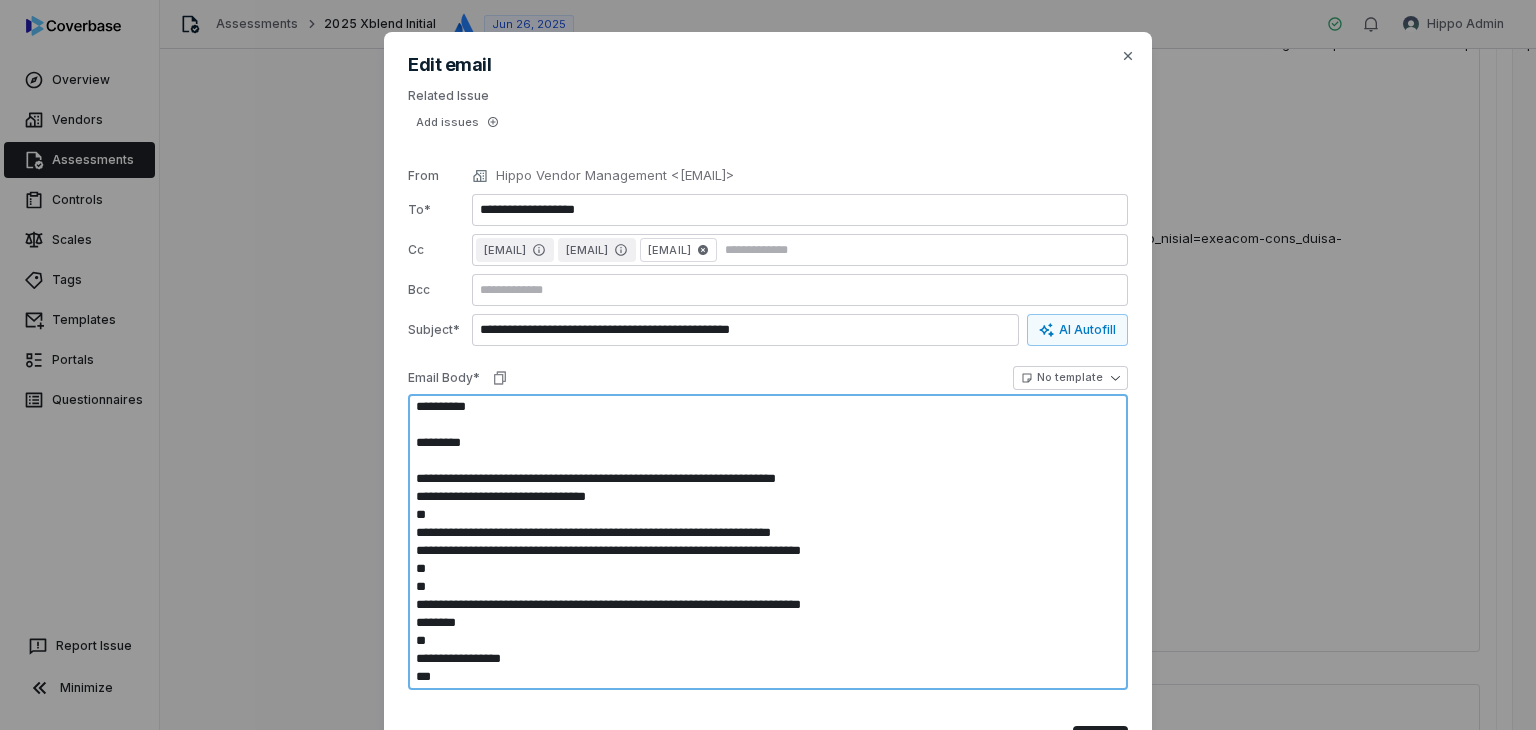 type on "*" 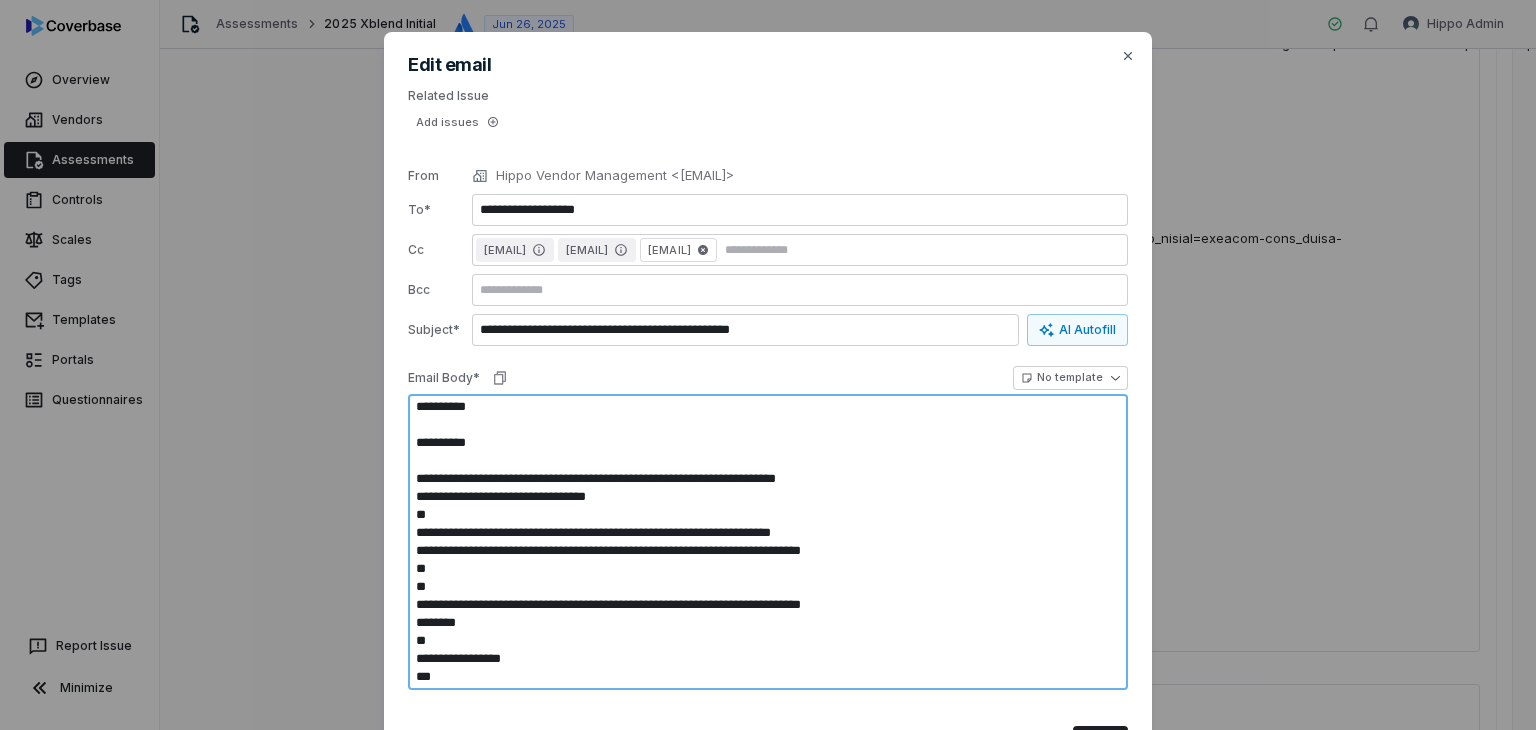 type on "*" 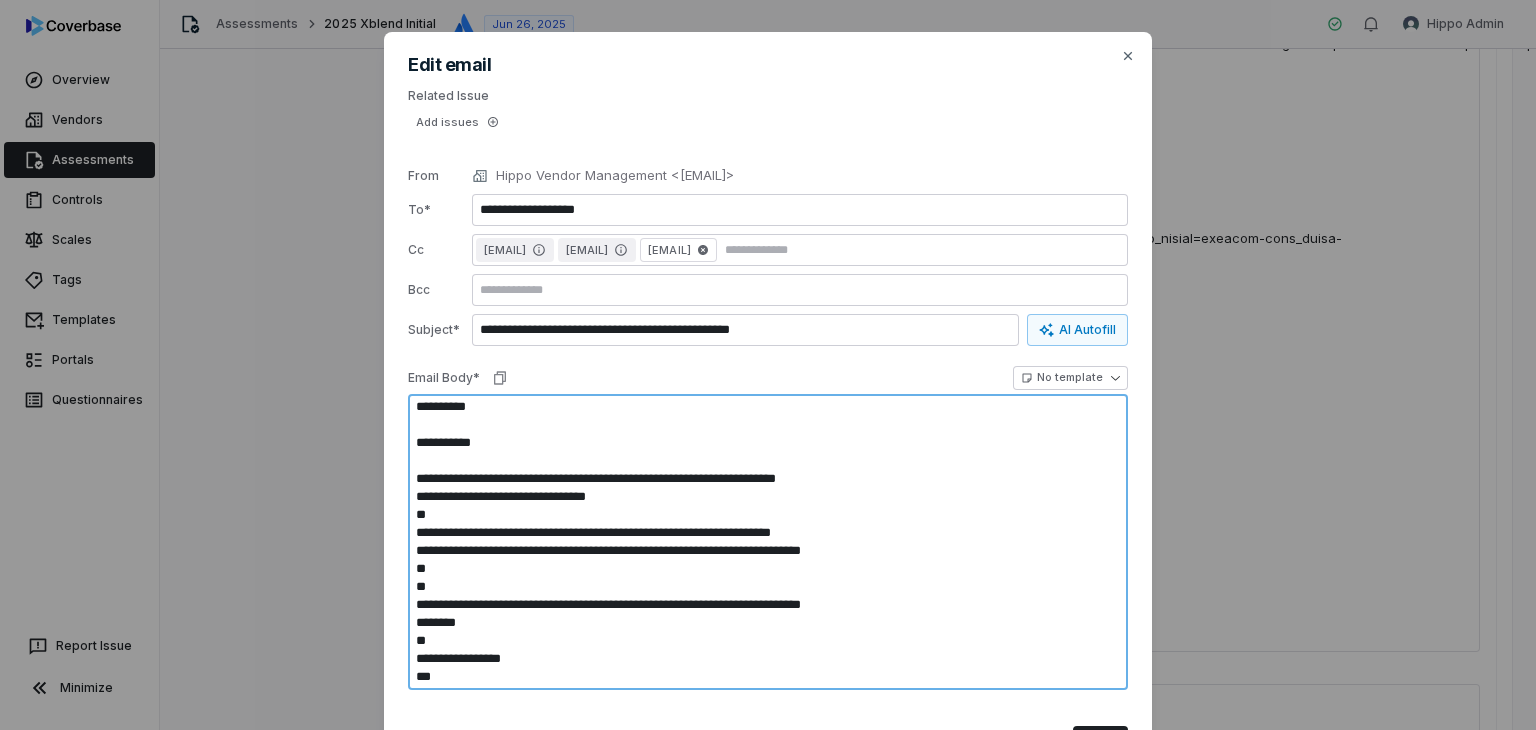 type on "*" 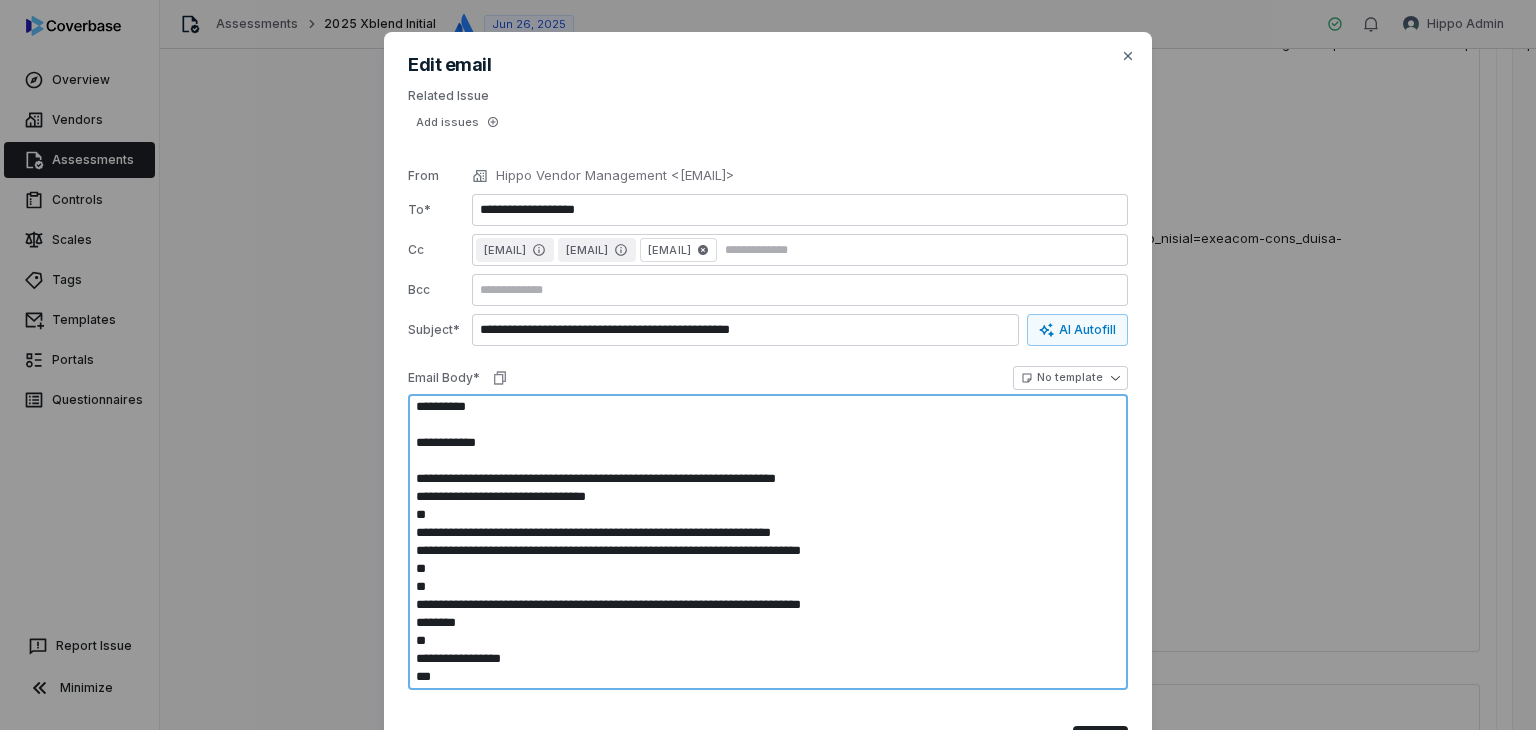 type on "*" 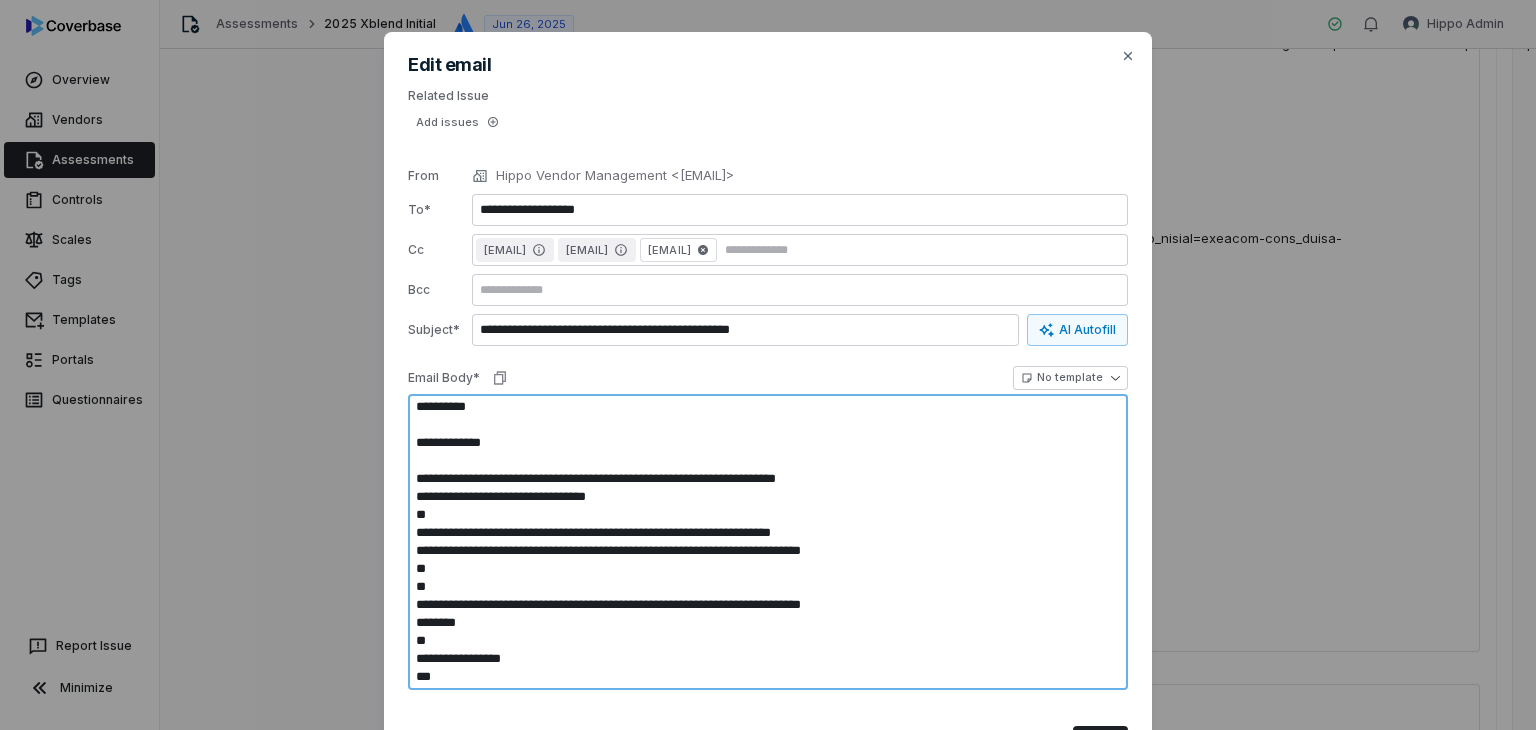 type on "*" 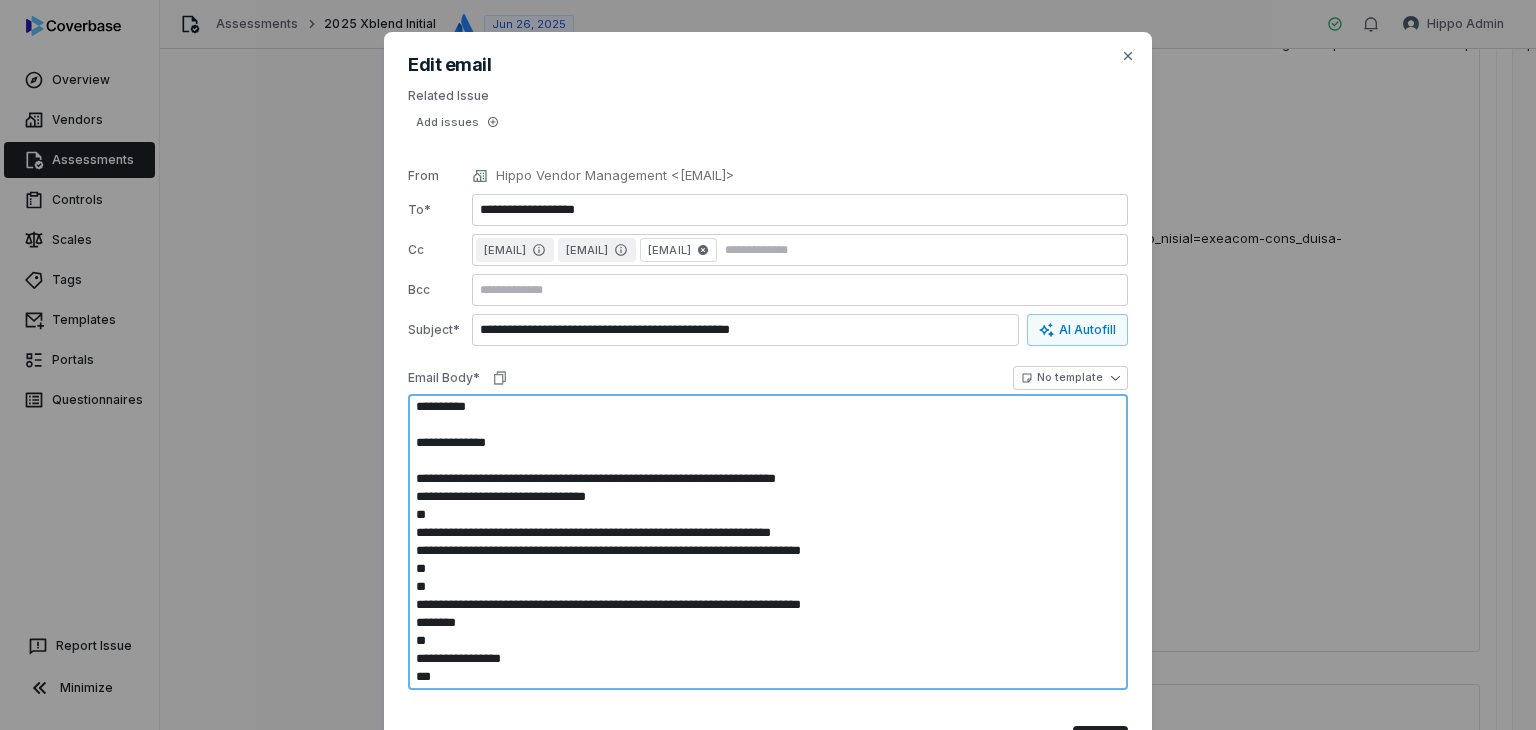 type on "*" 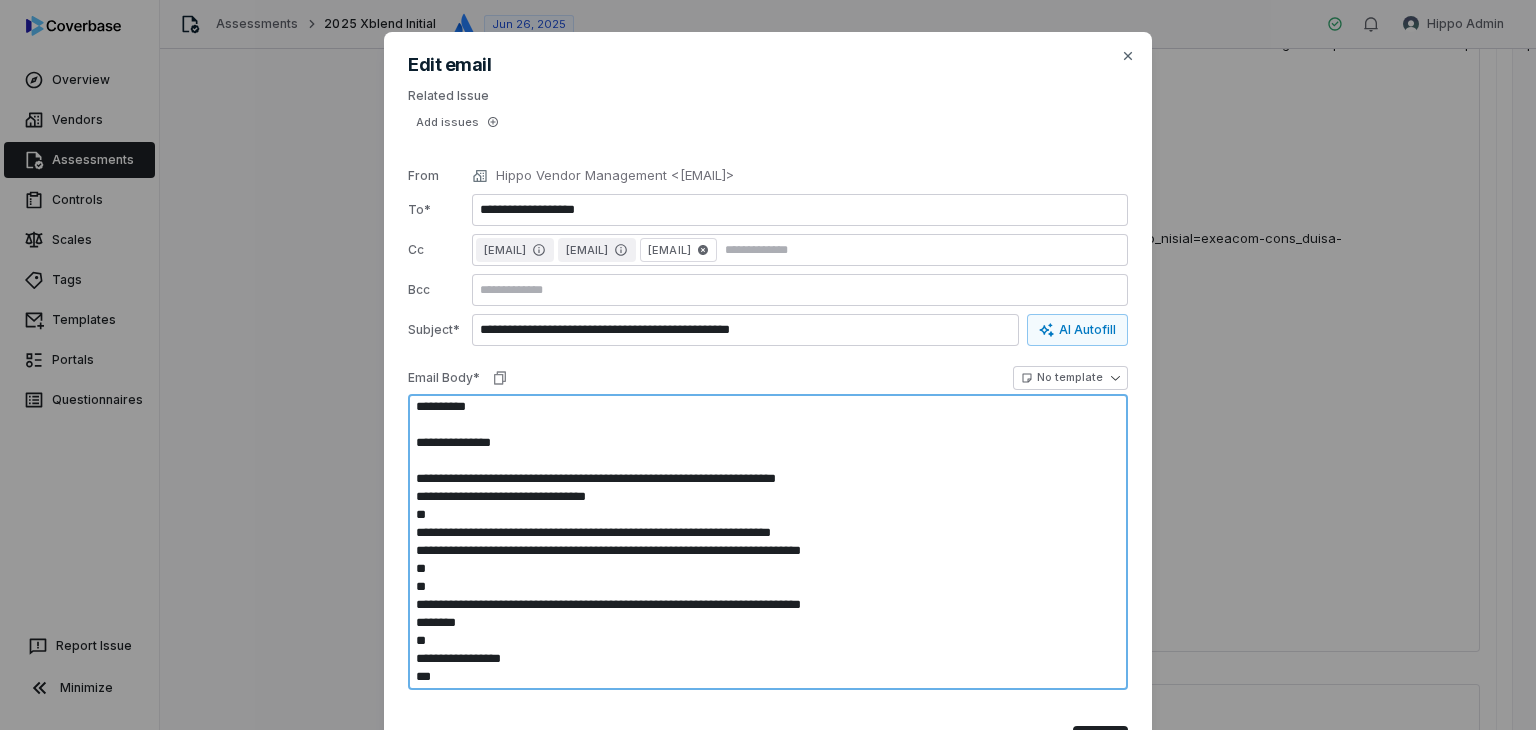 type on "*" 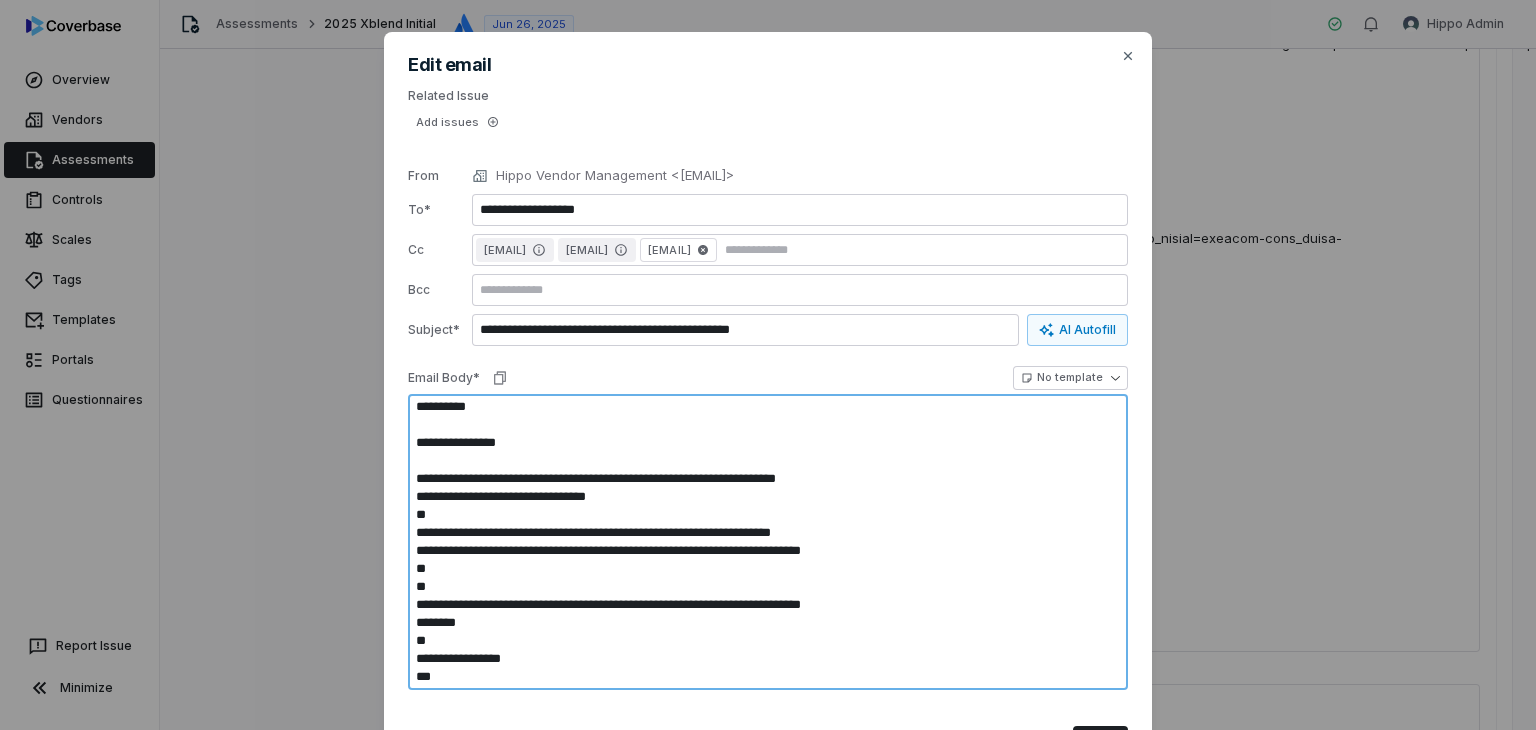 type on "*" 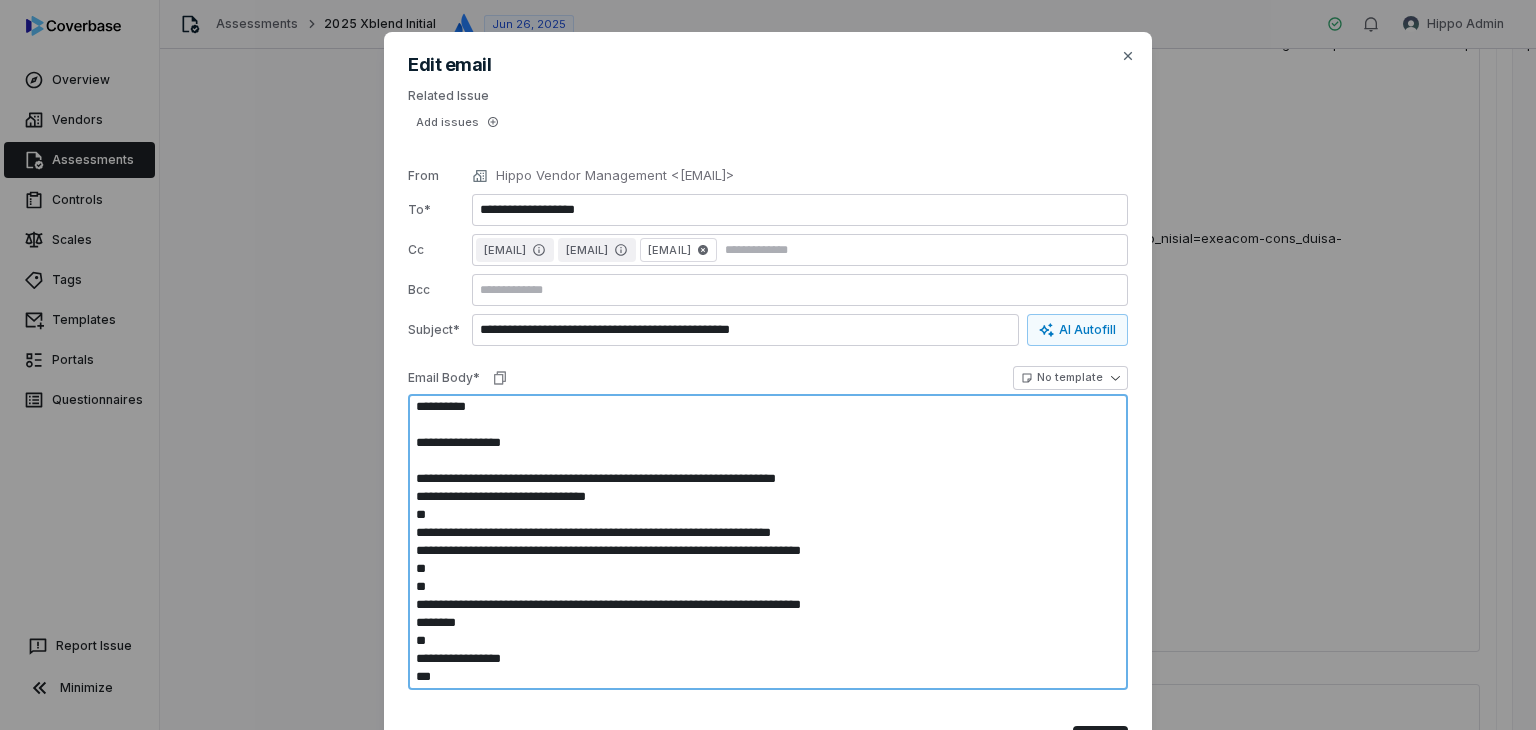 type on "*" 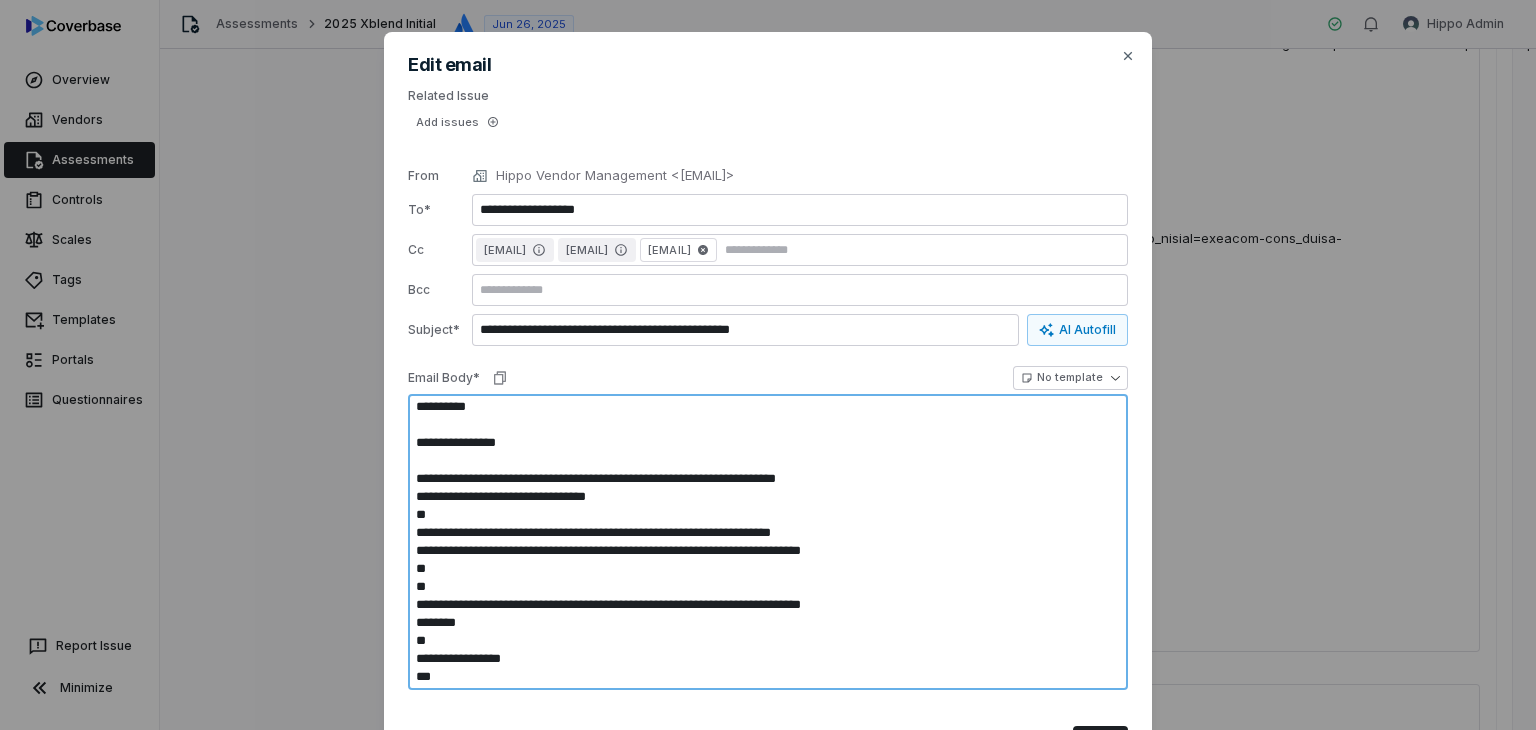 type on "*" 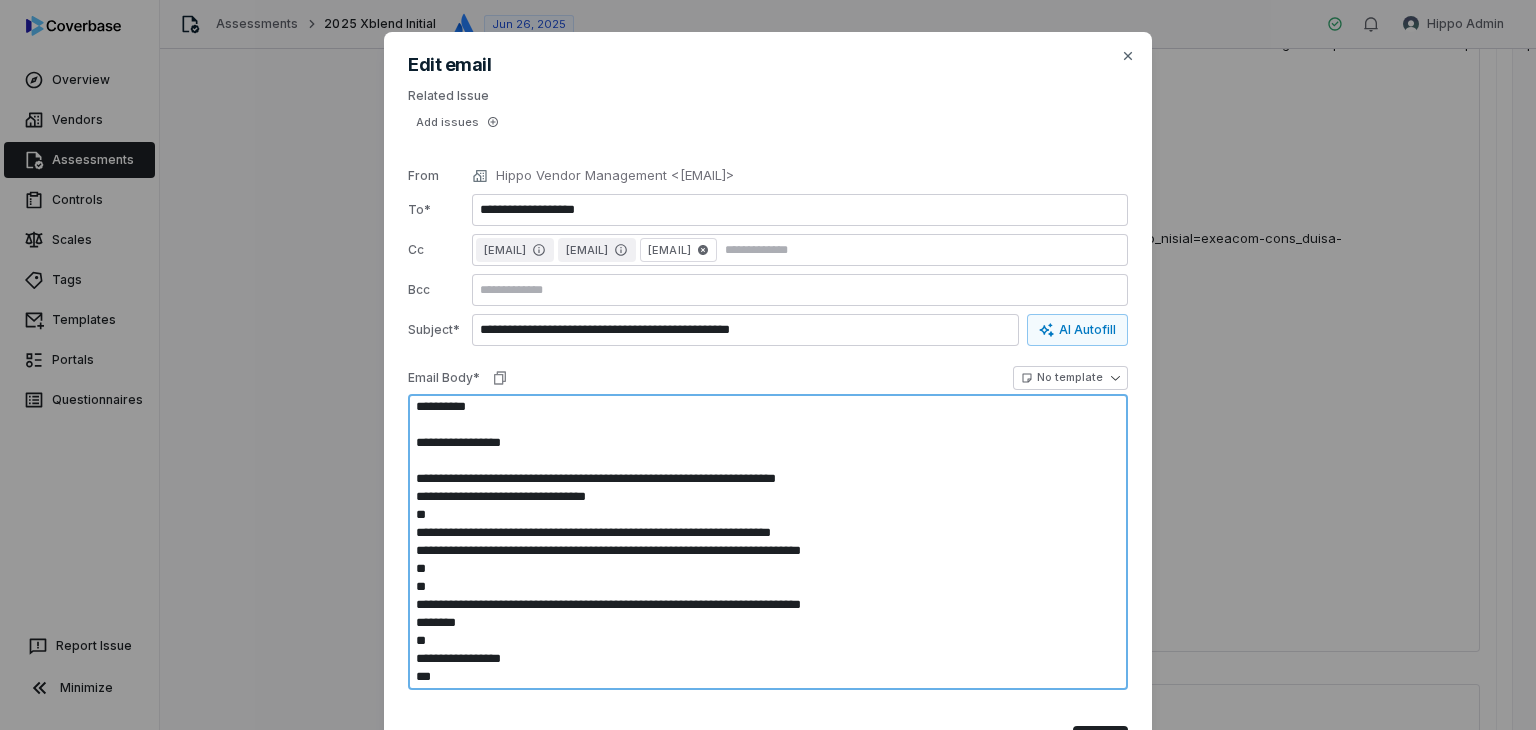 type on "*" 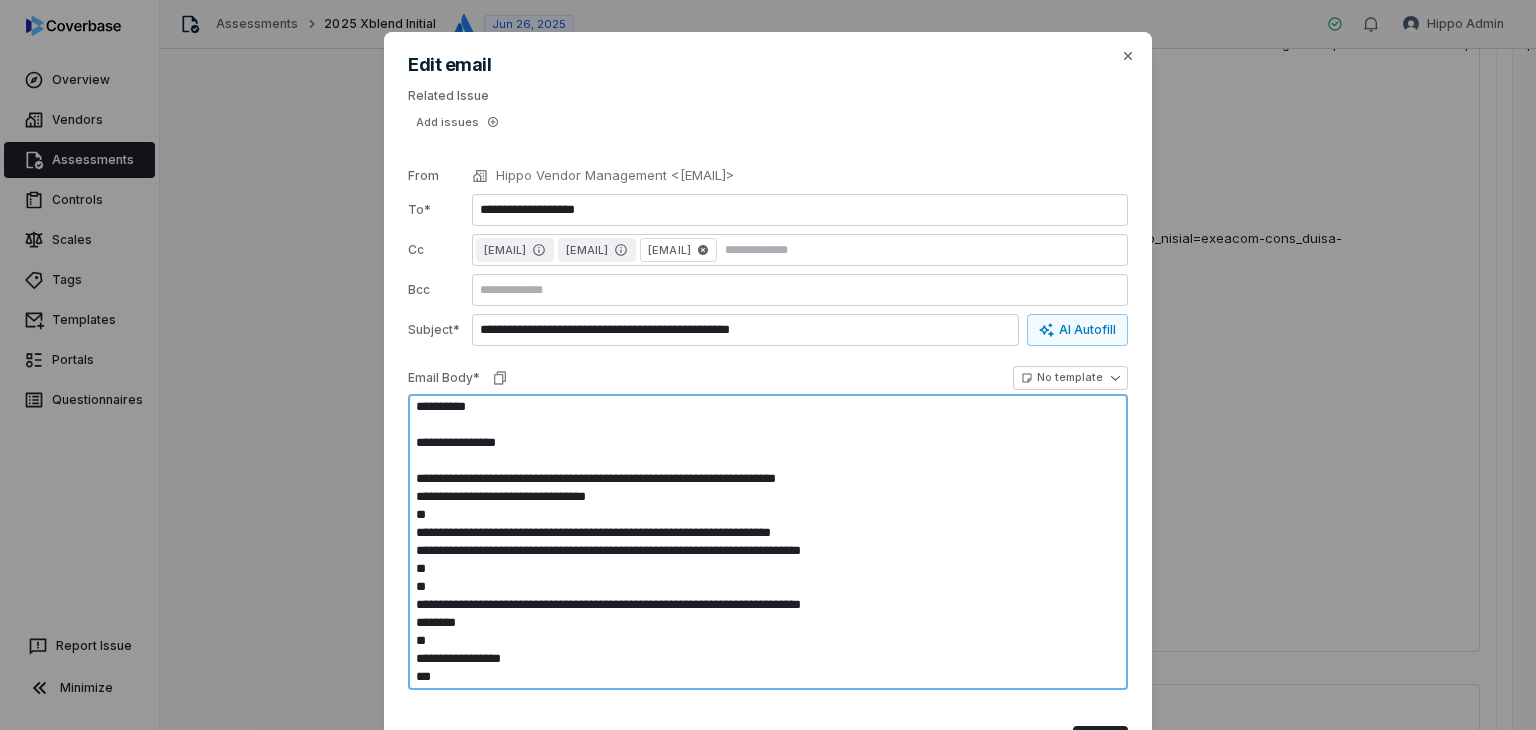 type on "*" 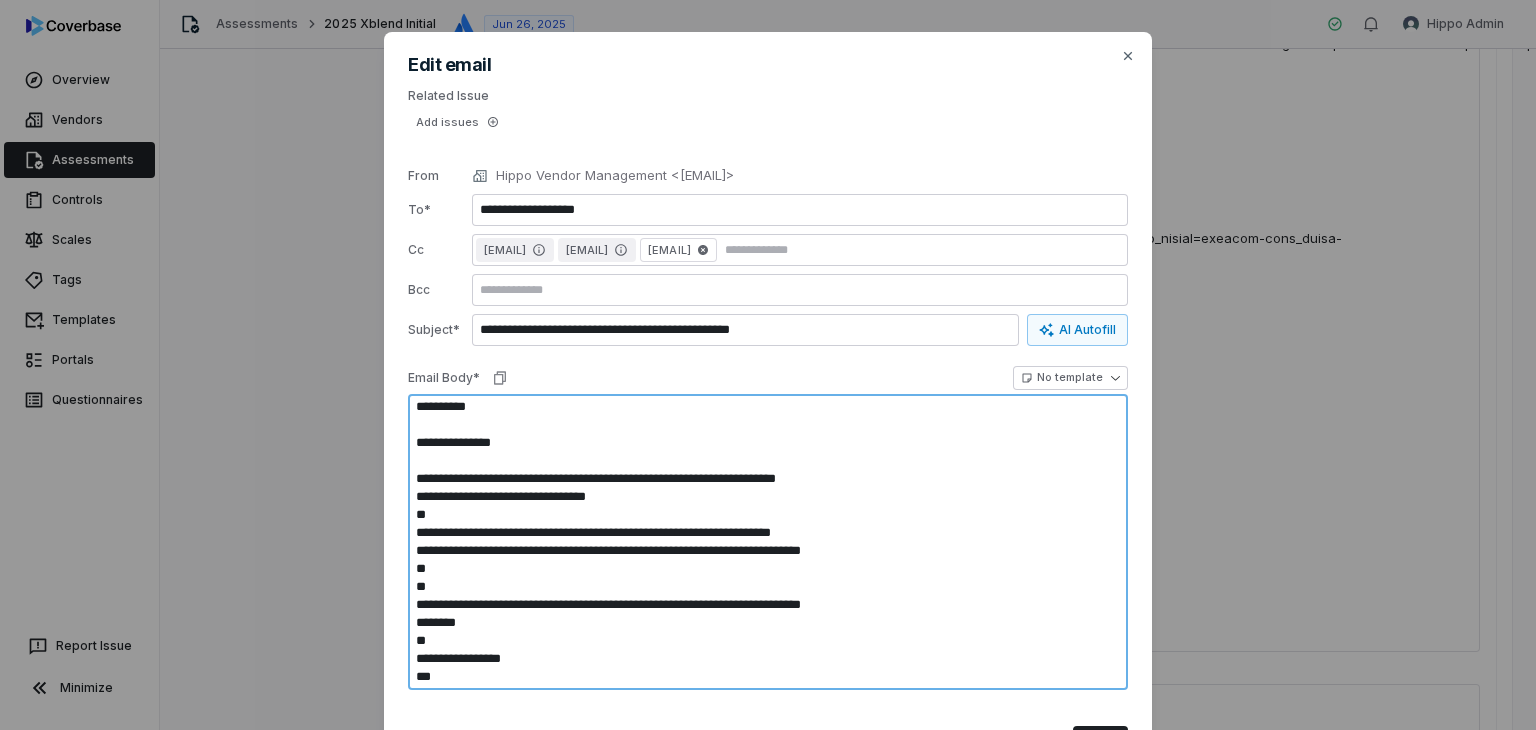 type on "*" 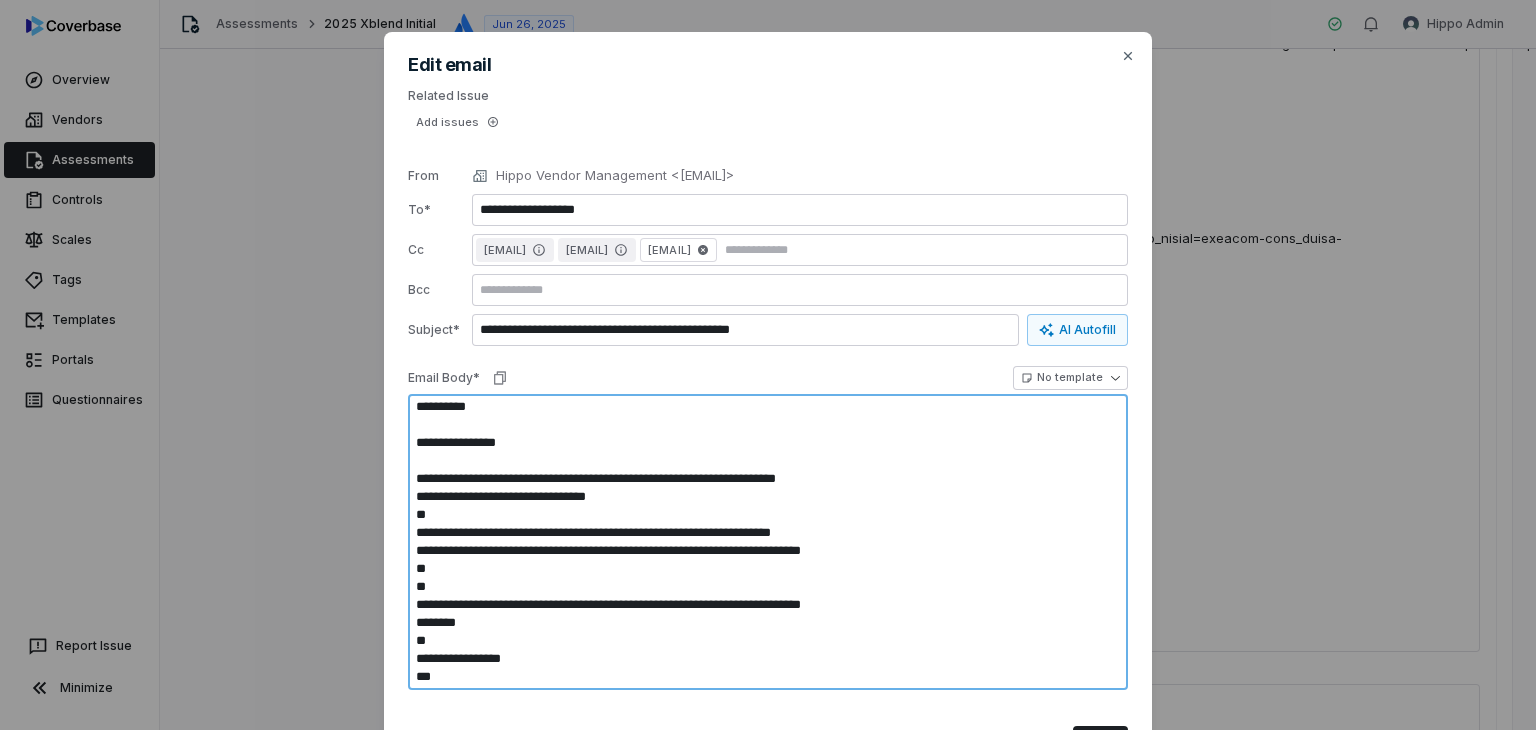 type on "*" 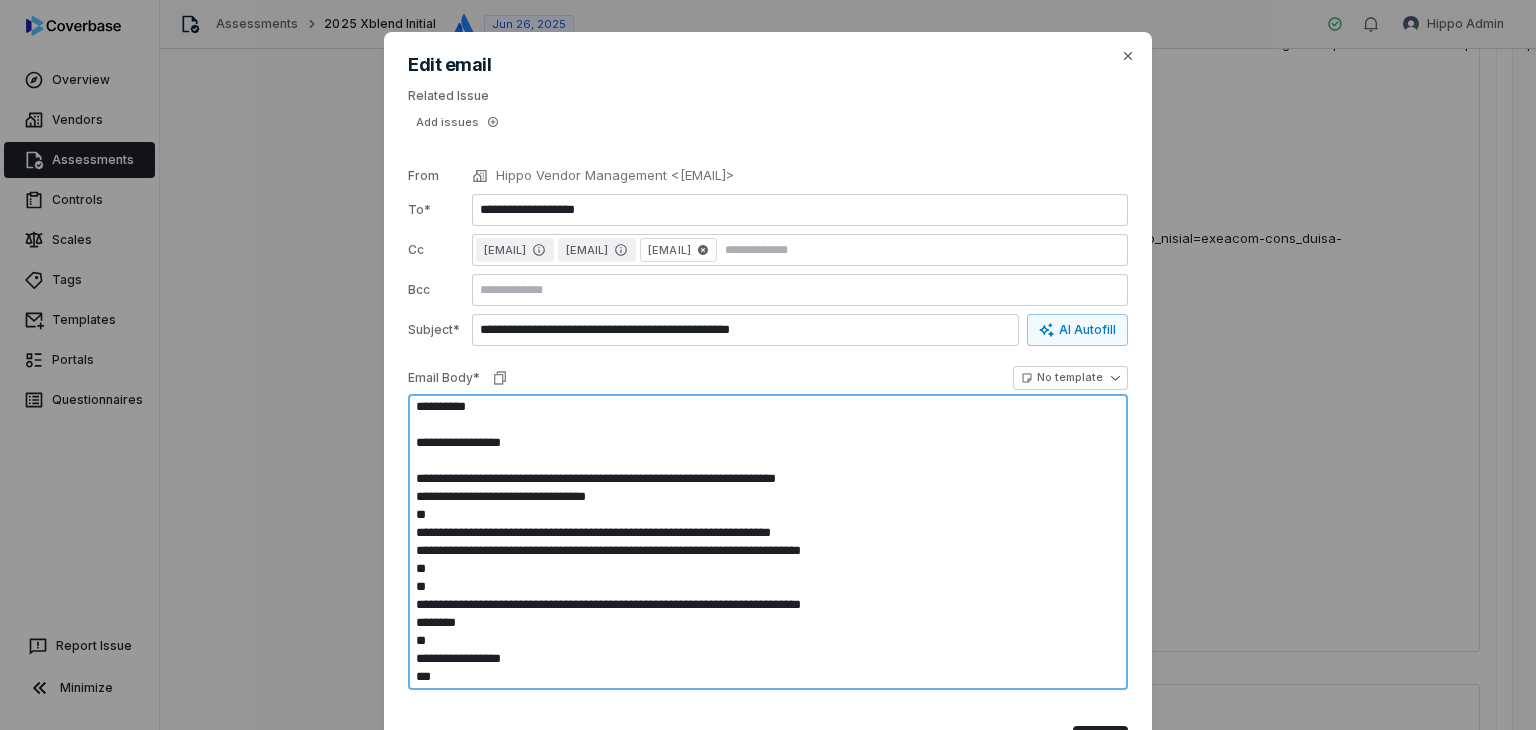 type on "*" 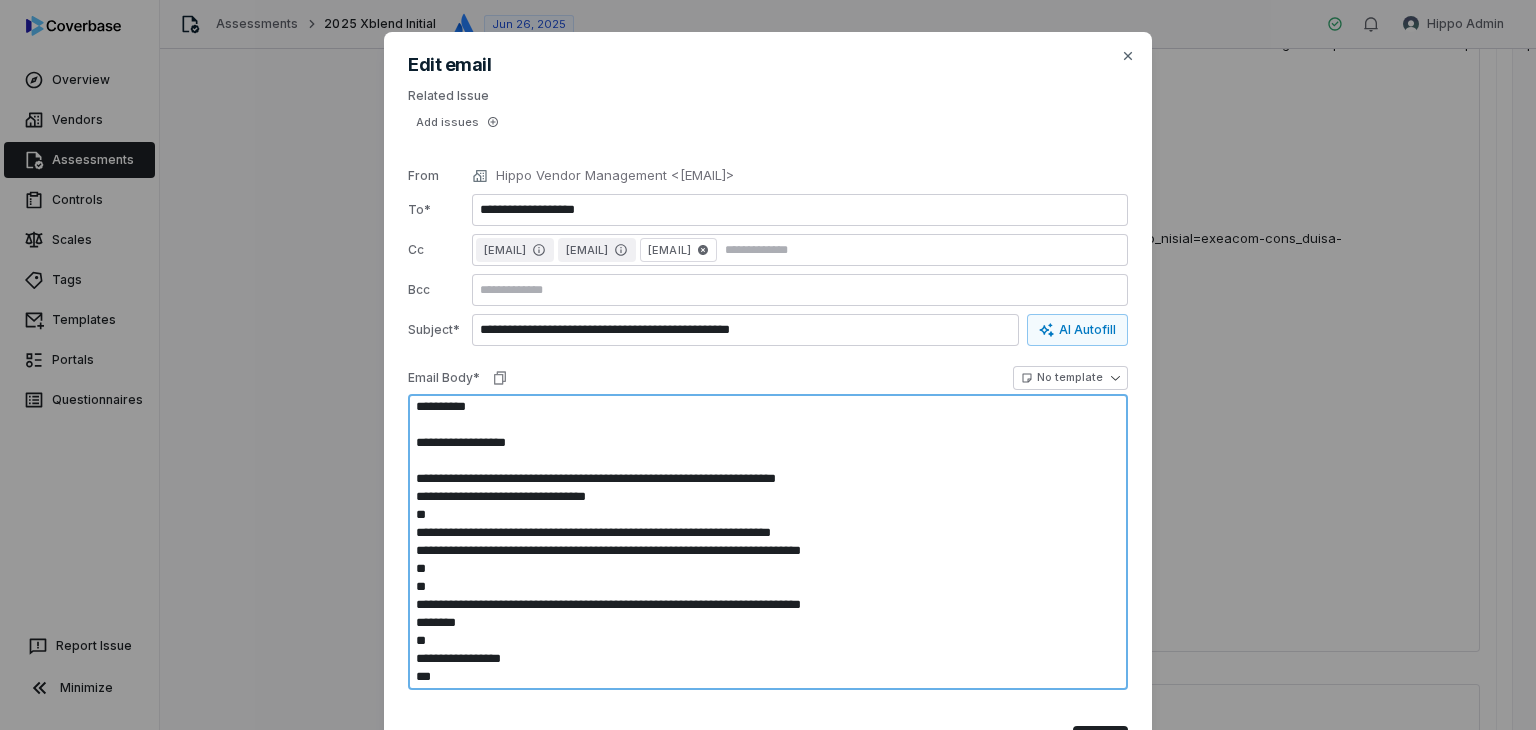 type on "*" 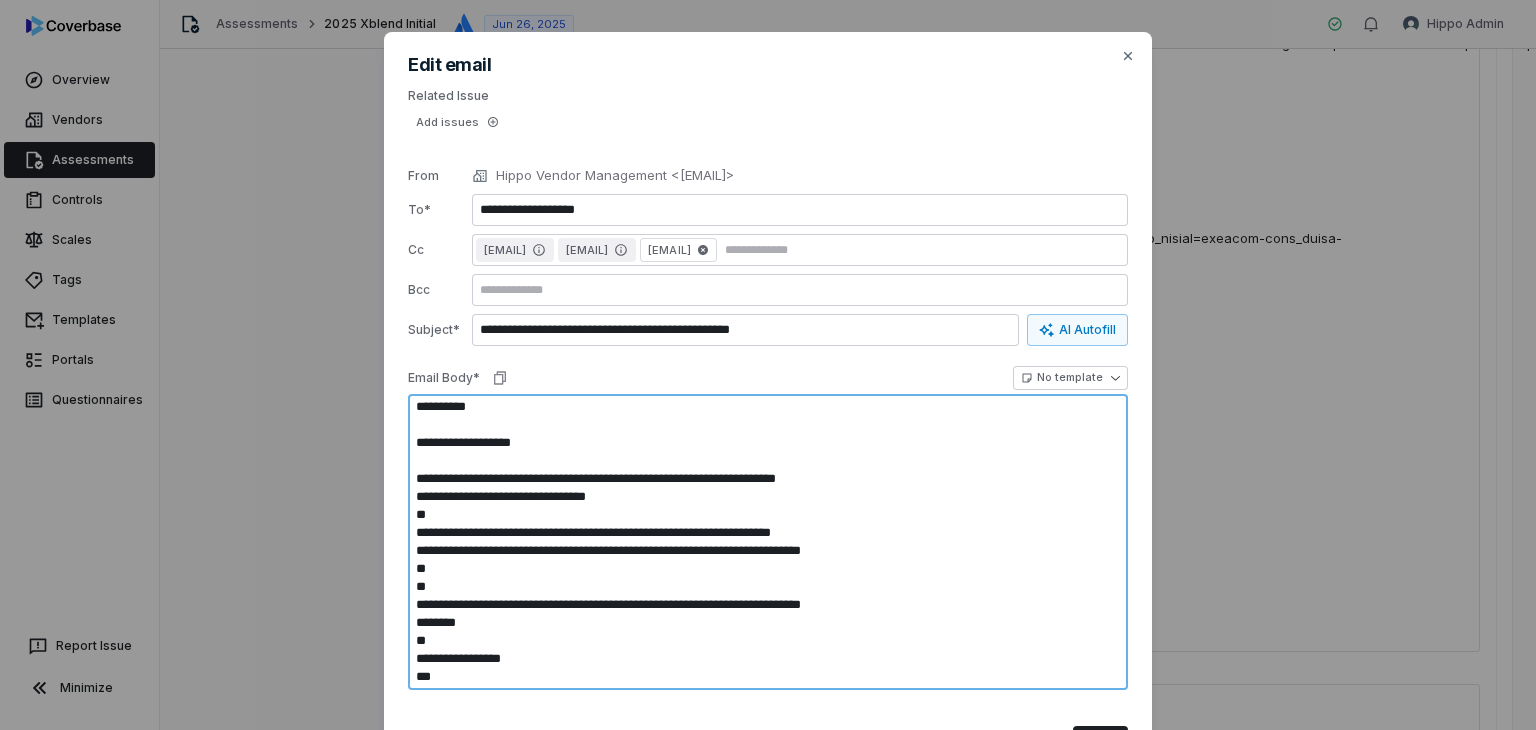 type on "*" 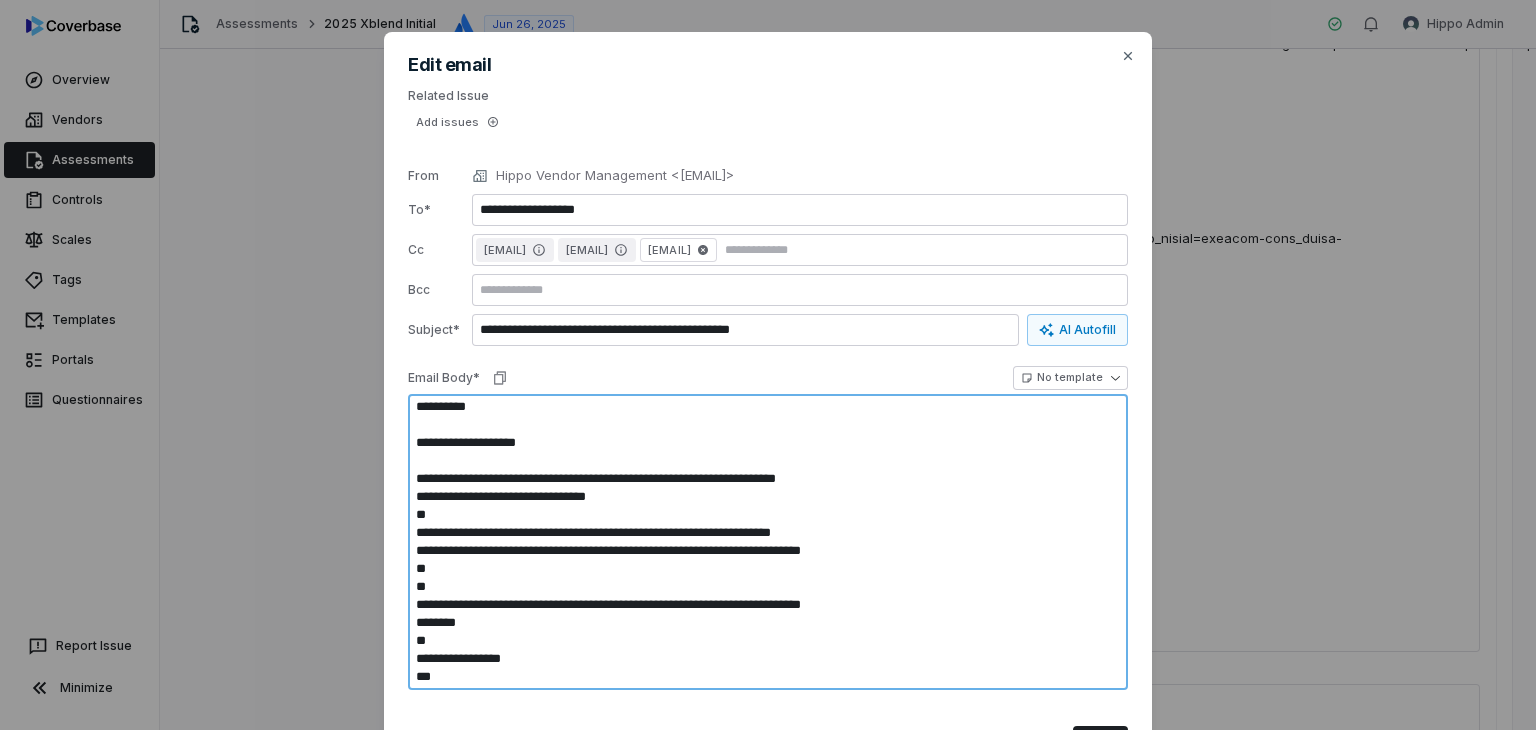 type on "*" 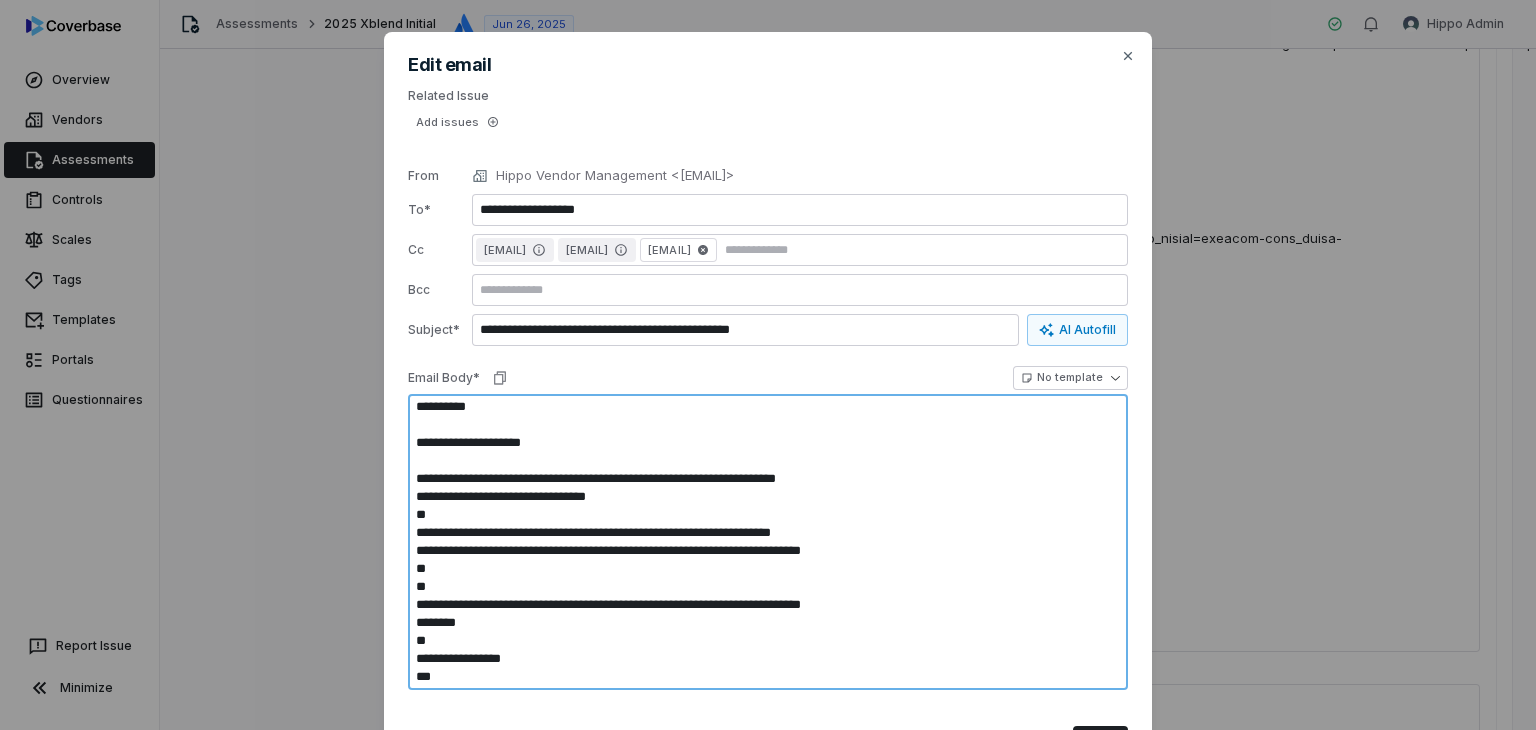 type on "*" 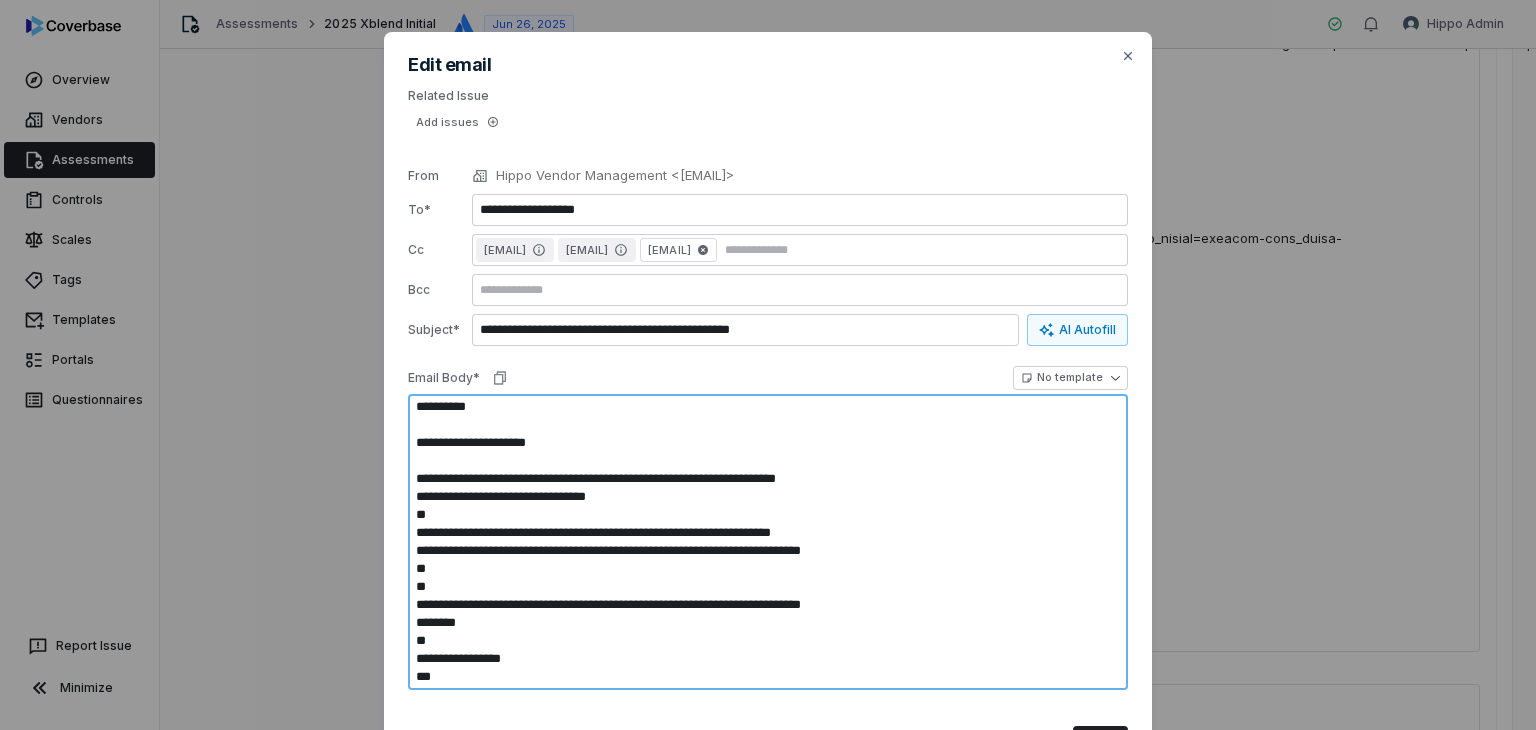 type on "*" 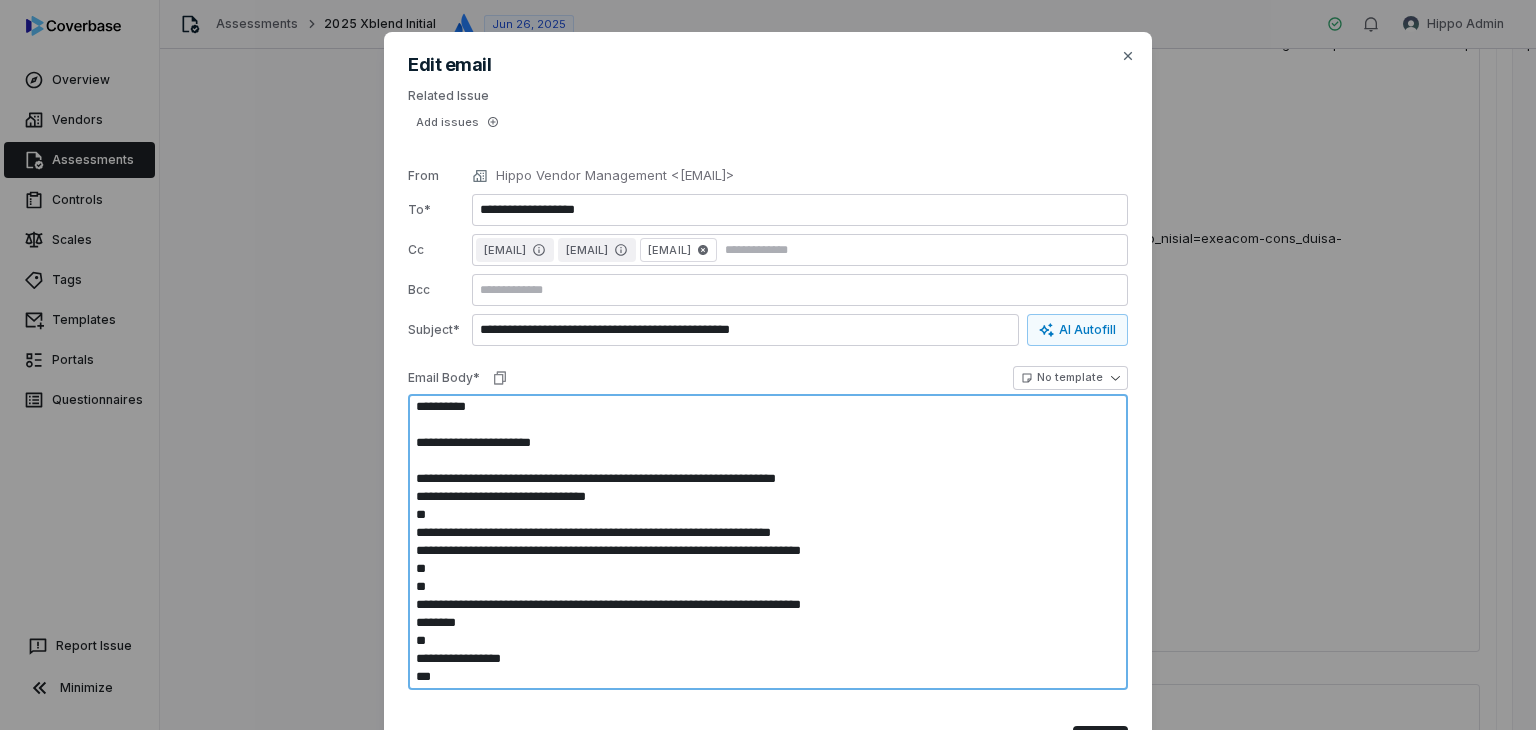 type on "*" 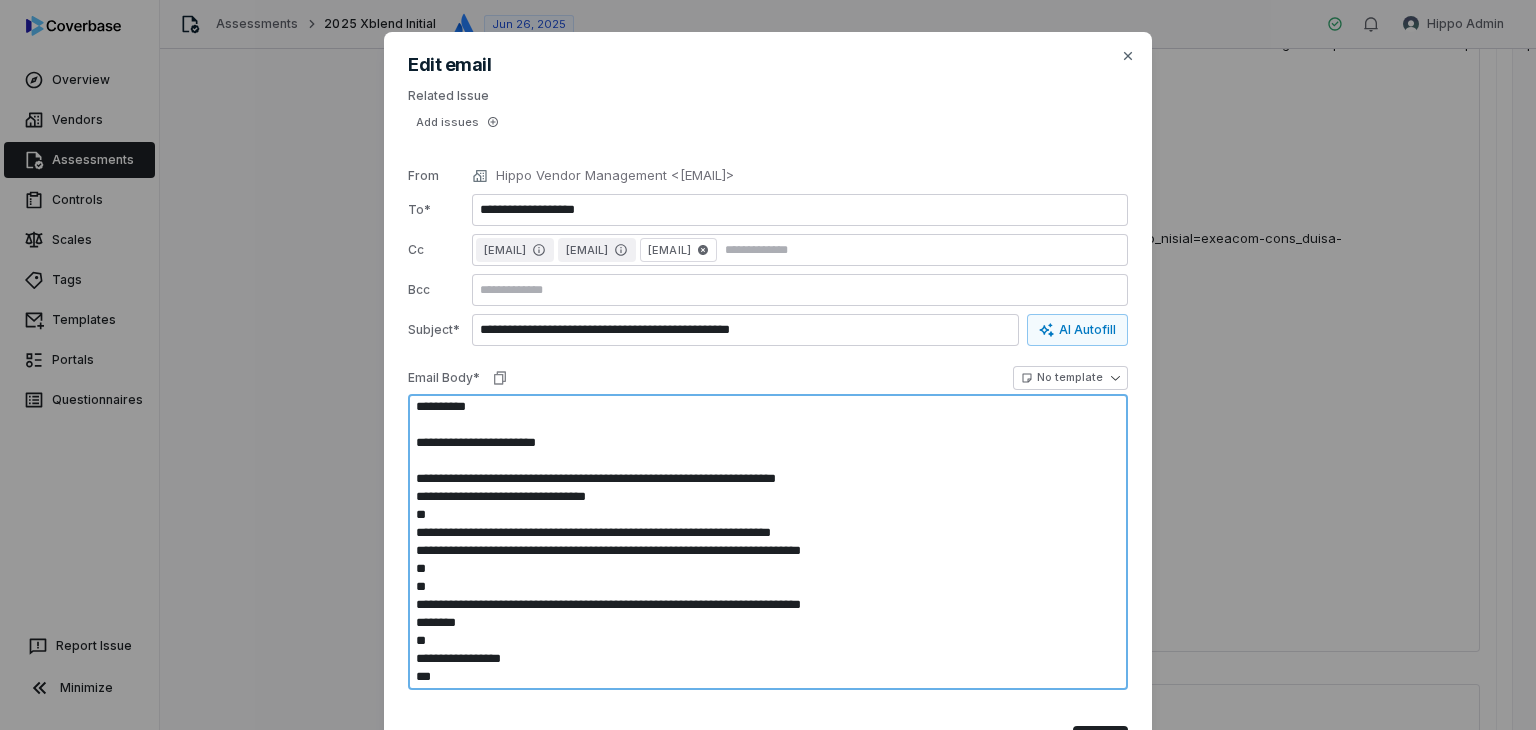 type on "*" 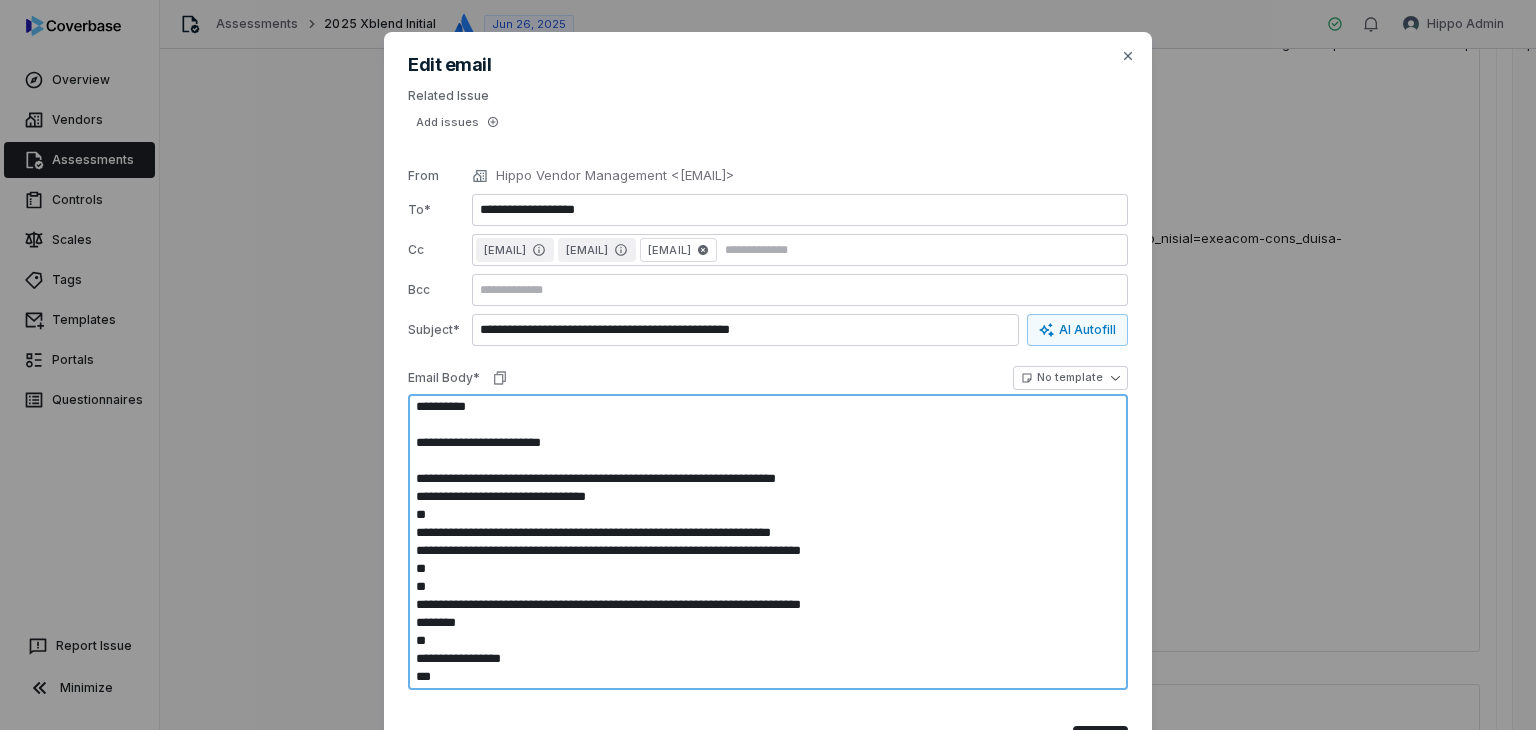 type on "*" 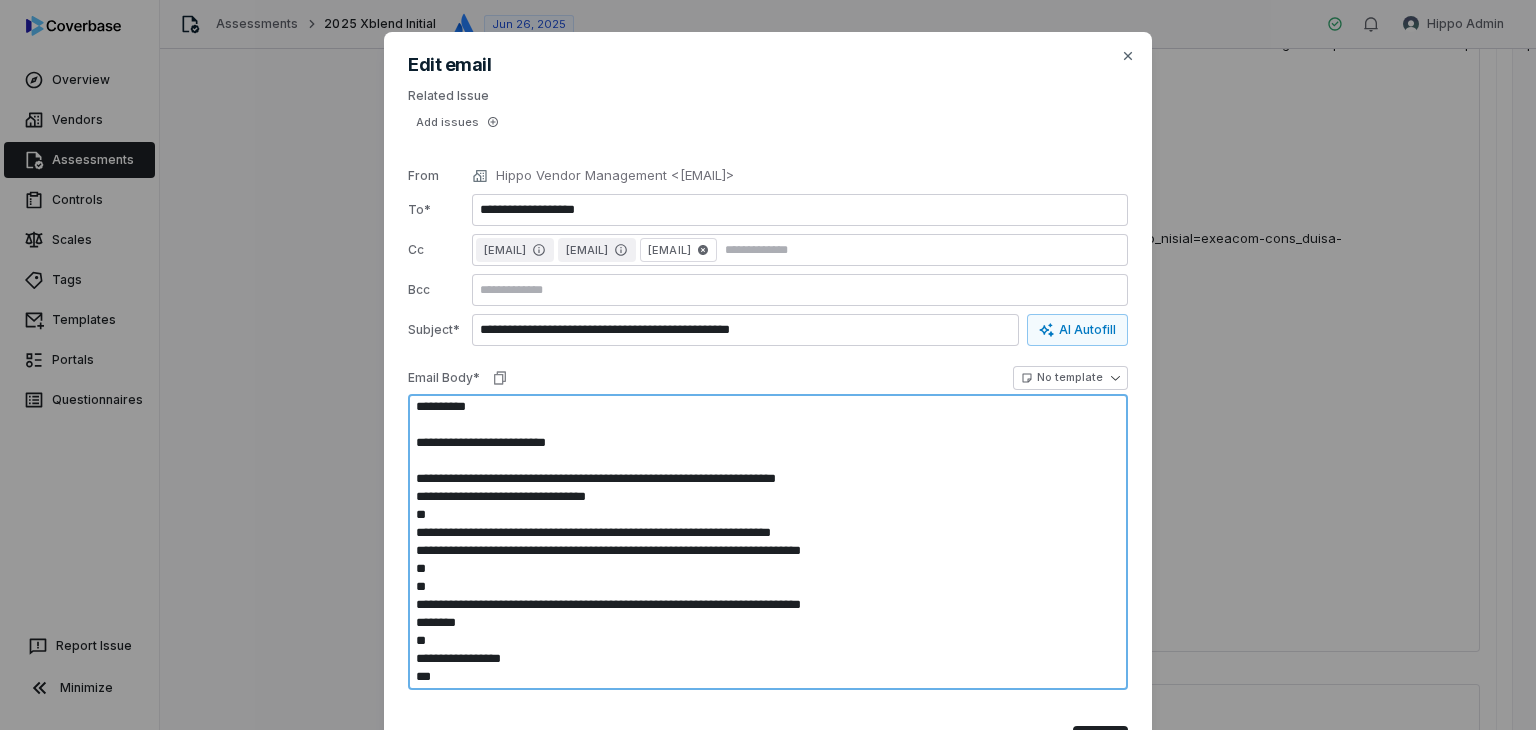 type on "*" 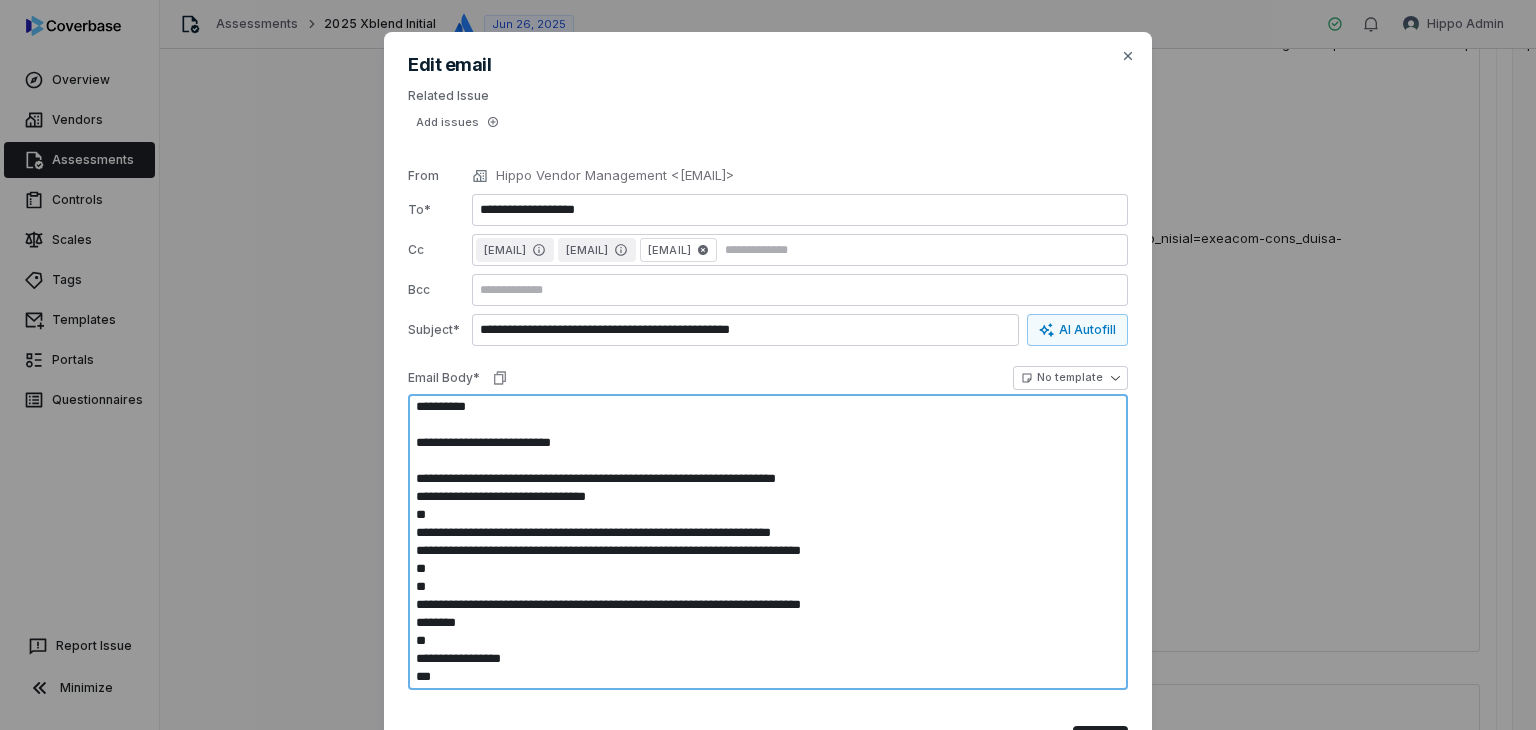 type on "*" 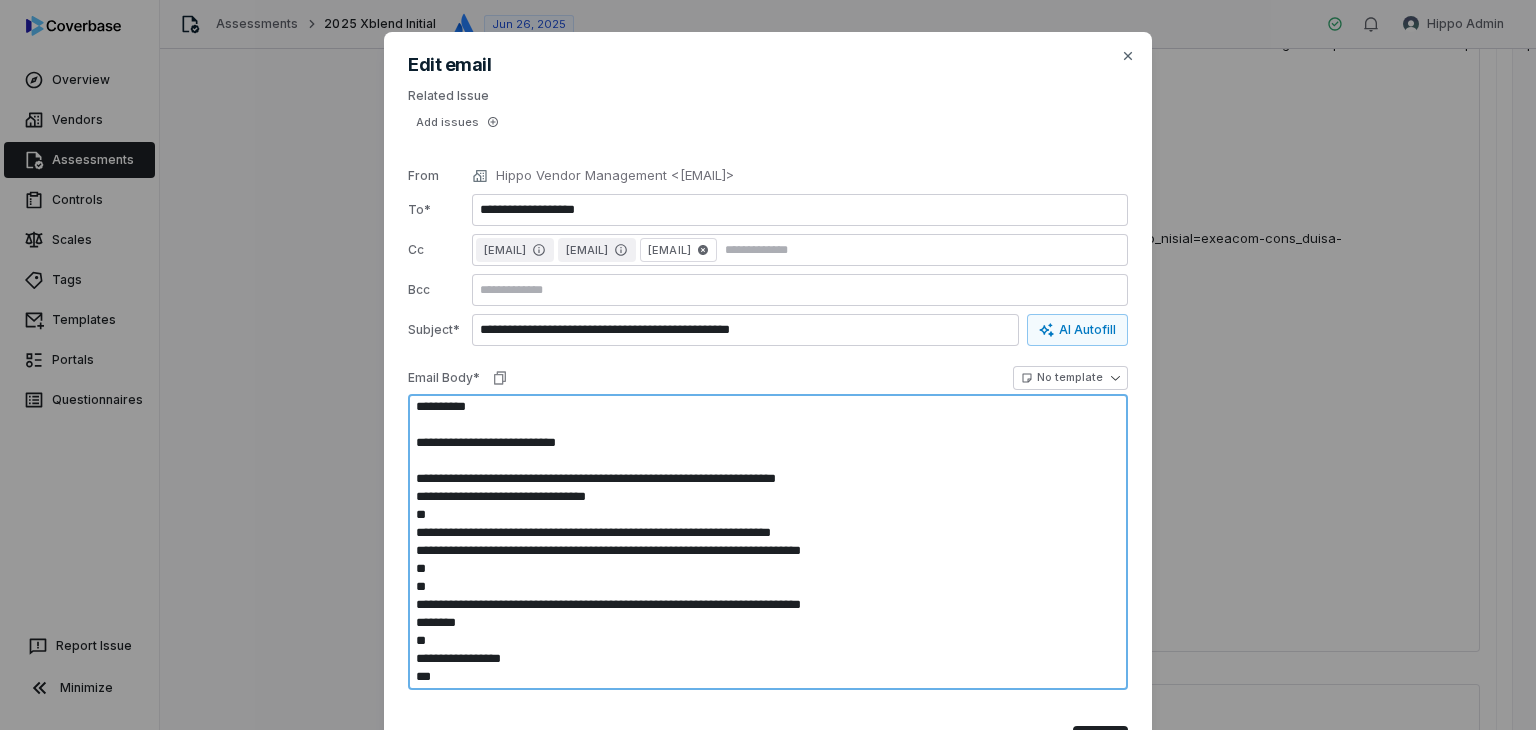 type on "*" 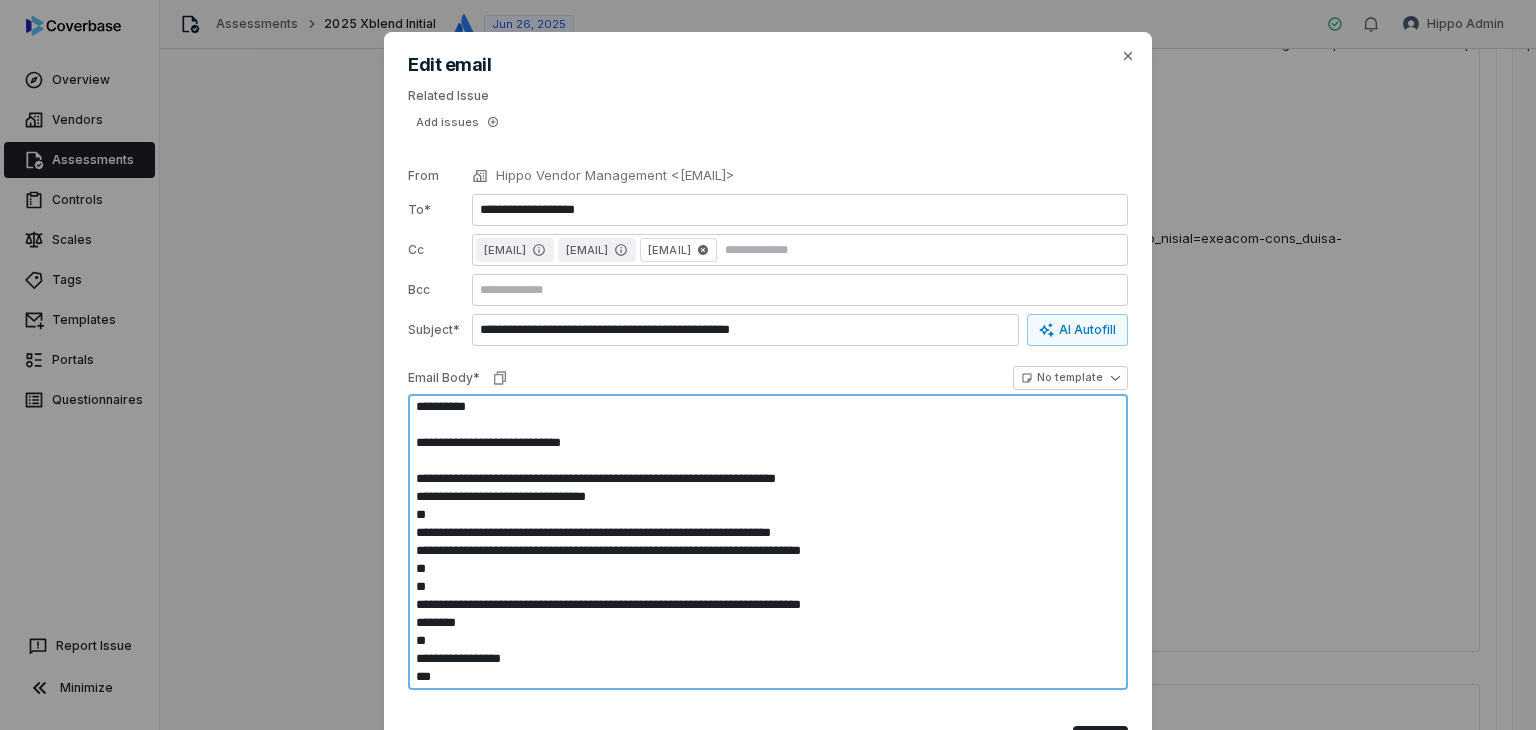 type on "*" 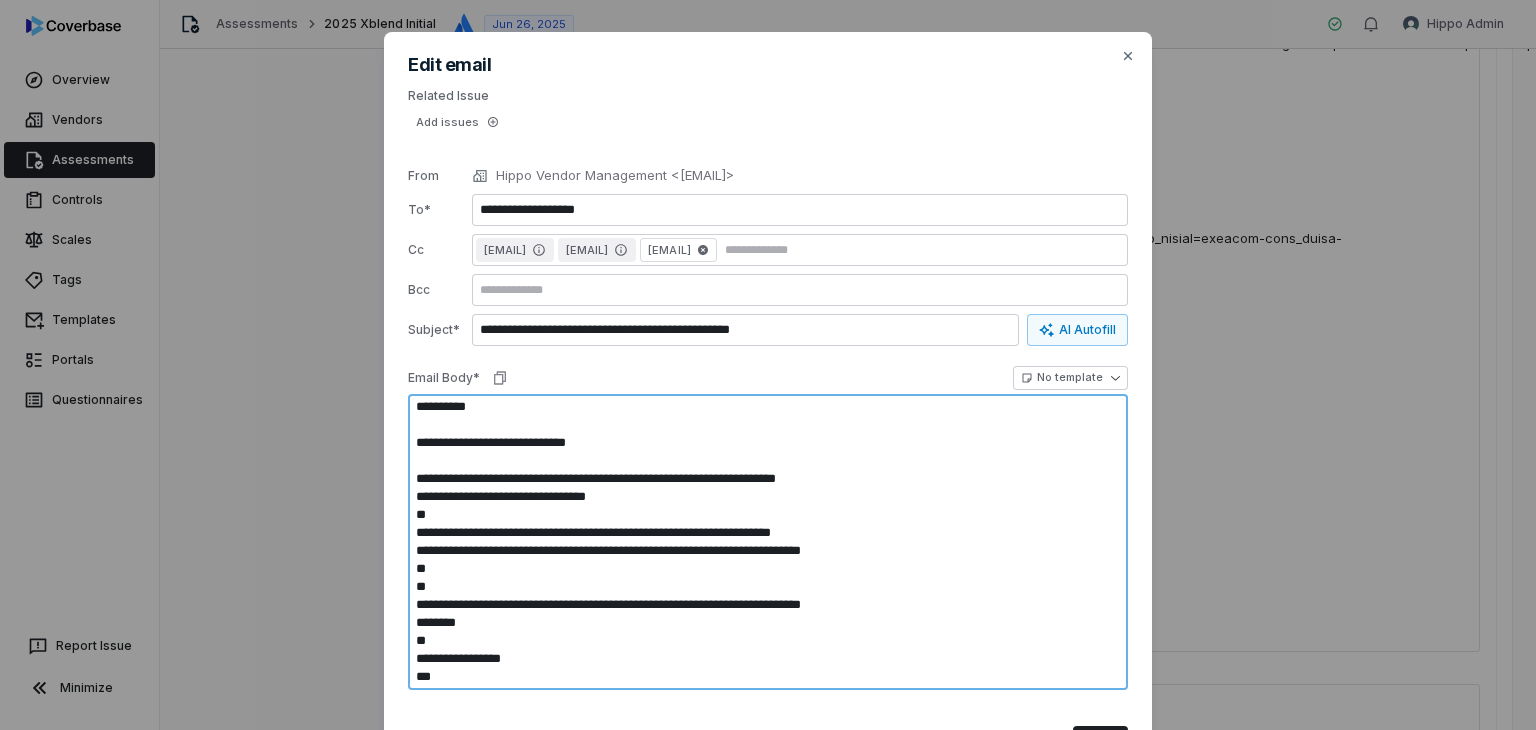 type on "*" 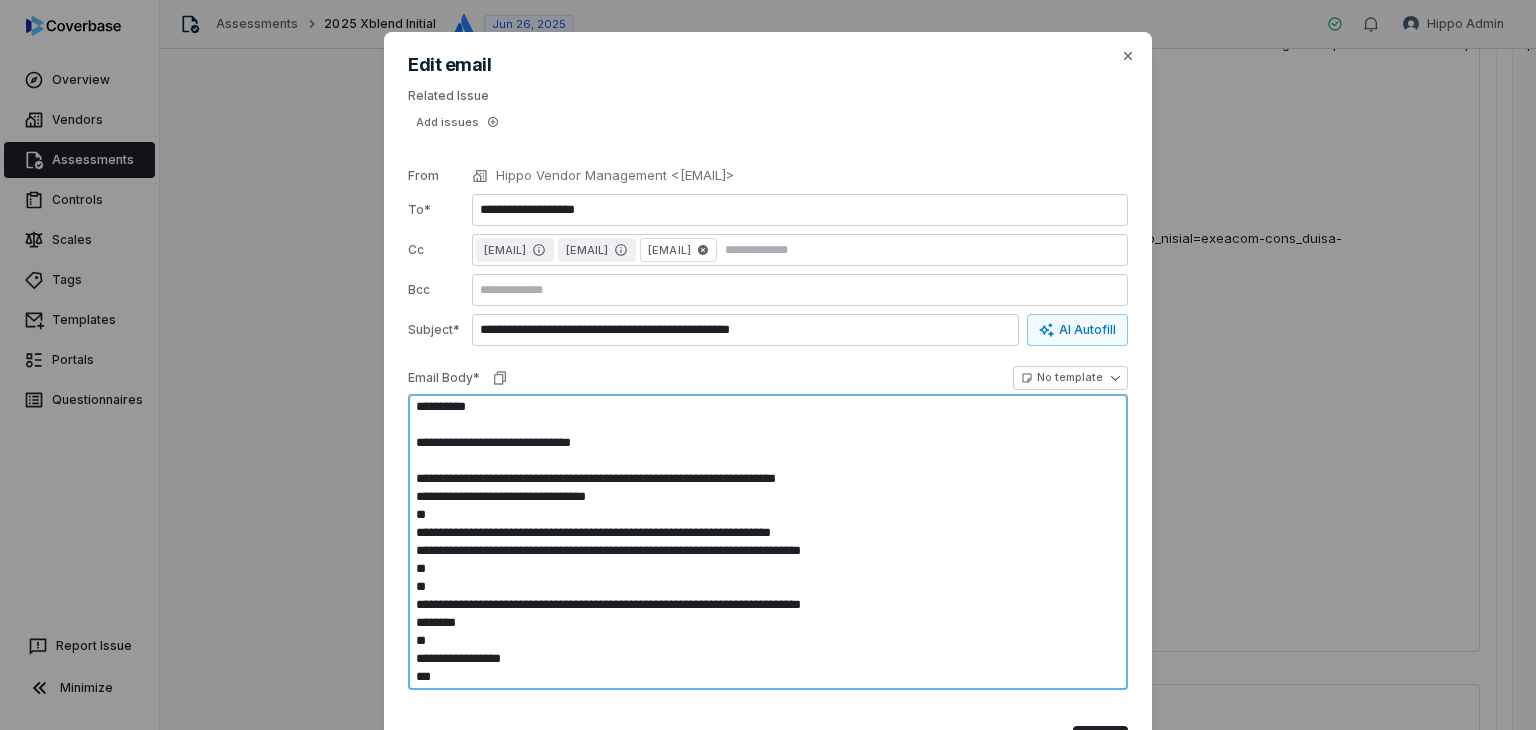 type on "*" 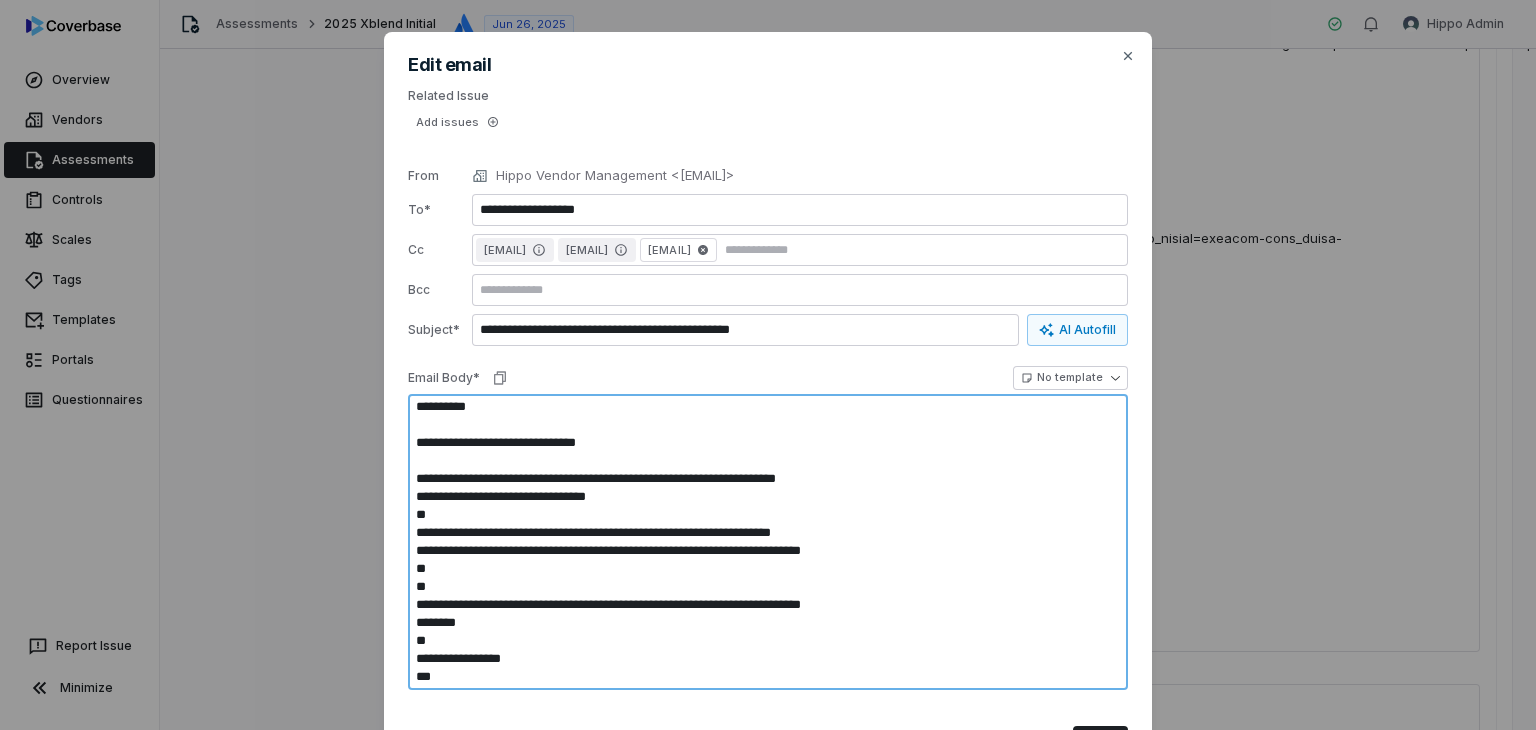 type on "*" 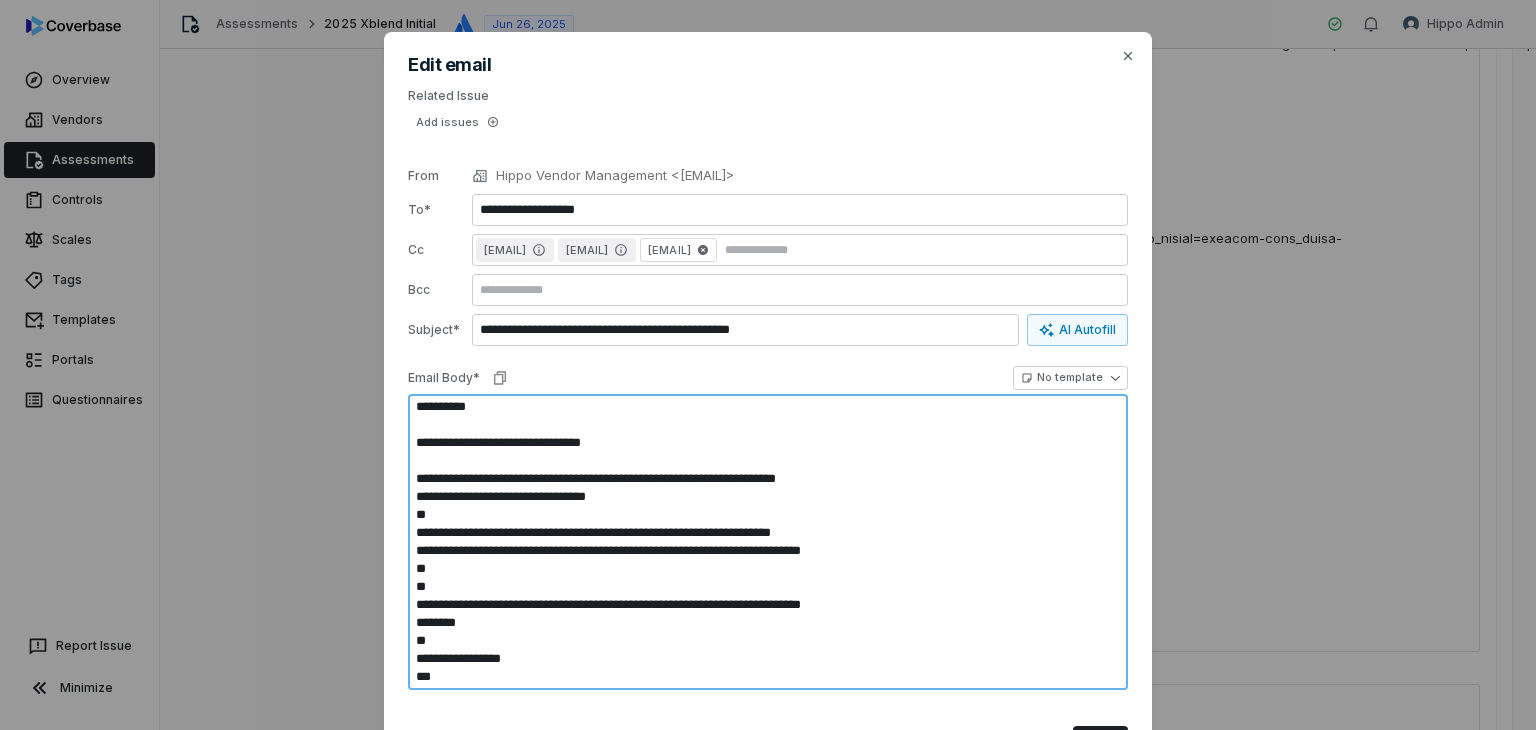 type on "*" 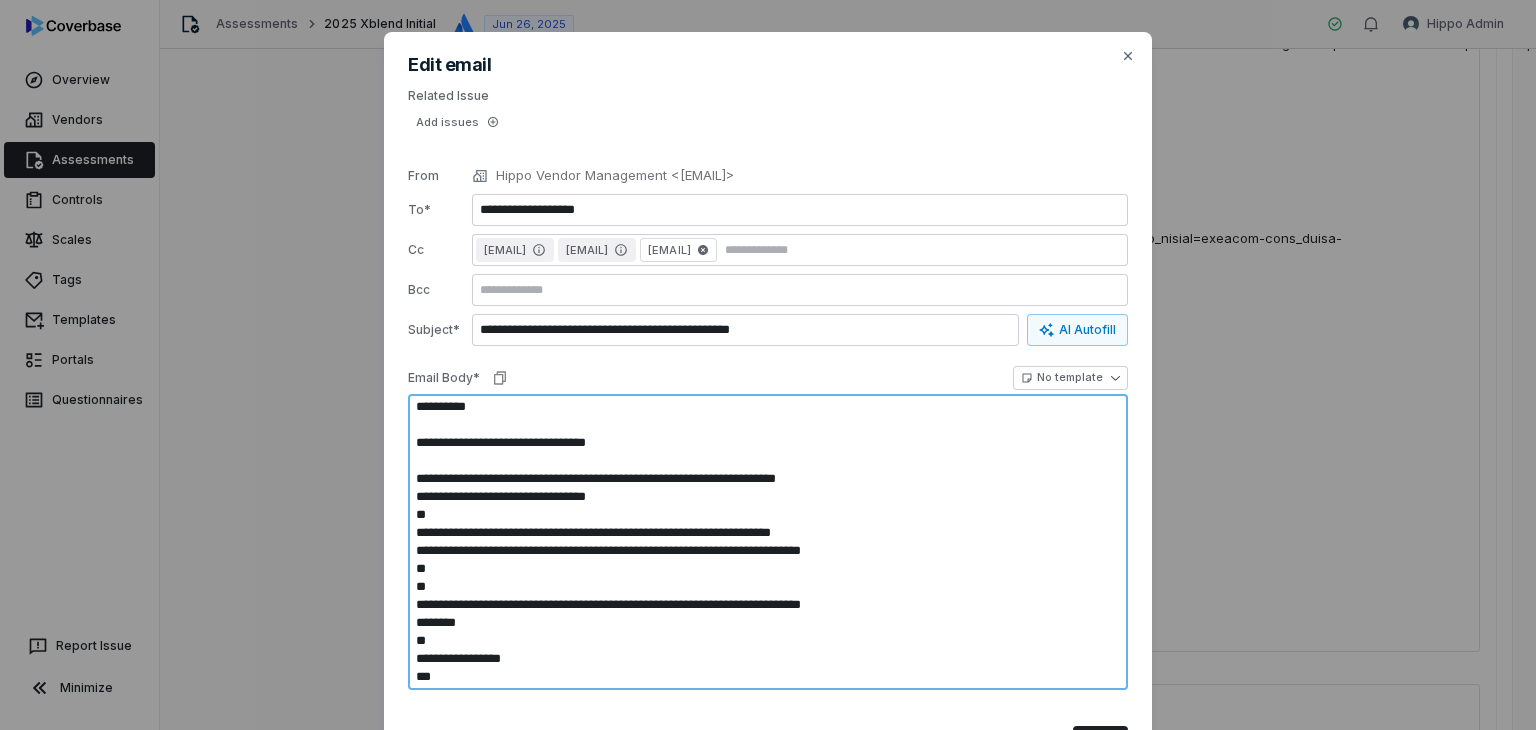 type on "*" 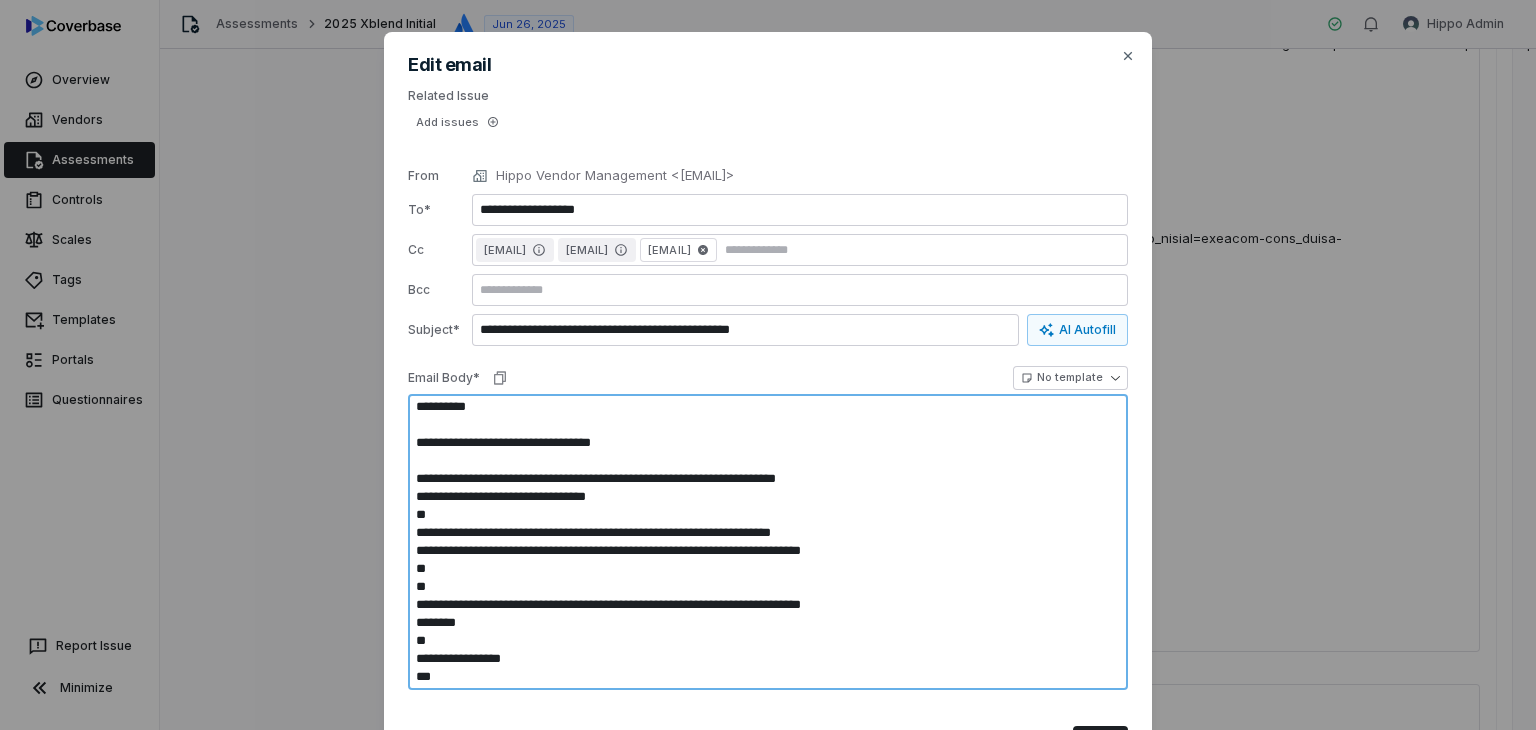 type on "*" 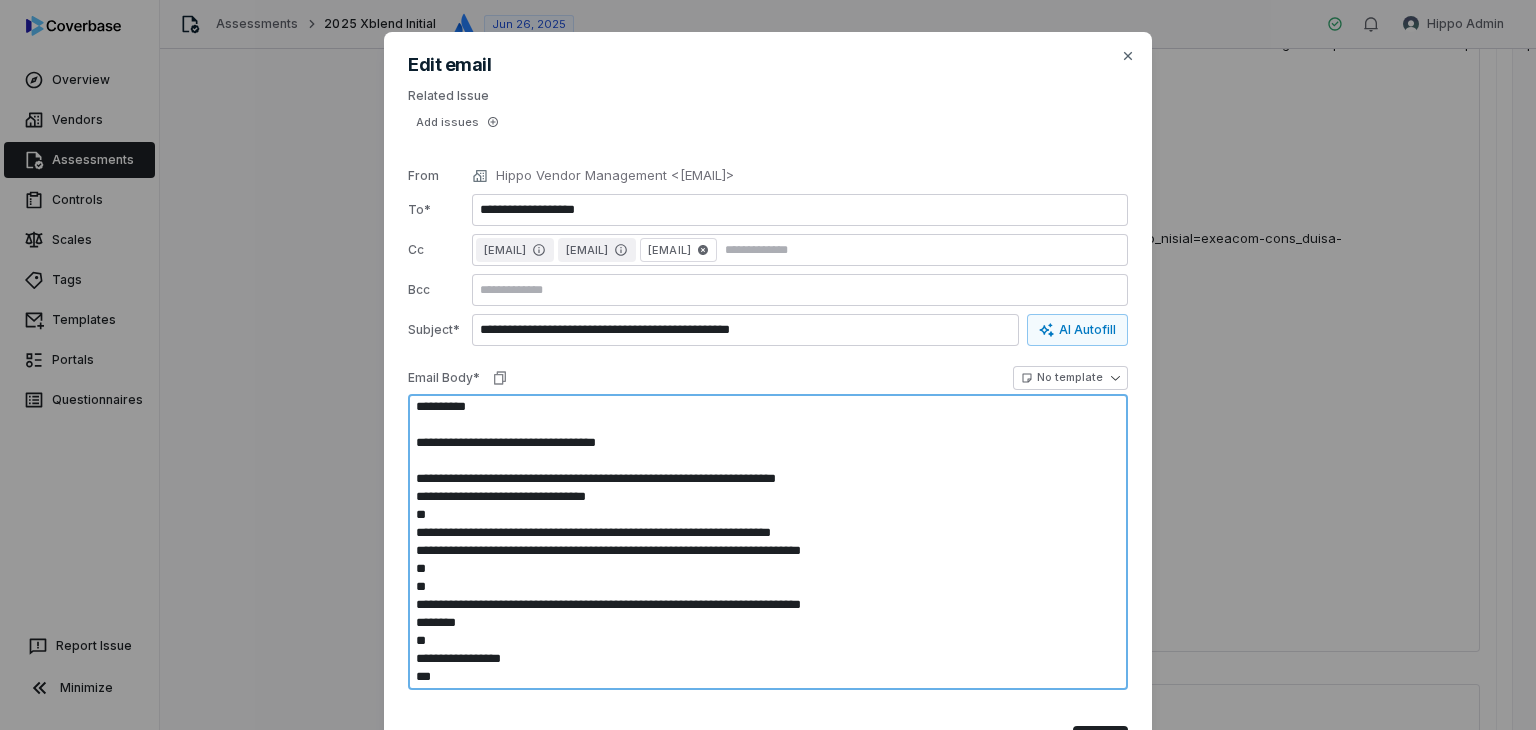 type on "*" 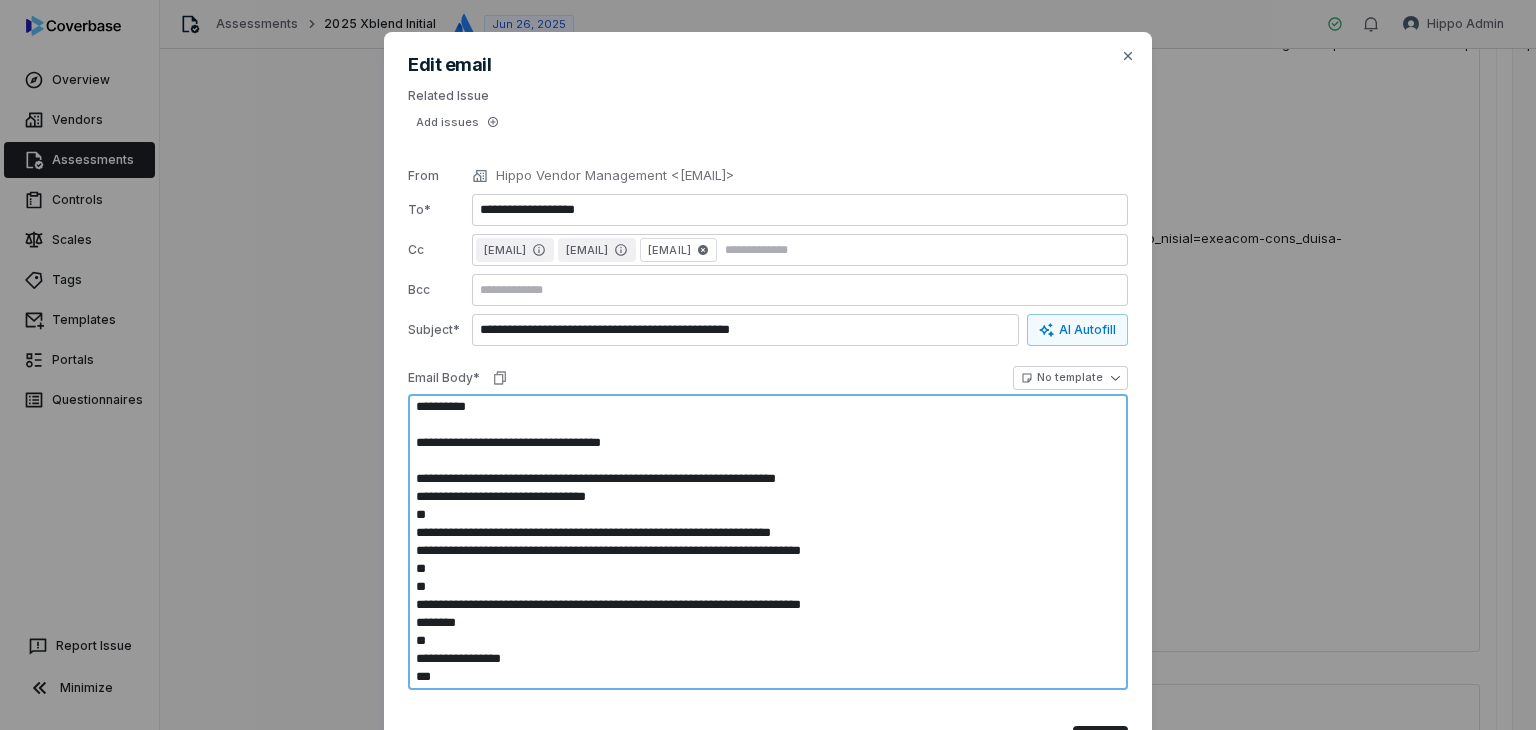 type on "*" 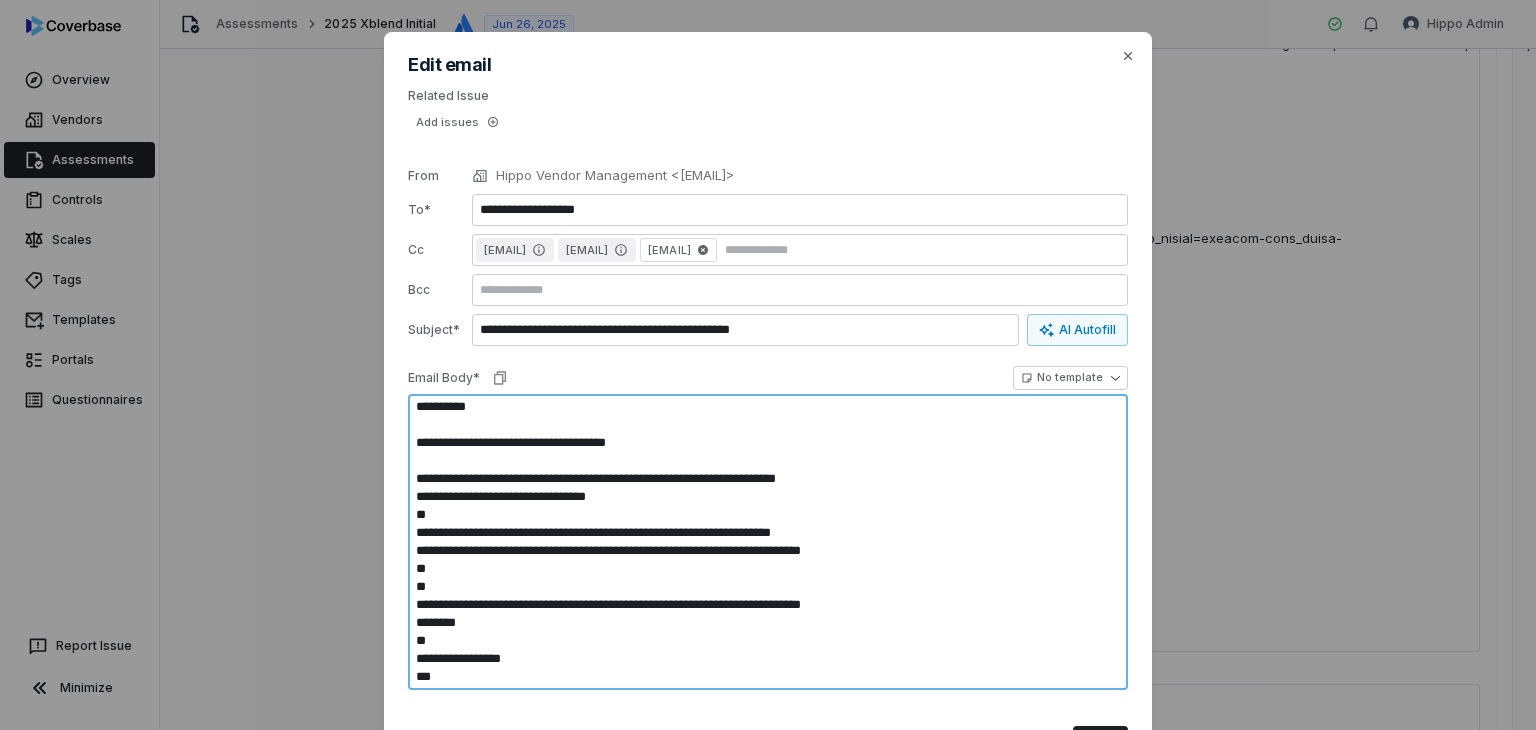 type on "*" 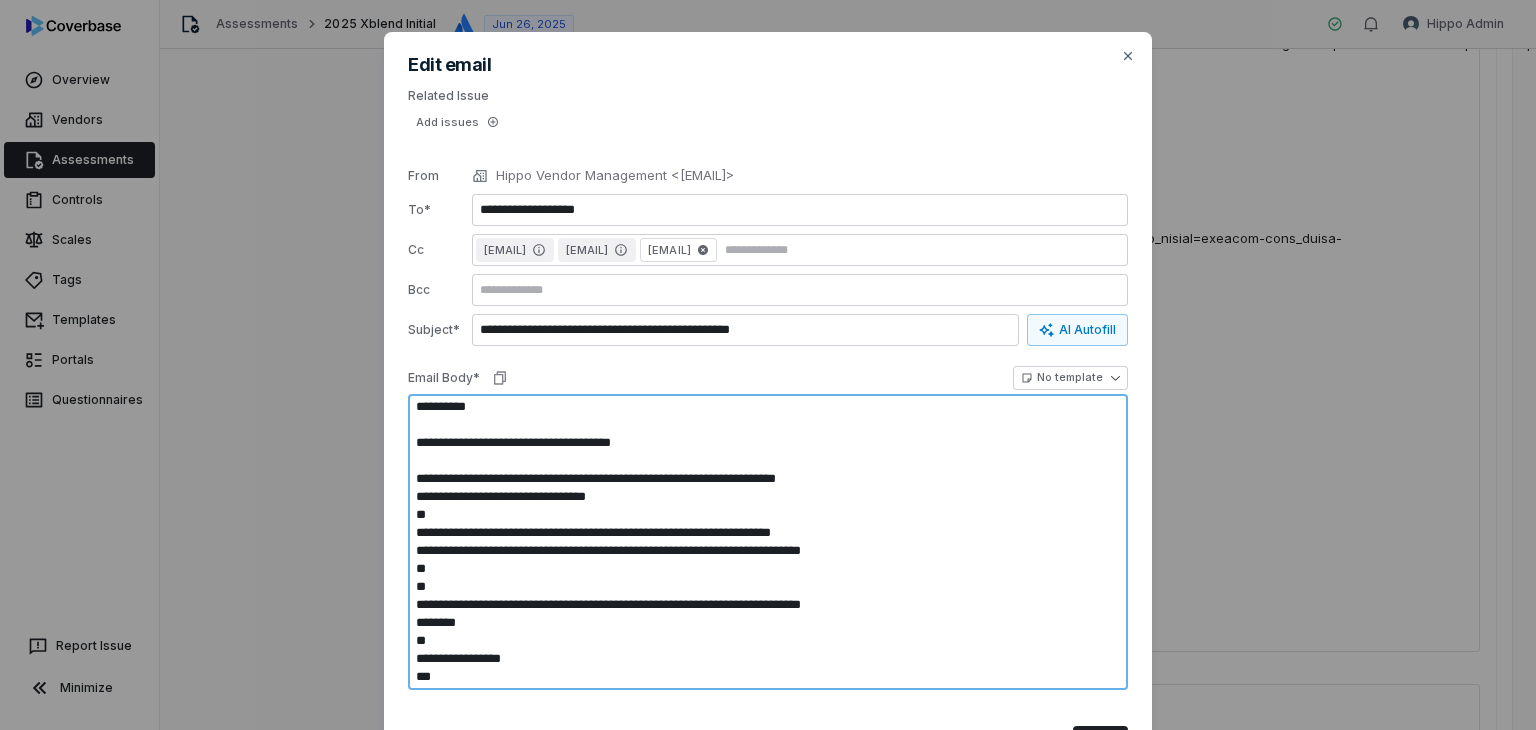type on "*" 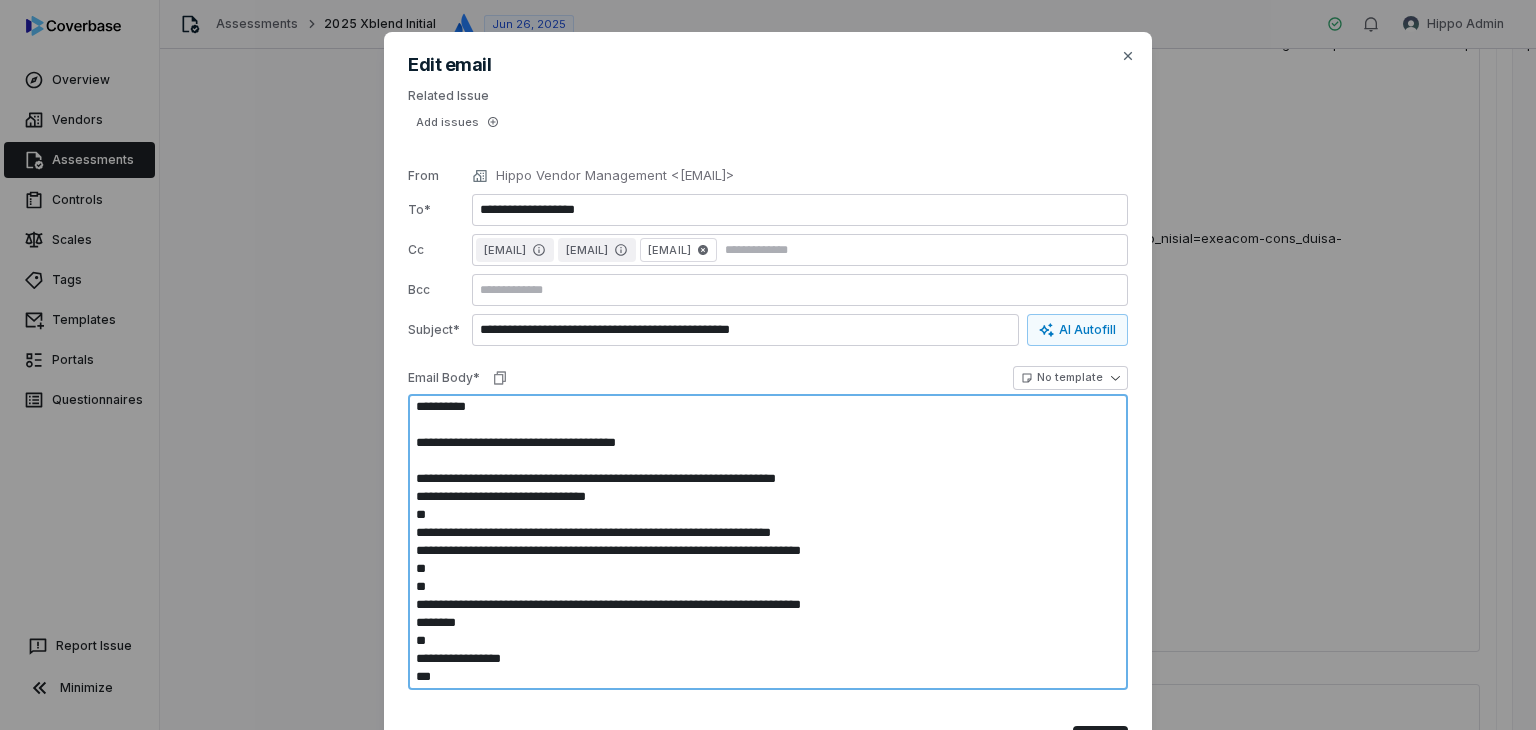 type on "*" 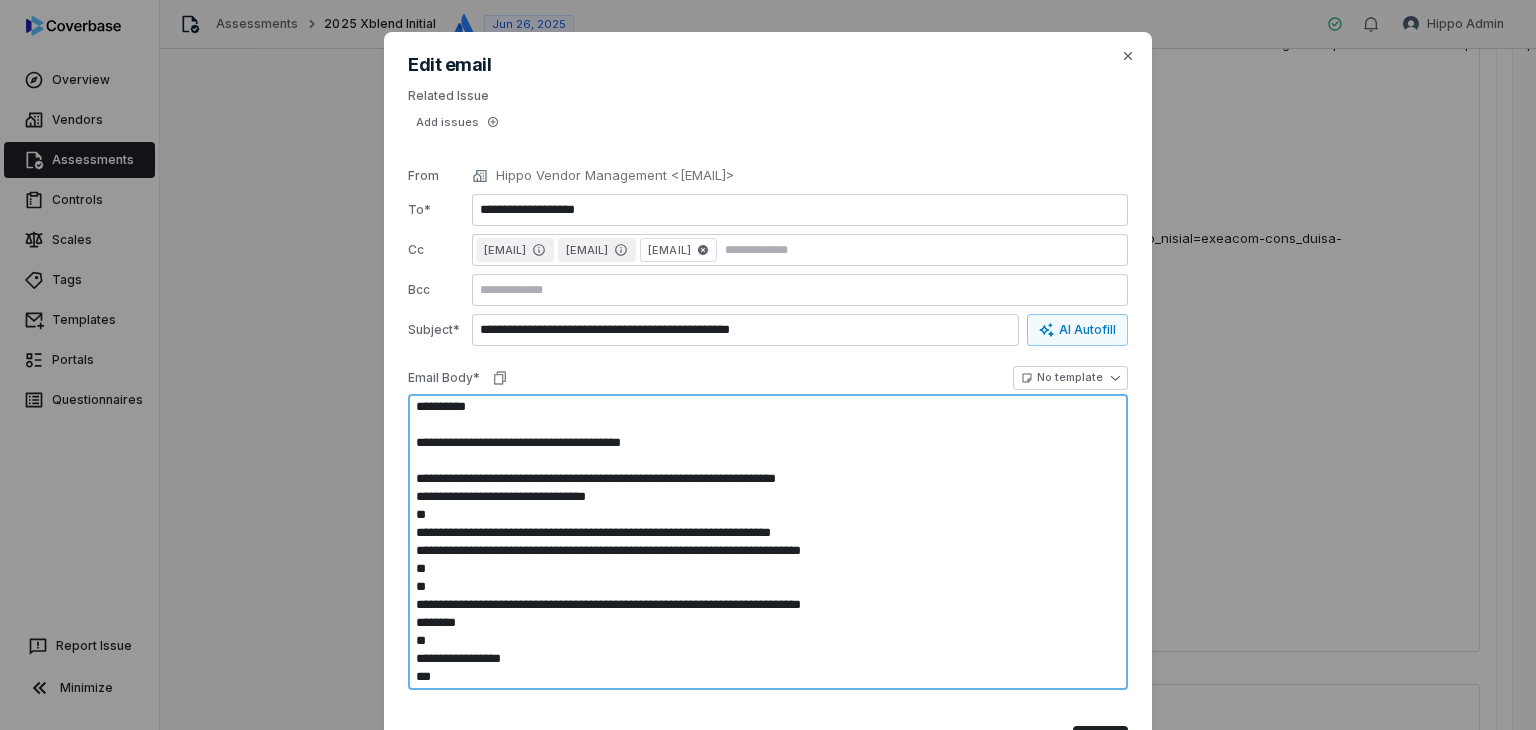 type on "*" 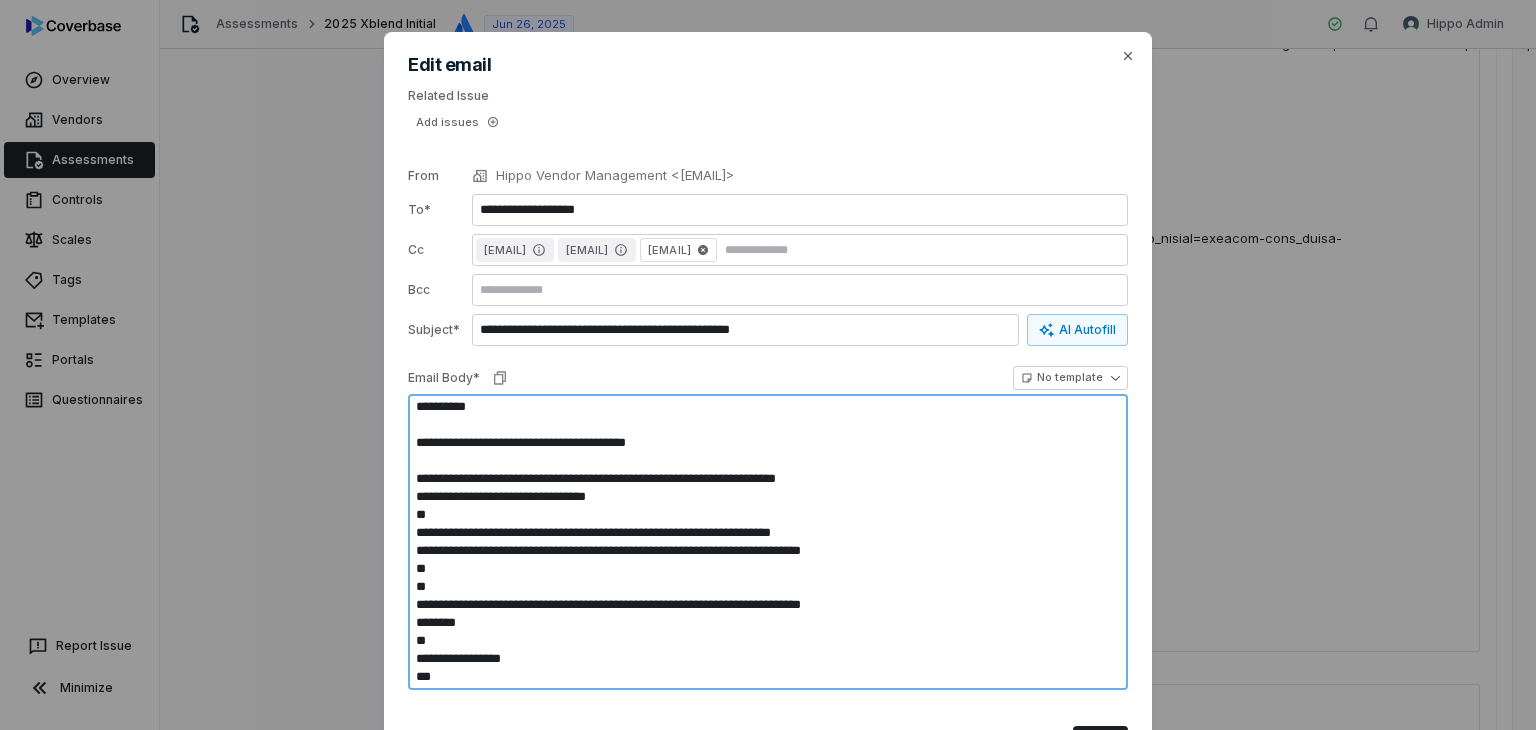 type on "*" 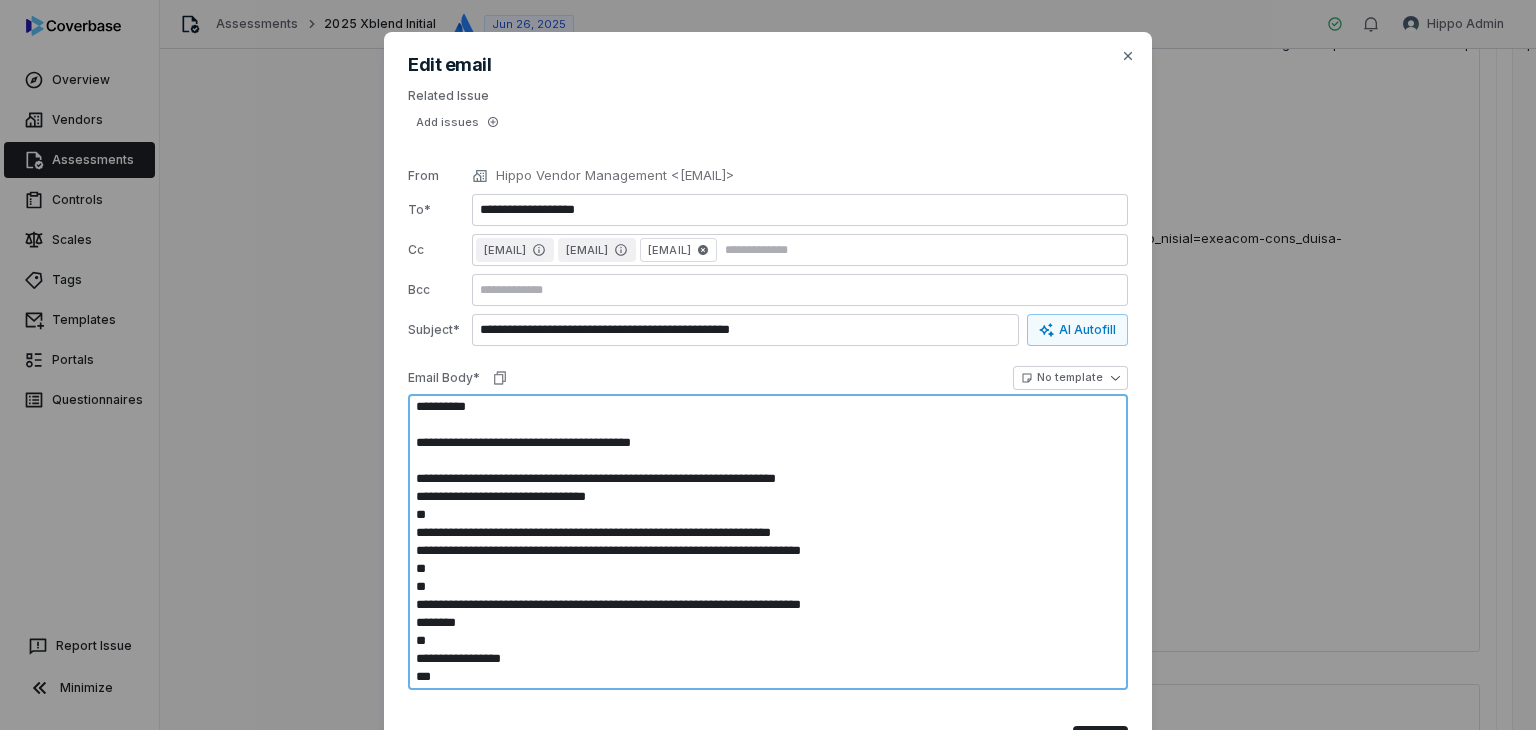 type on "*" 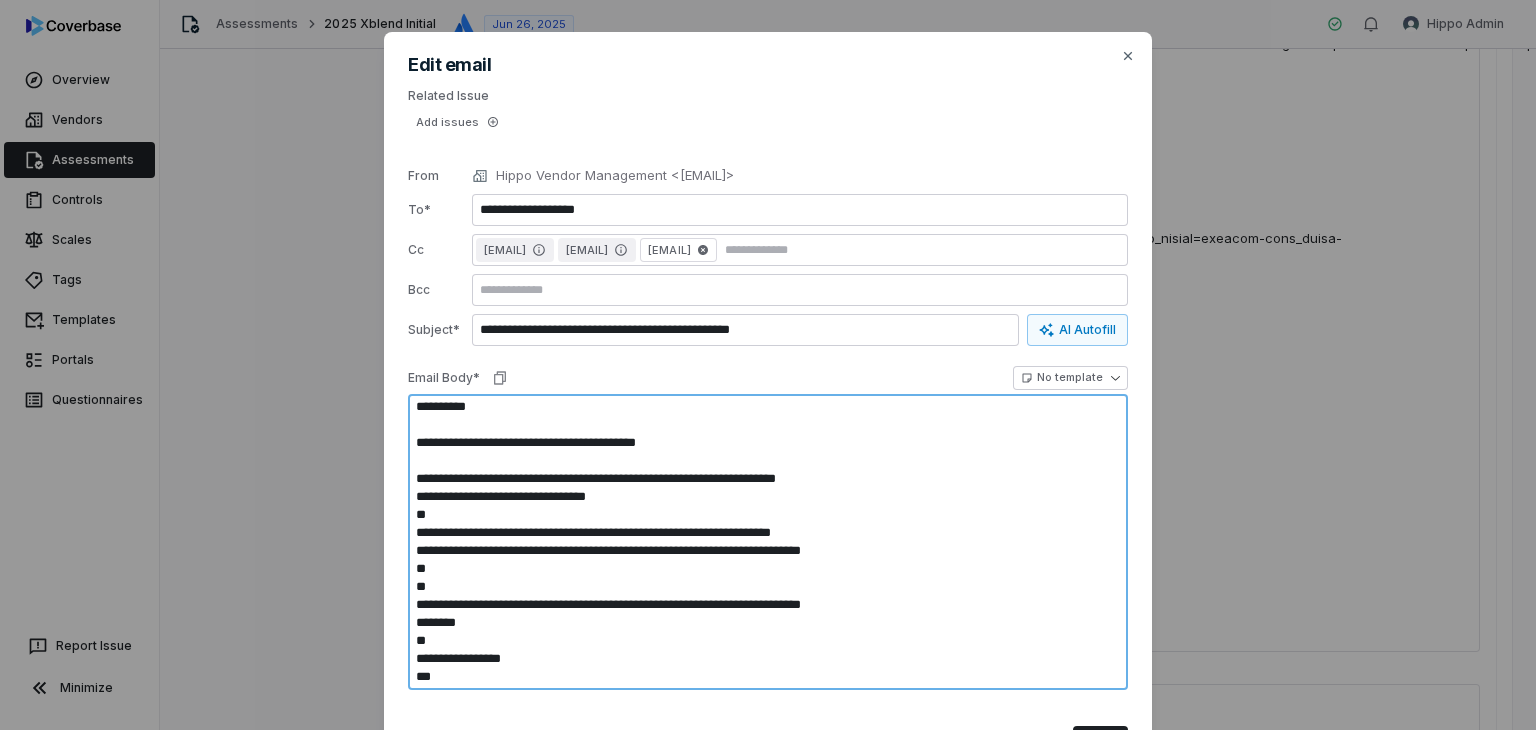 type on "*" 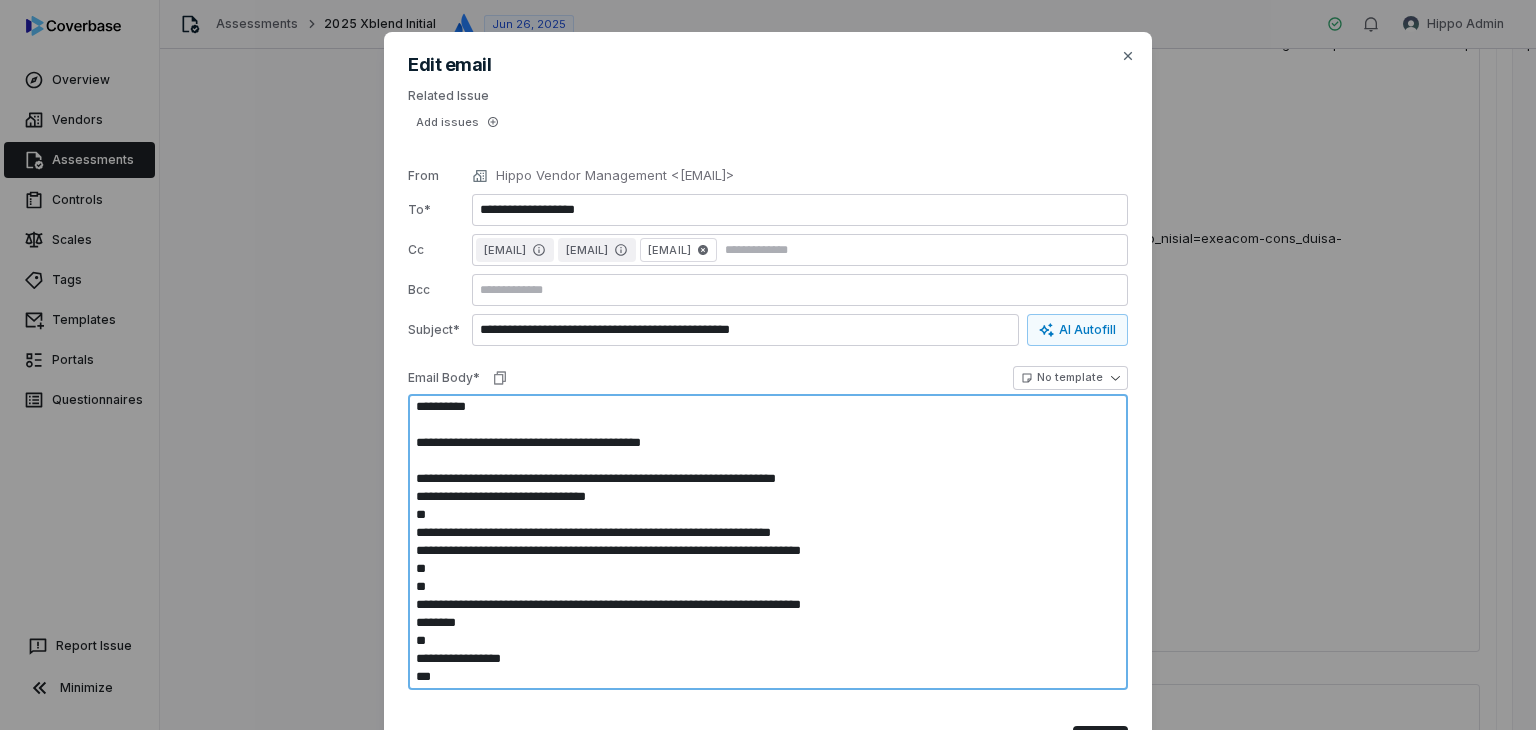 type on "*" 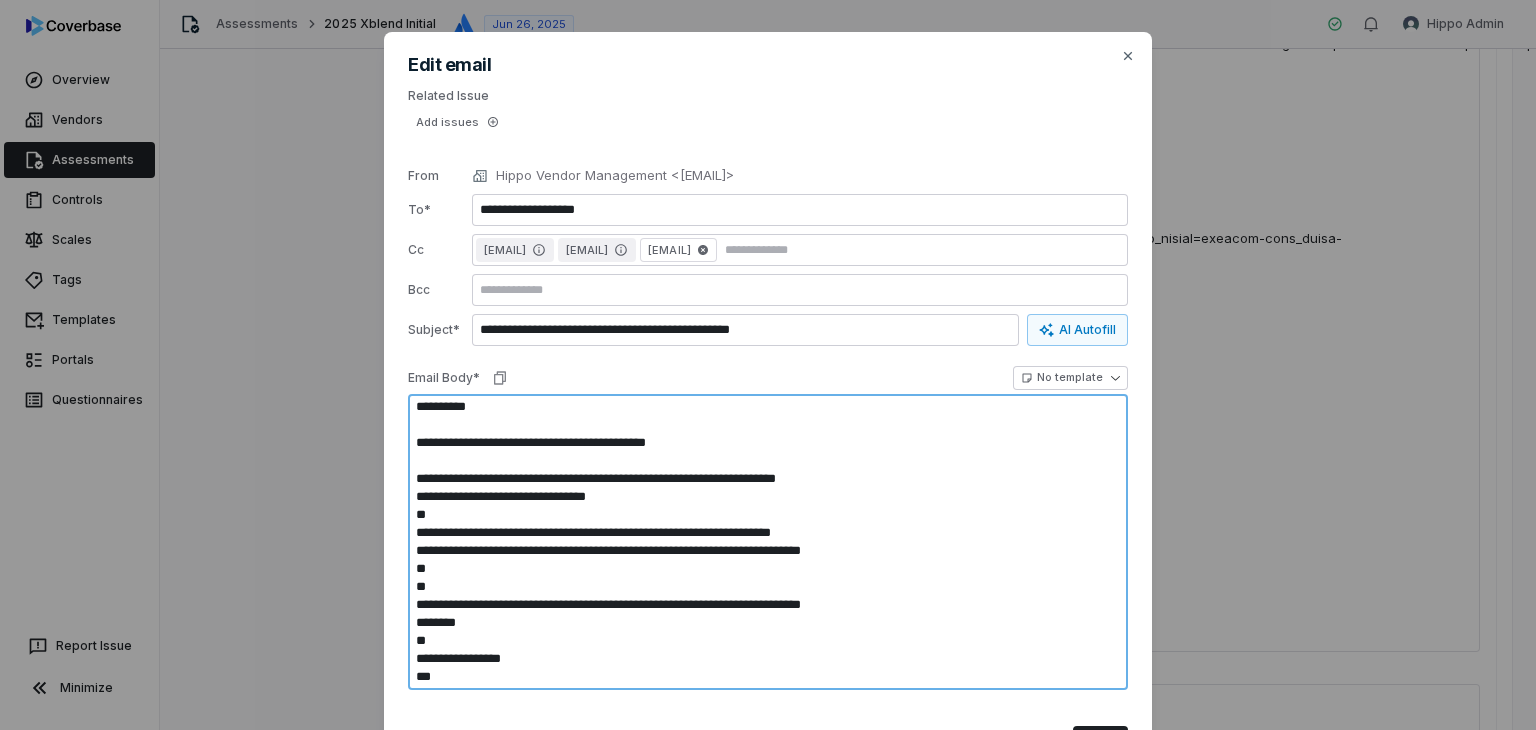 type on "*" 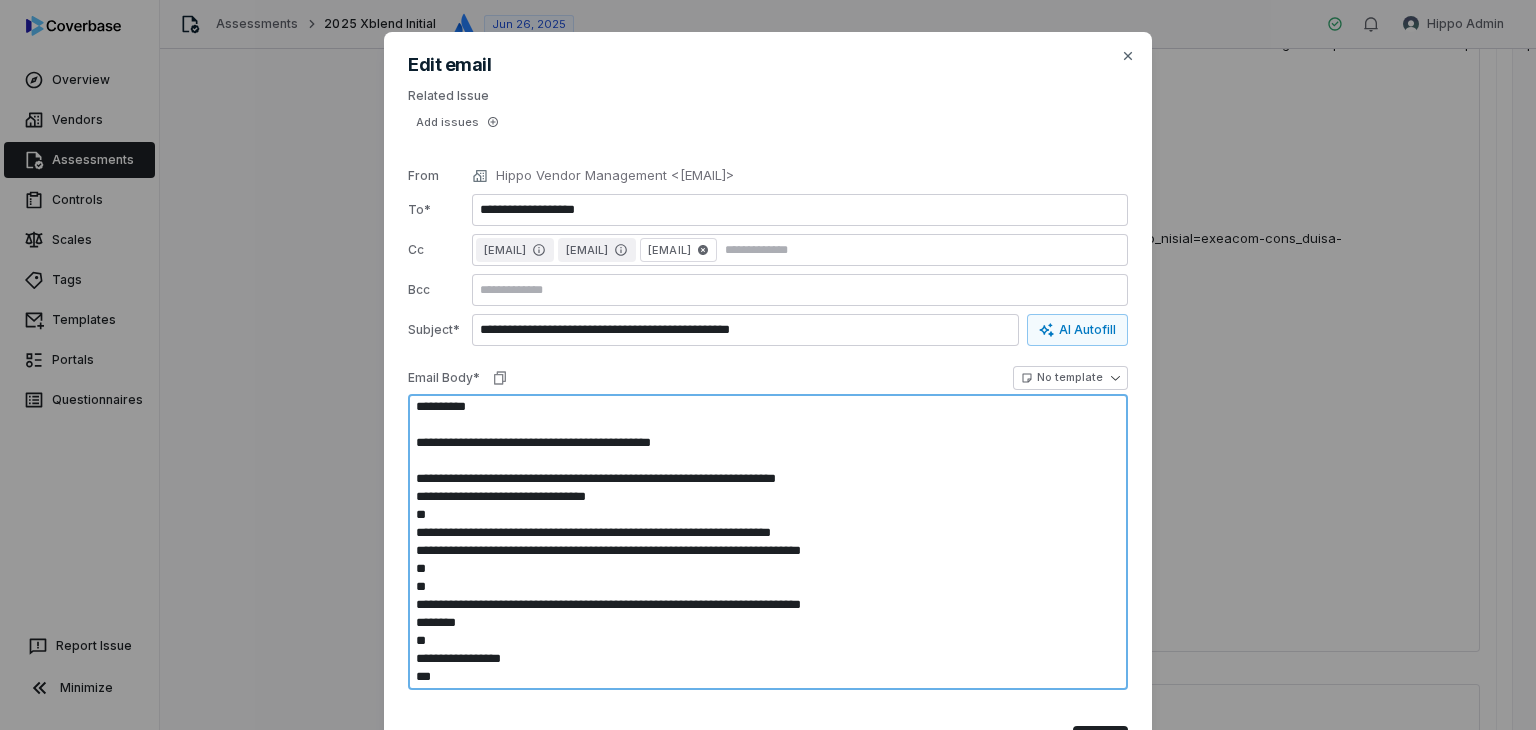 type on "*" 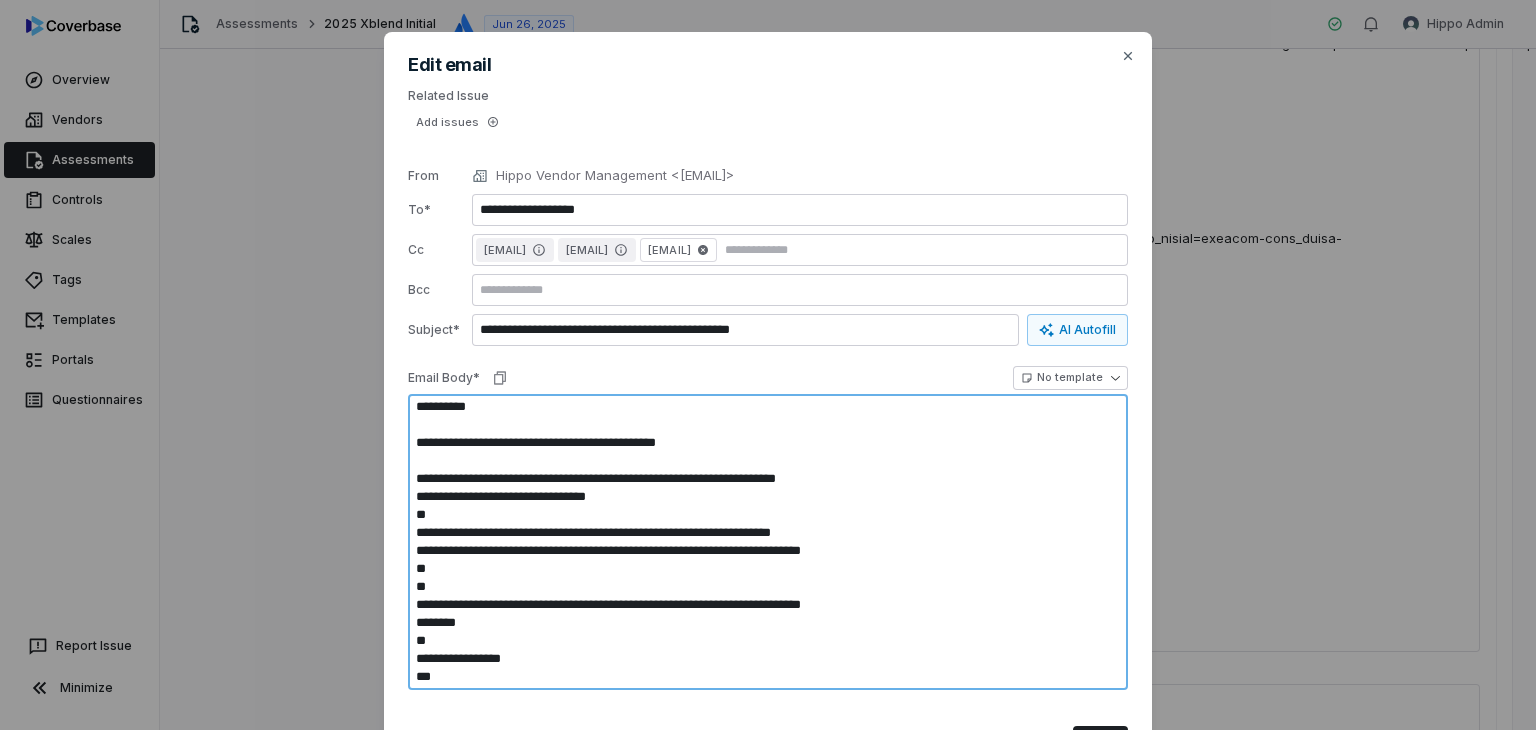 type on "*" 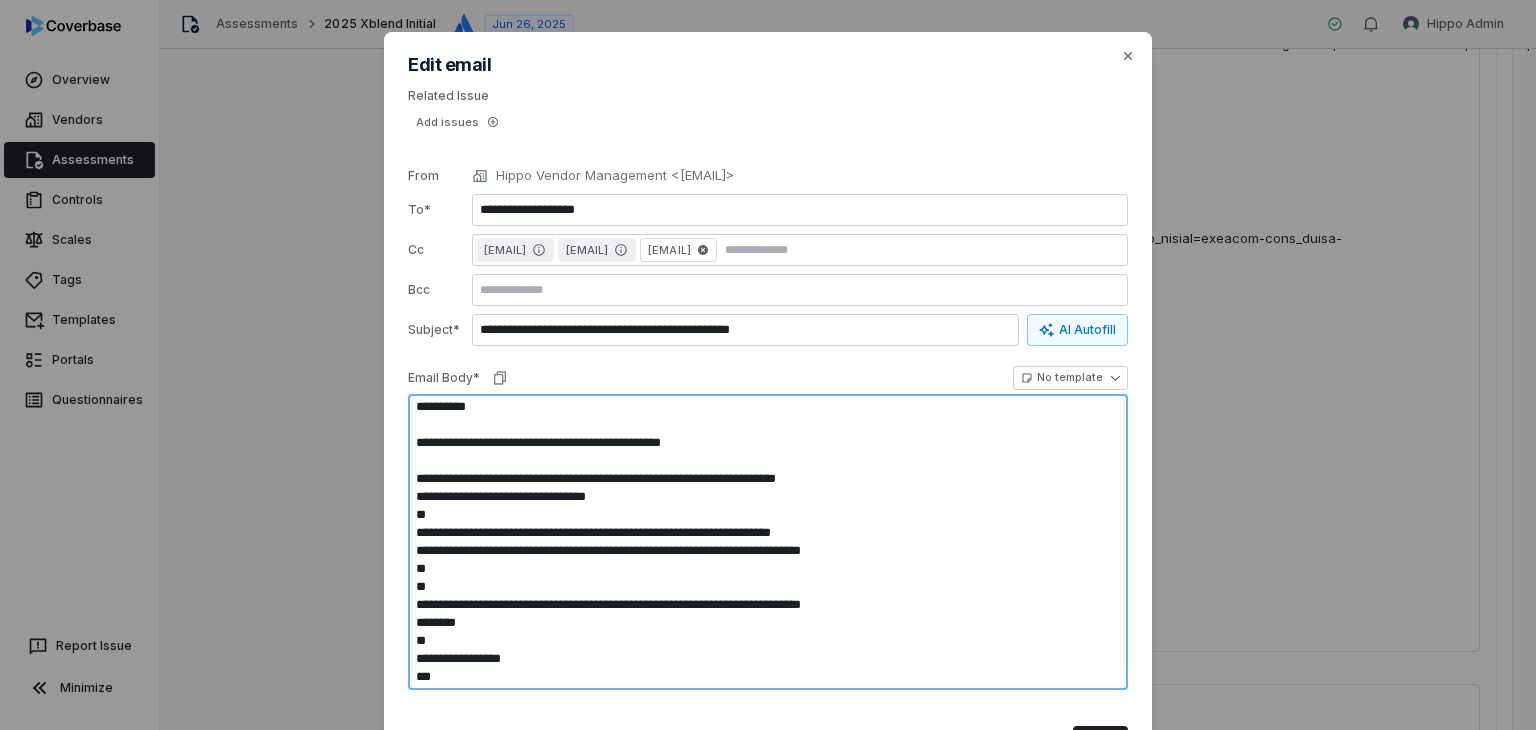 type on "*" 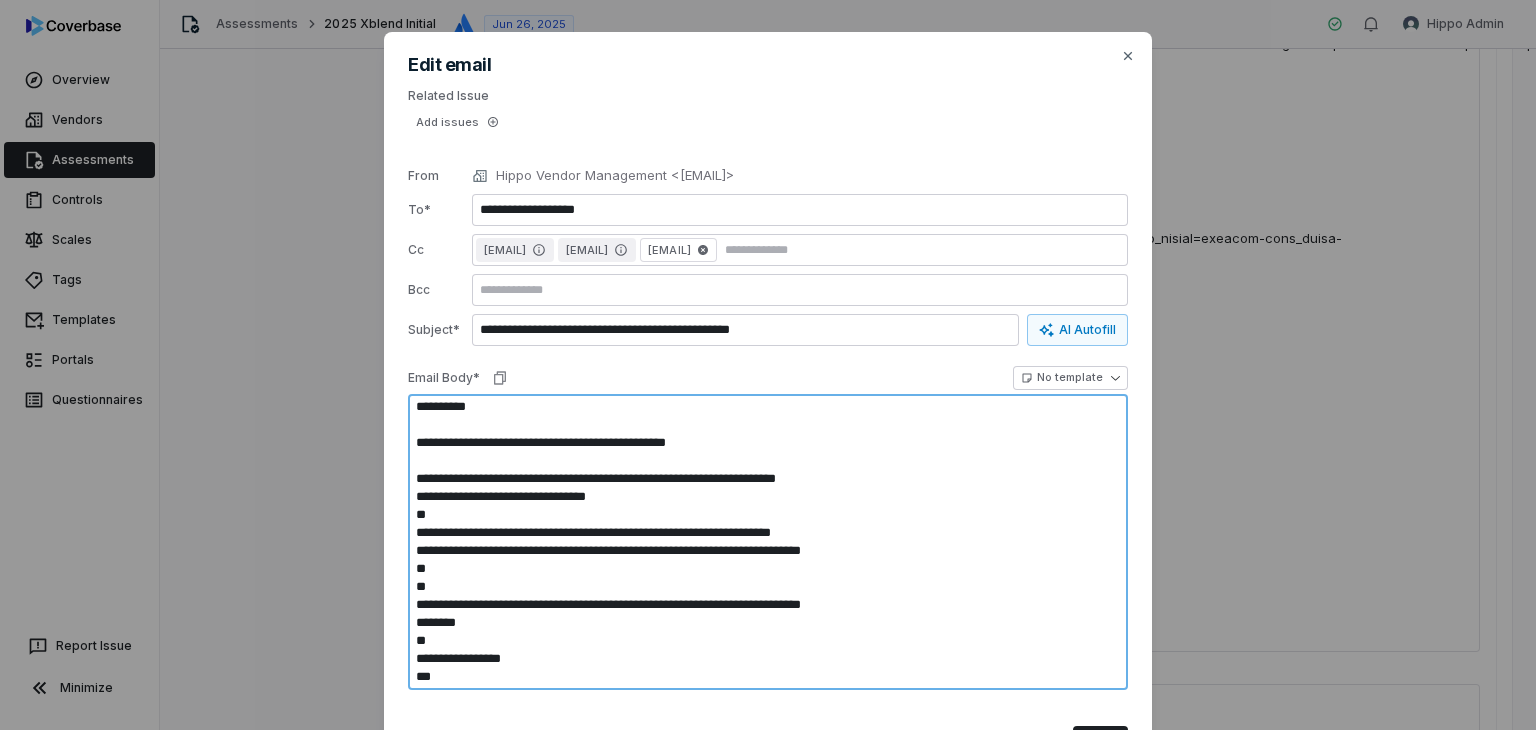 type on "*" 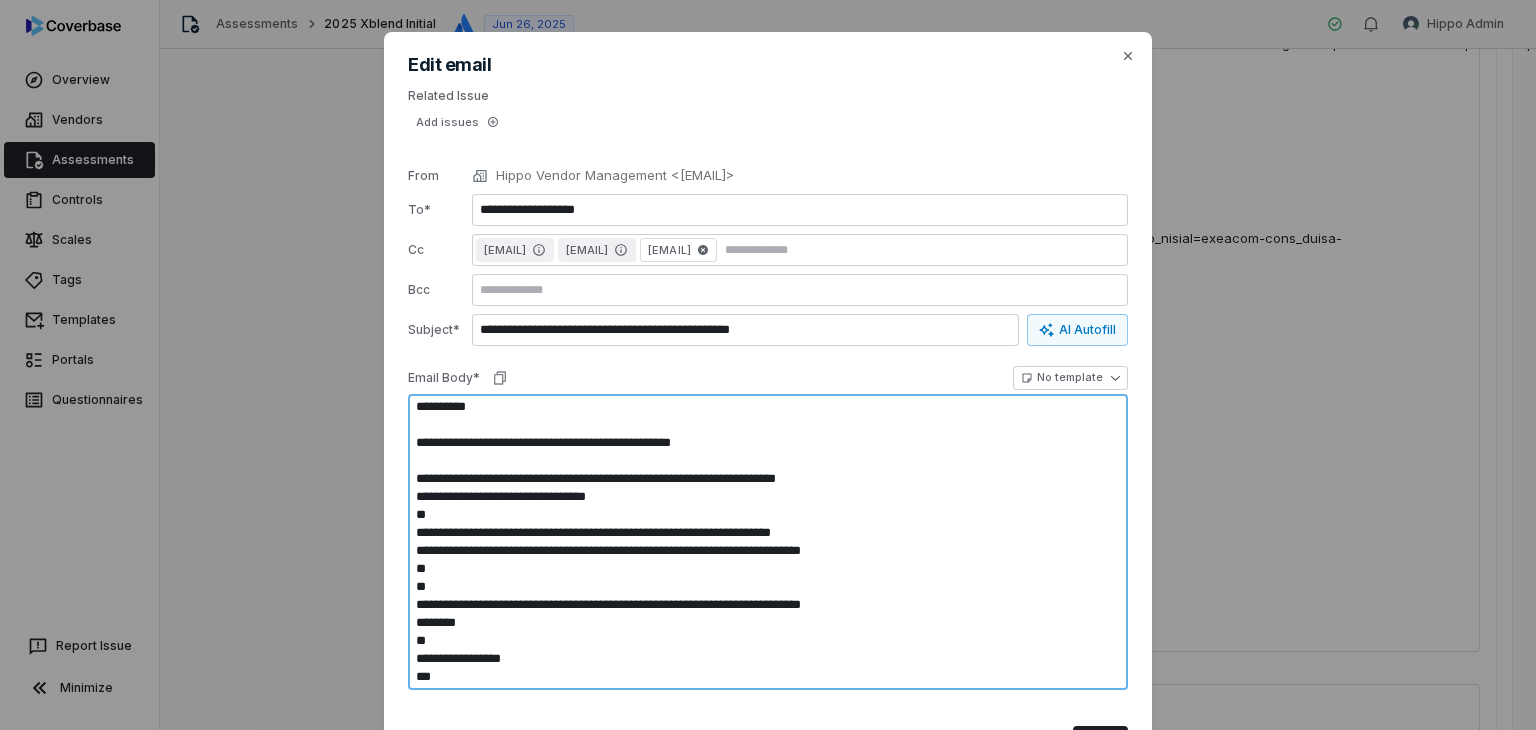 type on "*" 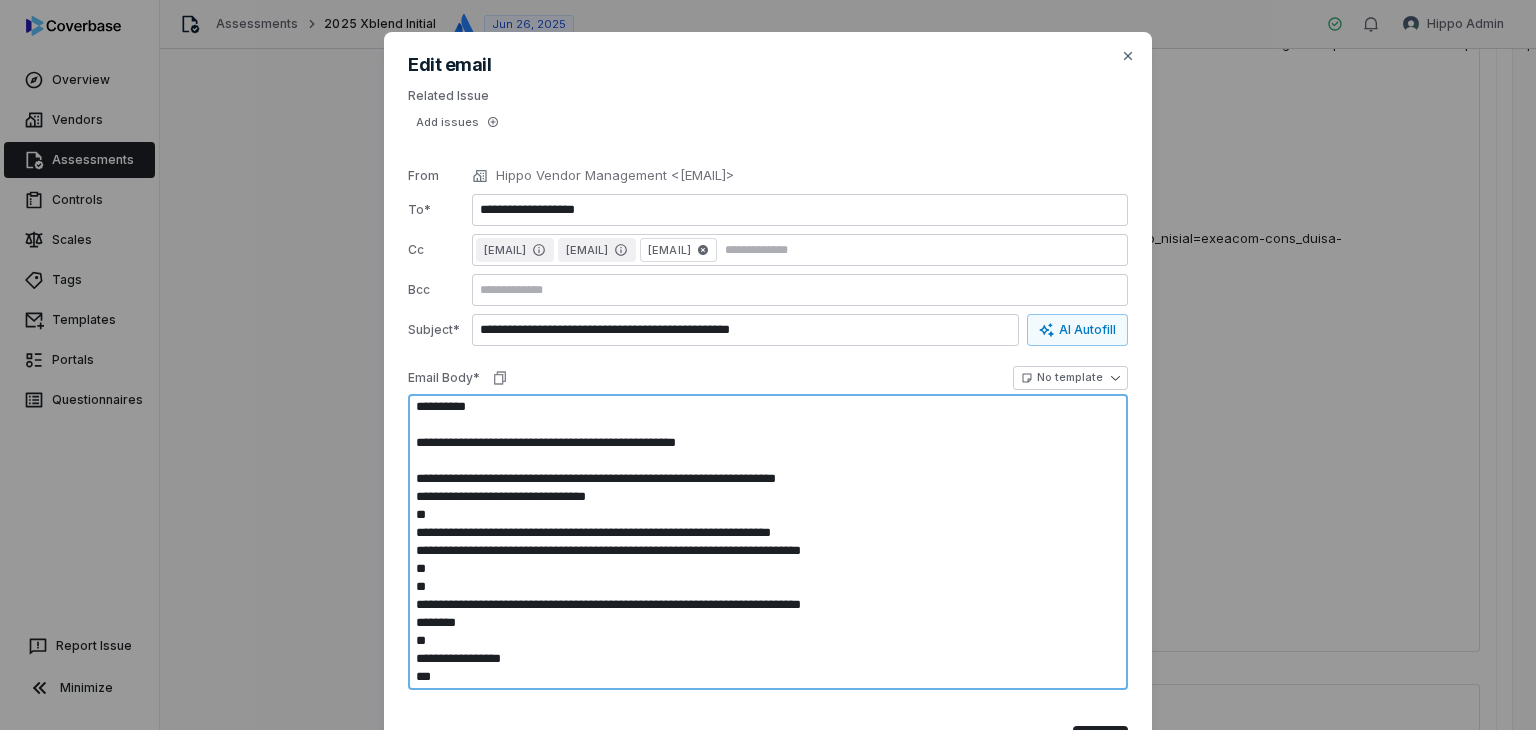 type on "*" 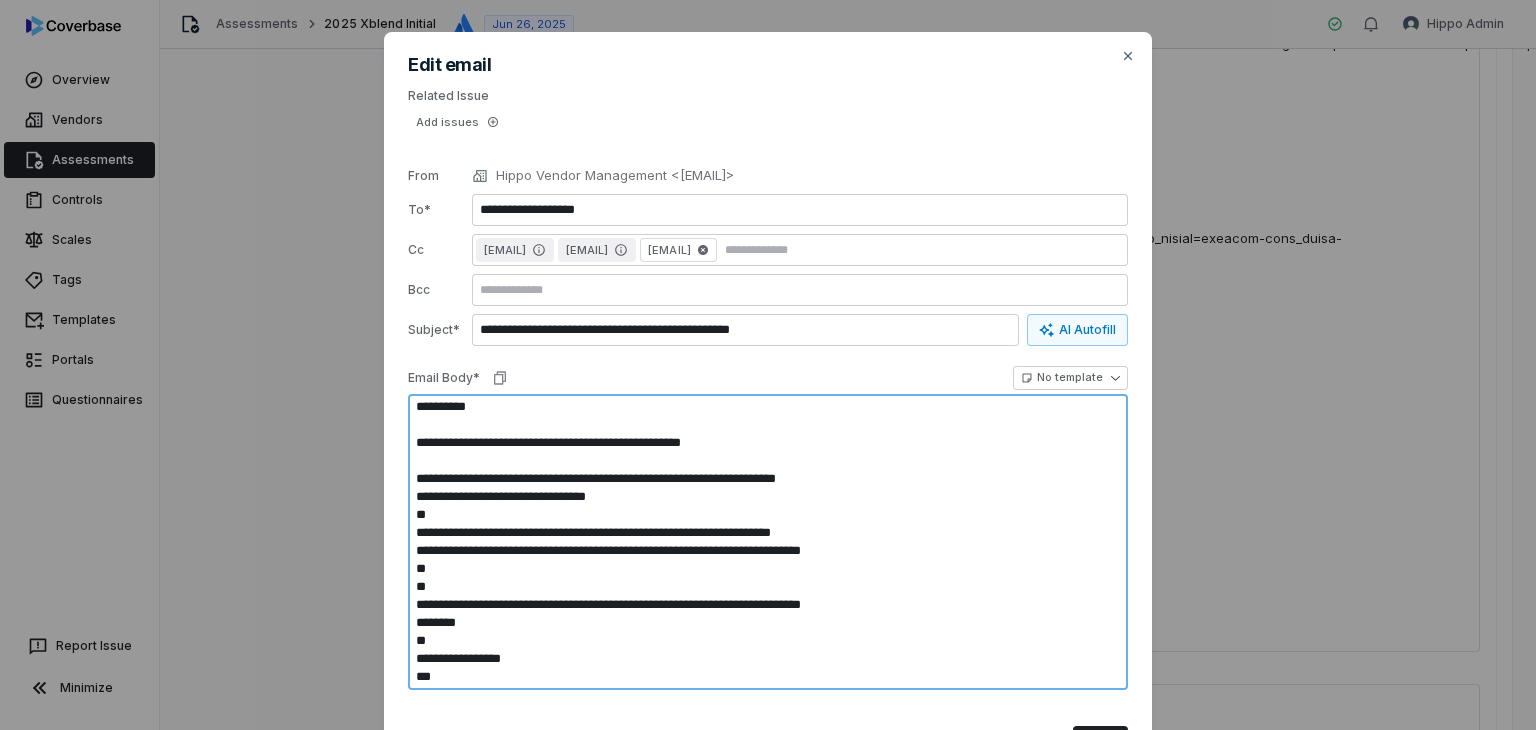 type on "*" 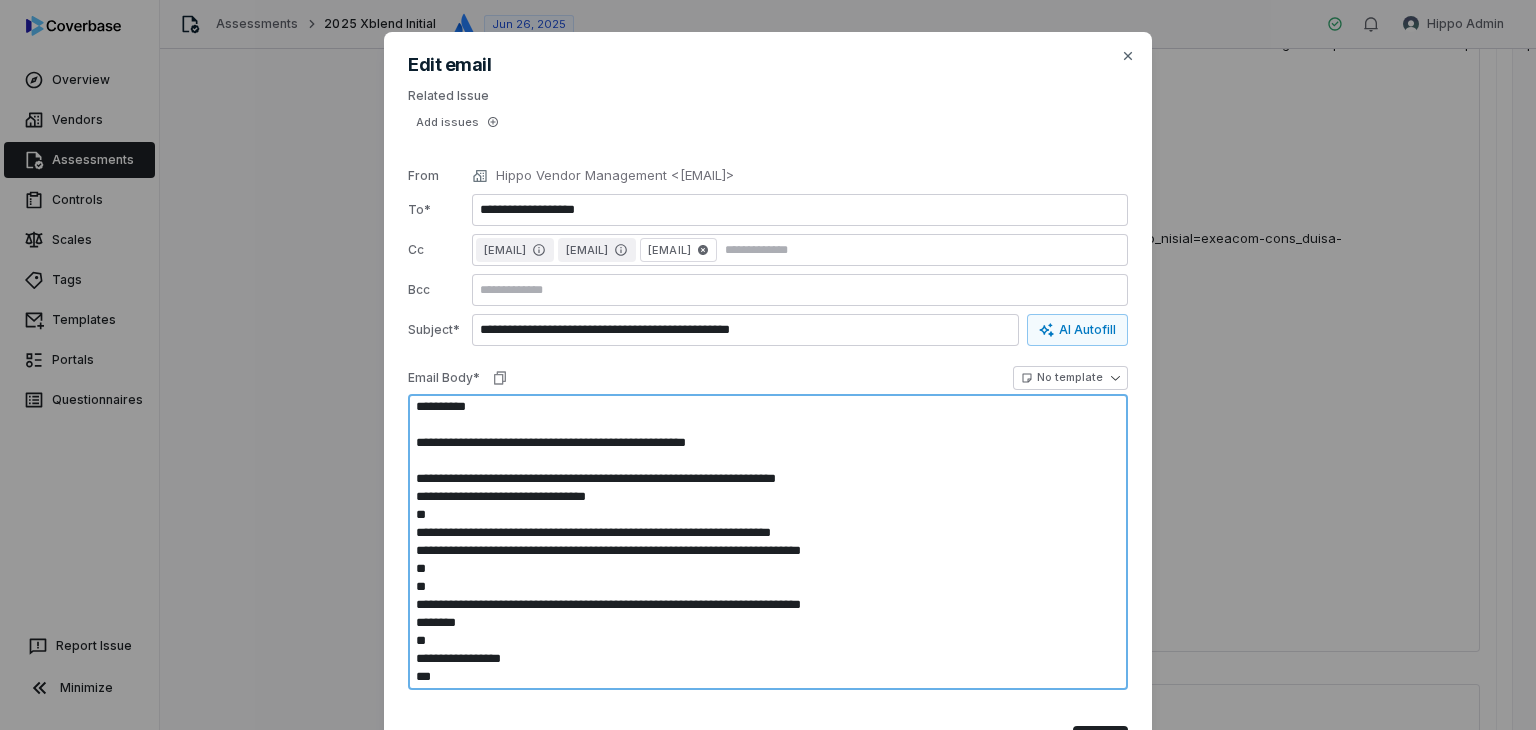 type on "*" 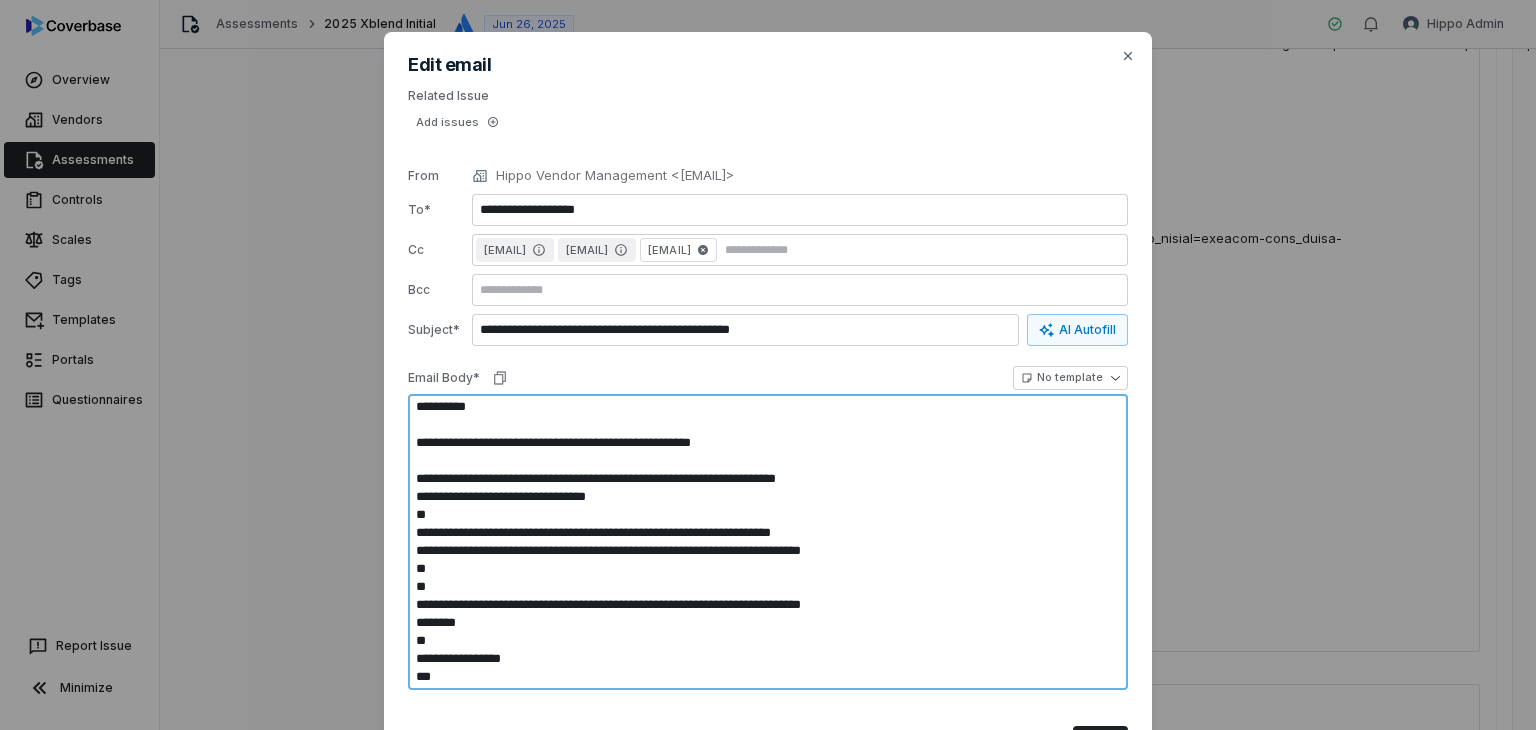 type on "*" 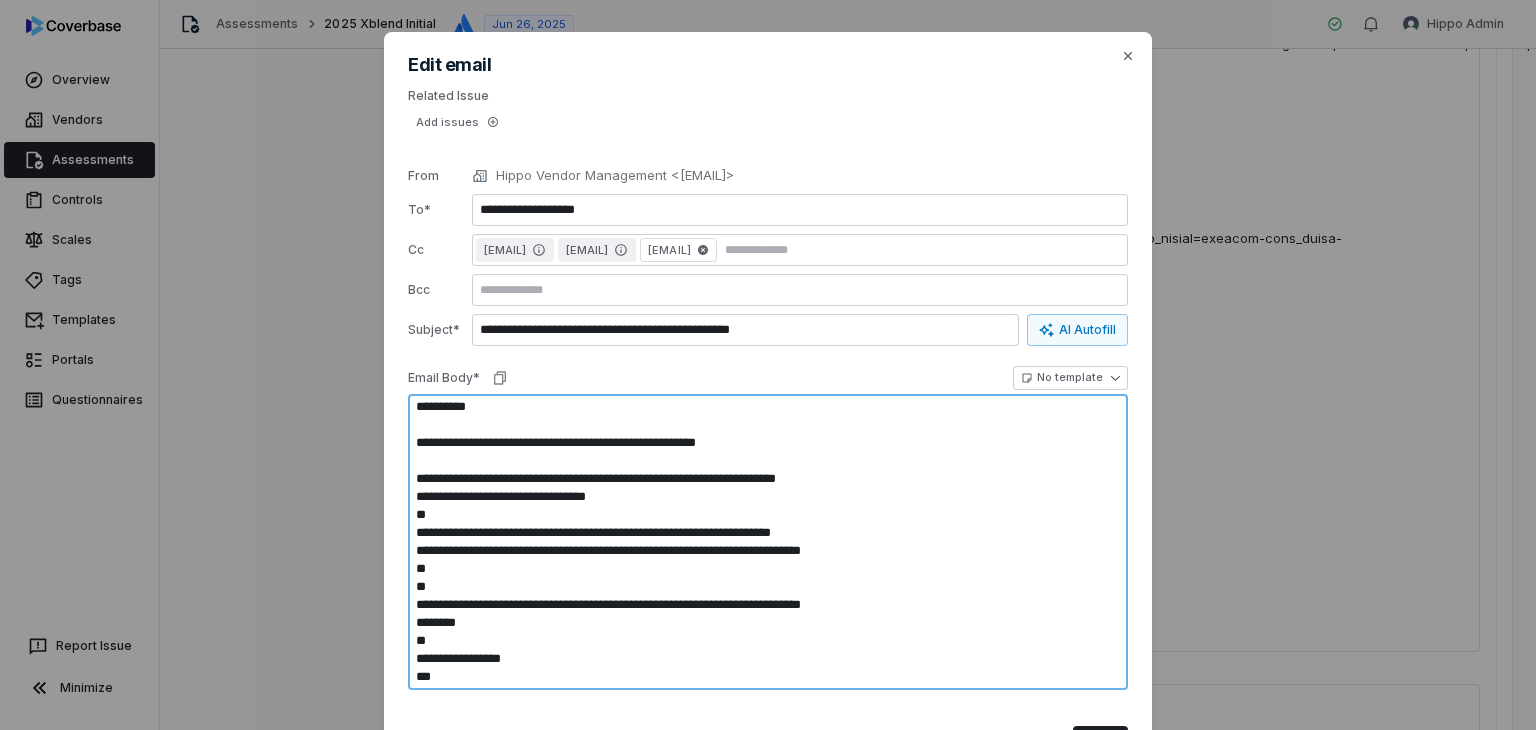 type on "*" 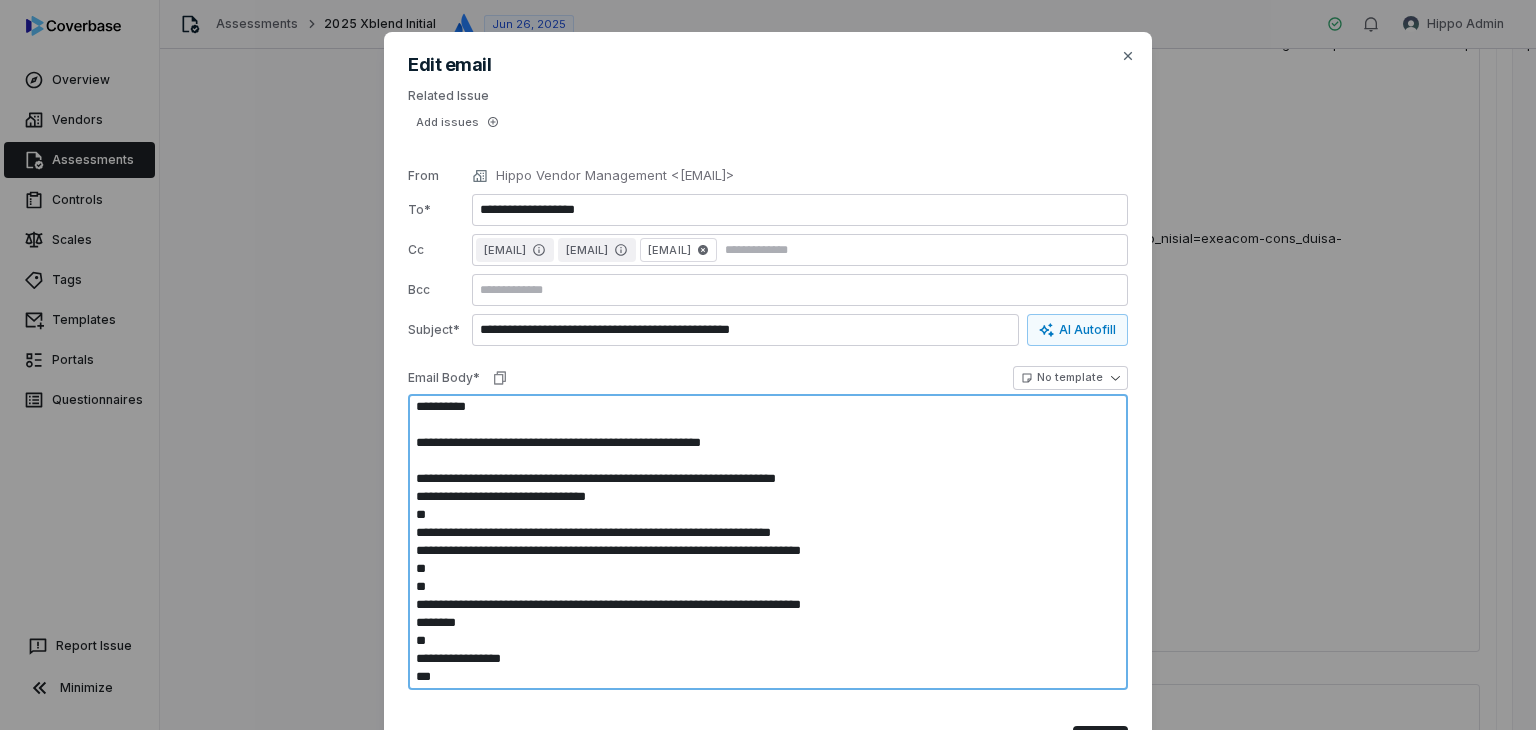 type on "*" 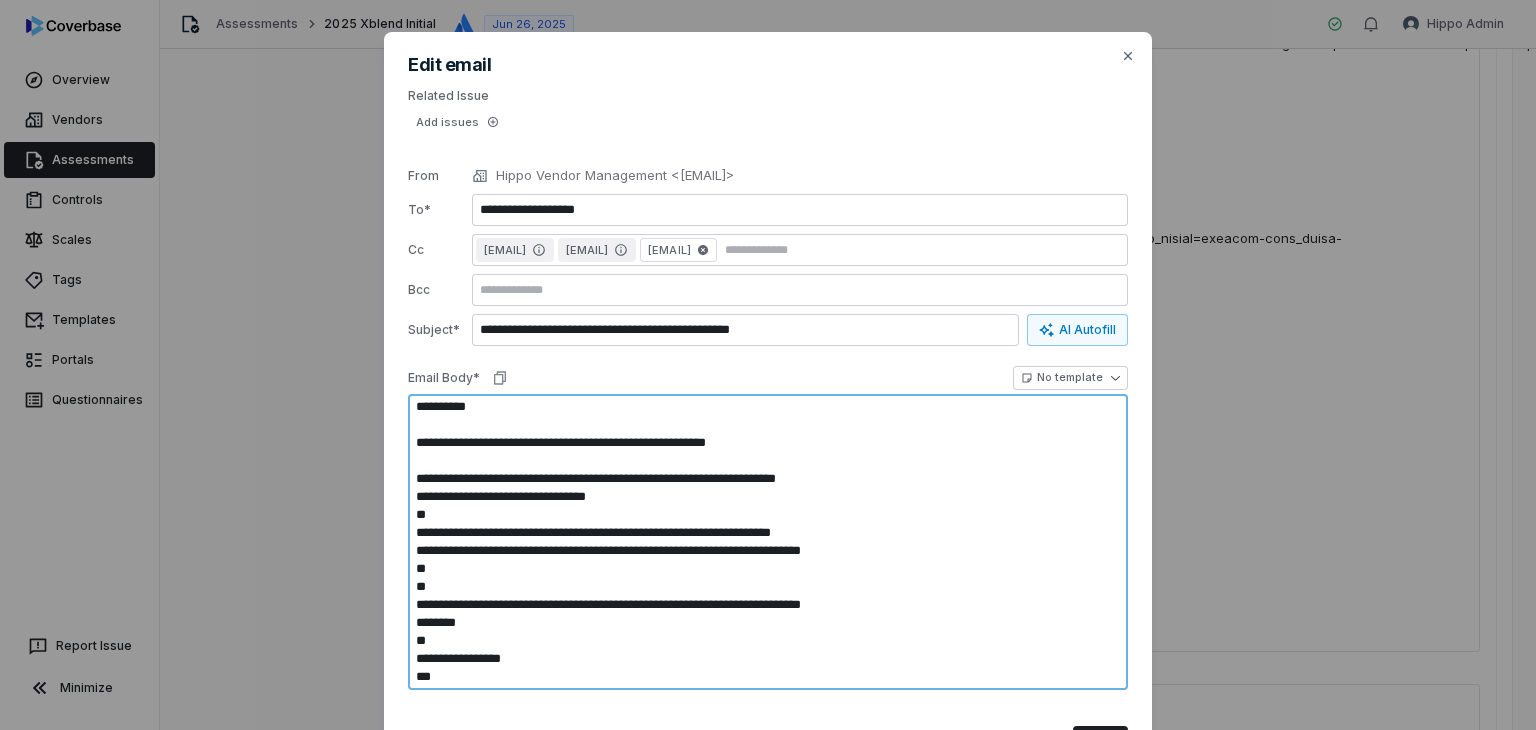 type on "*" 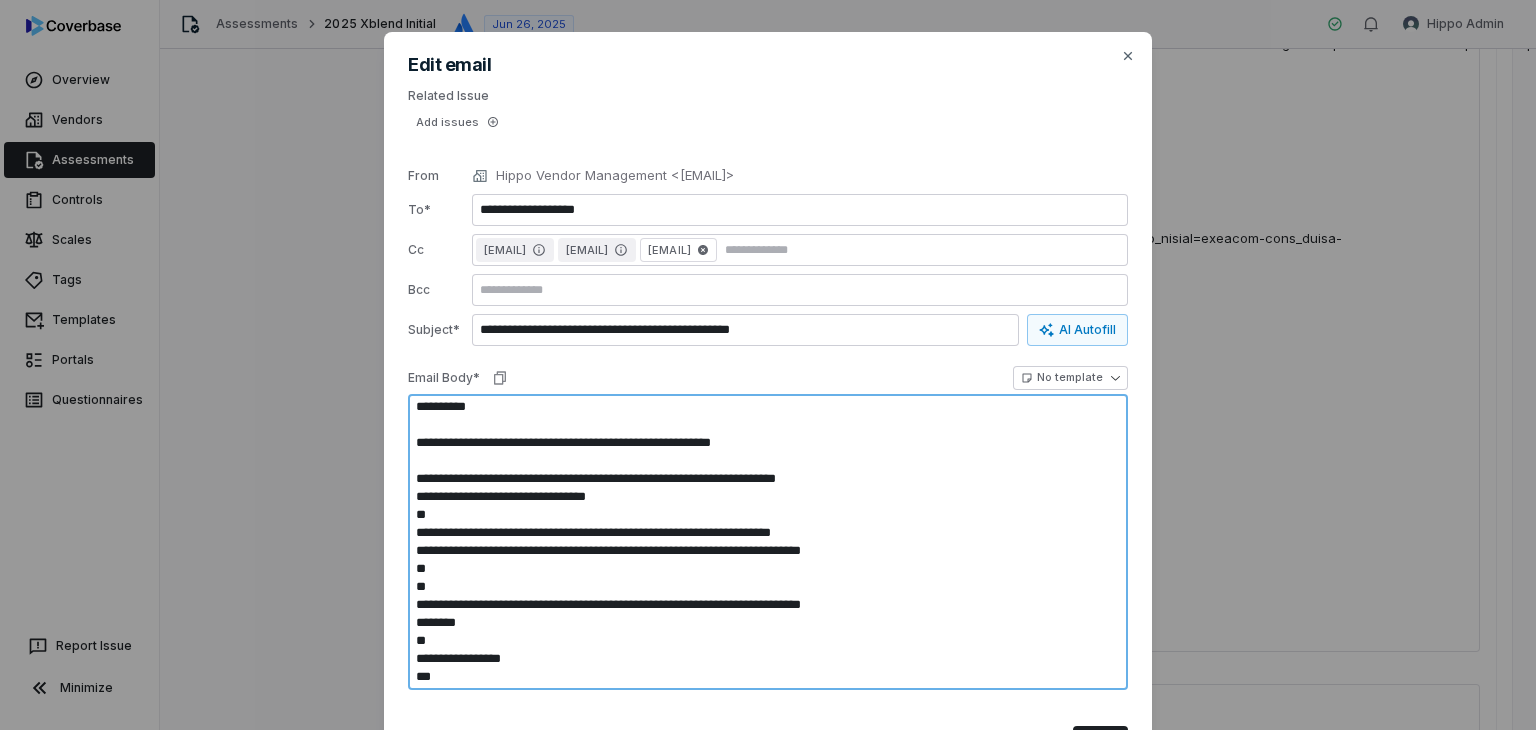type on "*" 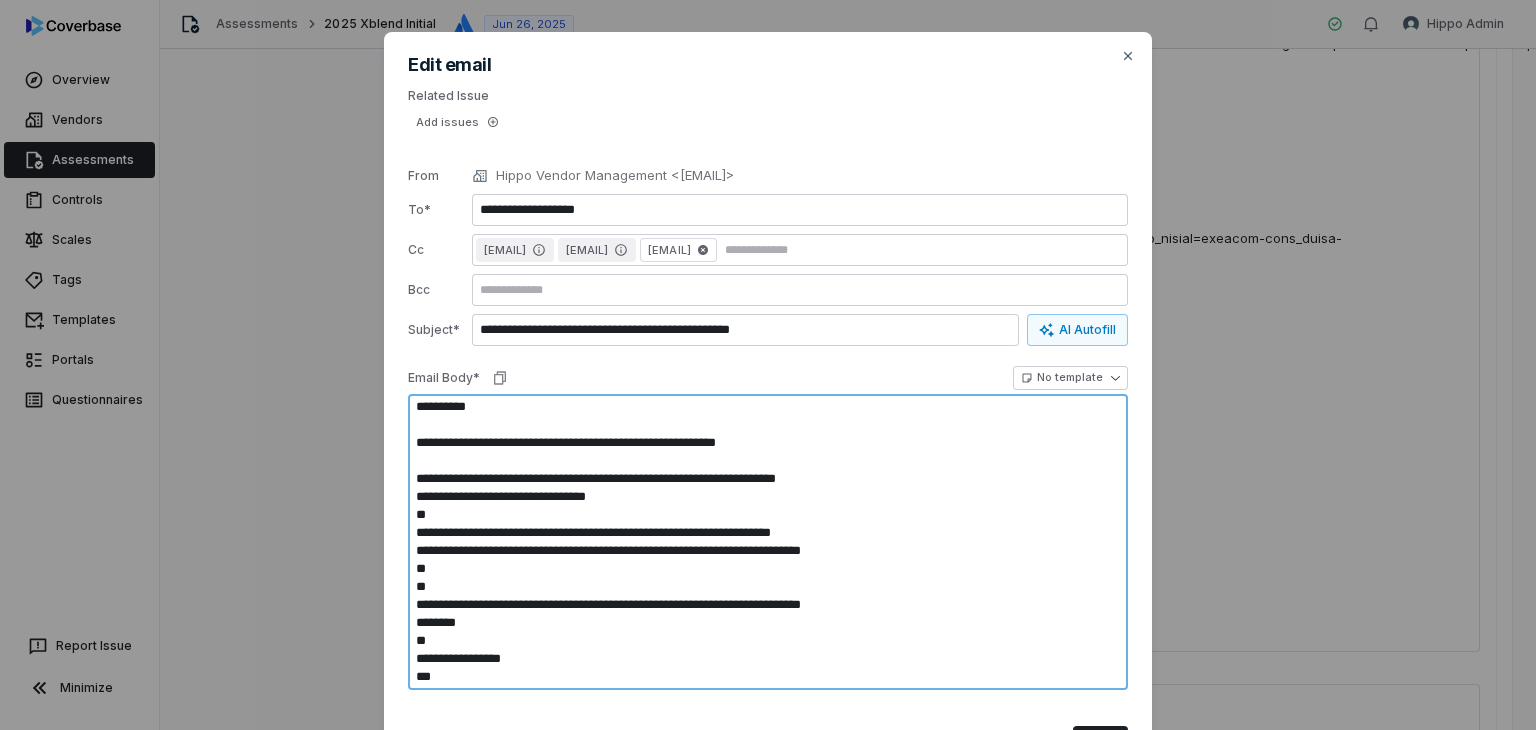 type on "*" 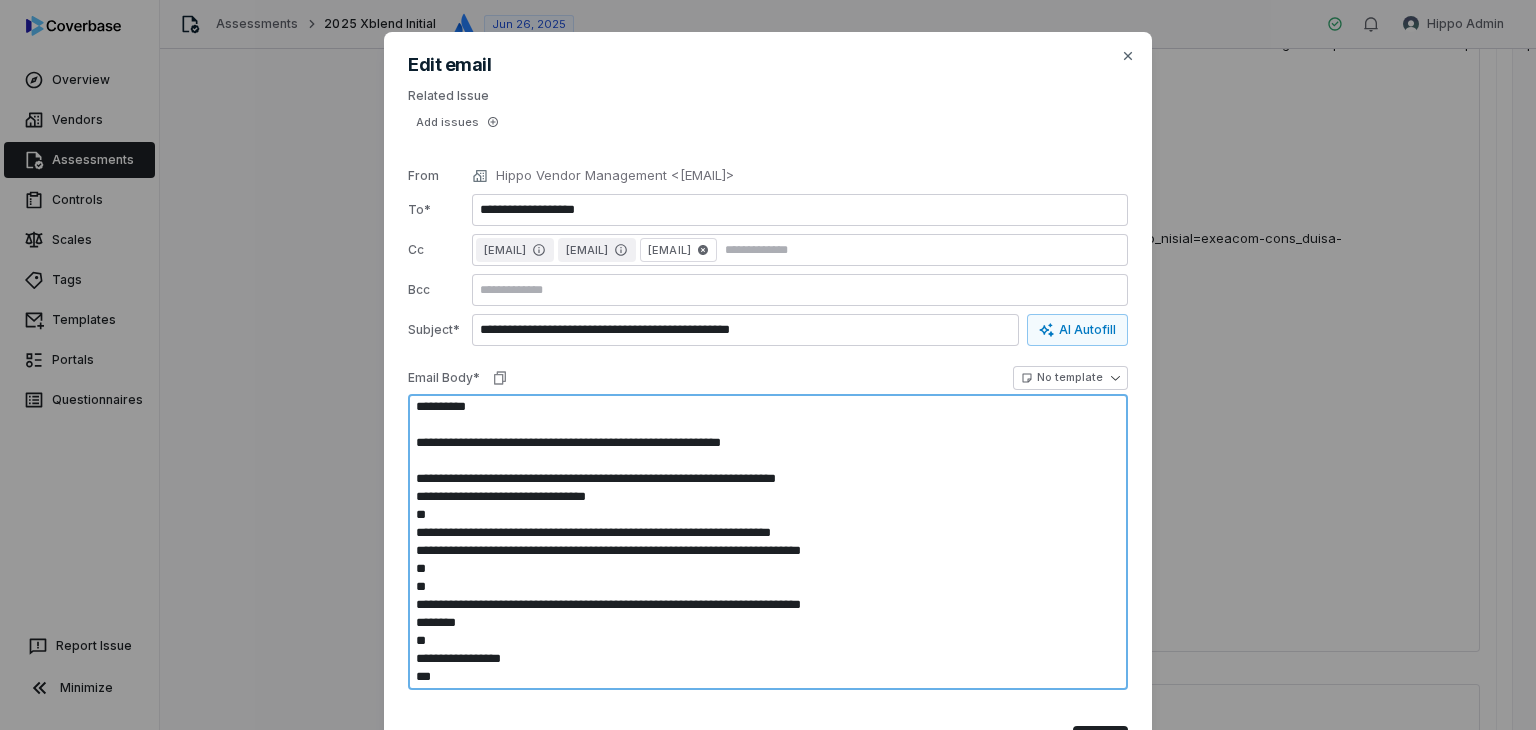 type on "*" 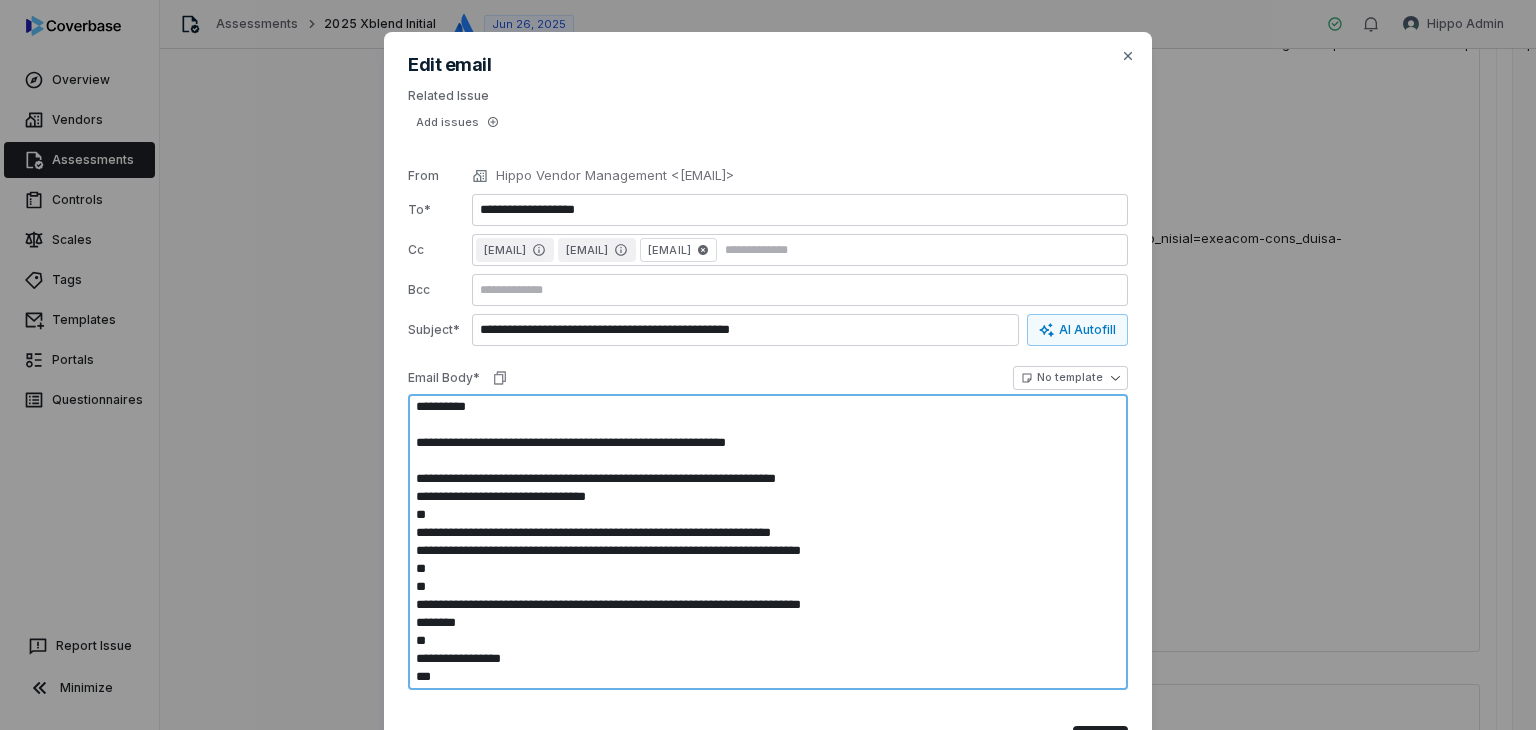 type on "*" 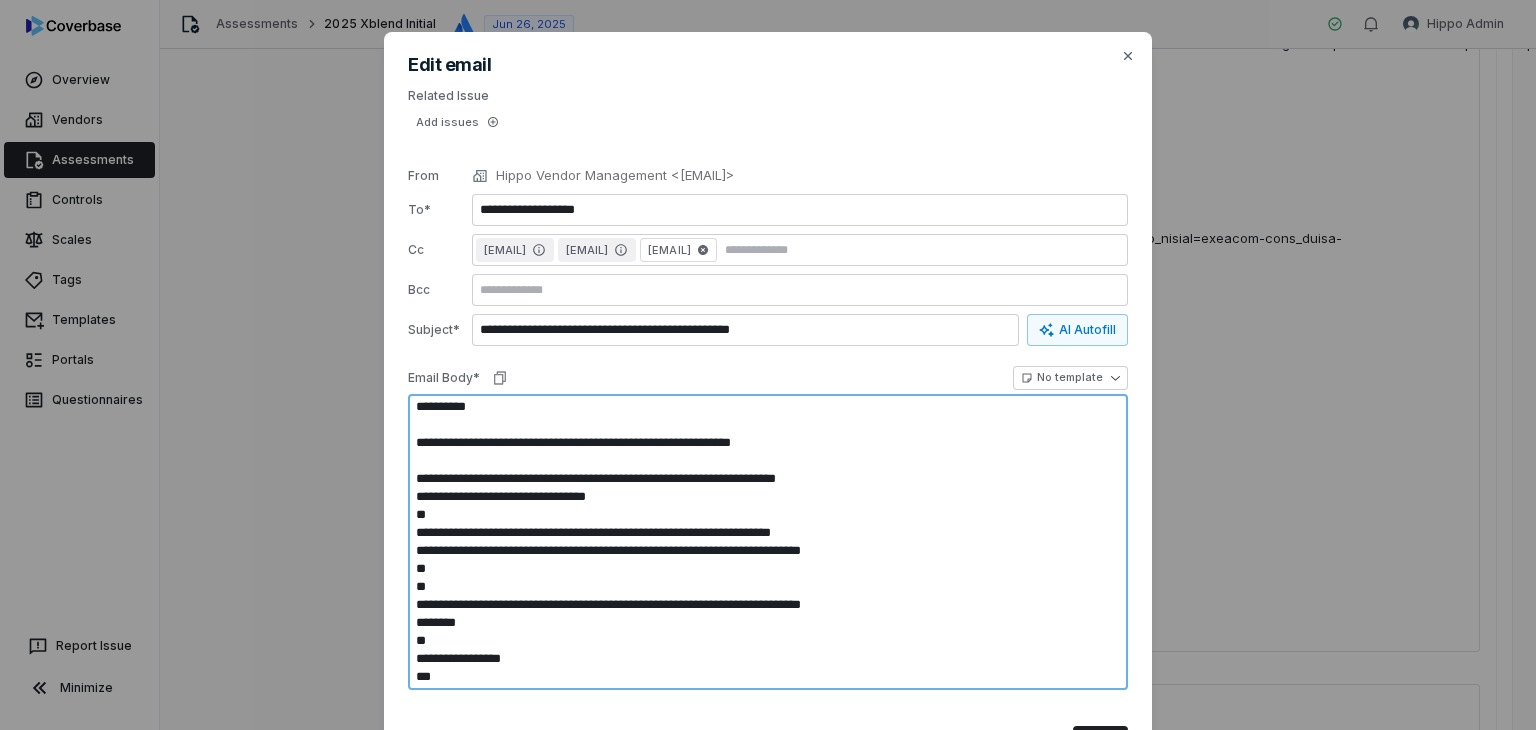 type 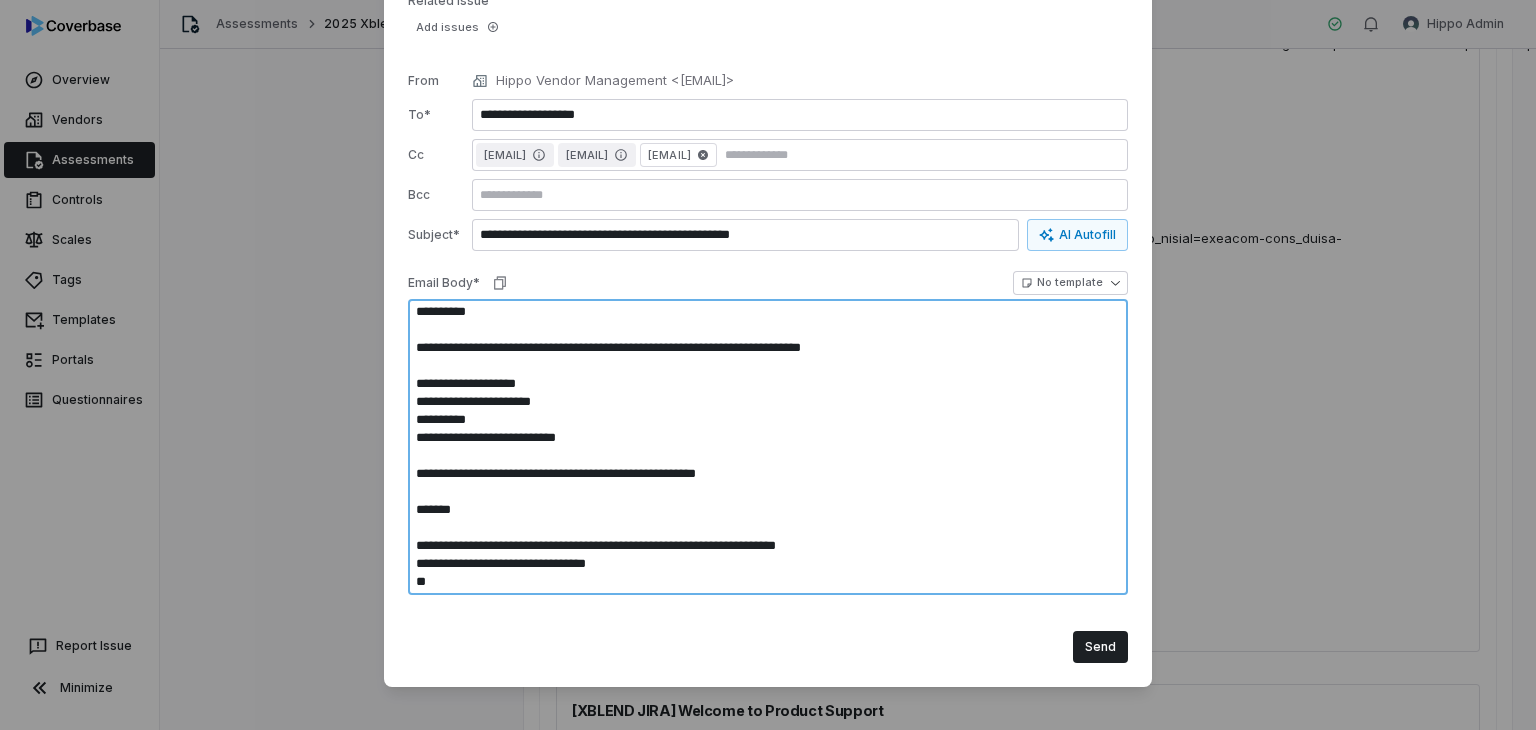 scroll, scrollTop: 116, scrollLeft: 0, axis: vertical 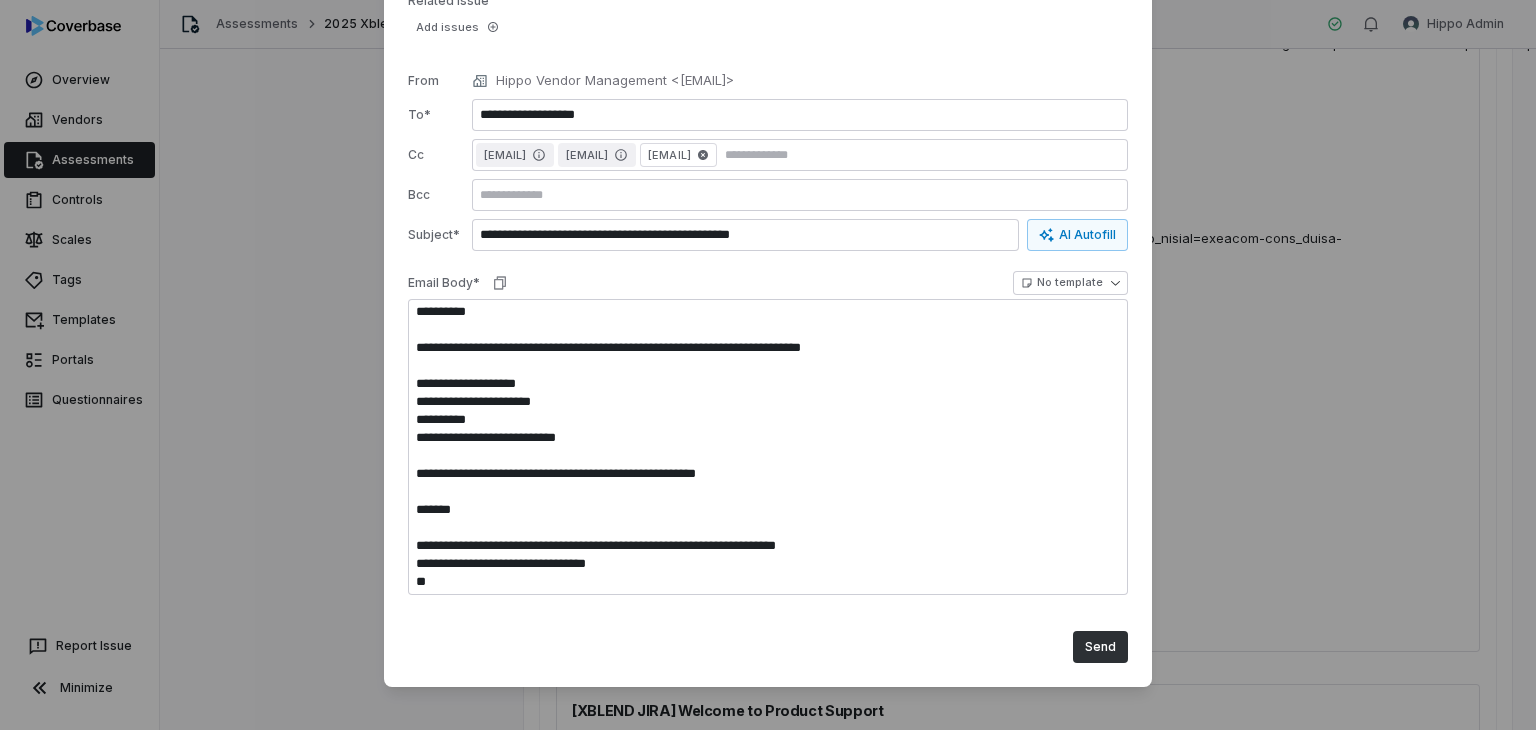 click on "Send" at bounding box center (1100, 647) 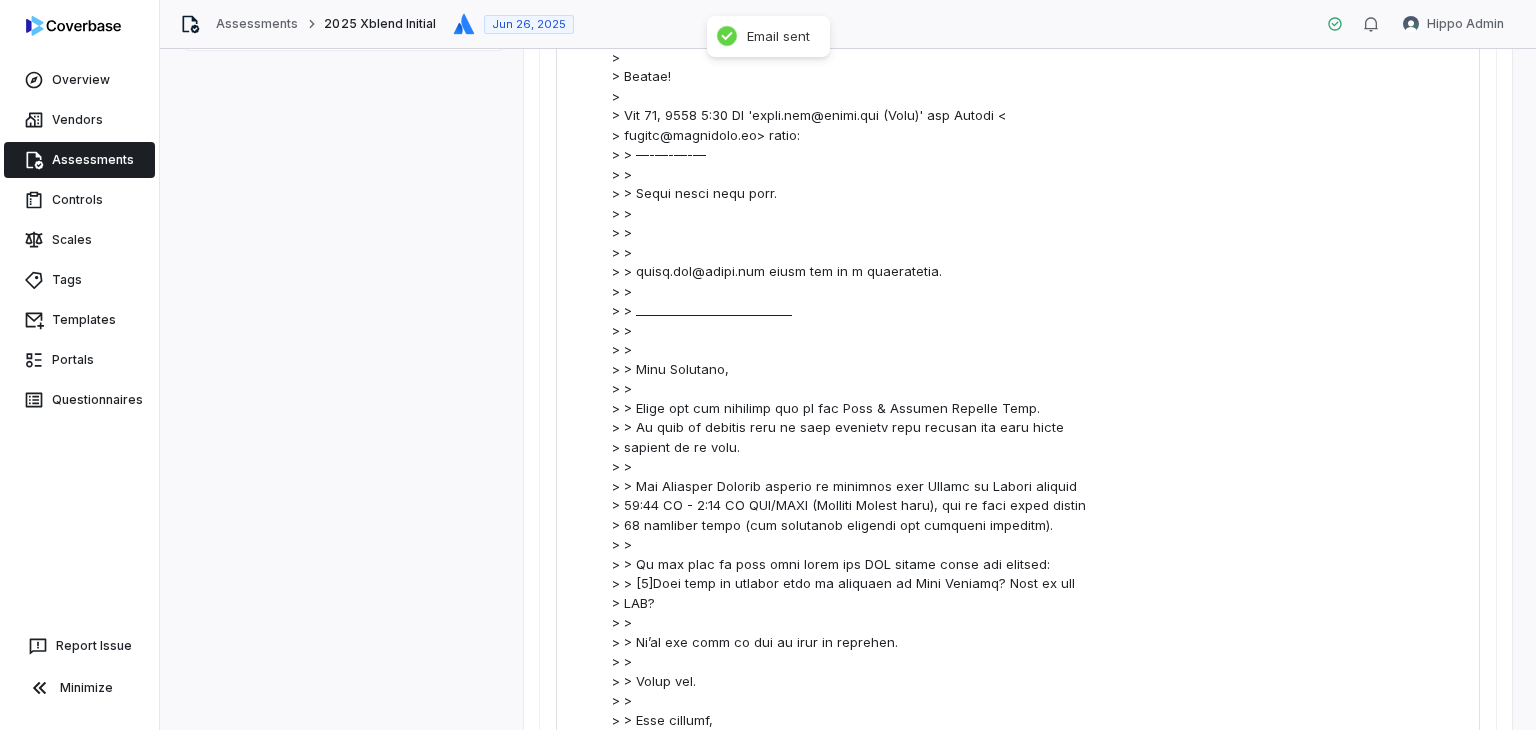 scroll, scrollTop: 200, scrollLeft: 0, axis: vertical 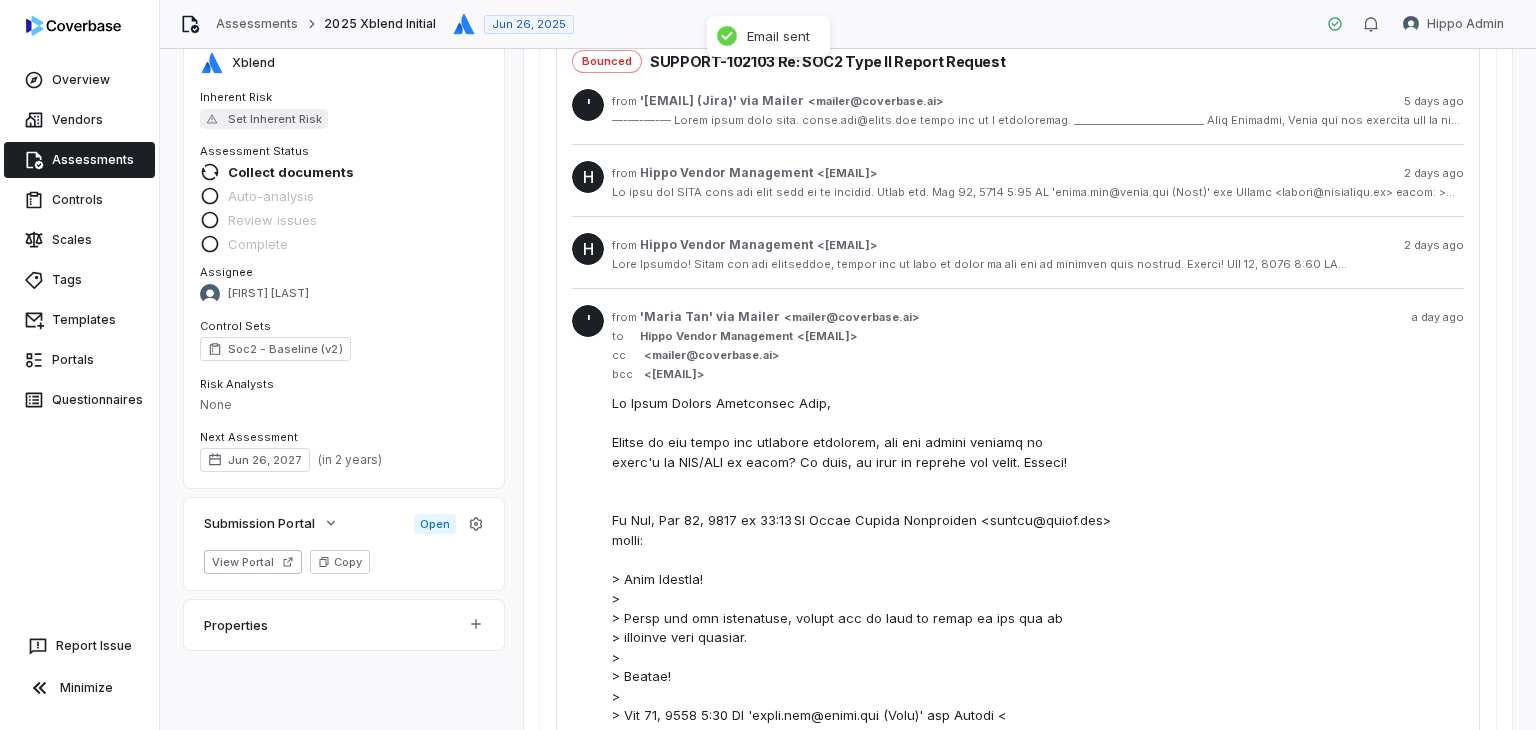 click on "to Hippo Vendor Management   < venman@hippo.com >" at bounding box center [1038, 336] 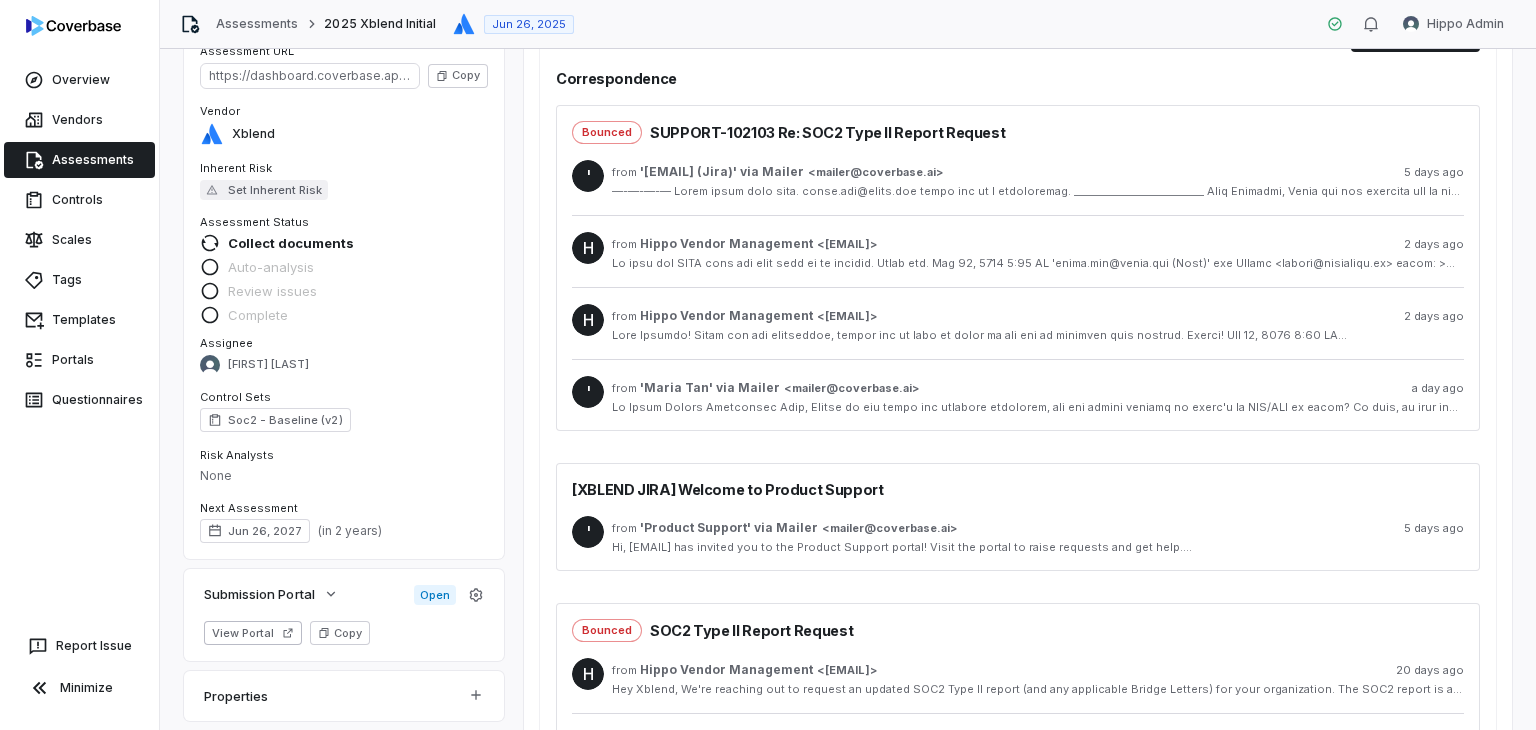 scroll, scrollTop: 100, scrollLeft: 0, axis: vertical 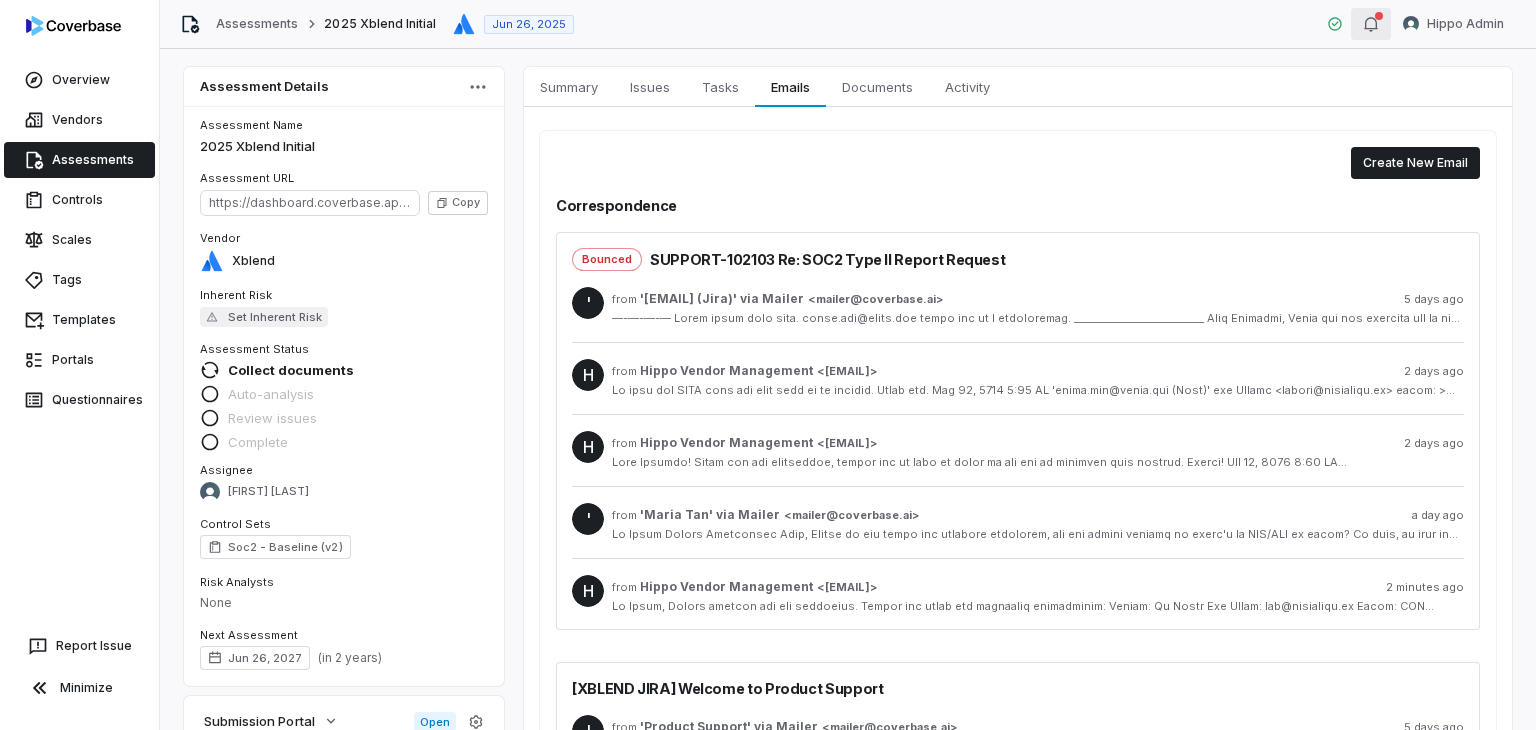 click 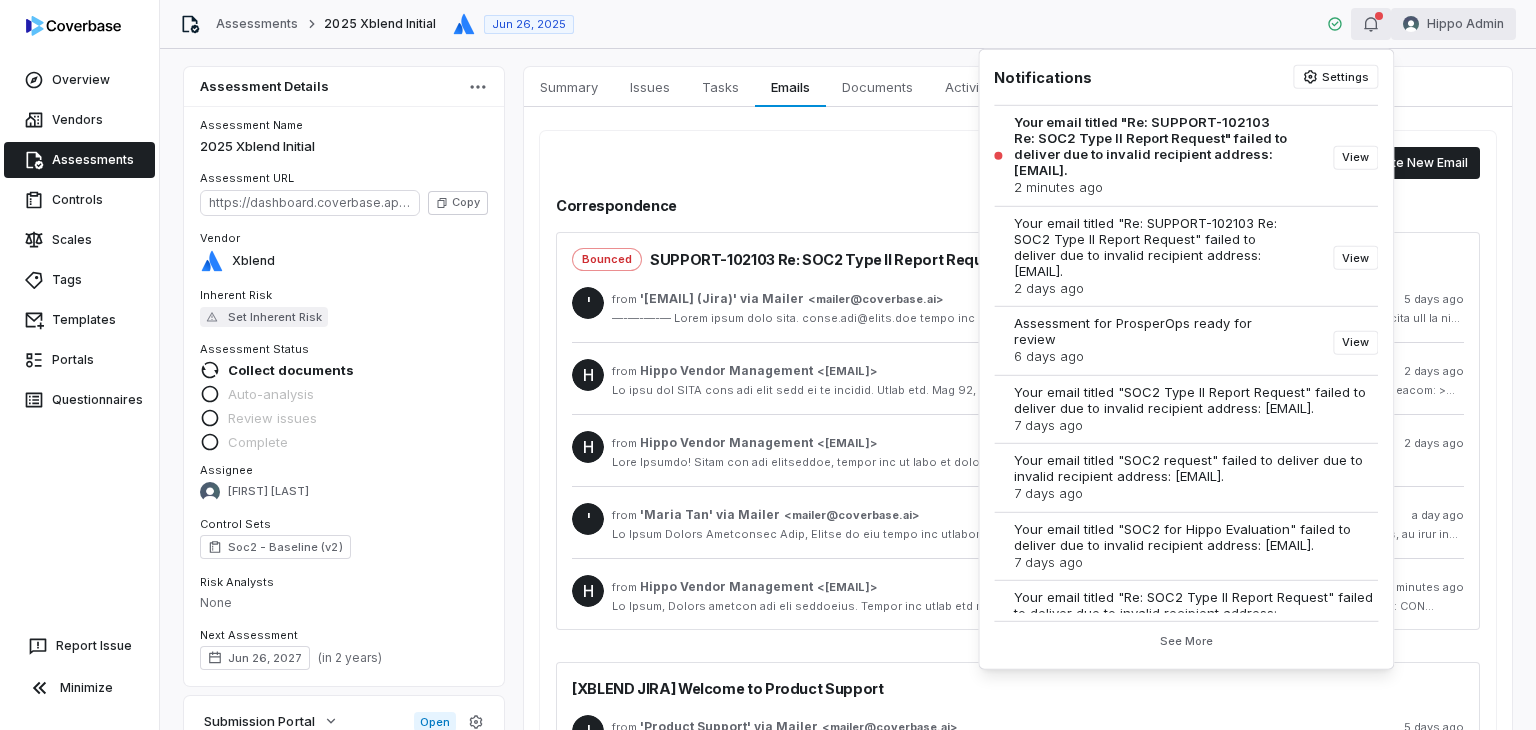click on "Overview Vendors Assessments Controls Scales Tags Templates Portals Questionnaires Report Issue Minimize Assessments 2025 Xblend Initial Jun 26, 2025 Hippo Admin Assessment Details Assessment Name 2025 Xblend Initial Assessment URL  https://dashboard.coverbase.app/assessments/cbqsrw_51b461b541654295a629ee36c0088e83 Copy Vendor Xblend Inherent Risk Set Inherent Risk Assessment Status Collect documents Auto-analysis Review issues Complete Assignee Shaun Angley Control Sets Soc2 - Baseline (v2) Risk Analysts None Next Assessment Jun 26, 2027 ( in 2 years ) Submission Portal Open View Portal Copy Properties Summary Summary Issues Issues Tasks Tasks Emails Emails Documents Documents Activity Activity Create New Email Correspondence Bounced SUPPORT-102103 Re: SOC2 Type II Report Request ' from 'maria.tan@idera.com (Jira)' via Mailer   < mailer@coverbase.ai > 5 days ago H from Hippo Vendor Management   < venman@hippo.com > 2 days ago H from Hippo Vendor Management   < venman@hippo.com > 2 days ago '" at bounding box center [768, 365] 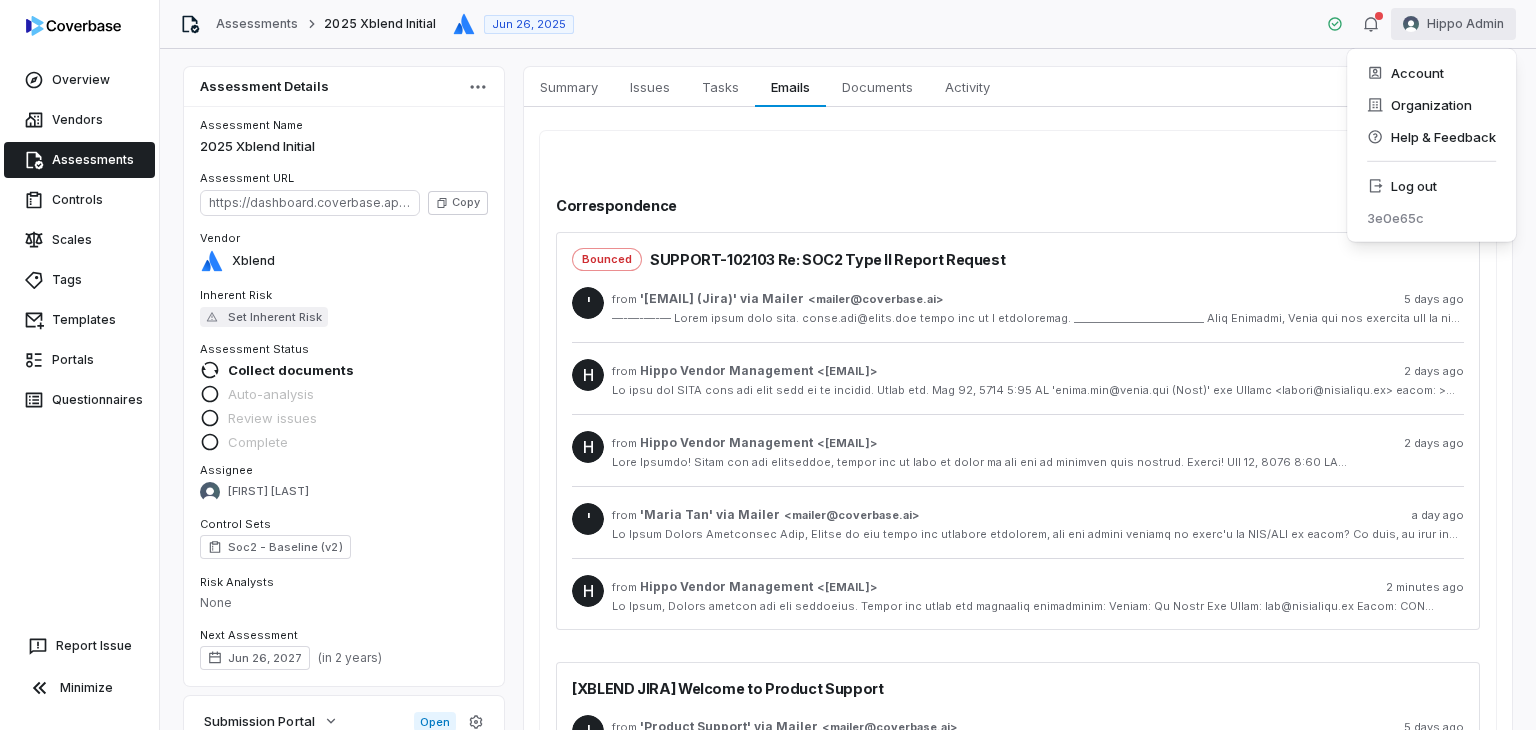 click on "Account Organization Help & Feedback Log out 3e0e65c" at bounding box center [1431, 145] 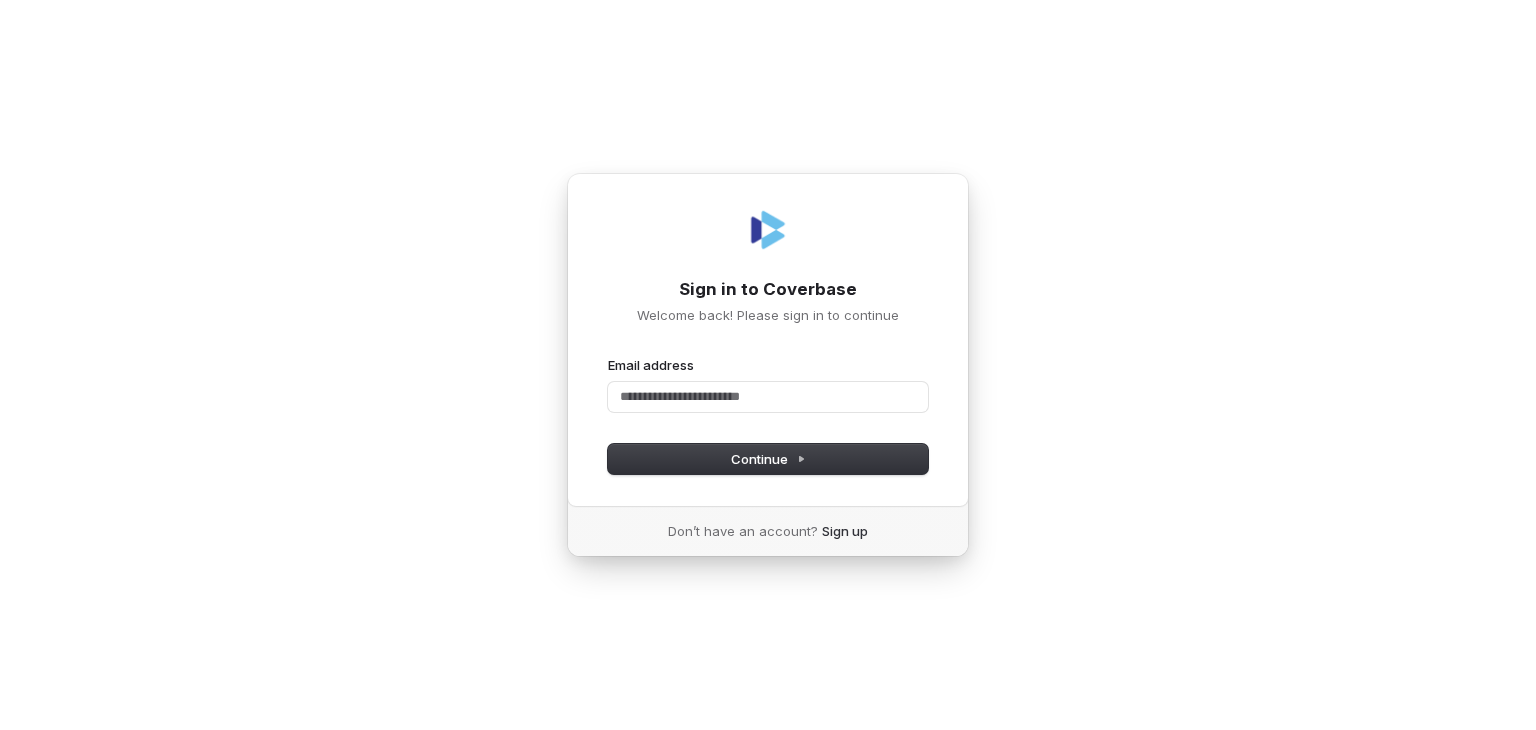 scroll, scrollTop: 0, scrollLeft: 0, axis: both 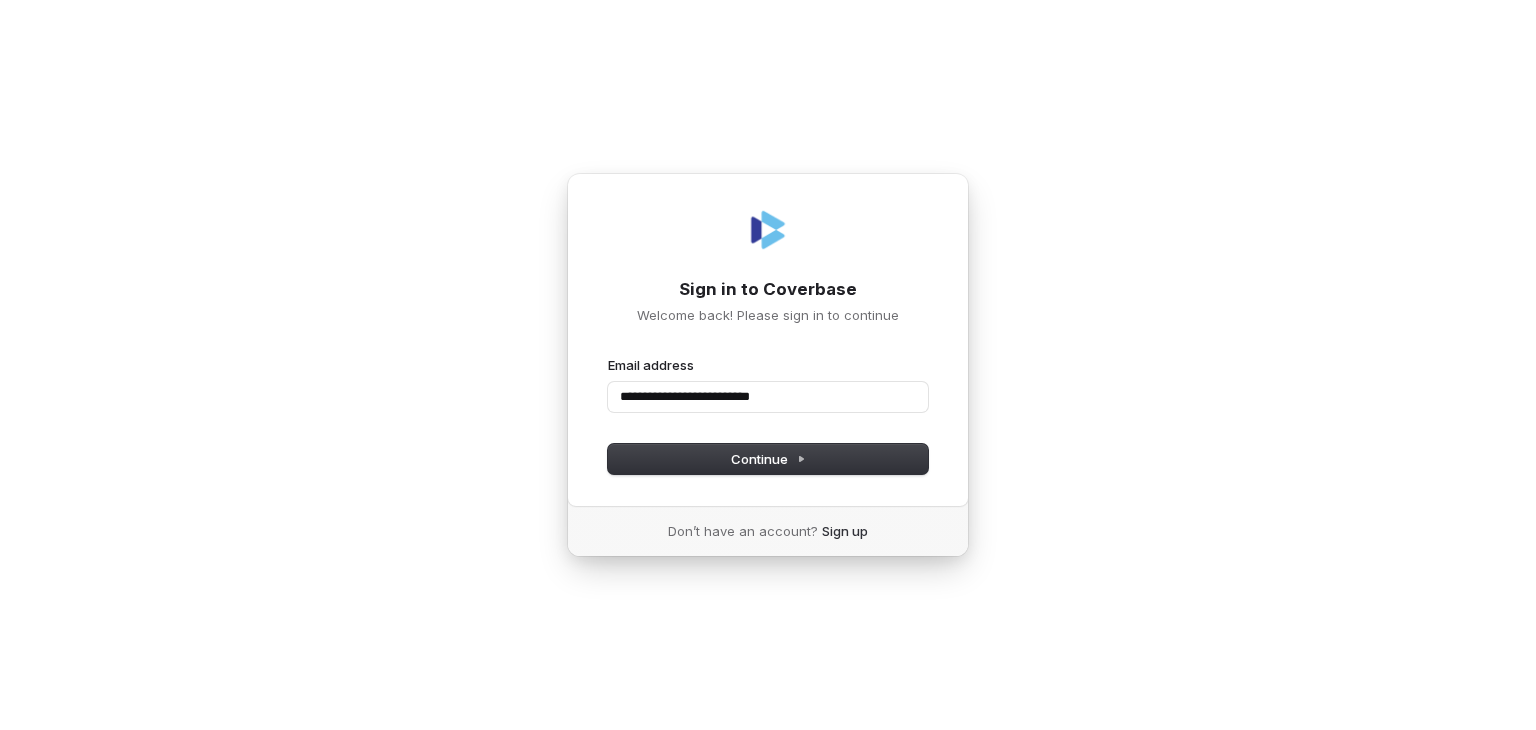 type on "**********" 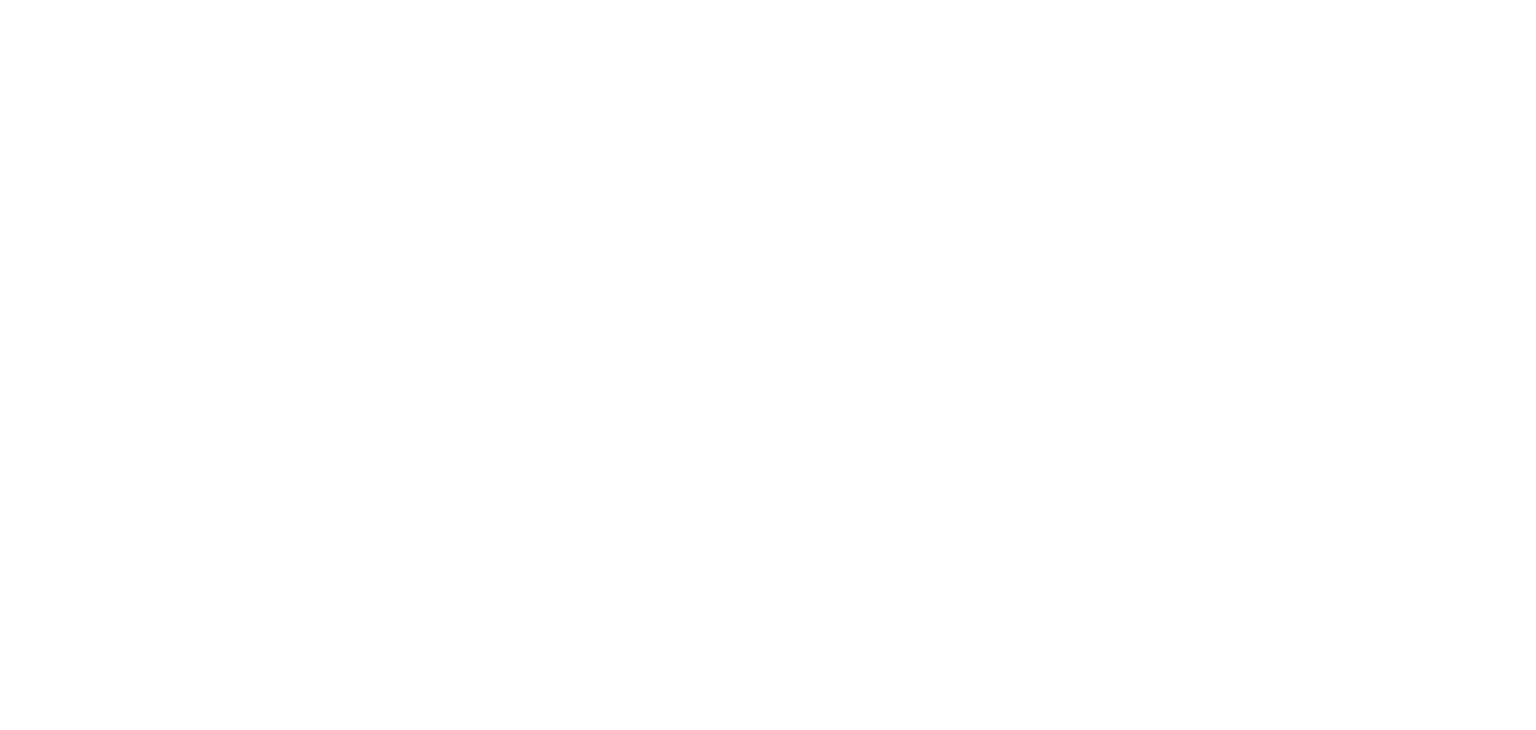 scroll, scrollTop: 0, scrollLeft: 0, axis: both 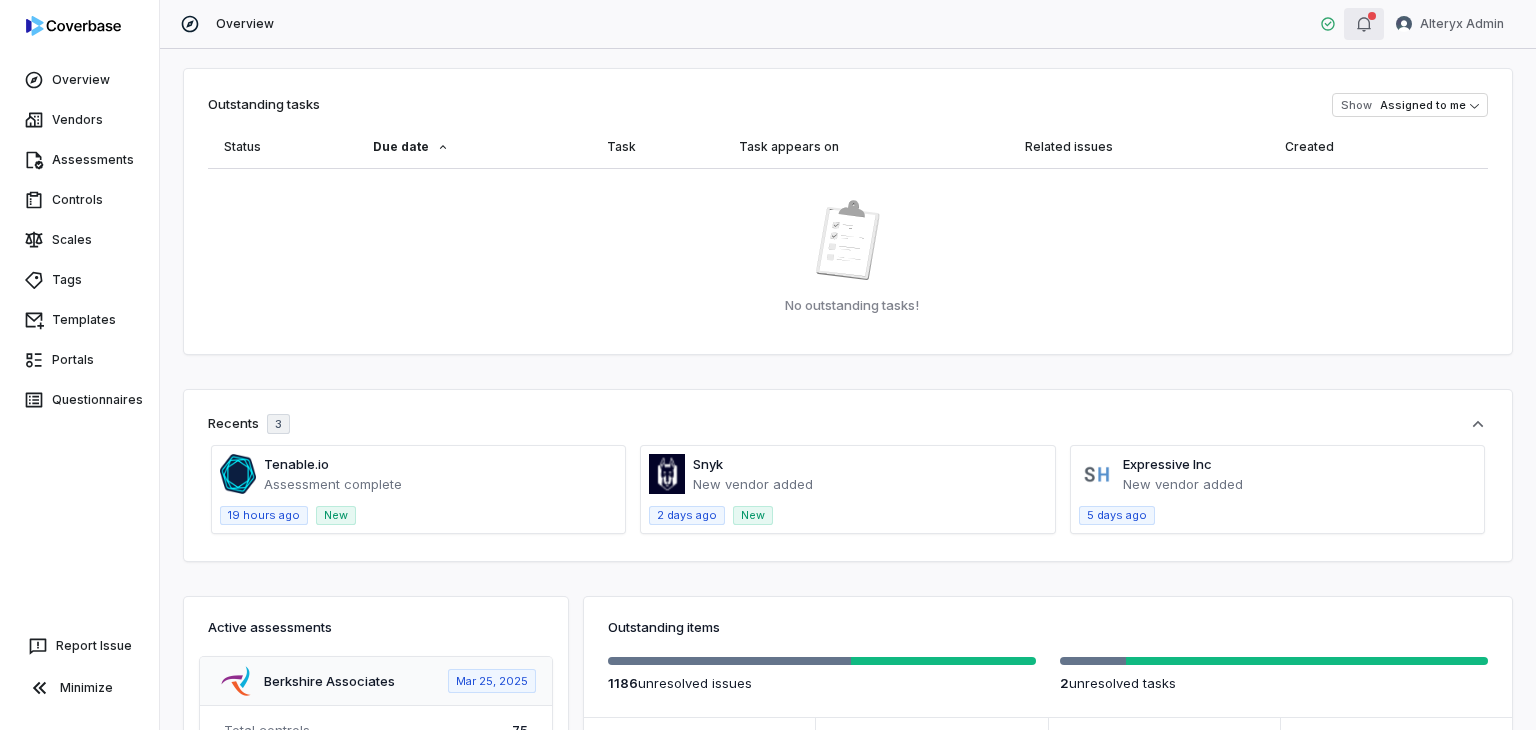 click at bounding box center (1364, 24) 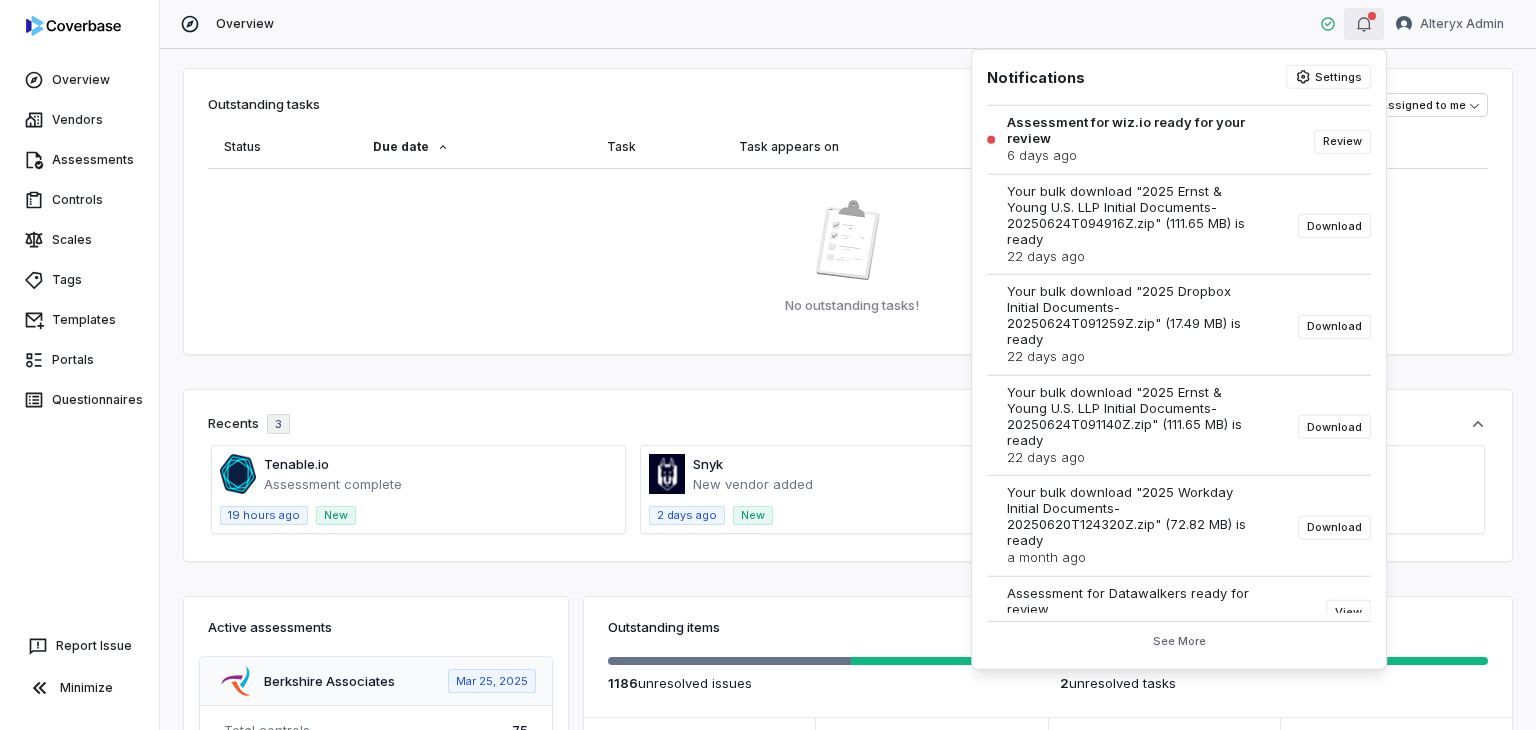 click at bounding box center [1372, 16] 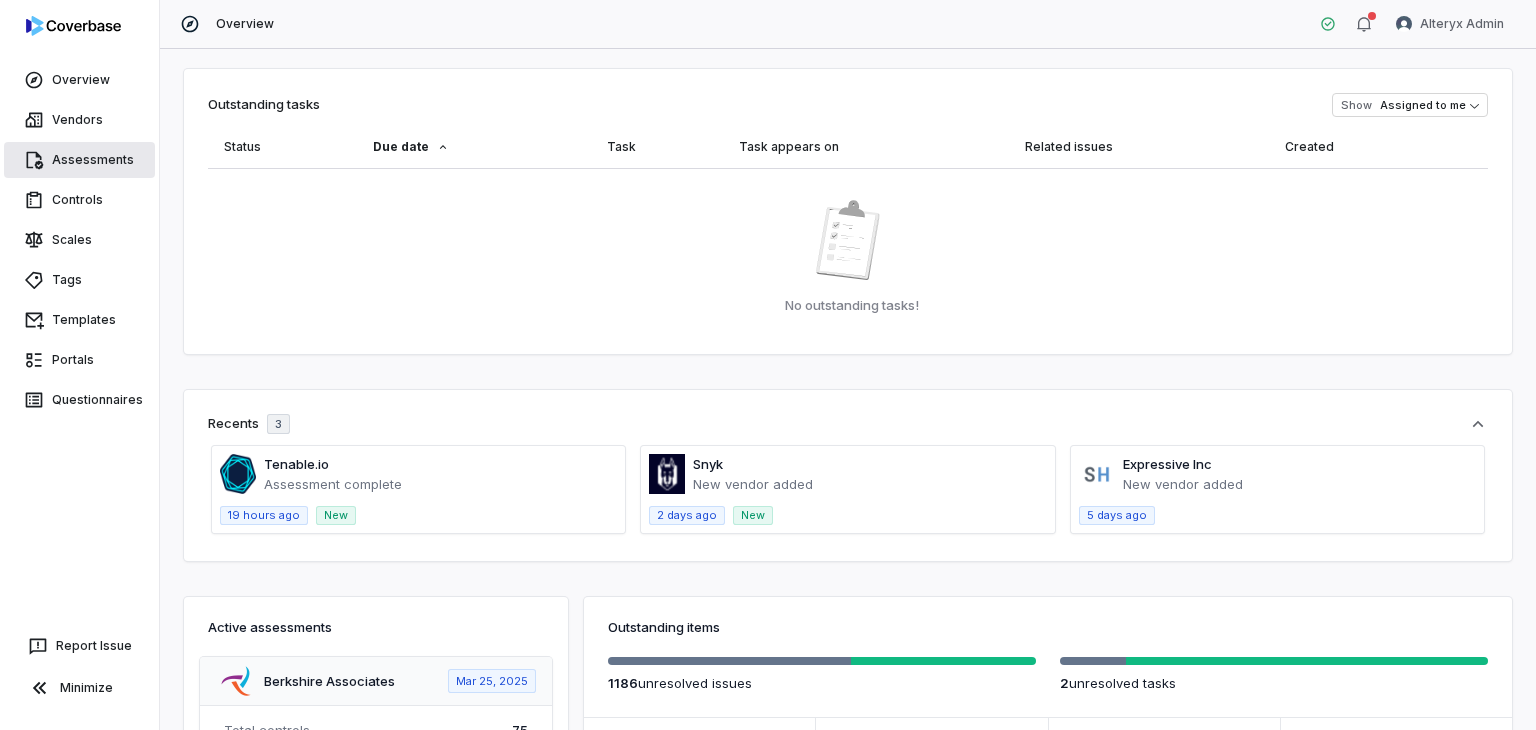 click on "Assessments" at bounding box center (79, 160) 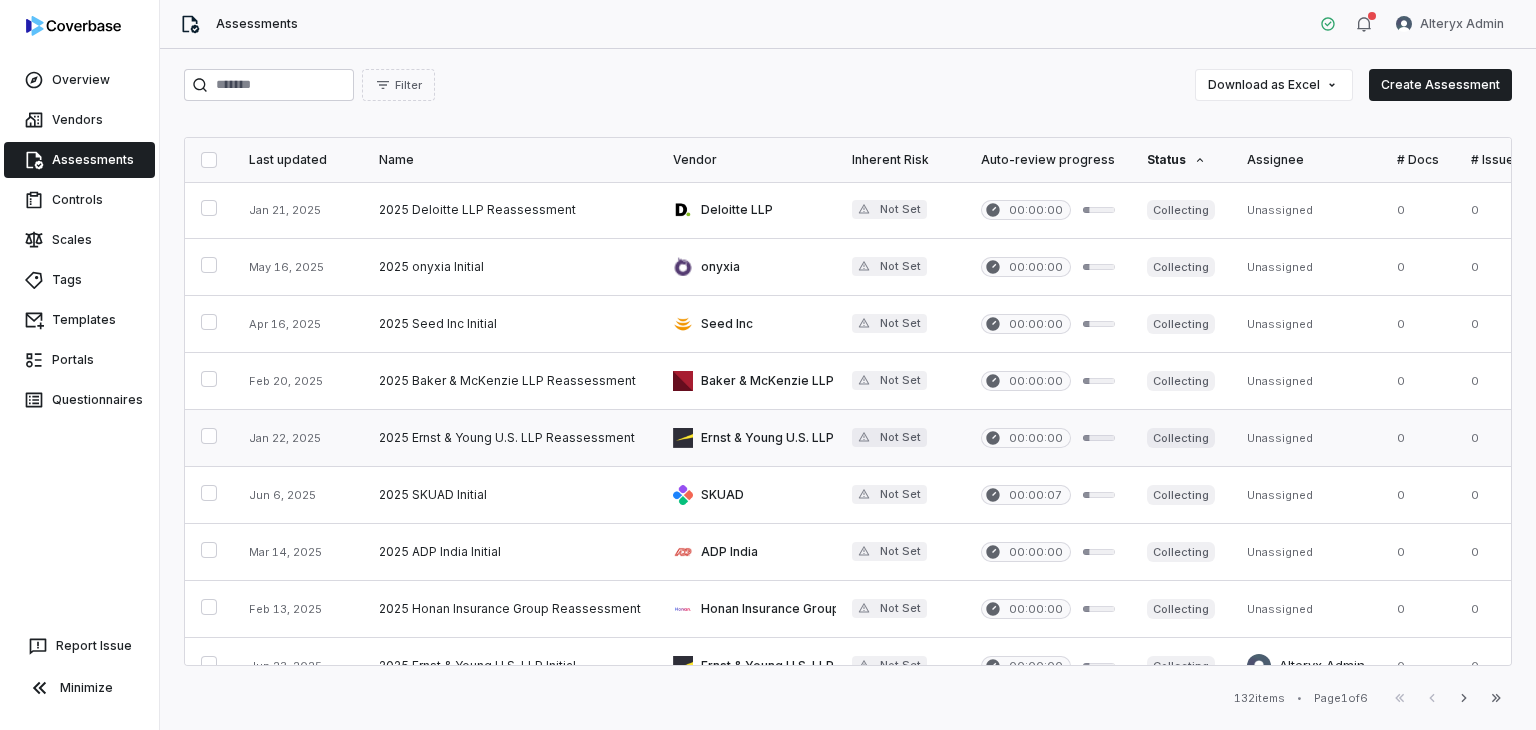 click at bounding box center (510, 438) 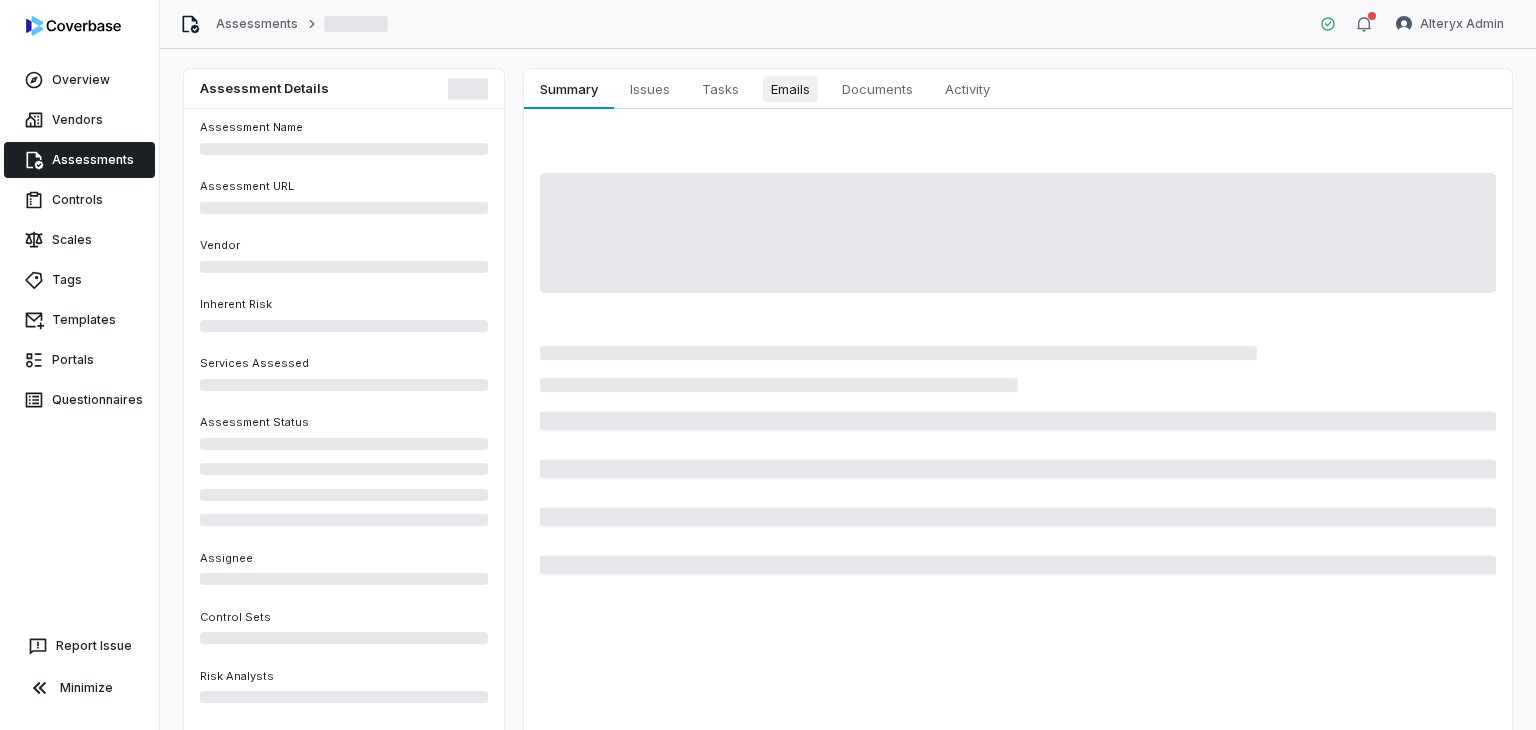 click on "Emails" at bounding box center [790, 89] 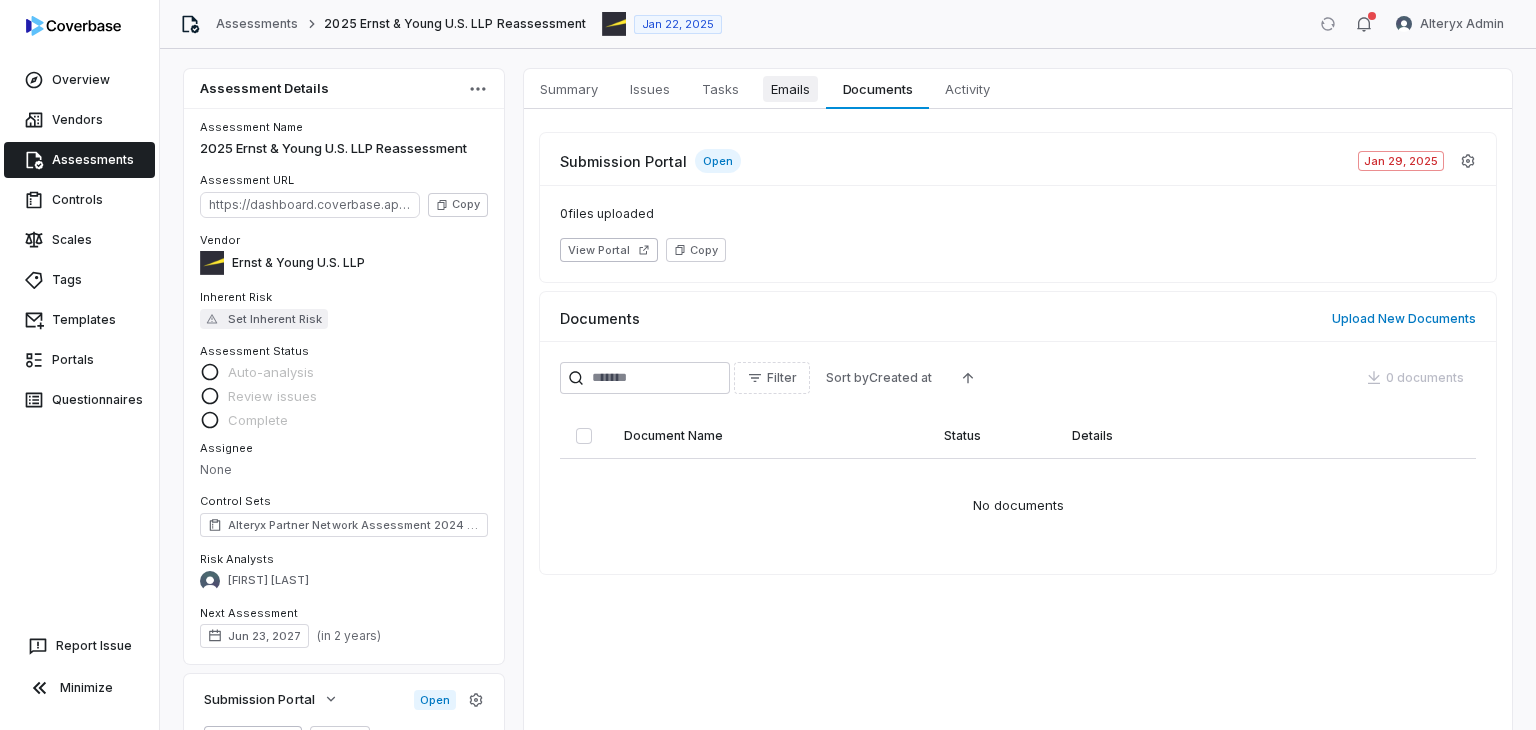 click on "Emails Emails" at bounding box center (790, 89) 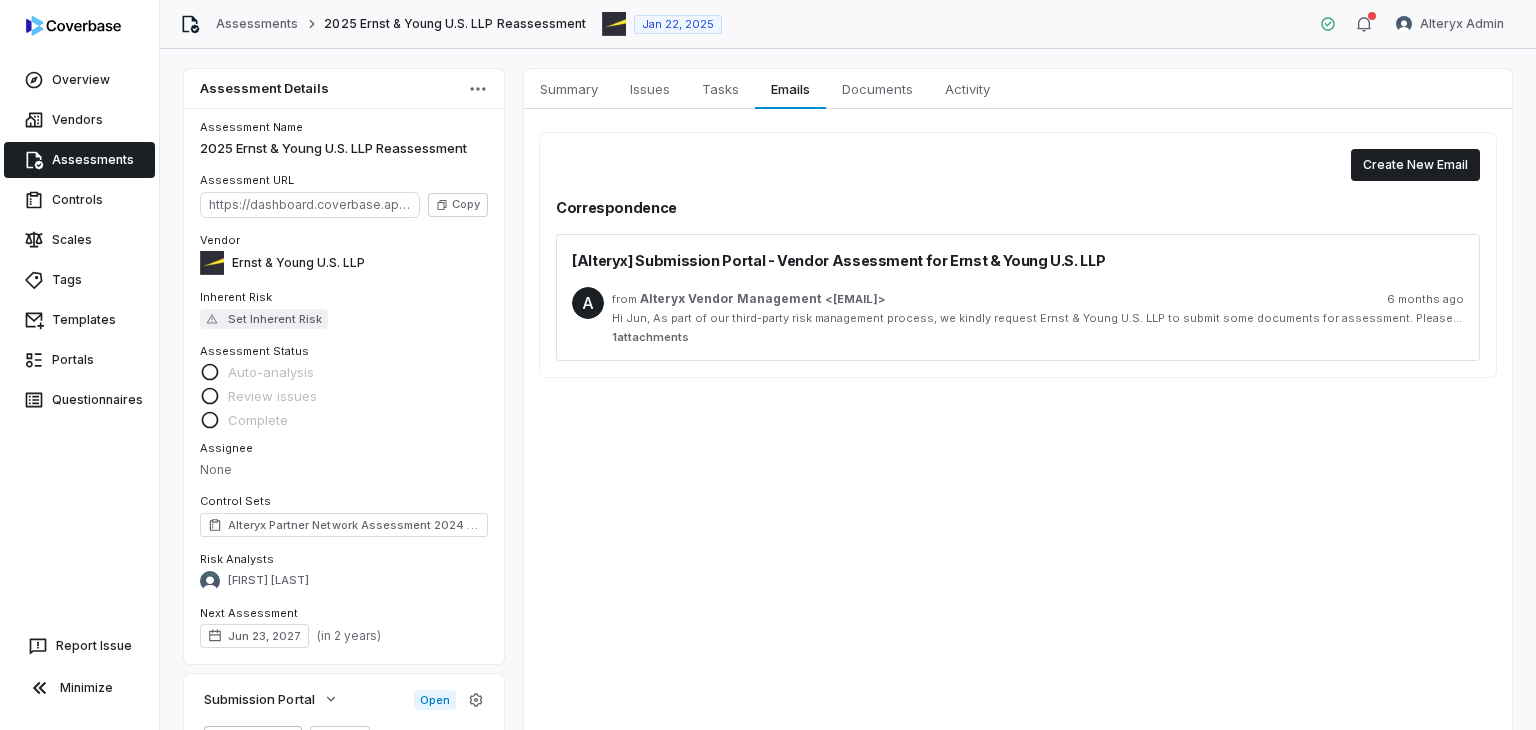 click on "Assessments" at bounding box center (79, 160) 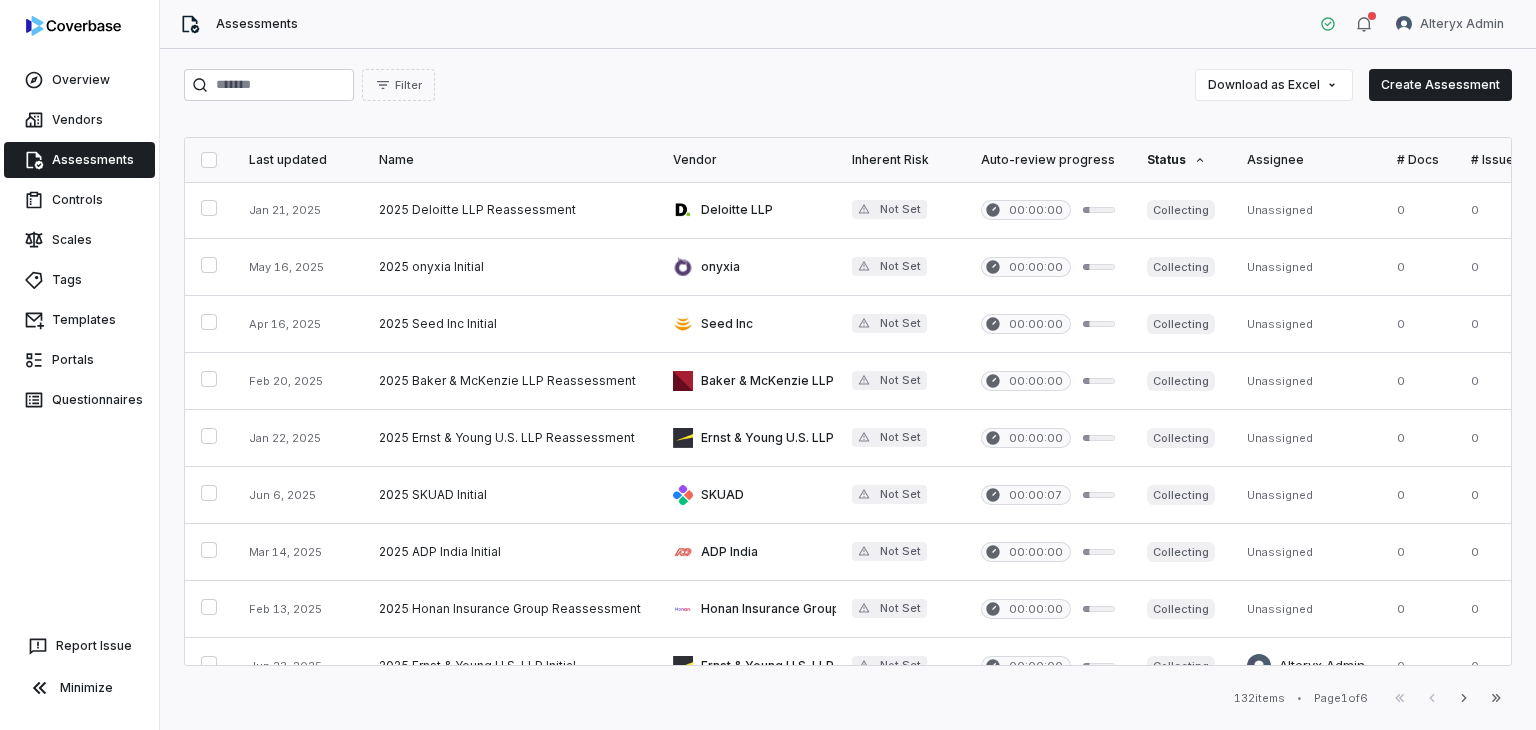 click on "Vendor" at bounding box center (746, 160) 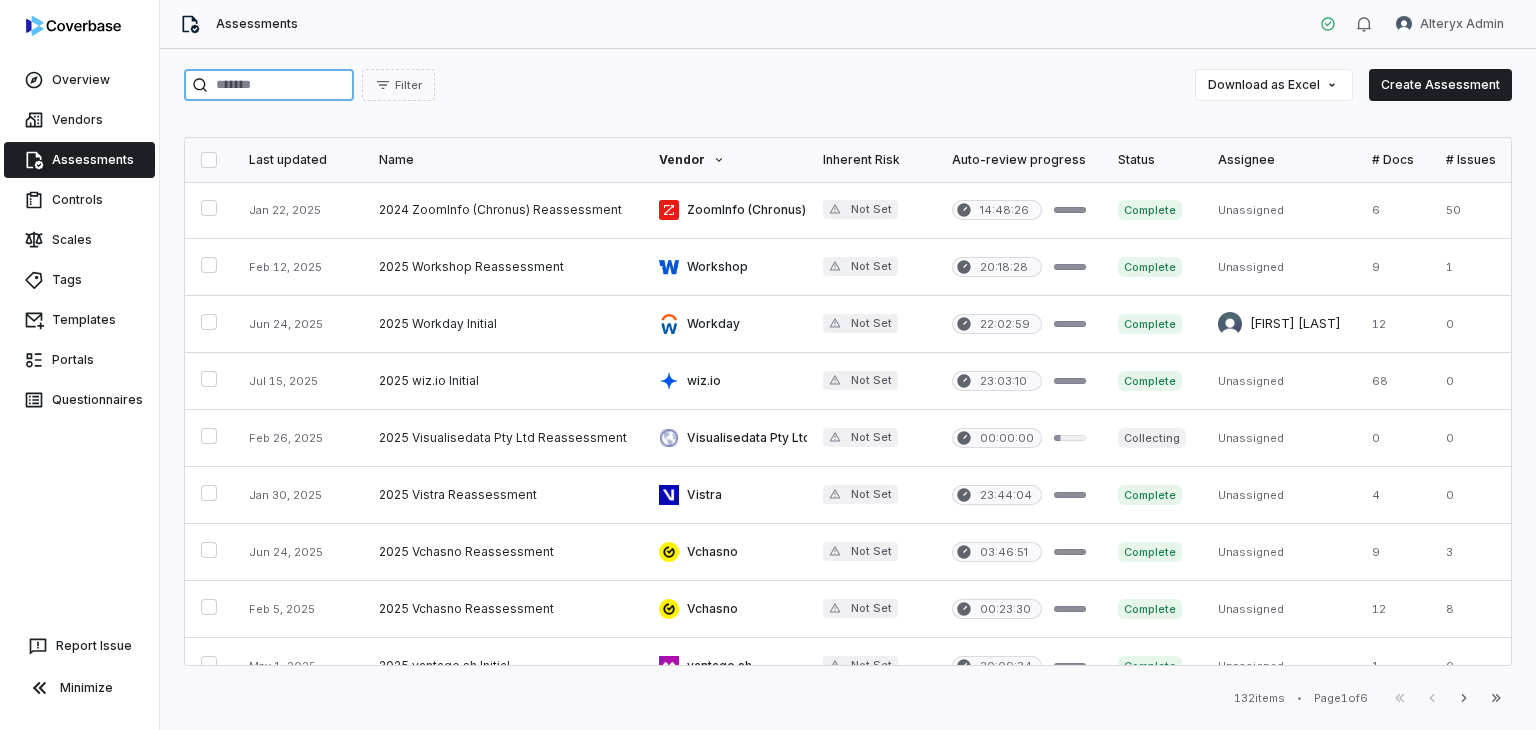 click at bounding box center [269, 85] 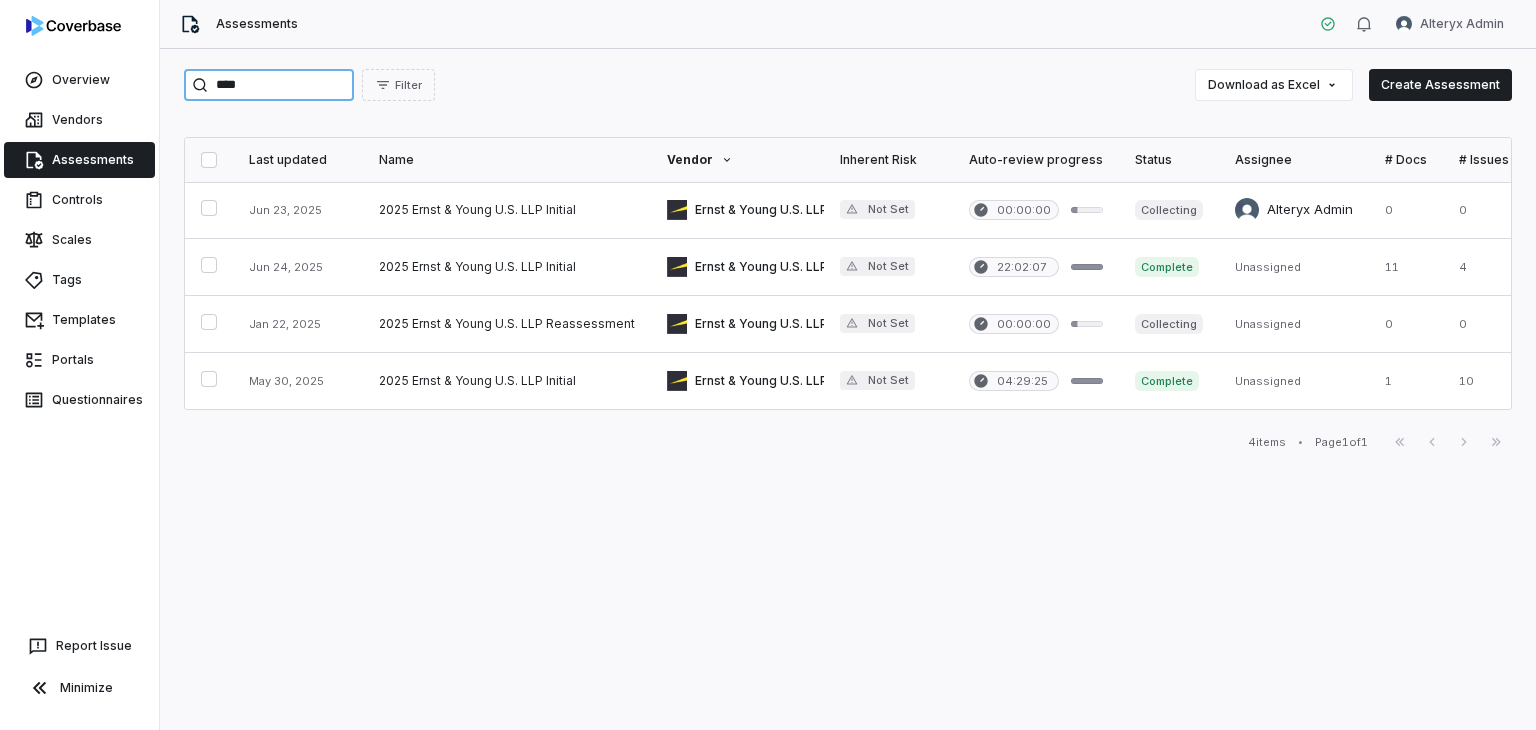 type on "****" 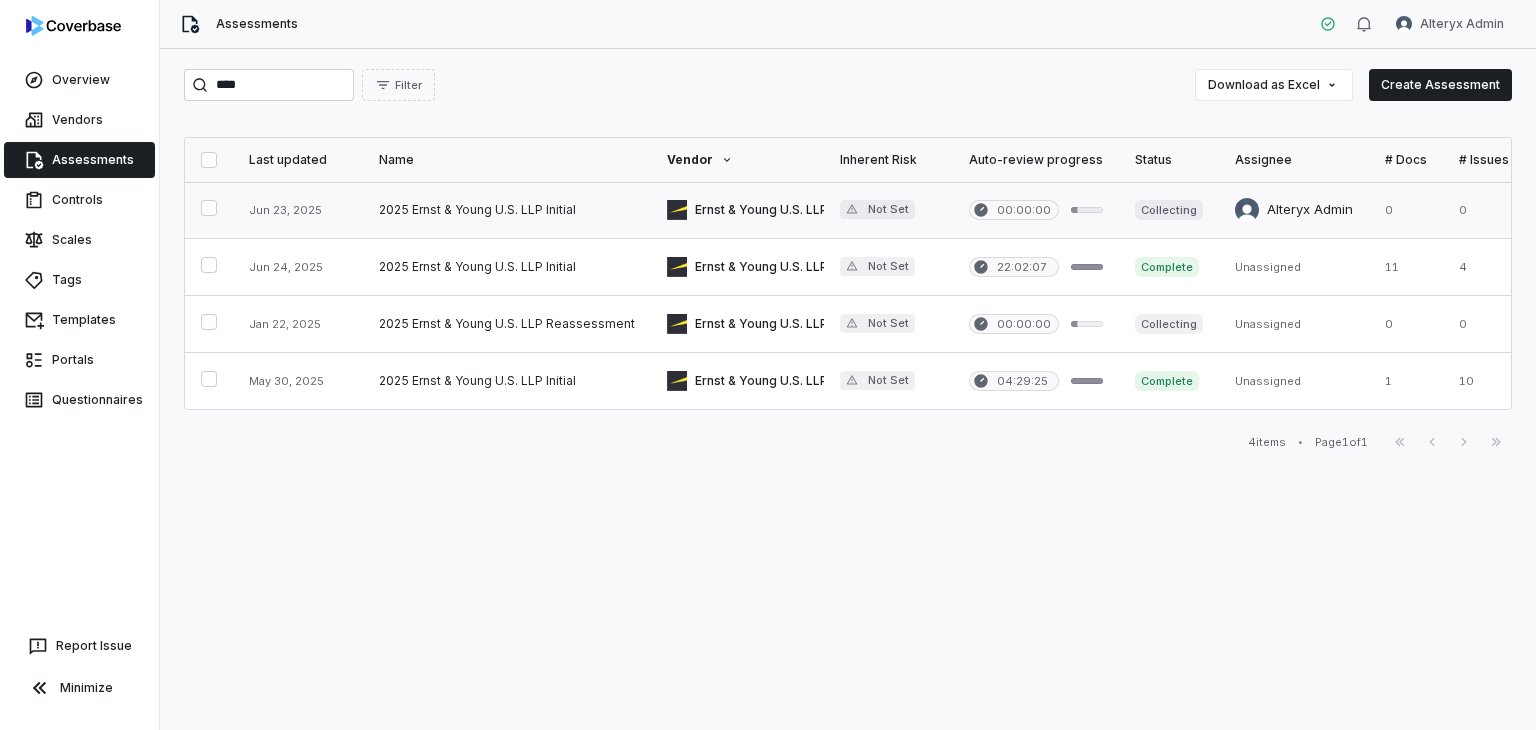 click at bounding box center [1036, 210] 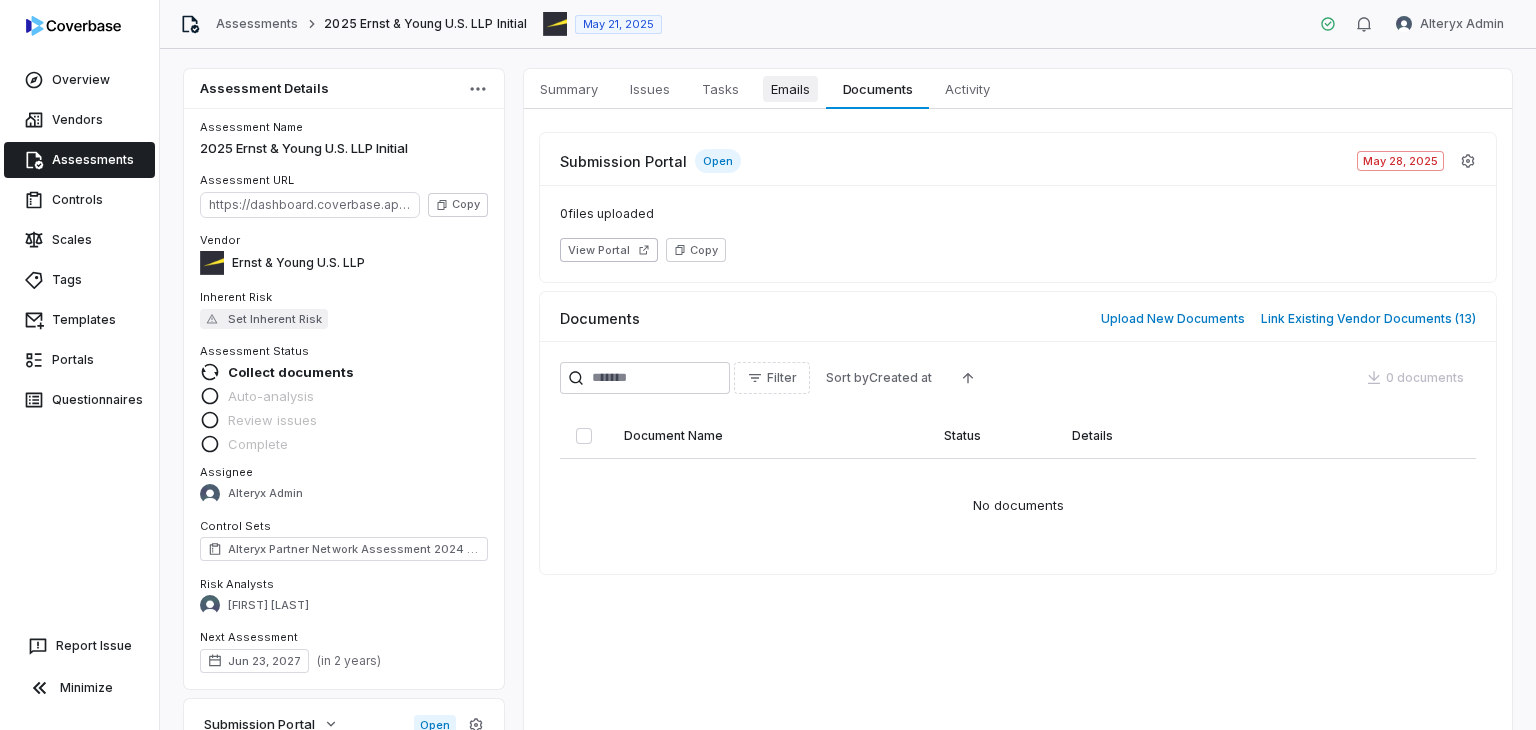 click on "Emails" at bounding box center [790, 89] 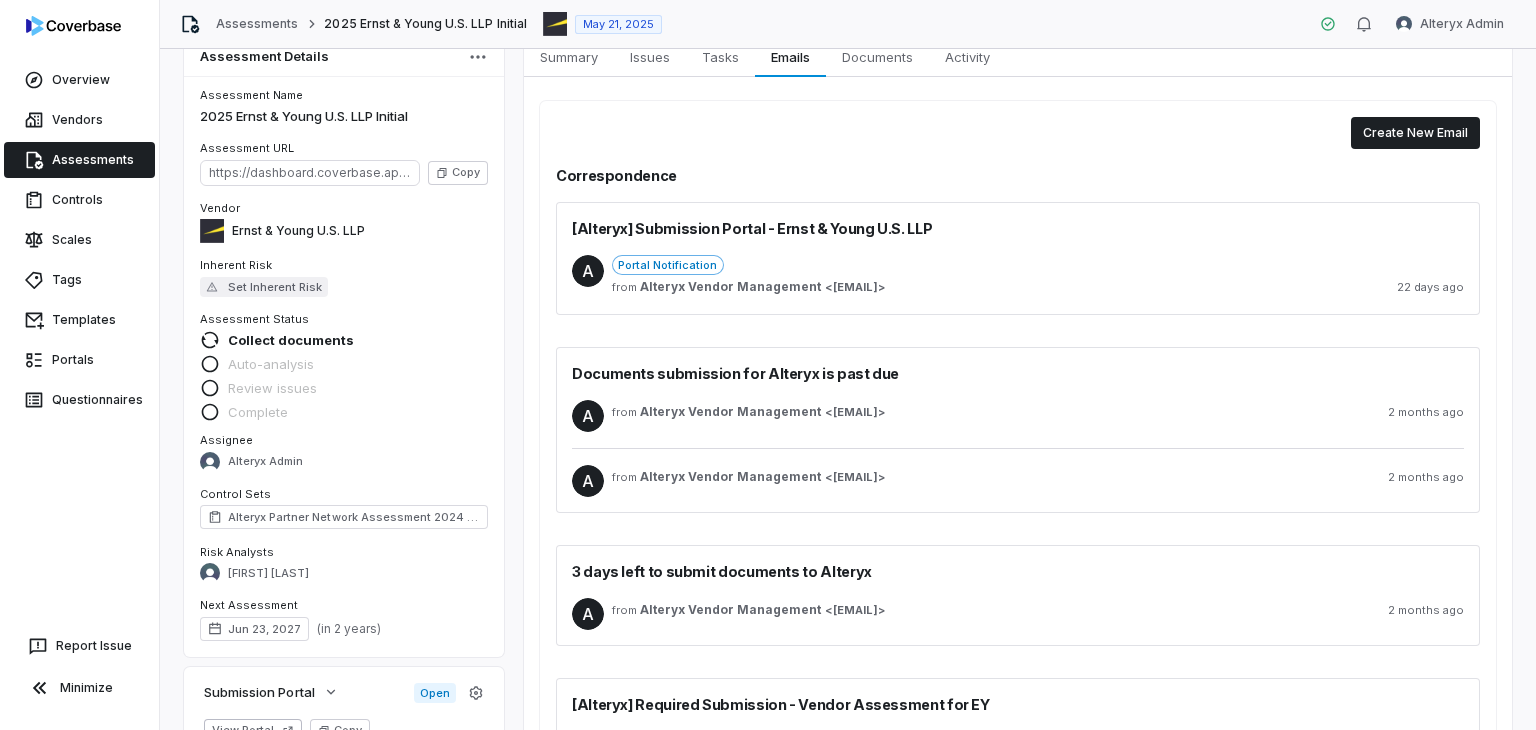 scroll, scrollTop: 0, scrollLeft: 0, axis: both 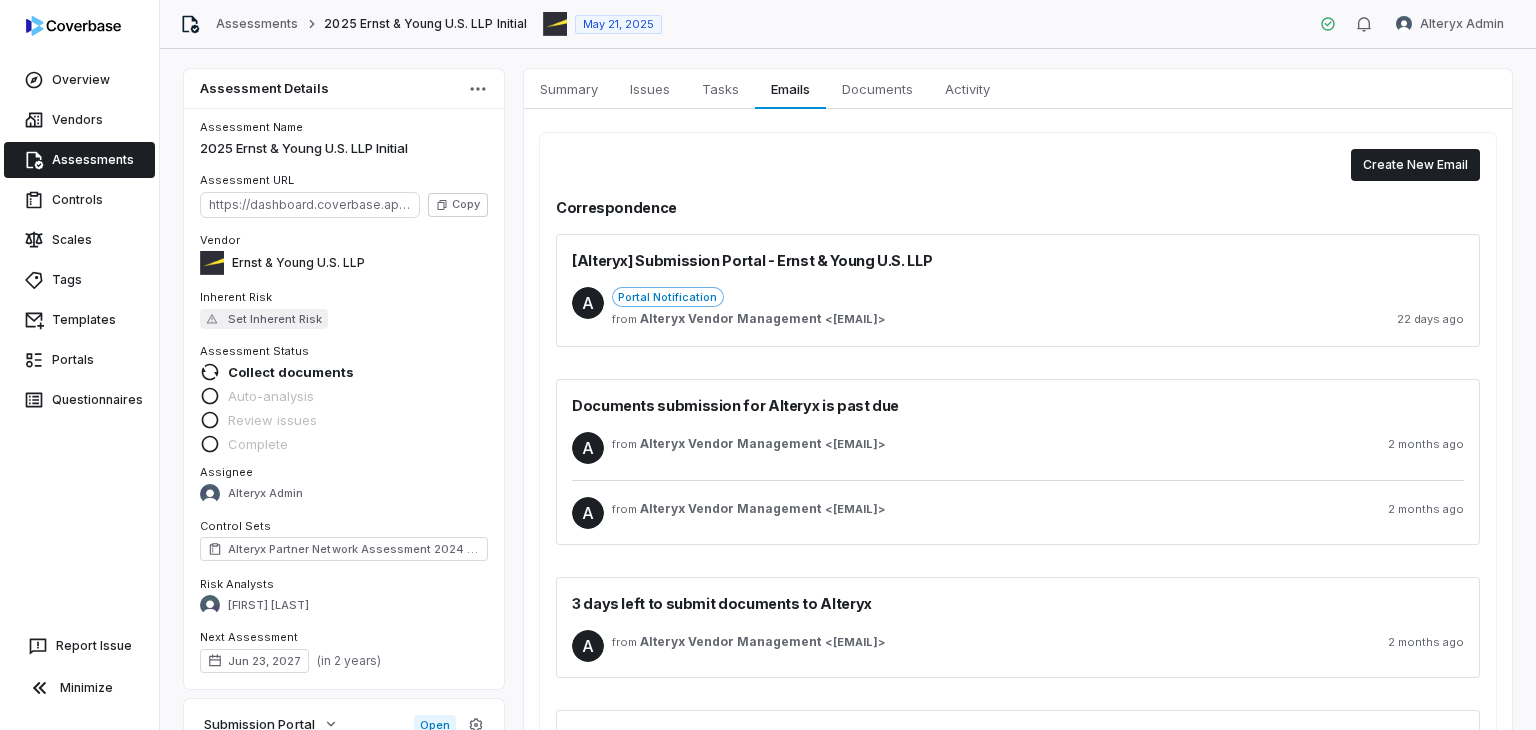 click on "A Portal Notification from Alteryx Vendor Management   < vendorsecurityrisk@alteryx.com > 22 days ago" at bounding box center [1018, 309] 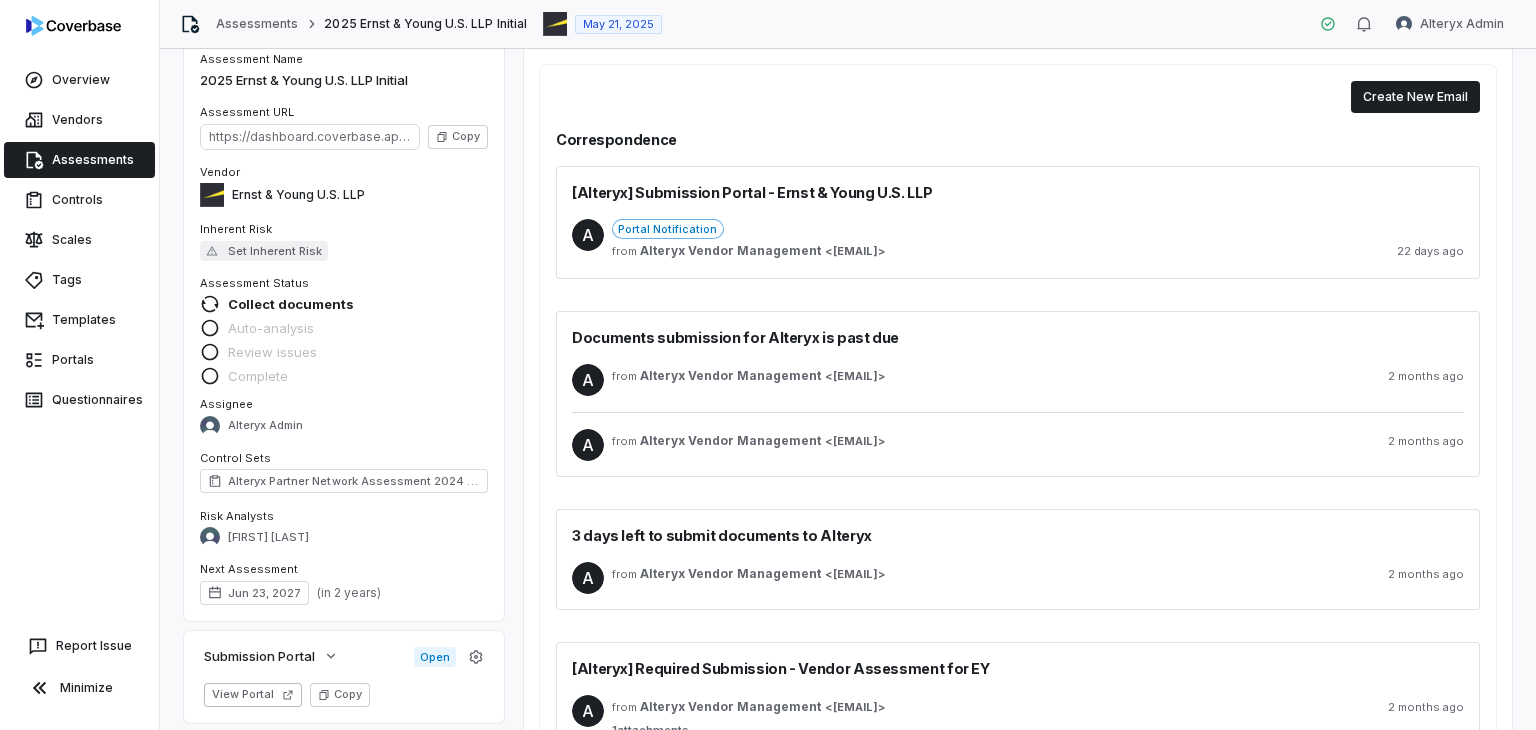scroll, scrollTop: 168, scrollLeft: 0, axis: vertical 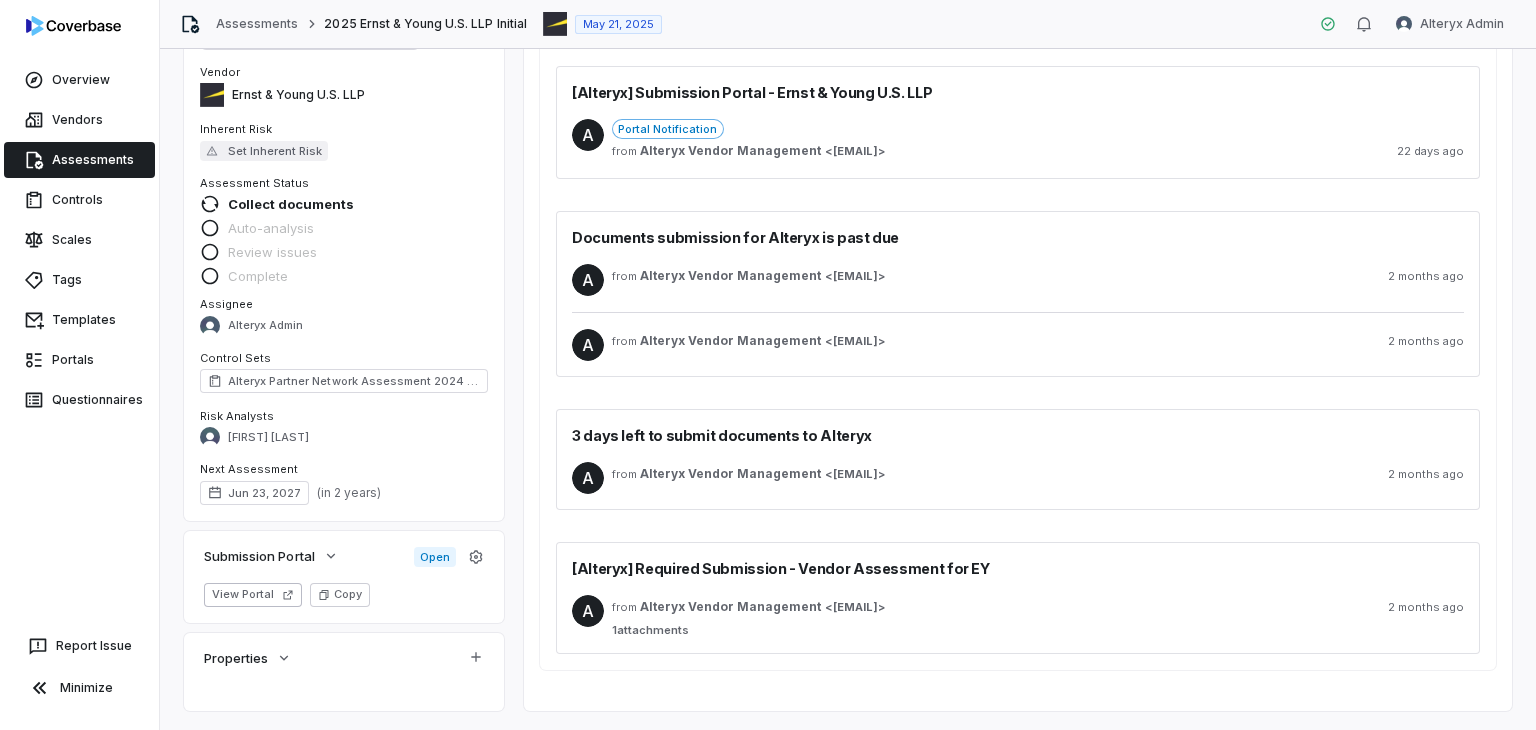 click on "1  attachments" at bounding box center (1038, 630) 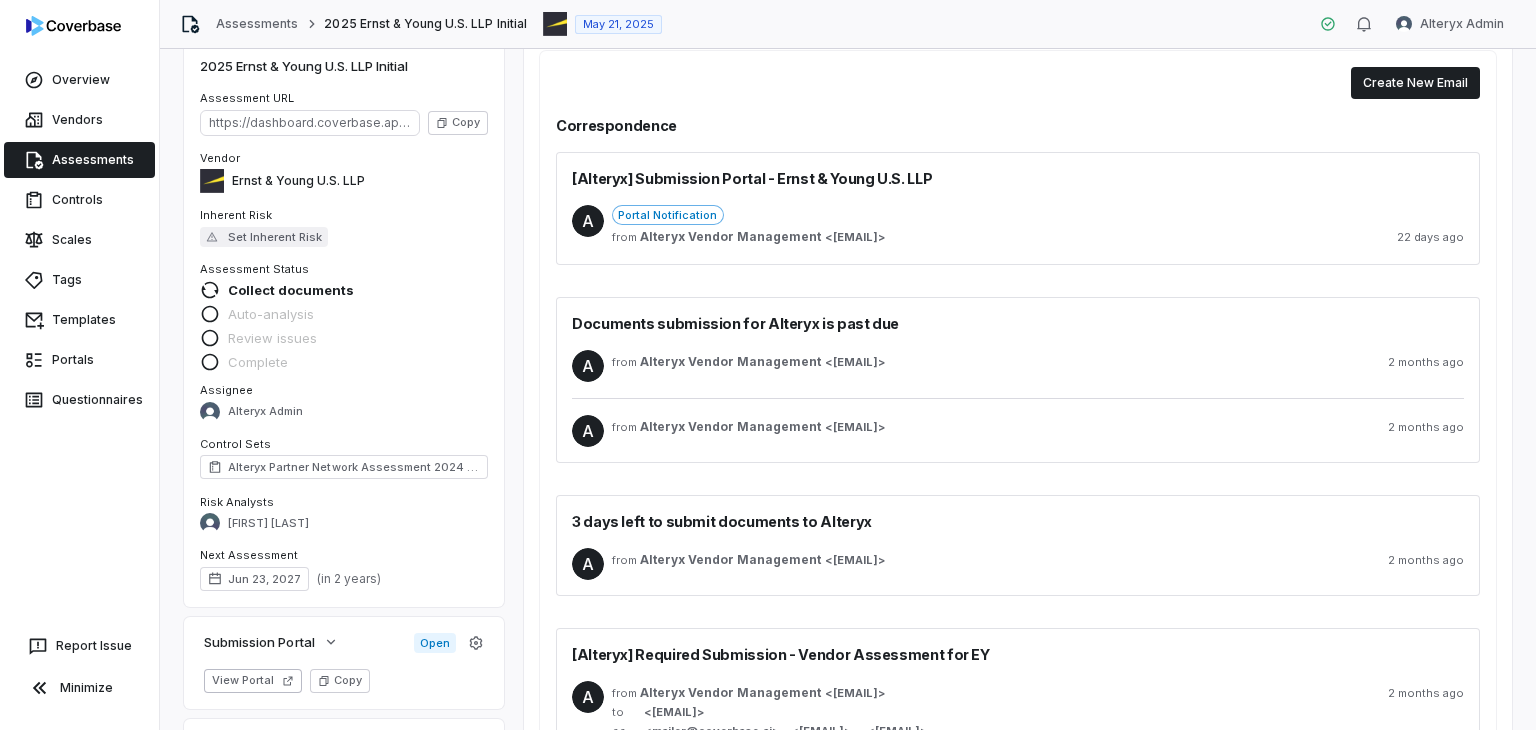 scroll, scrollTop: 0, scrollLeft: 0, axis: both 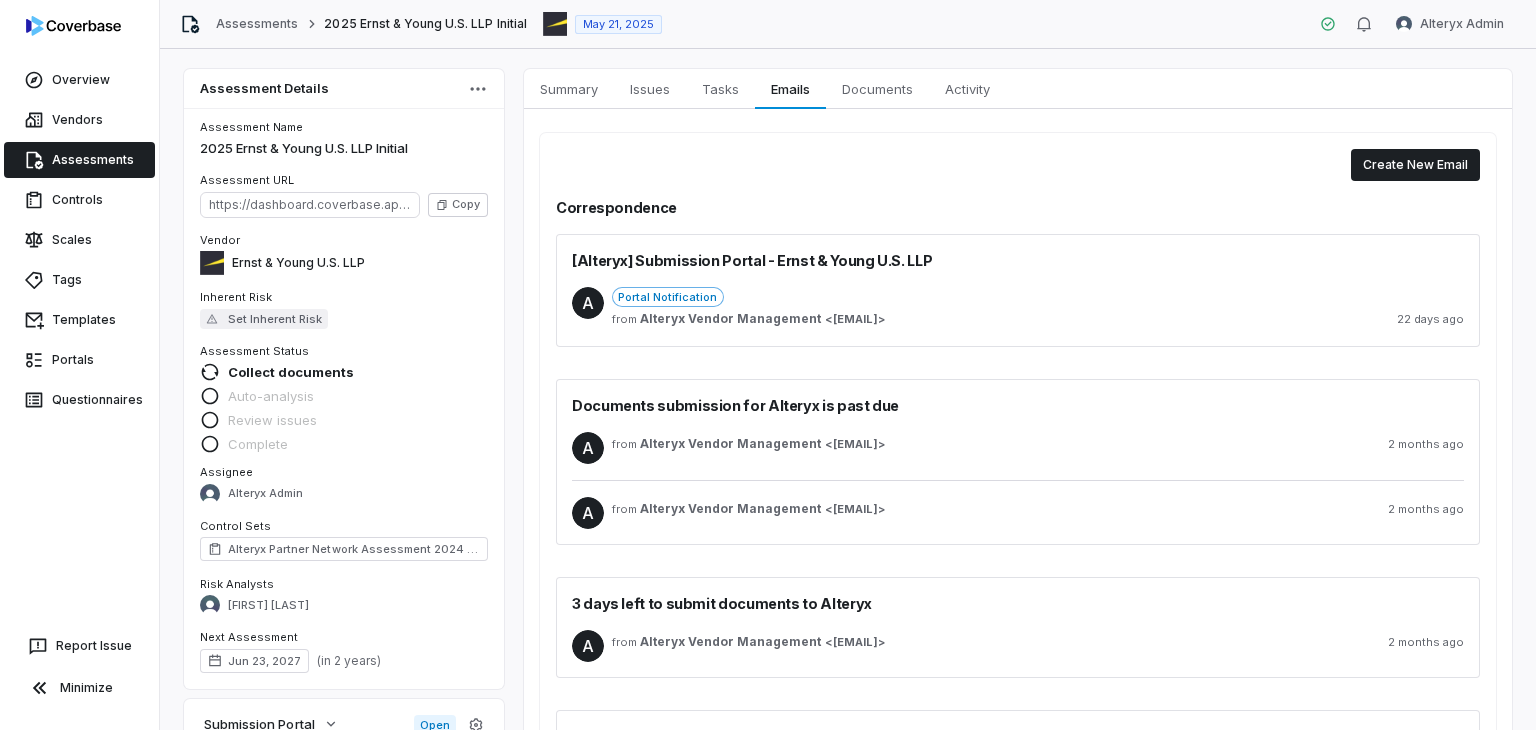click on "A Portal Notification from Alteryx Vendor Management   < vendorsecurityrisk@alteryx.com > 22 days ago" at bounding box center (1018, 309) 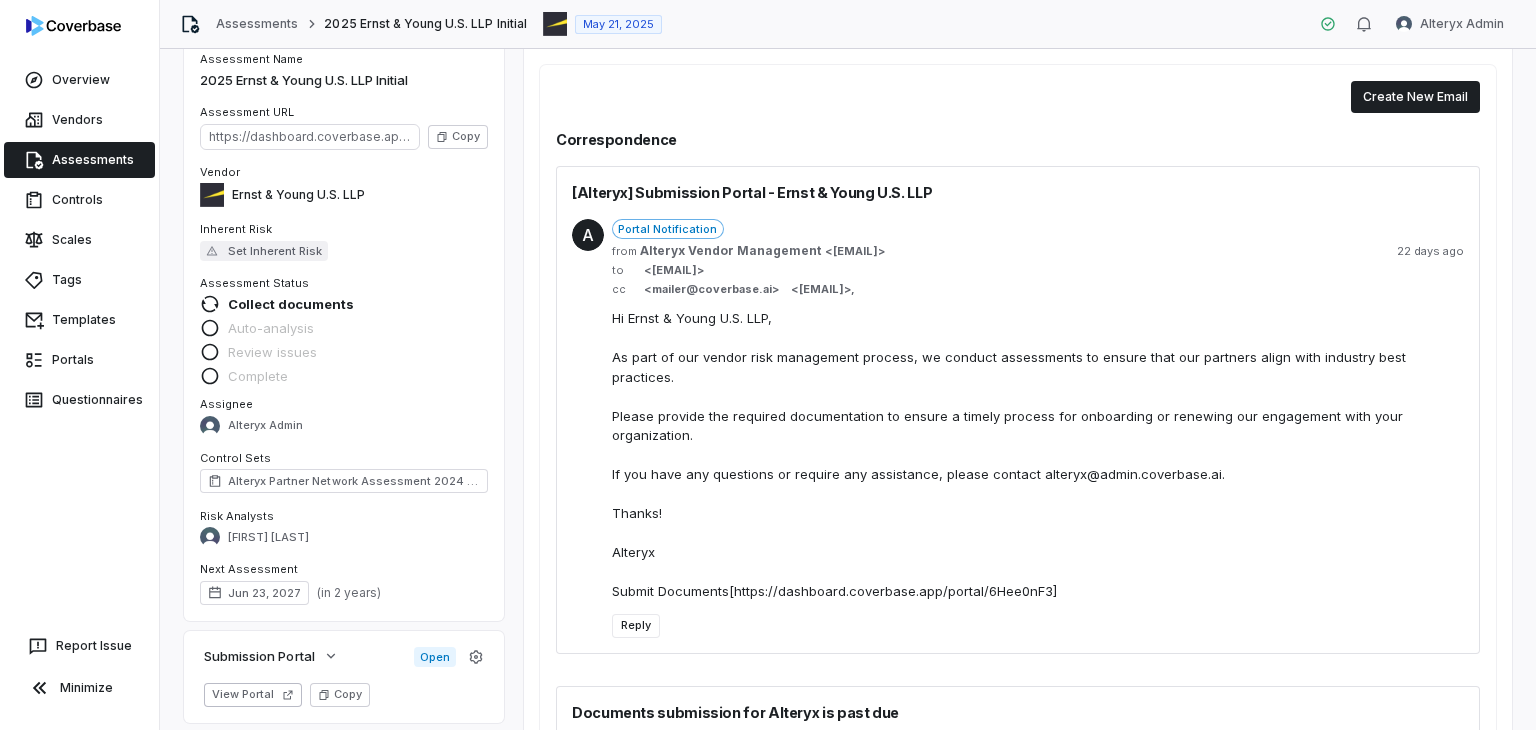 scroll, scrollTop: 100, scrollLeft: 0, axis: vertical 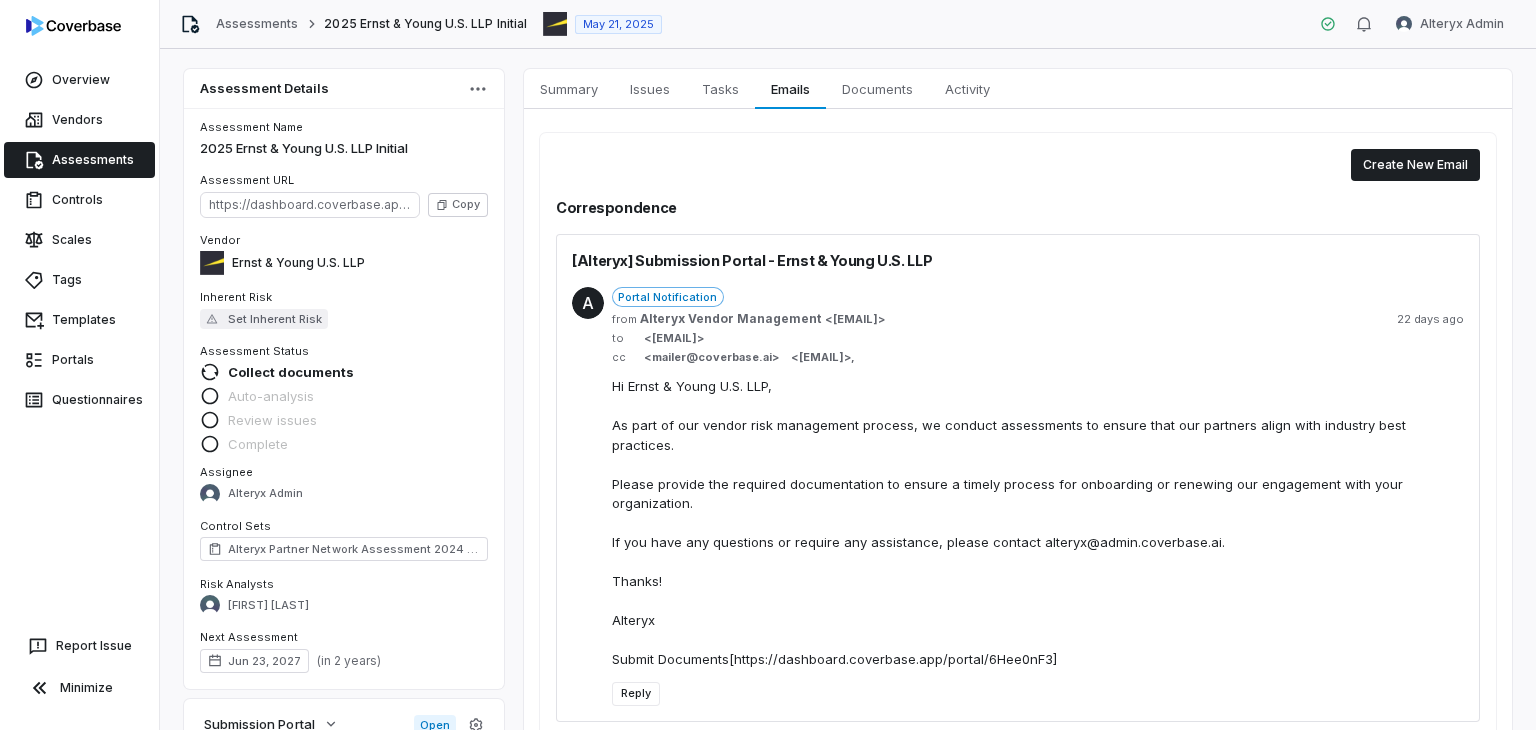click on "[Alteryx] Submission Portal - Ernst & Young U.S. LLP" at bounding box center [1018, 260] 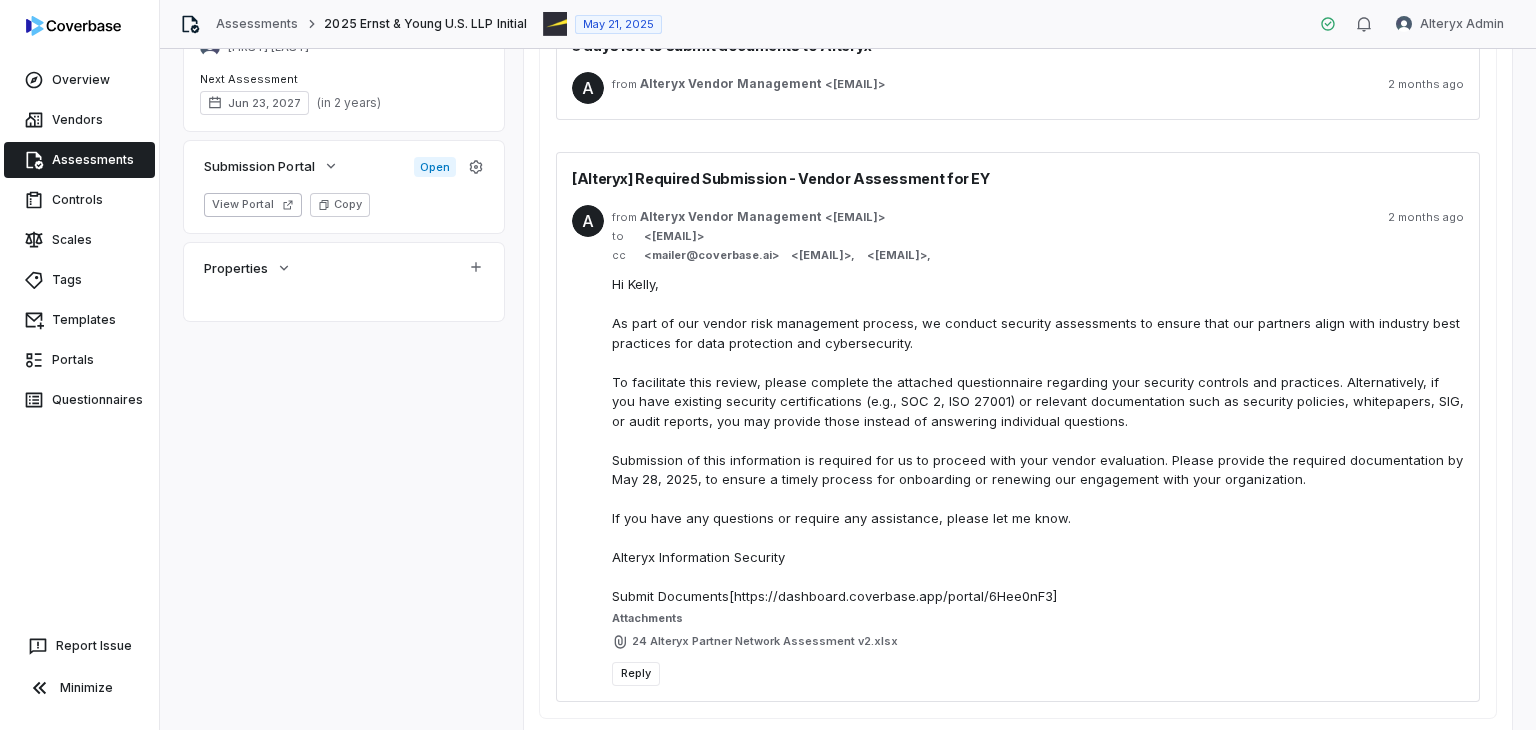 scroll, scrollTop: 589, scrollLeft: 0, axis: vertical 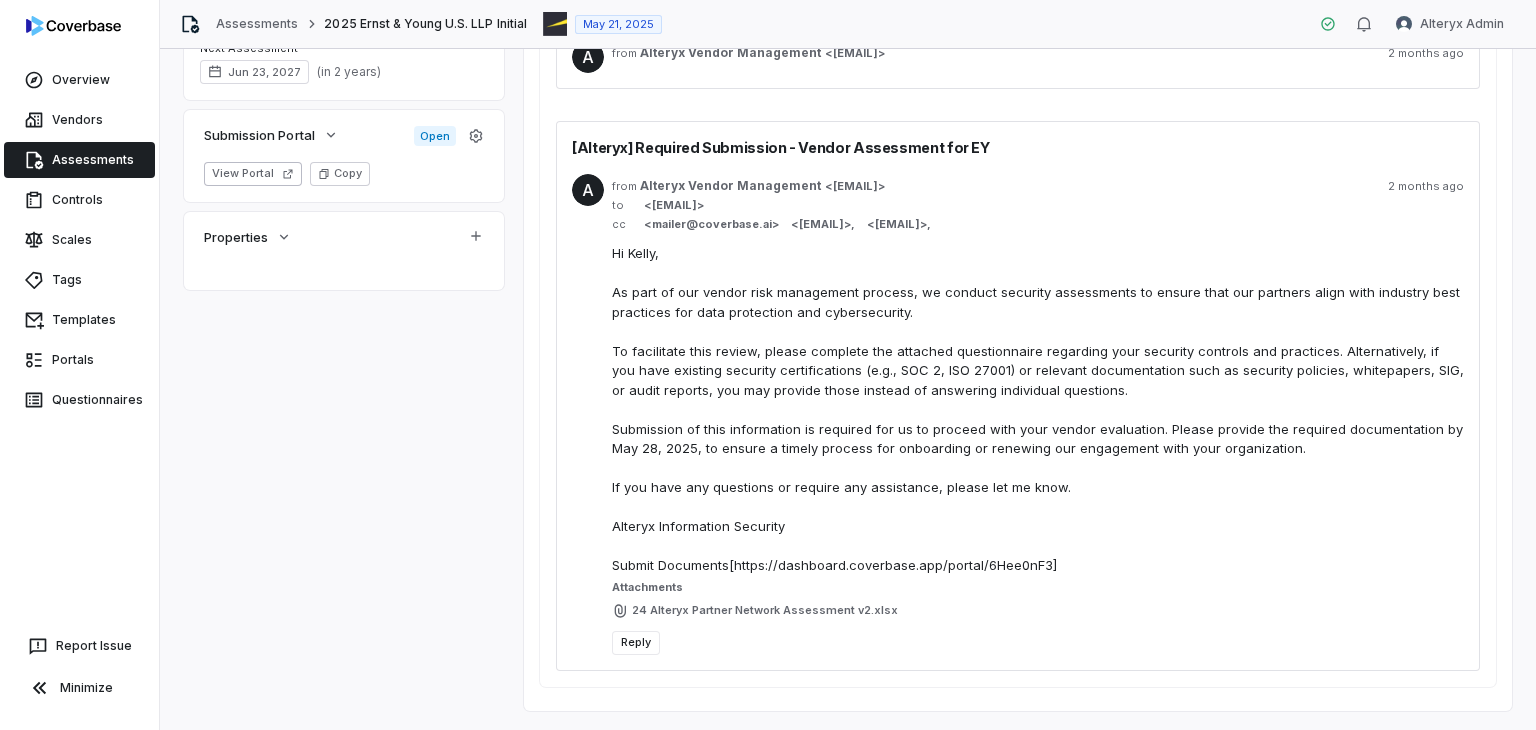 click on "Assessments 2025 Ernst & Young U.S. LLP Initial May 21, 2025 Alteryx Admin" at bounding box center [848, 24] 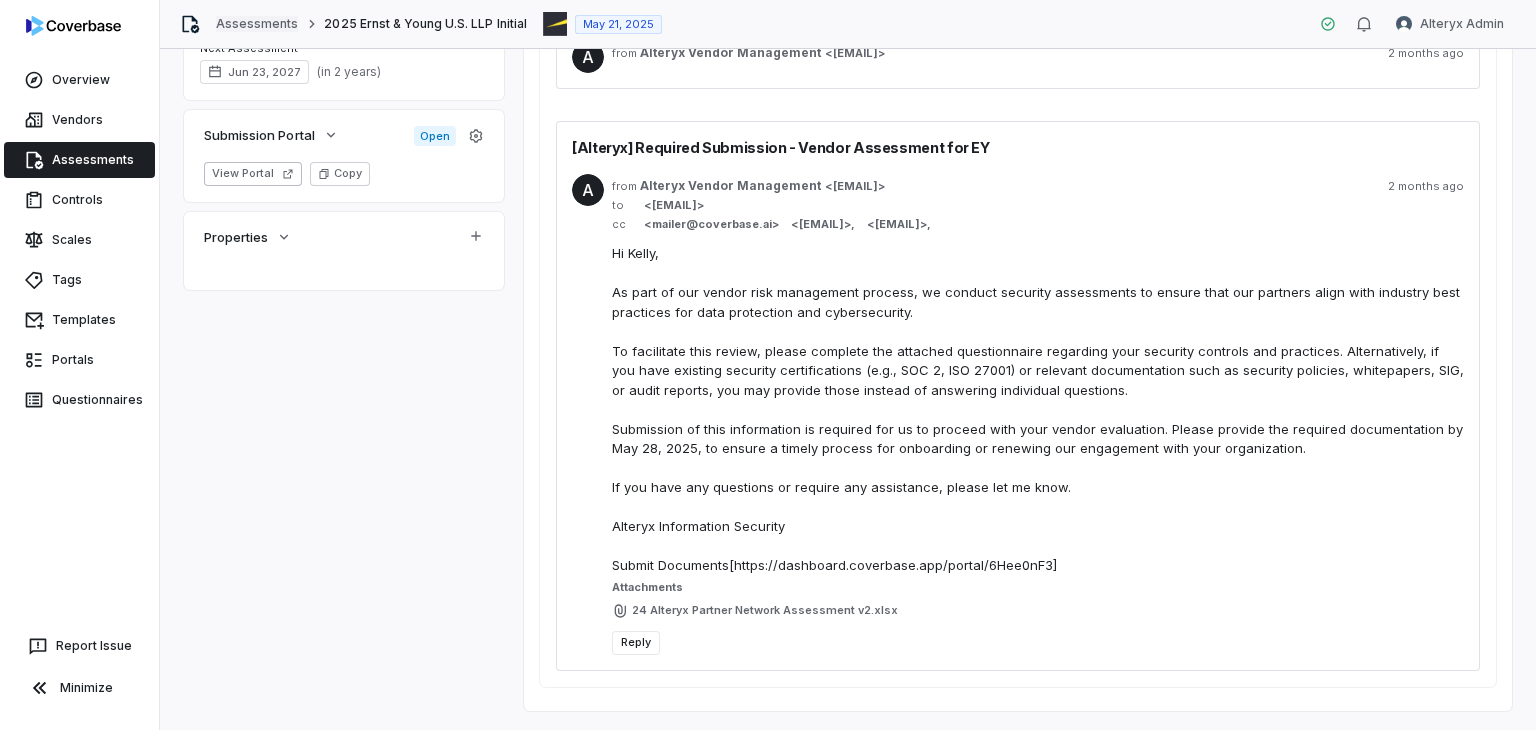 click on "Assessments" at bounding box center [257, 24] 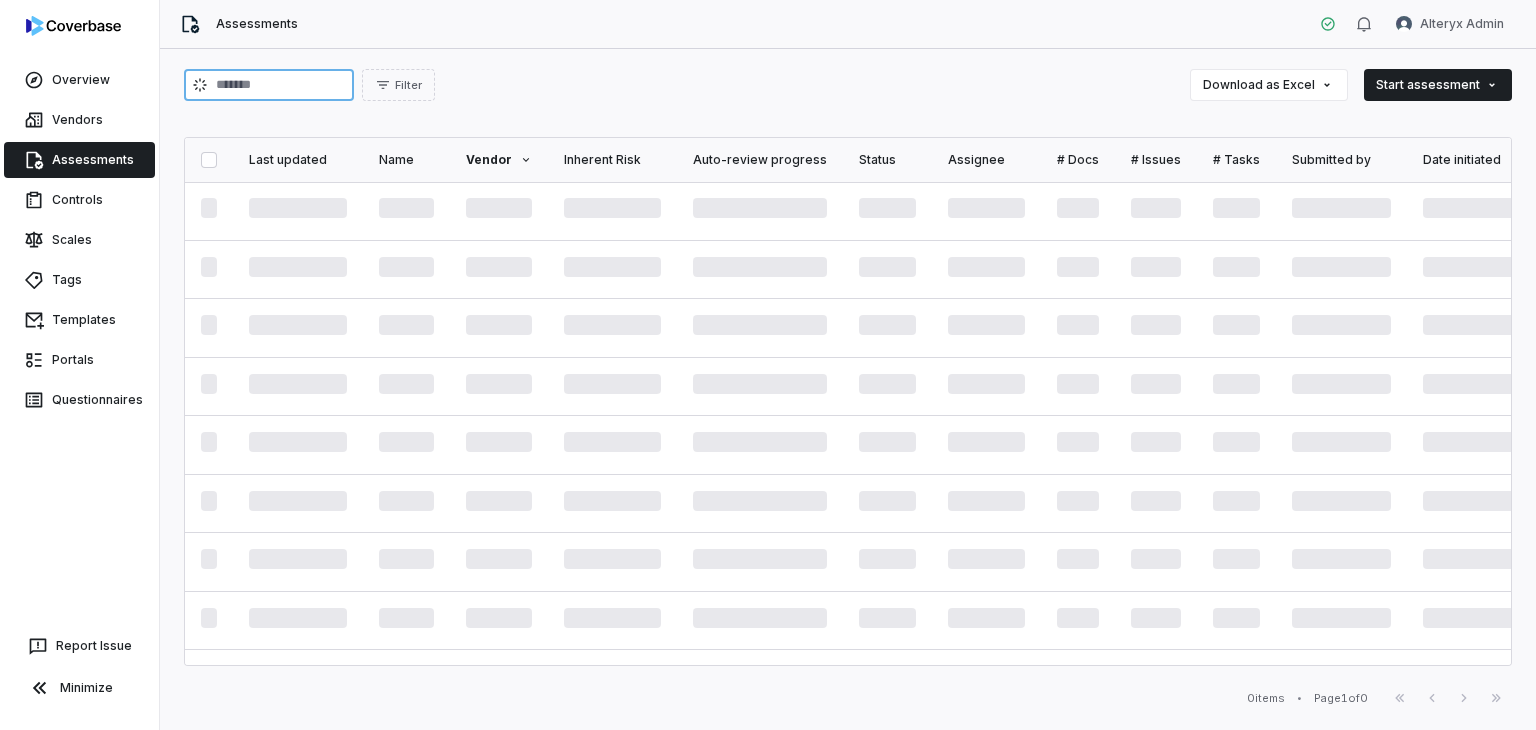 click at bounding box center (269, 85) 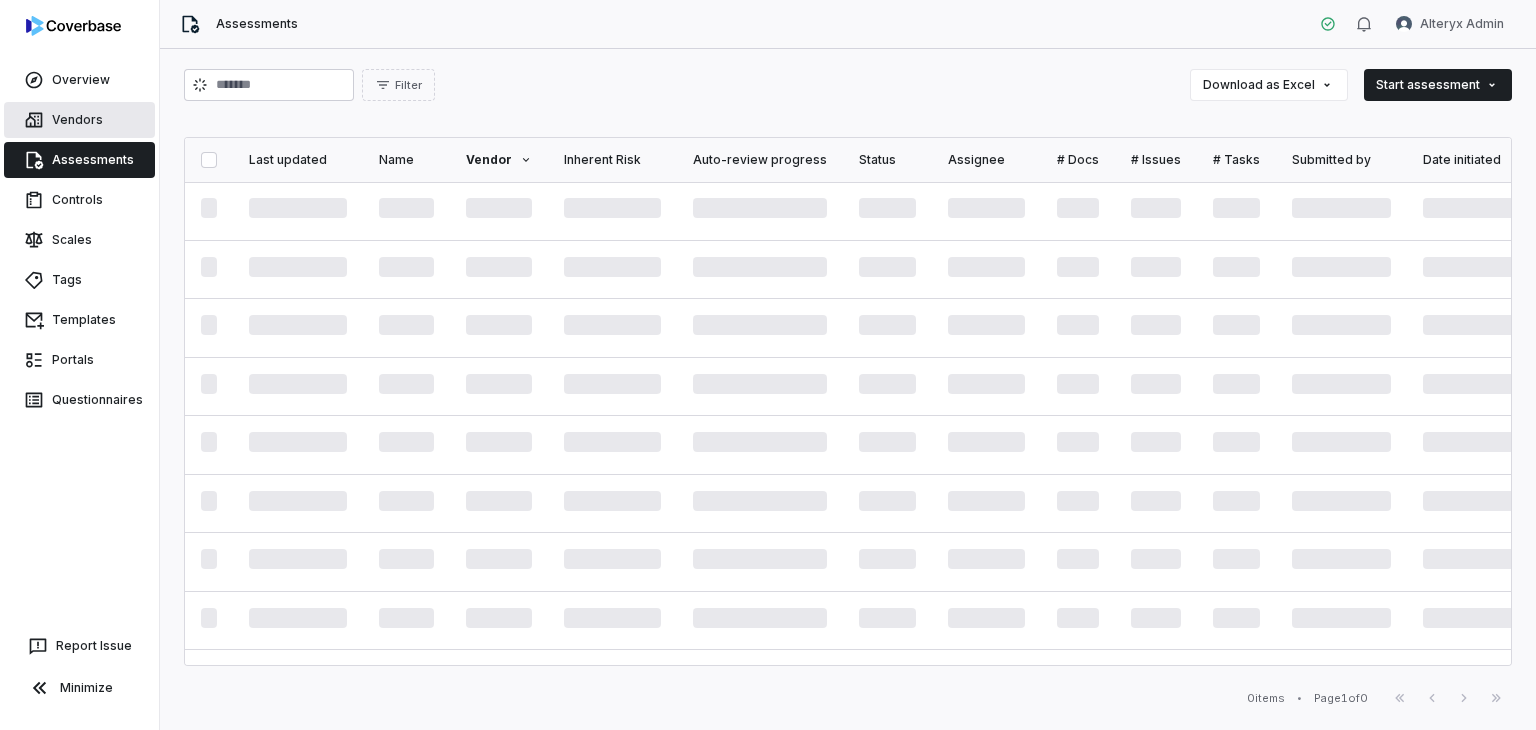 click on "Vendors" at bounding box center (79, 120) 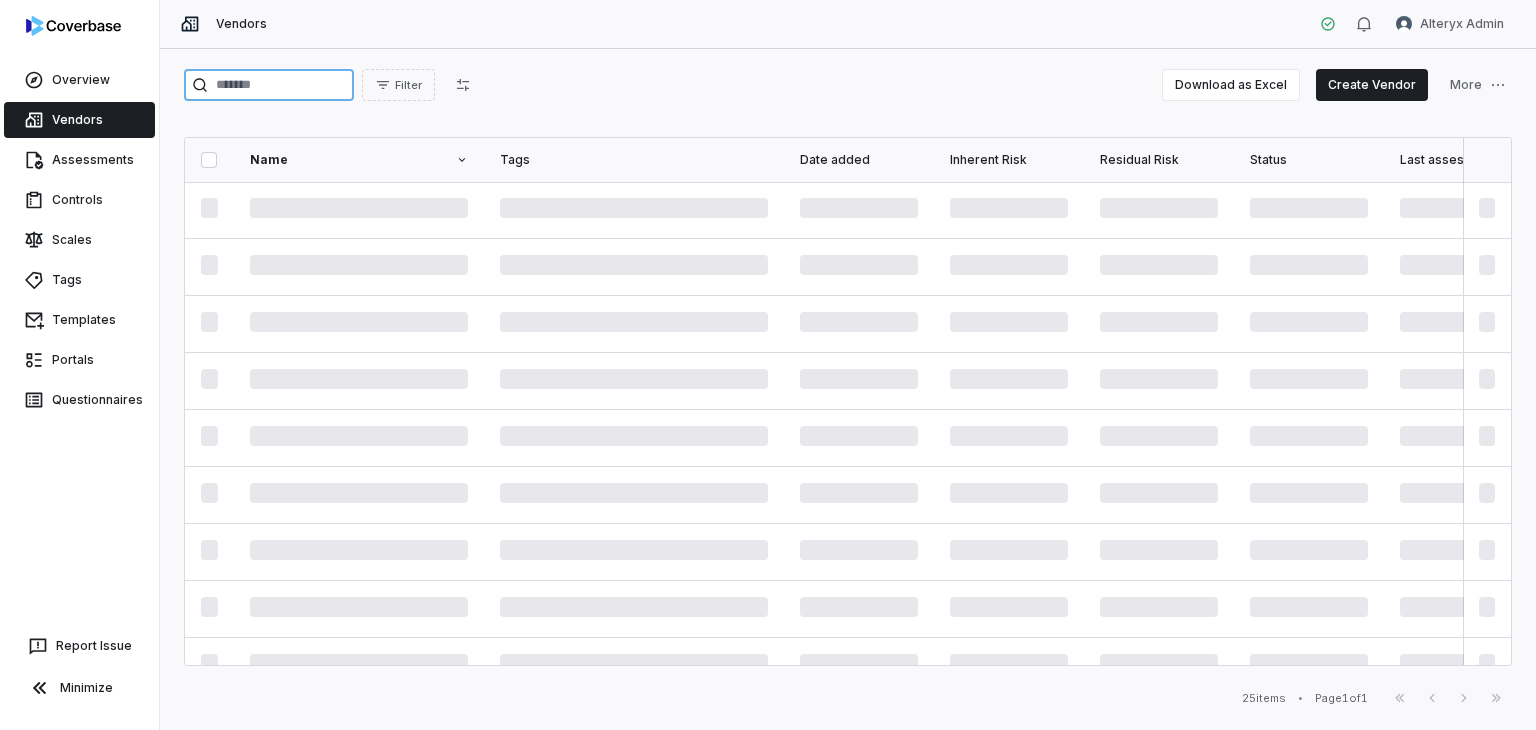 click at bounding box center (269, 85) 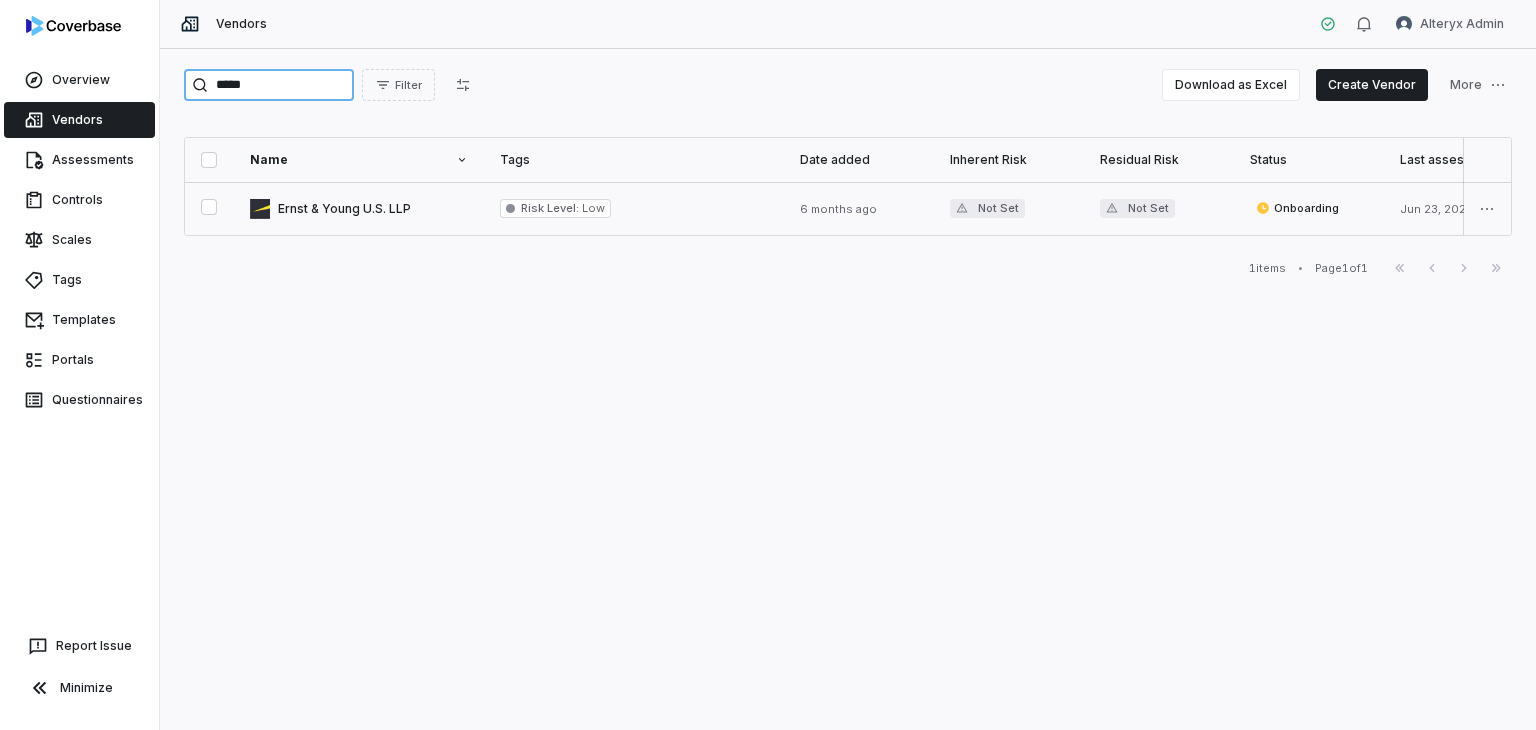 type on "*****" 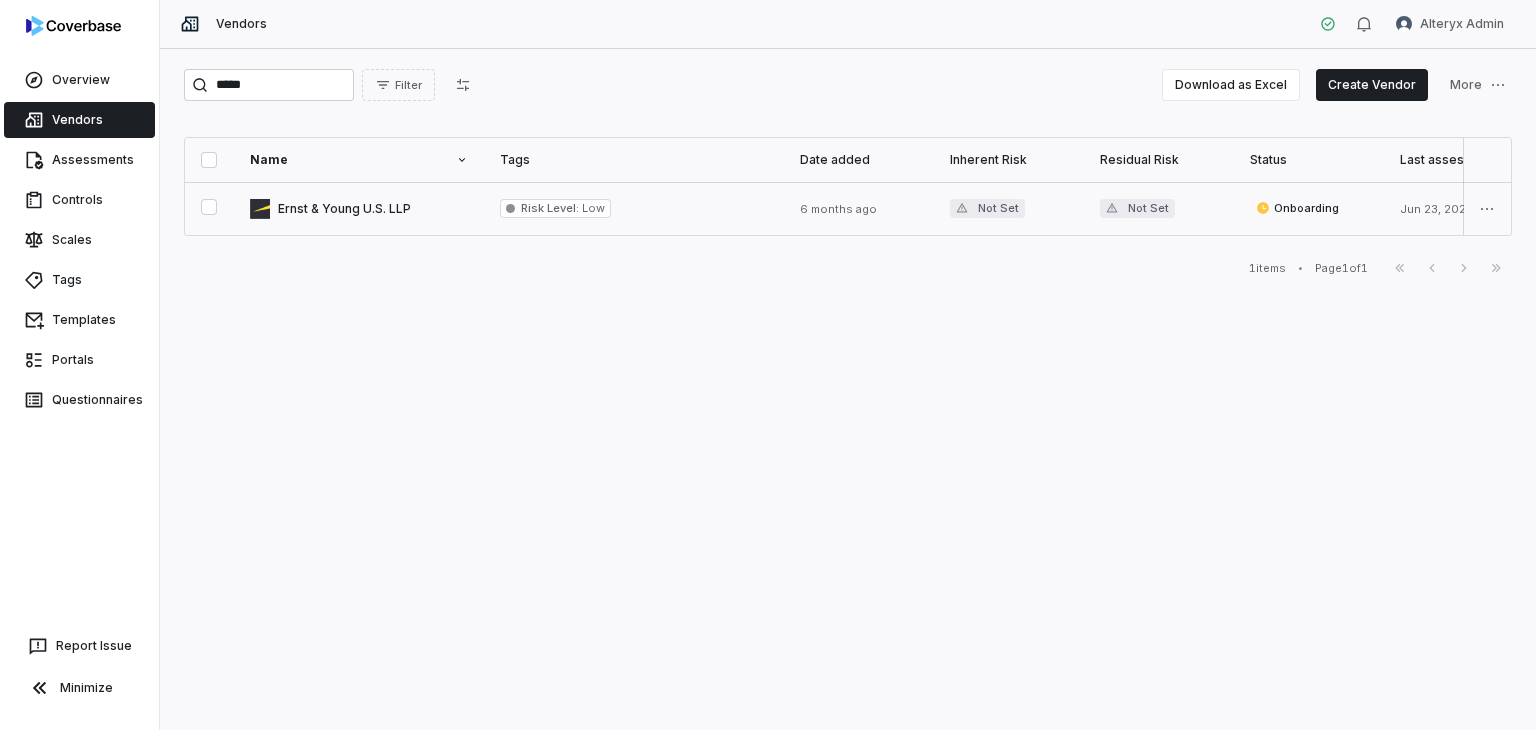 click at bounding box center (634, 208) 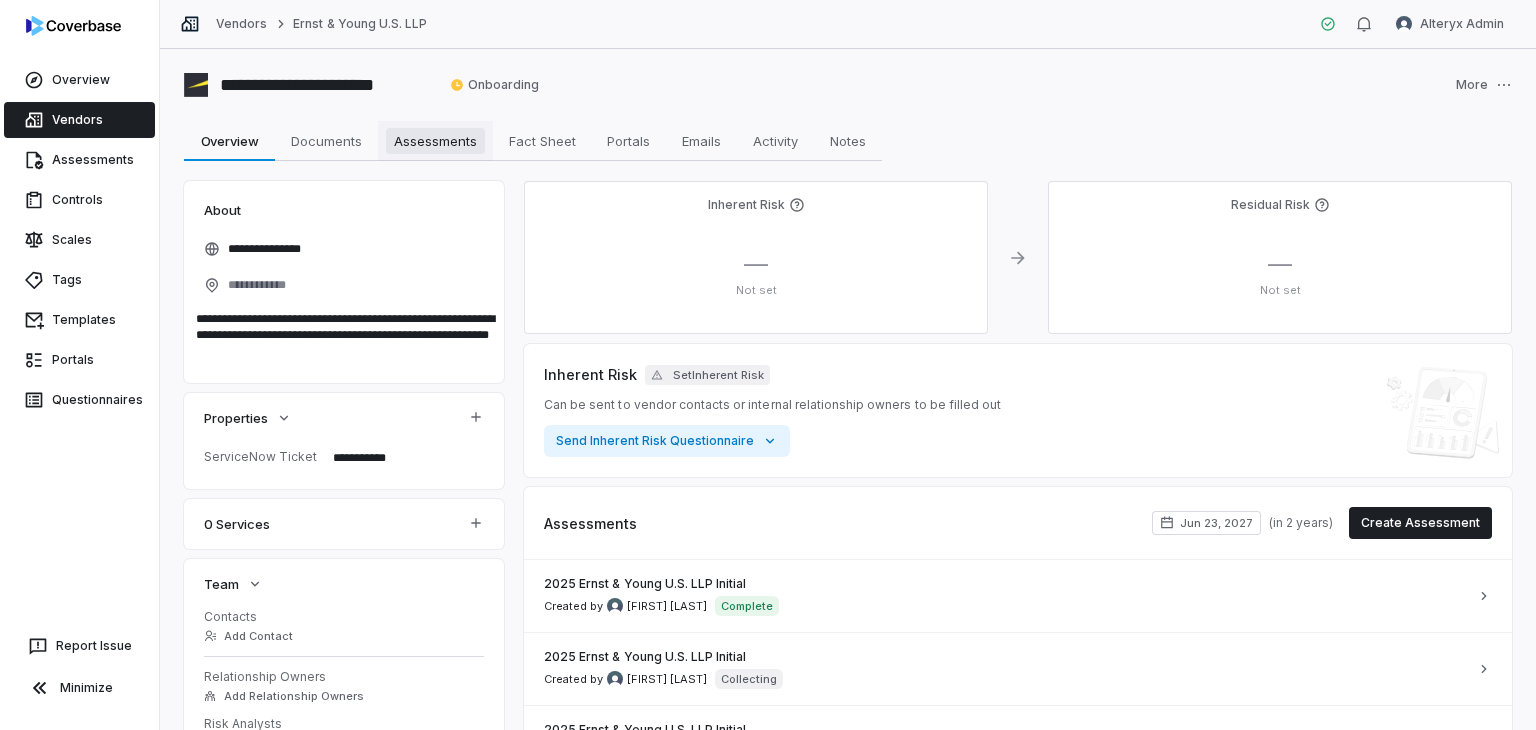 click on "Assessments" at bounding box center [435, 141] 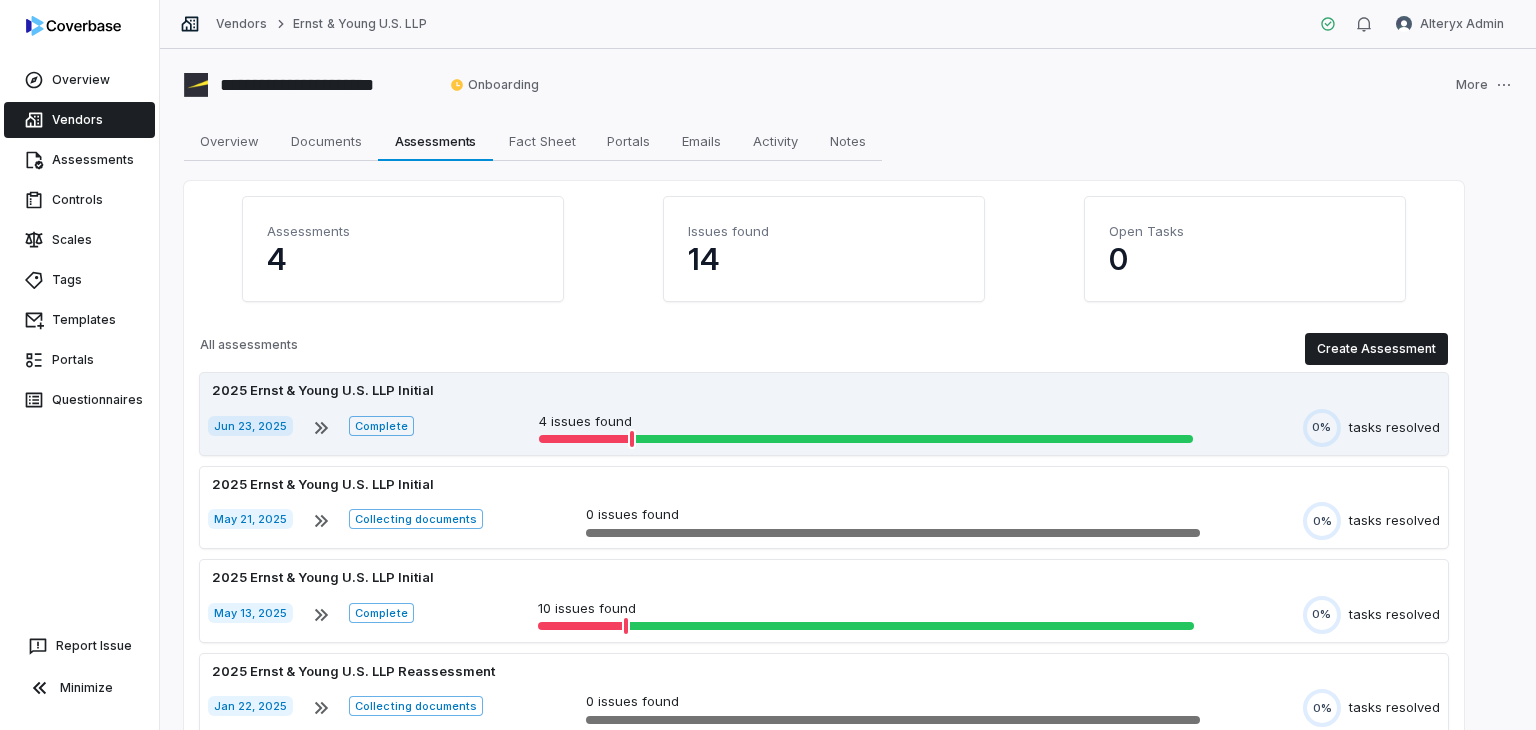 scroll, scrollTop: 97, scrollLeft: 0, axis: vertical 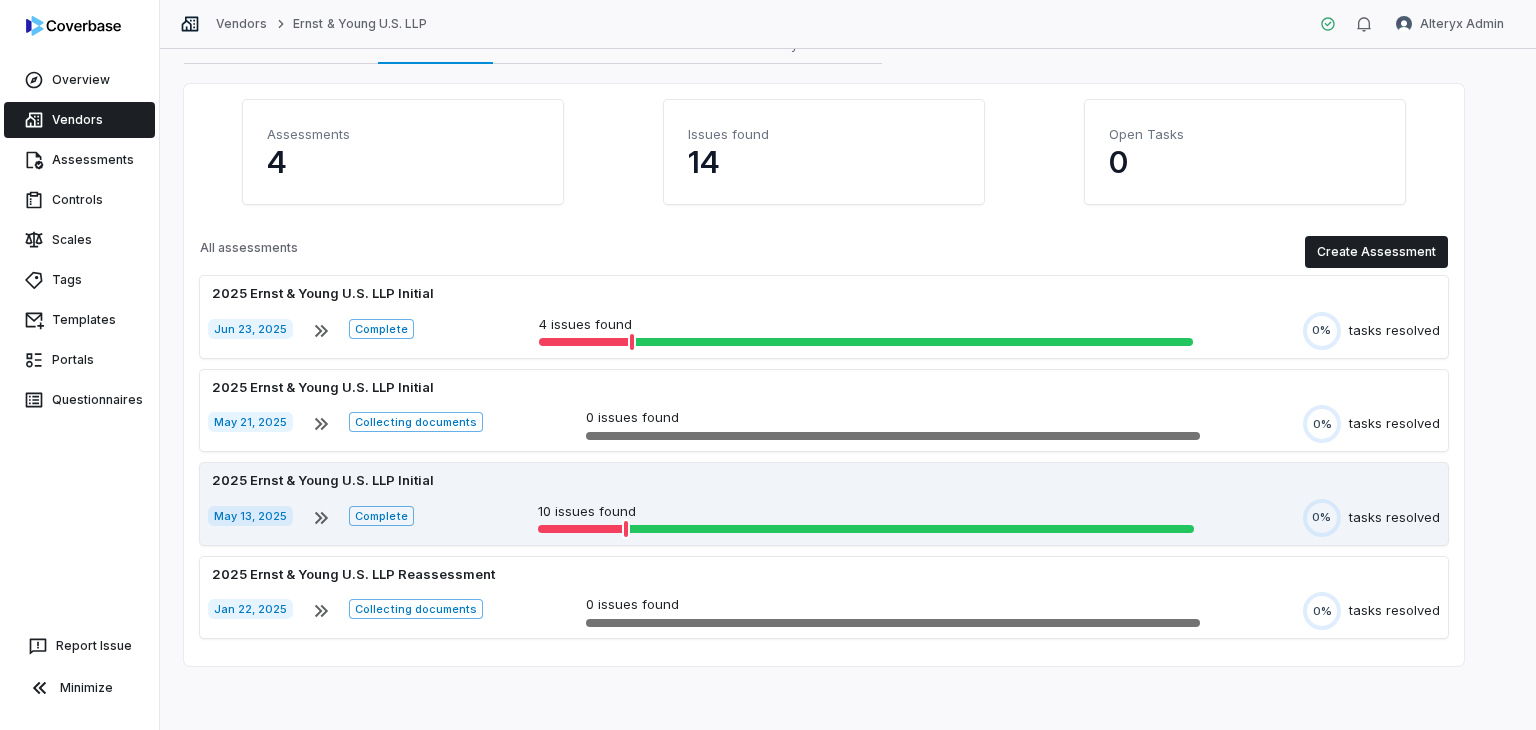 click on "10 issues found" at bounding box center (866, 518) 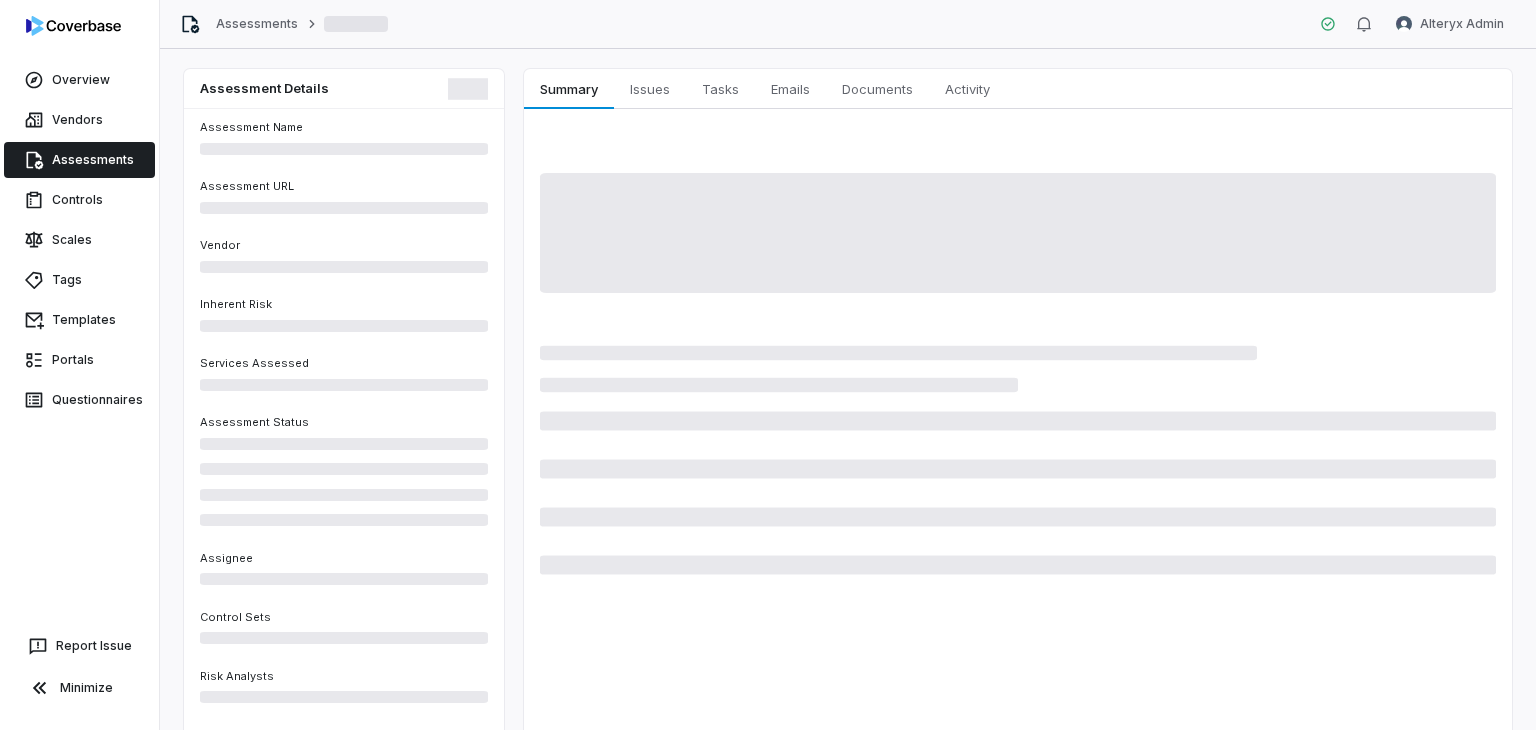 click at bounding box center [1018, 377] 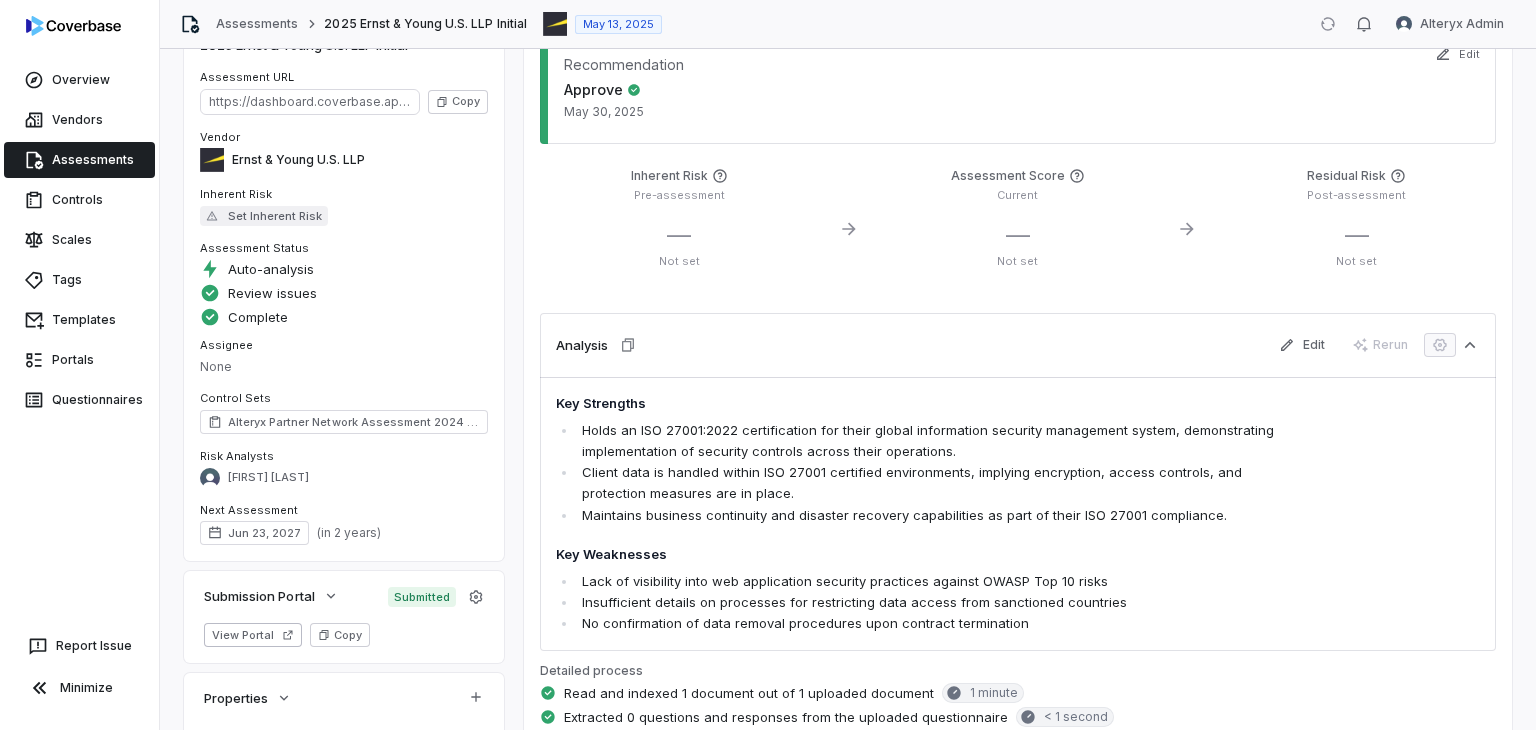 scroll, scrollTop: 0, scrollLeft: 0, axis: both 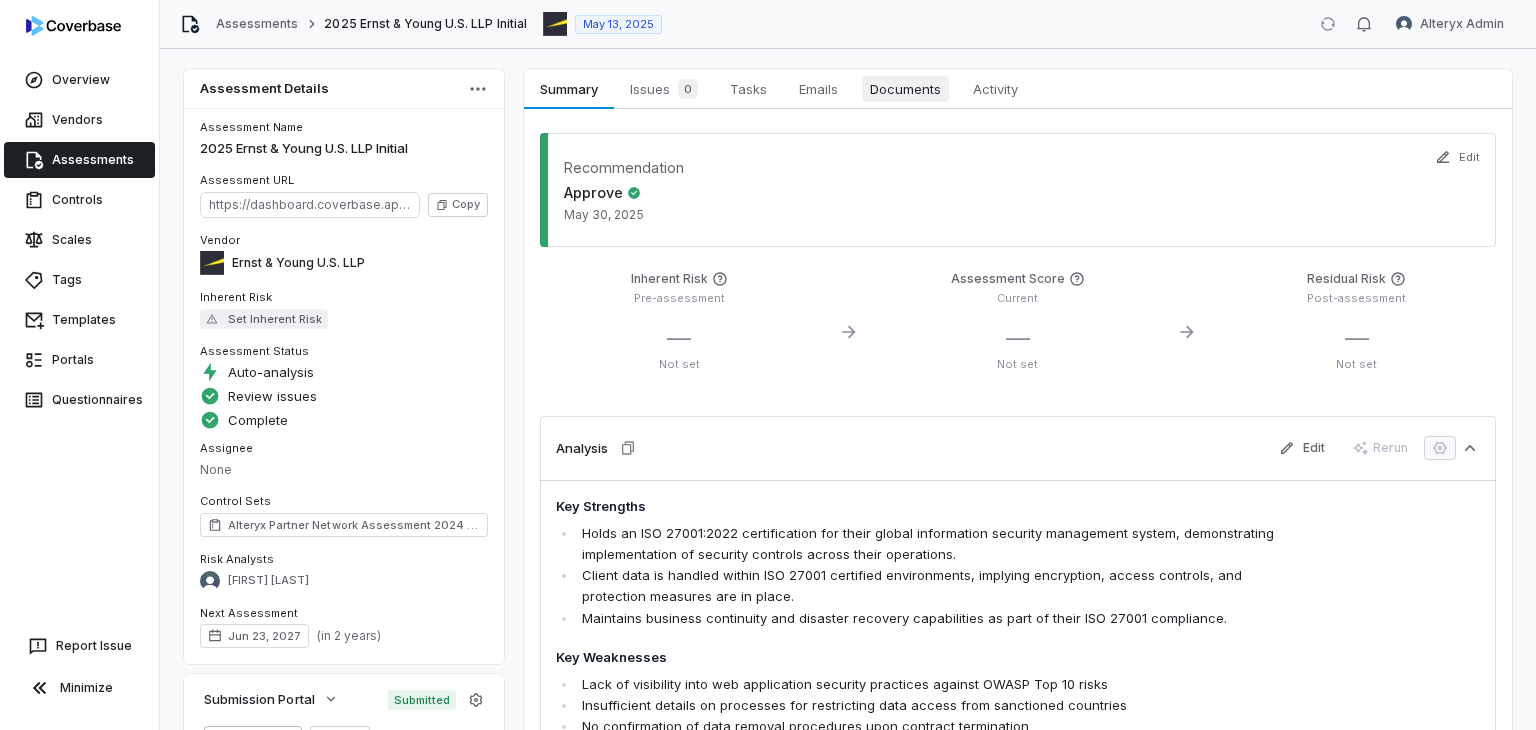 click on "Documents" at bounding box center (905, 89) 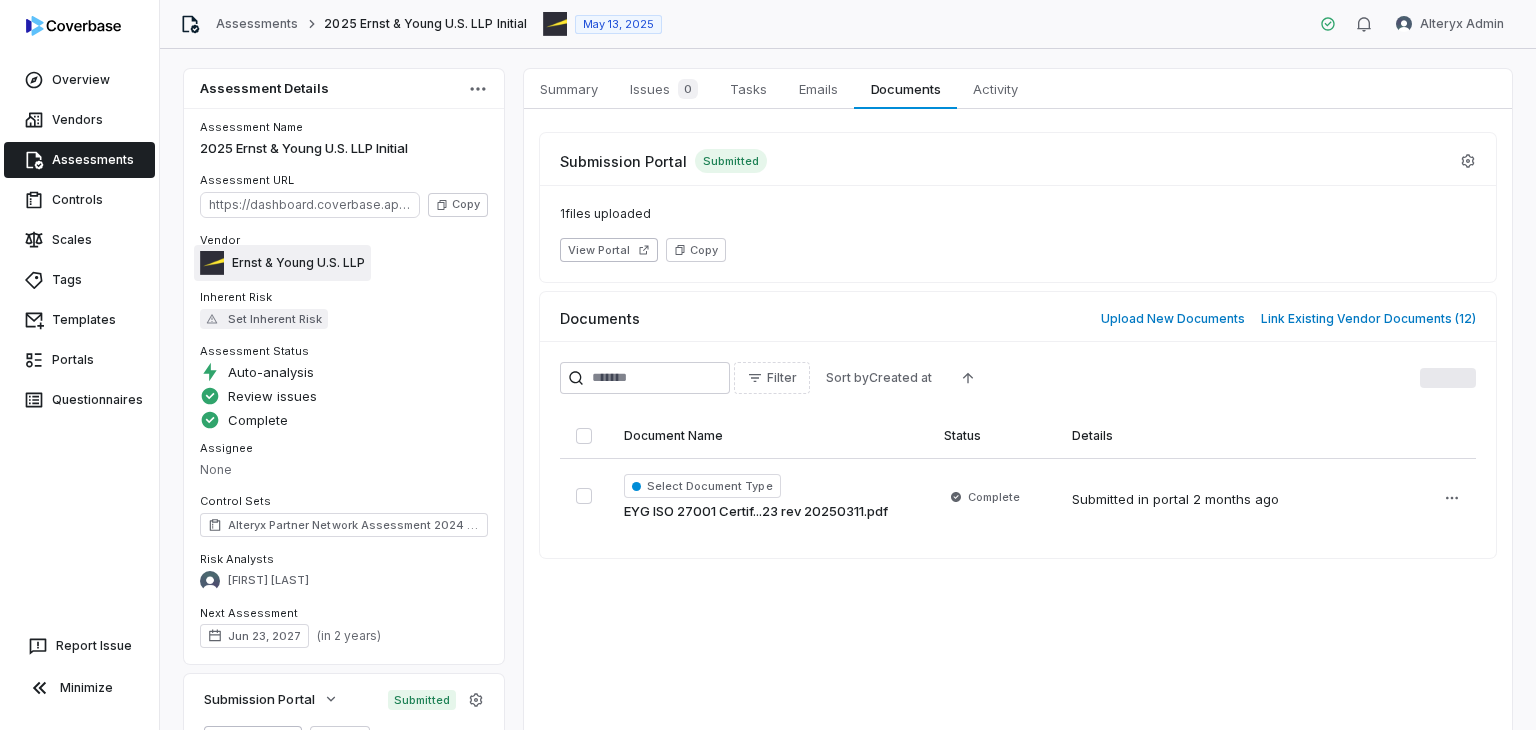 click on "Vendor Ernst & Young U.S. LLP" at bounding box center [344, 257] 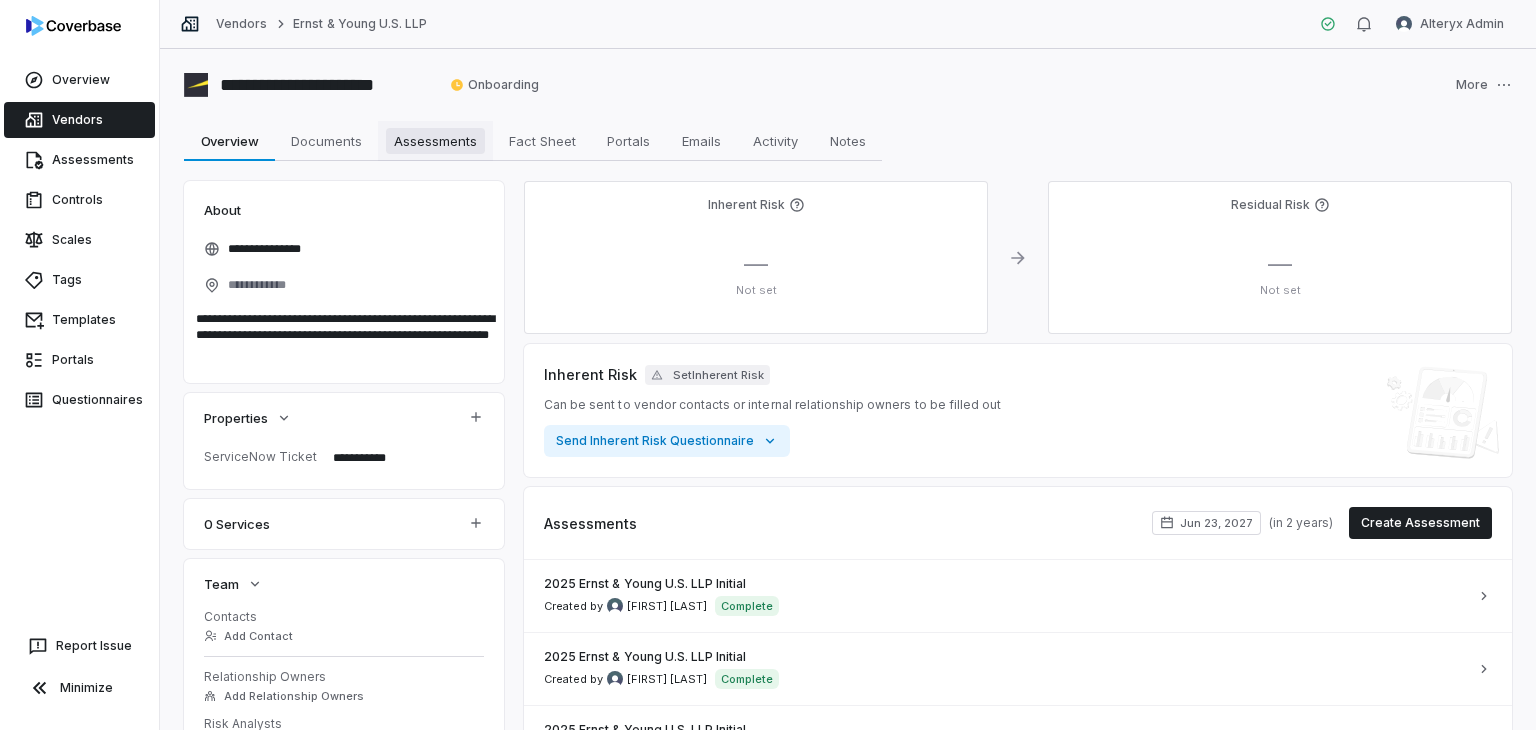 click on "Assessments" at bounding box center (435, 141) 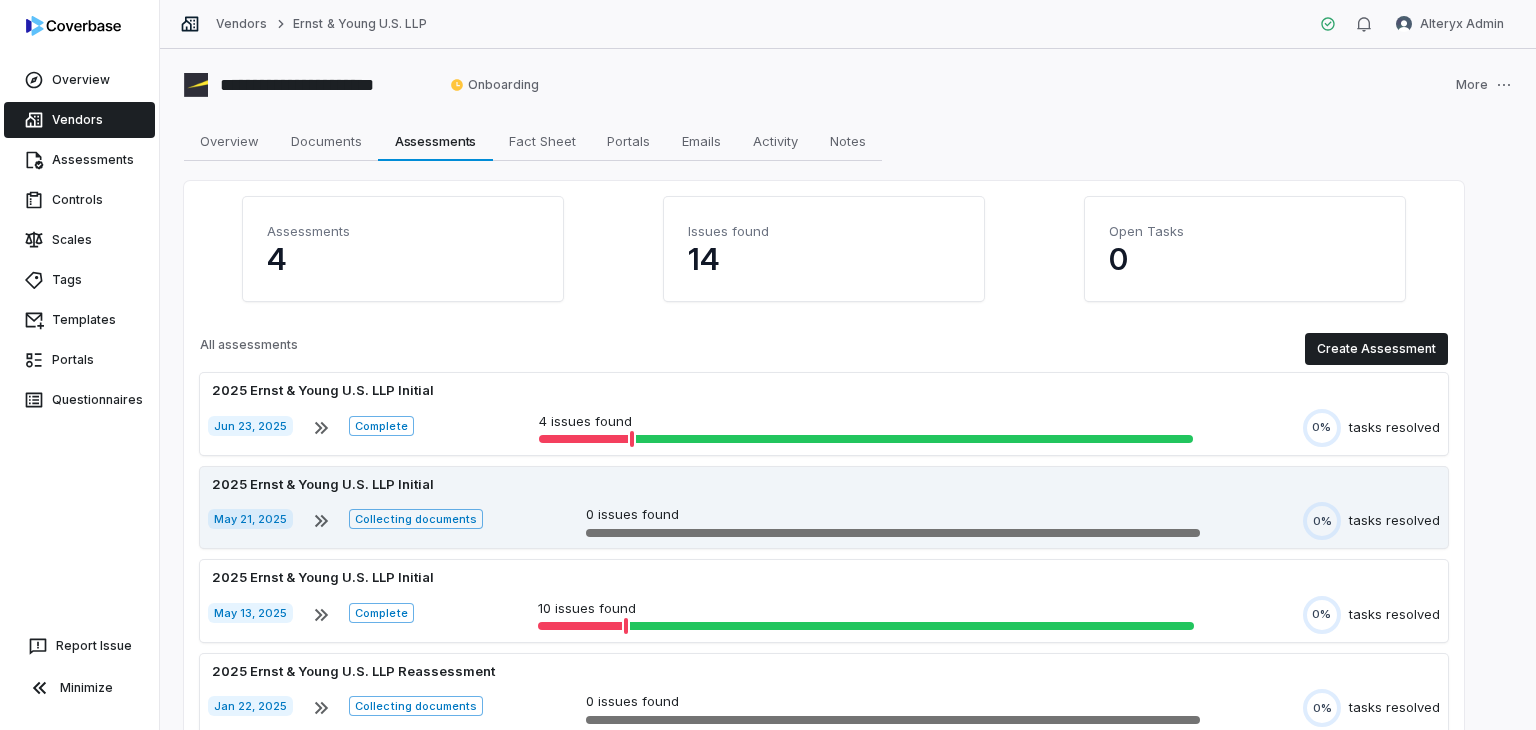 click on "0 issues found" at bounding box center (893, 515) 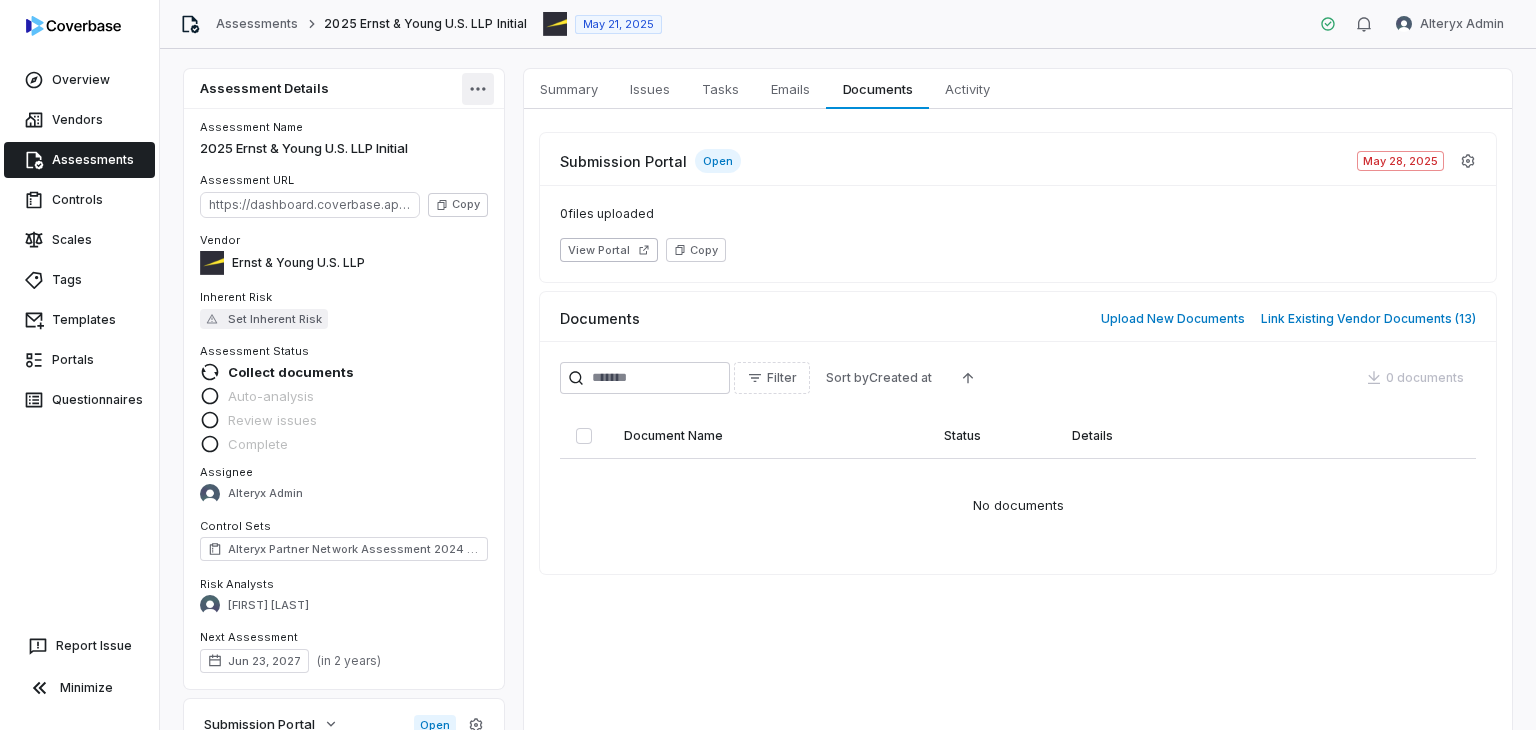 click on "Overview Vendors Assessments Controls Scales Tags Templates Portals Questionnaires Report Issue Minimize Assessments 2025 Ernst & Young U.S. LLP Initial May 21, 2025 Alteryx Admin Assessment Details Assessment Name 2025 Ernst & Young U.S. LLP Initial Assessment URL  https://dashboard.coverbase.app/assessments/cbqsrw_1fcd38110fa04fc8a43185af49999b95 Copy Vendor Ernst & Young U.S. LLP Inherent Risk Set Inherent Risk Assessment Status Collect documents Auto-analysis Review issues Complete Assignee Alteryx Admin Control Sets Alteryx Partner Network Assessment 2024 AIS Risk Analysts Diana Esparza Next Assessment Jun 23, 2027 ( in 2 years ) Submission Portal Open View Portal Copy Properties Summary Summary Issues Issues Tasks Tasks Emails Emails Documents Documents Activity Activity Submission Portal Open May 28, 2025 0  files uploaded View Portal Copy Documents Upload New Documents Link Existing Vendor Documents ( 13 ) Filter Sort by  Created at 0 documents Document Name Status Details No documents" at bounding box center (768, 365) 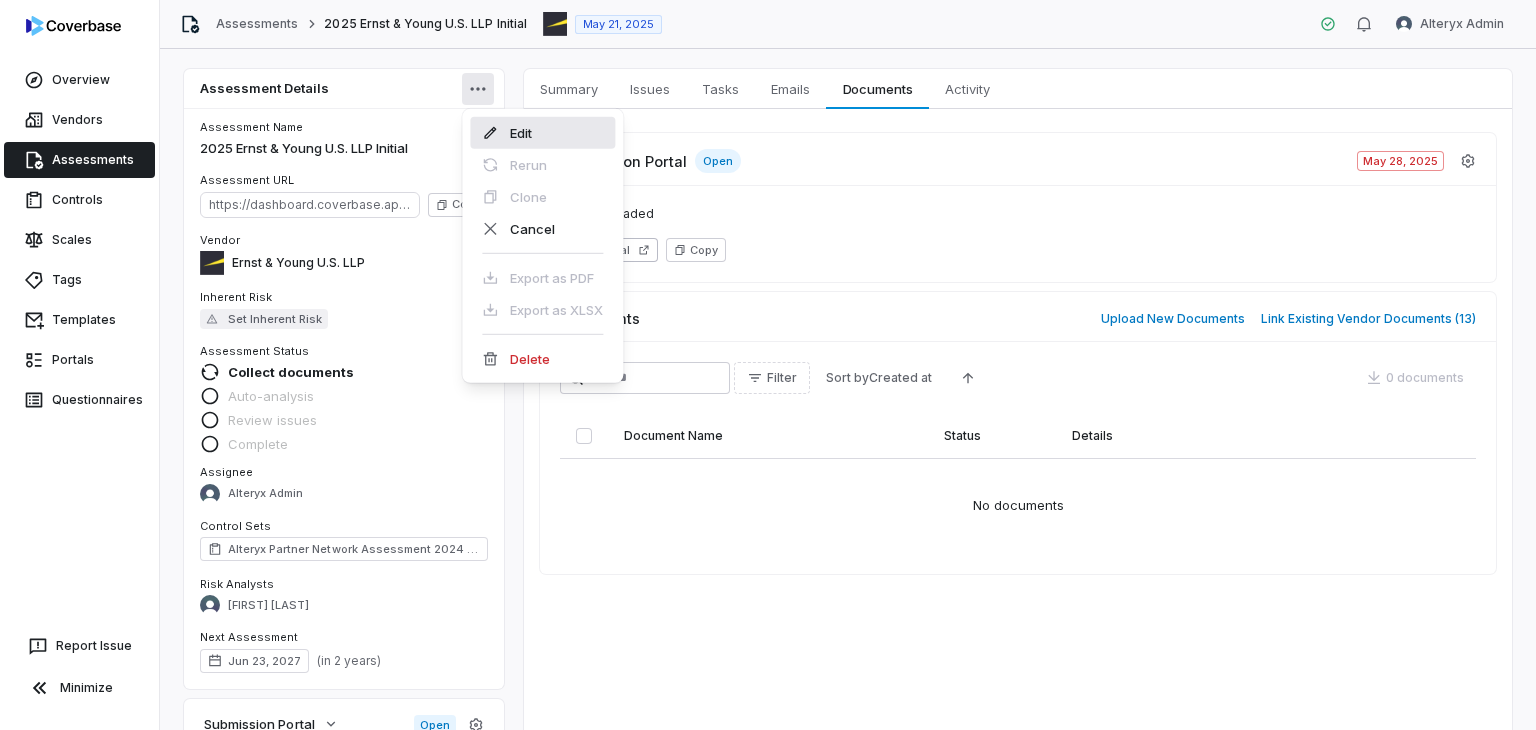 click 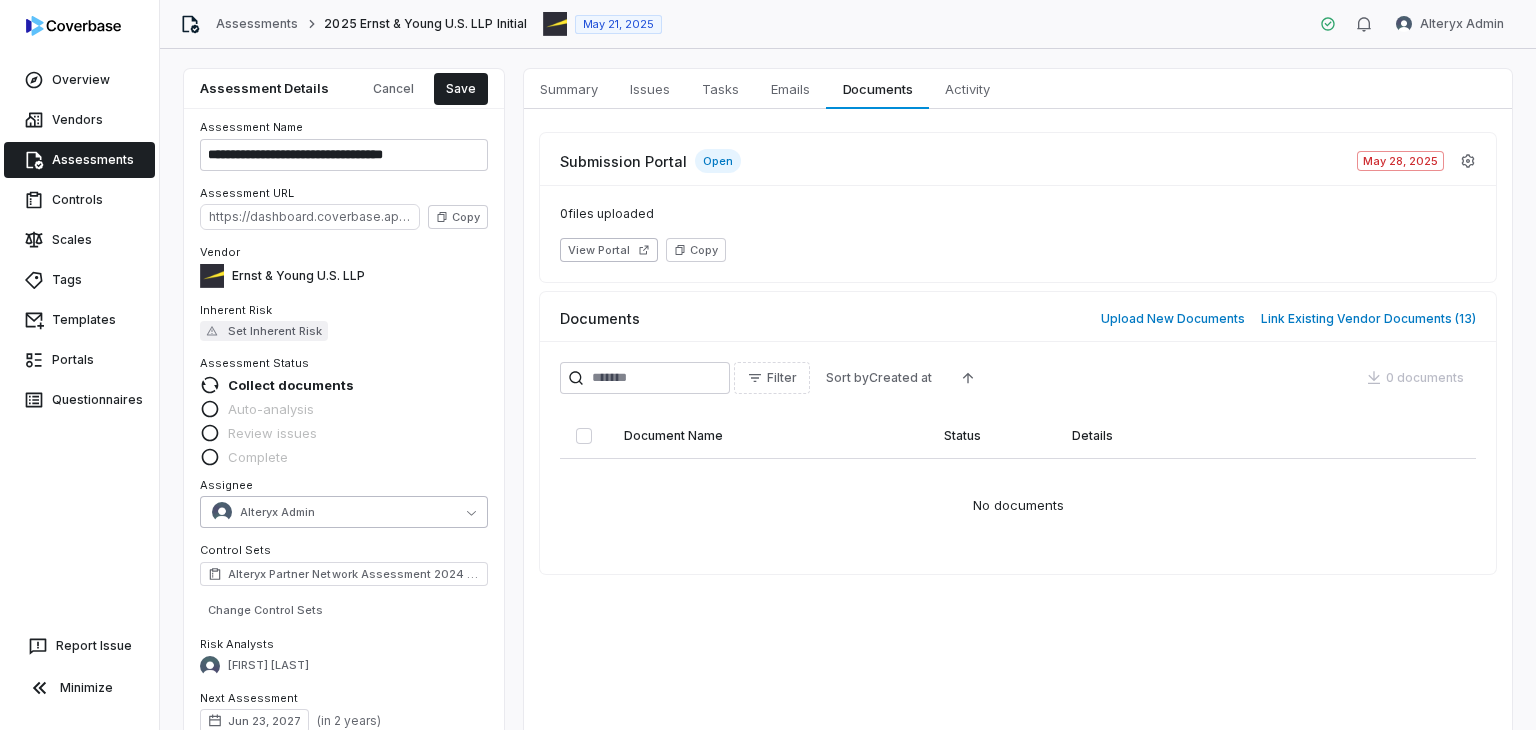 click on "Alteryx Admin" at bounding box center (344, 512) 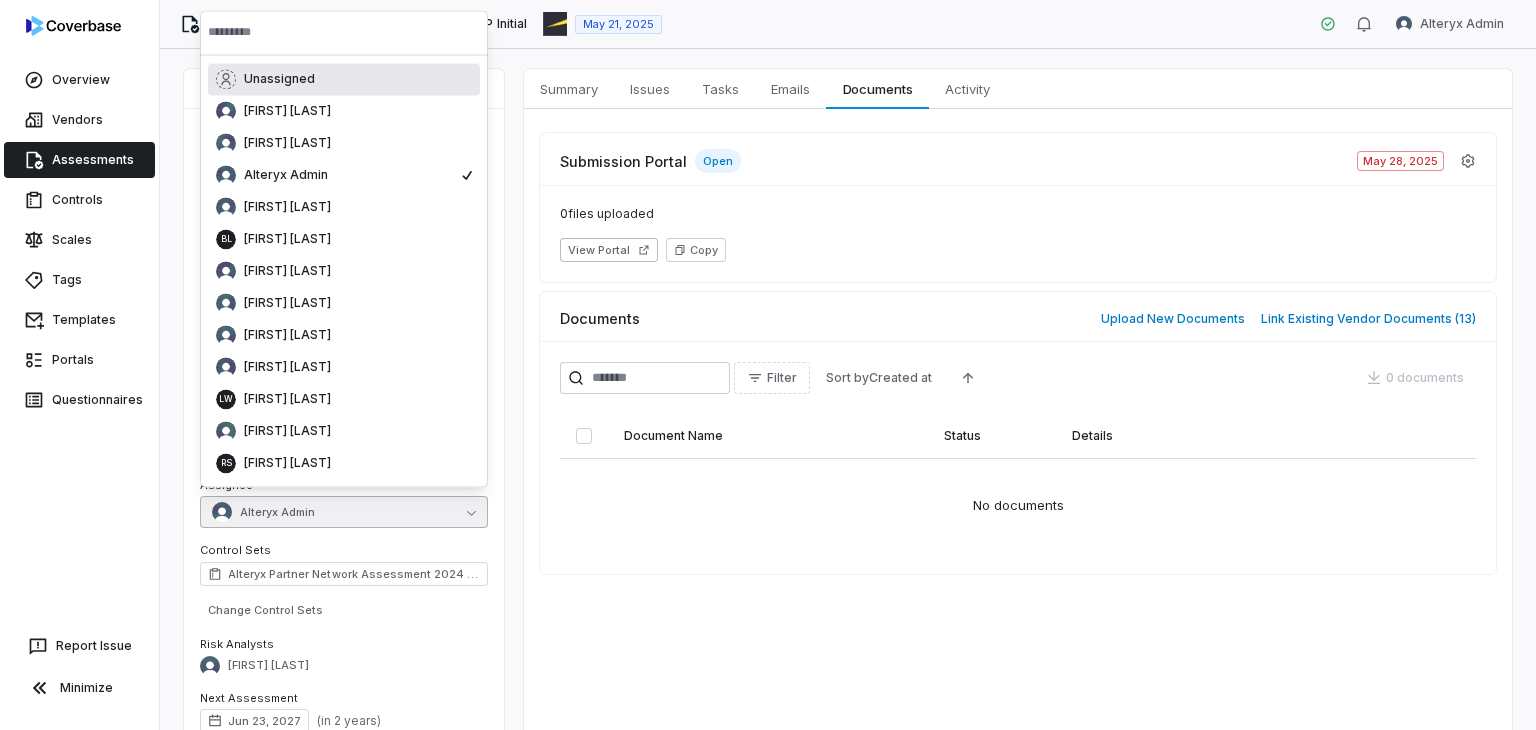 click on "Unassigned" at bounding box center [279, 79] 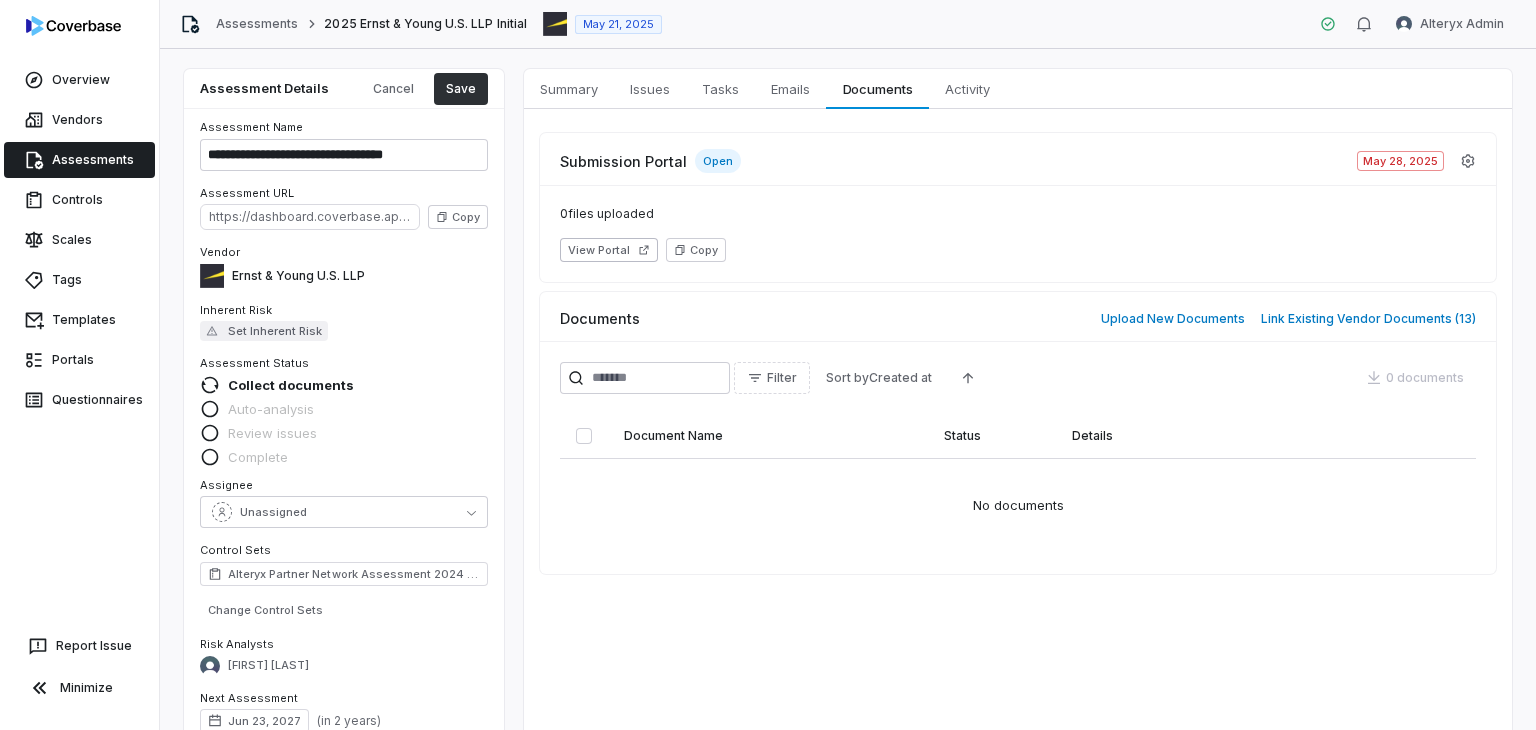 click on "Save" at bounding box center (461, 89) 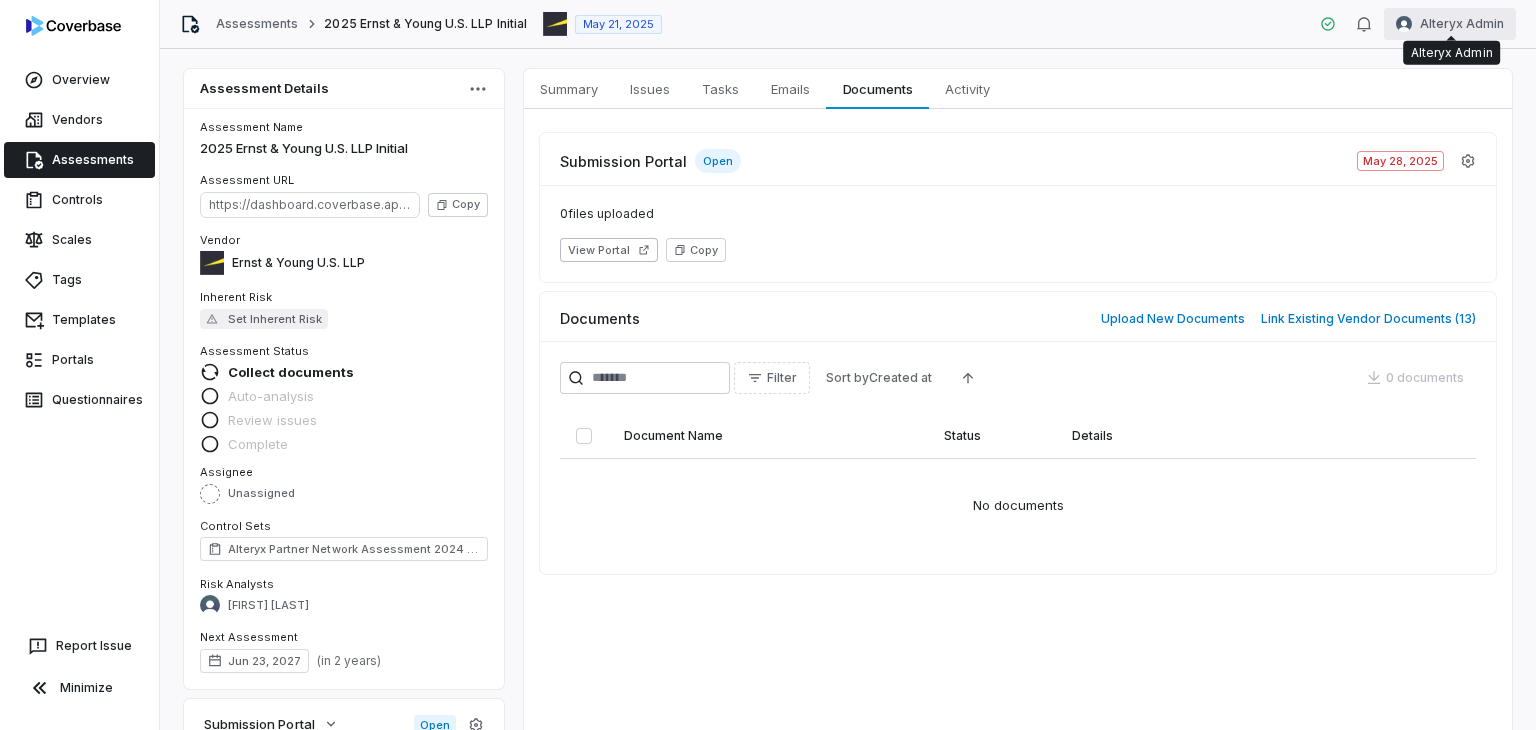 click on "Overview Vendors Assessments Controls Scales Tags Templates Portals Questionnaires Report Issue Minimize Assessments 2025 Ernst & Young U.S. LLP Initial May 21, 2025 Alteryx Admin Assessment Details Assessment Name 2025 Ernst & Young U.S. LLP Initial Assessment URL  https://dashboard.coverbase.app/assessments/cbqsrw_1fcd38110fa04fc8a43185af49999b95 Copy Vendor Ernst & Young U.S. LLP Inherent Risk Set Inherent Risk Assessment Status Collect documents Auto-analysis Review issues Complete Assignee Unassigned Control Sets Alteryx Partner Network Assessment 2024 AIS Risk Analysts Diana Esparza Next Assessment Jun 23, 2027 ( in 2 years ) Submission Portal Open View Portal Copy Properties Summary Summary Issues Issues Tasks Tasks Emails Emails Documents Documents Activity Activity Submission Portal Open May 28, 2025 0  files uploaded View Portal Copy Documents Upload New Documents Link Existing Vendor Documents ( 13 ) Filter Sort by  Created at 0 documents Document Name Status Details No documents *" at bounding box center (768, 365) 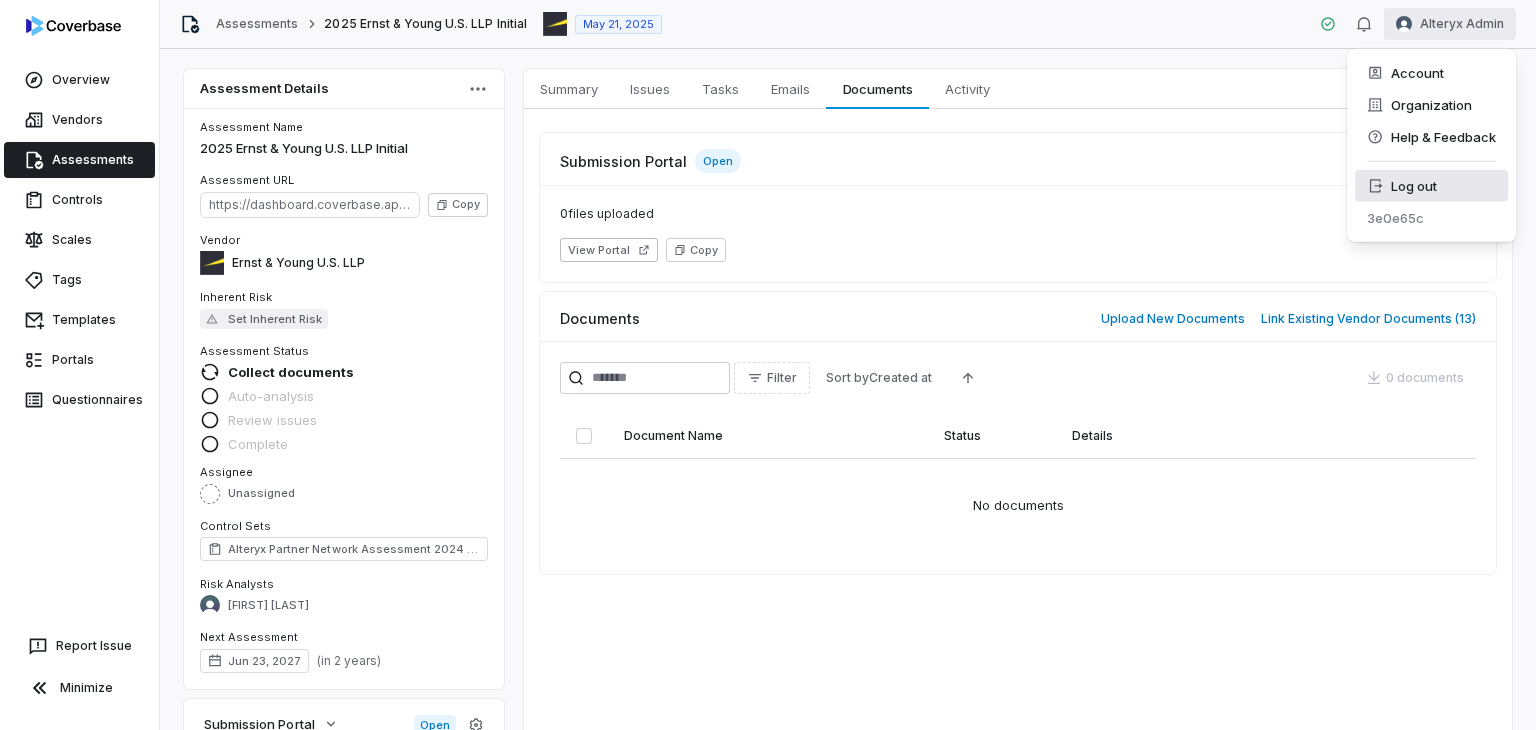 click on "Log out" at bounding box center (1431, 186) 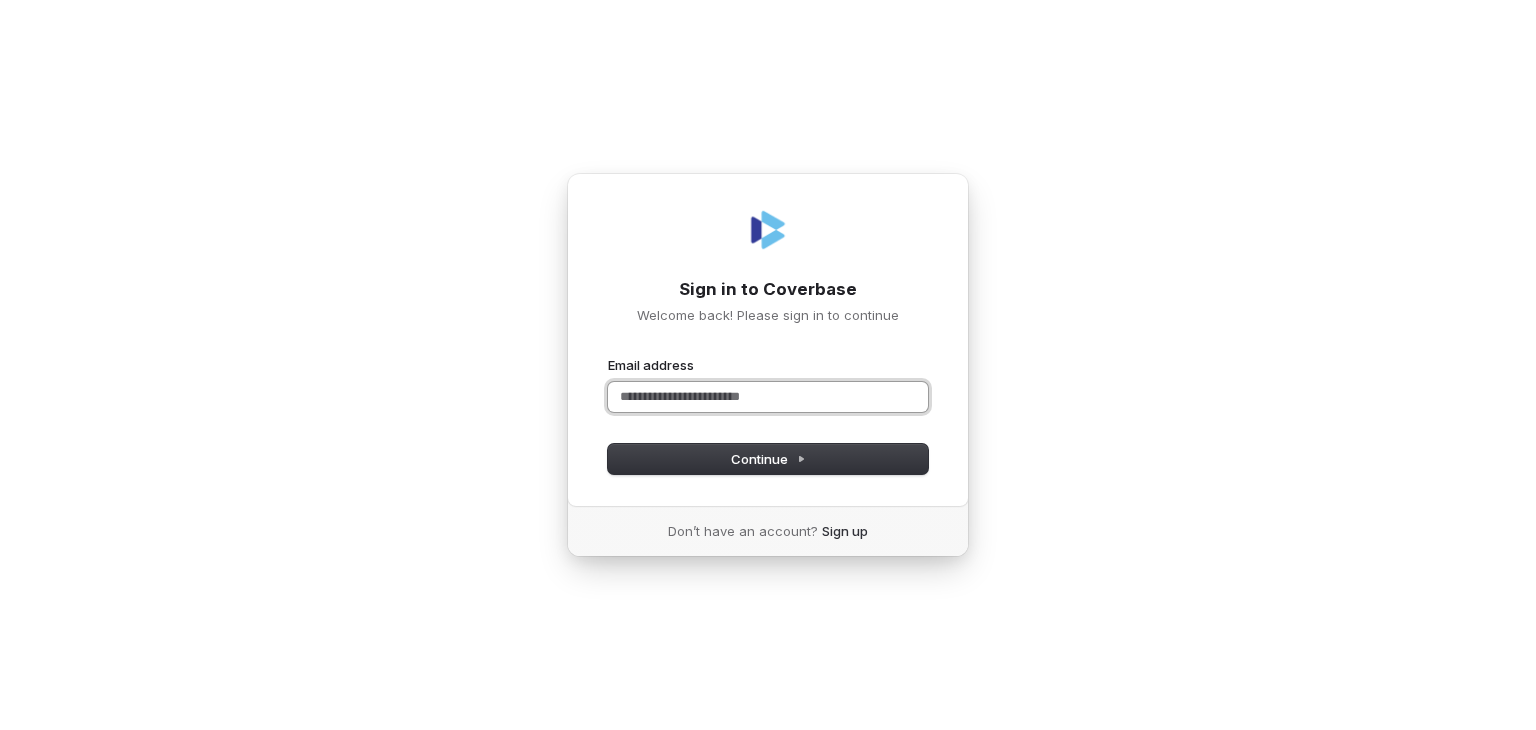 scroll, scrollTop: 0, scrollLeft: 0, axis: both 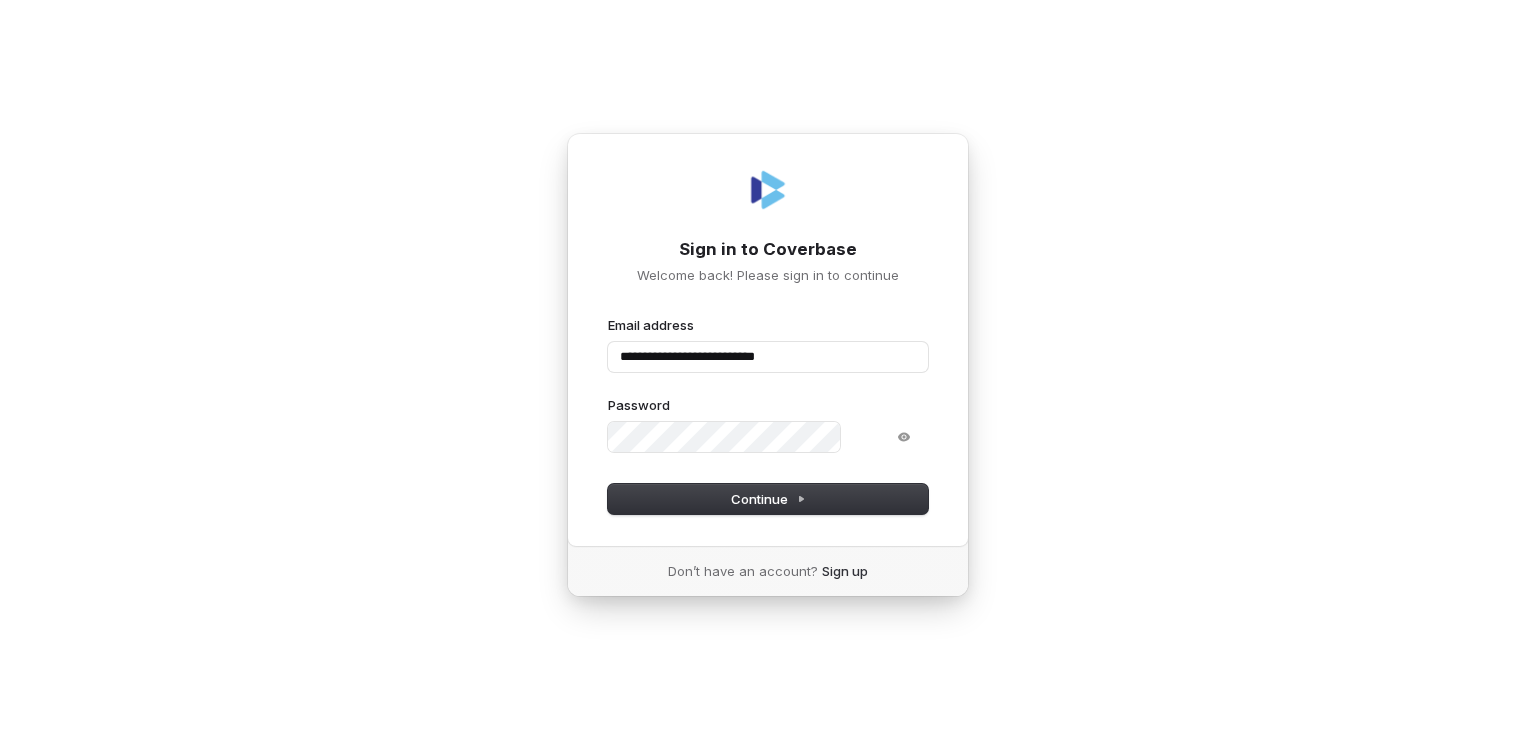 type on "**********" 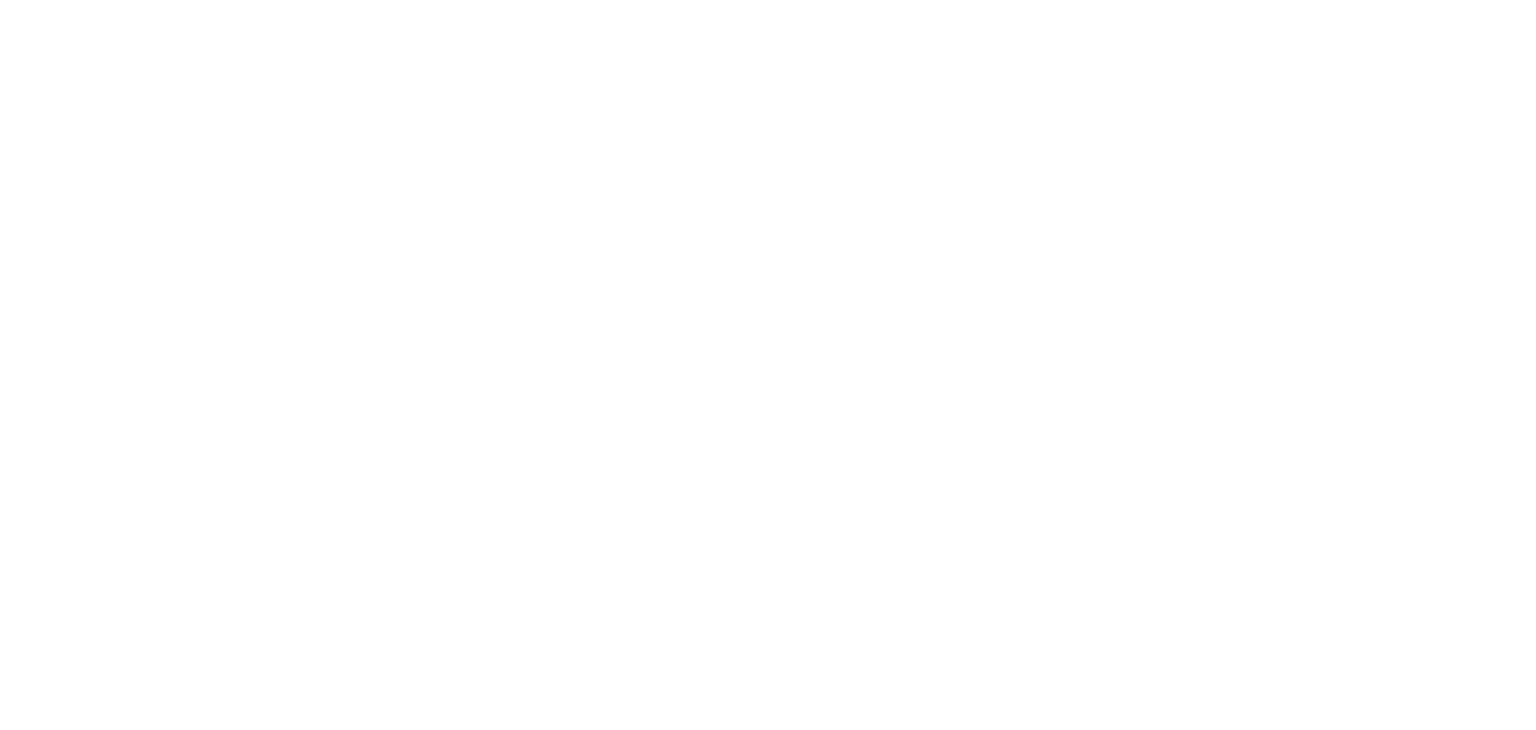scroll, scrollTop: 0, scrollLeft: 0, axis: both 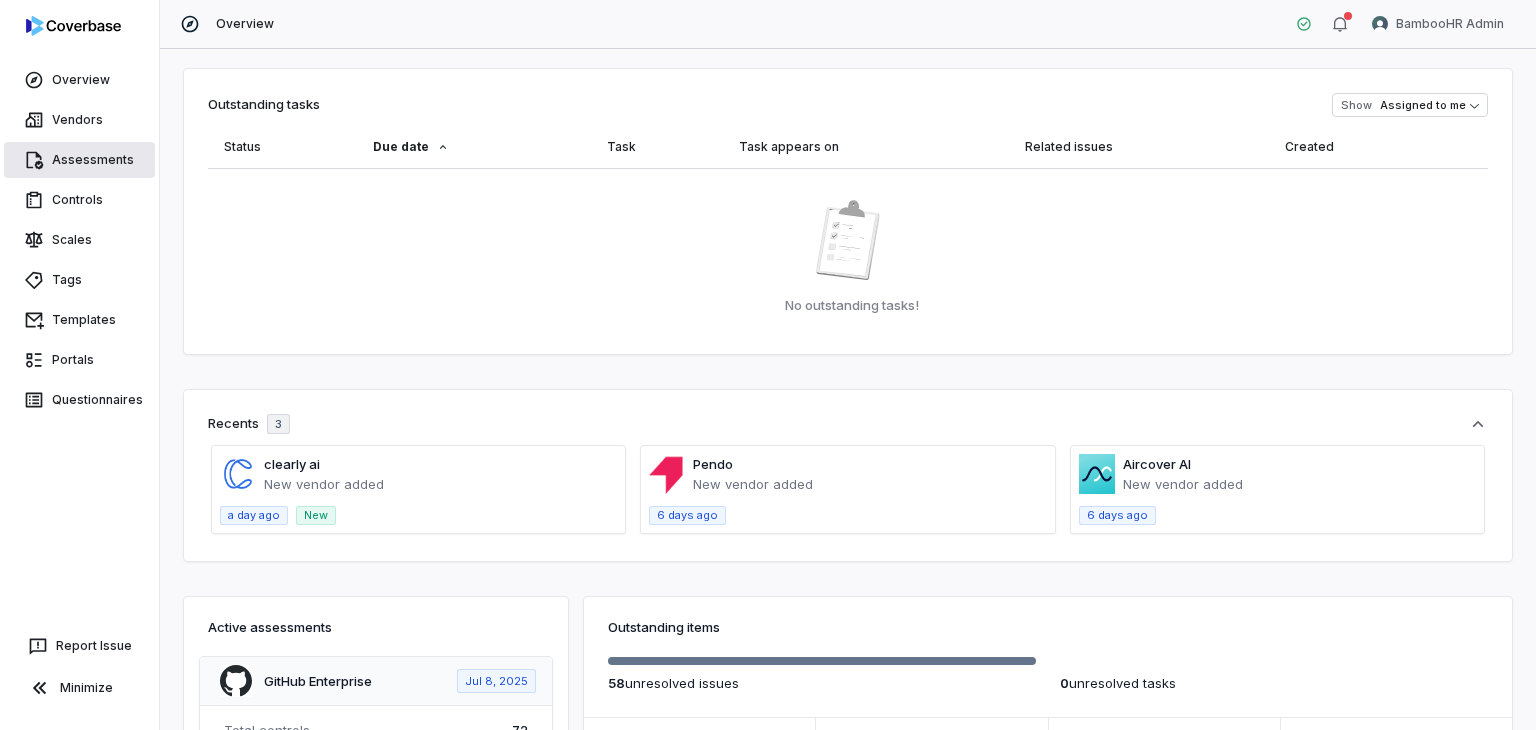 click on "Assessments" at bounding box center [79, 160] 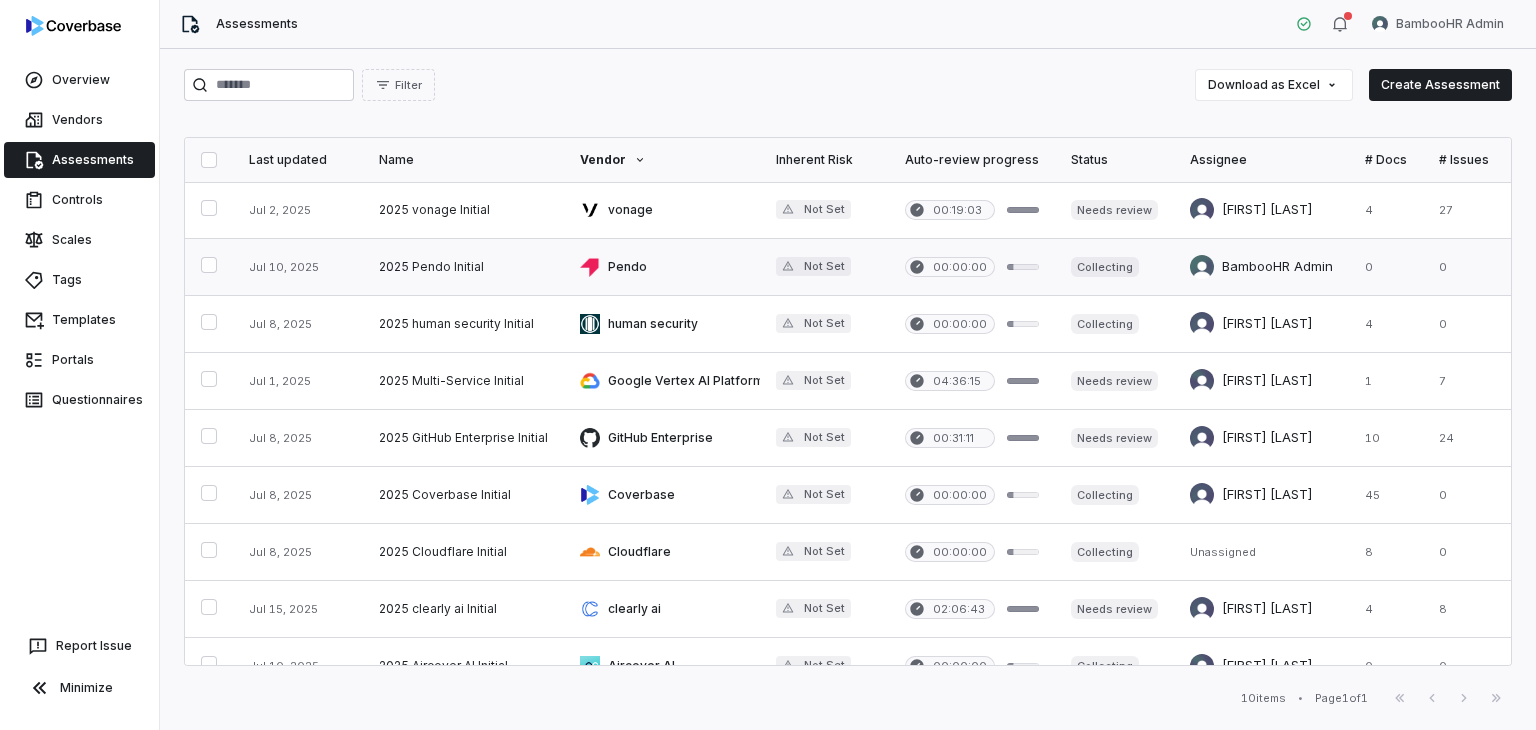click at bounding box center (463, 267) 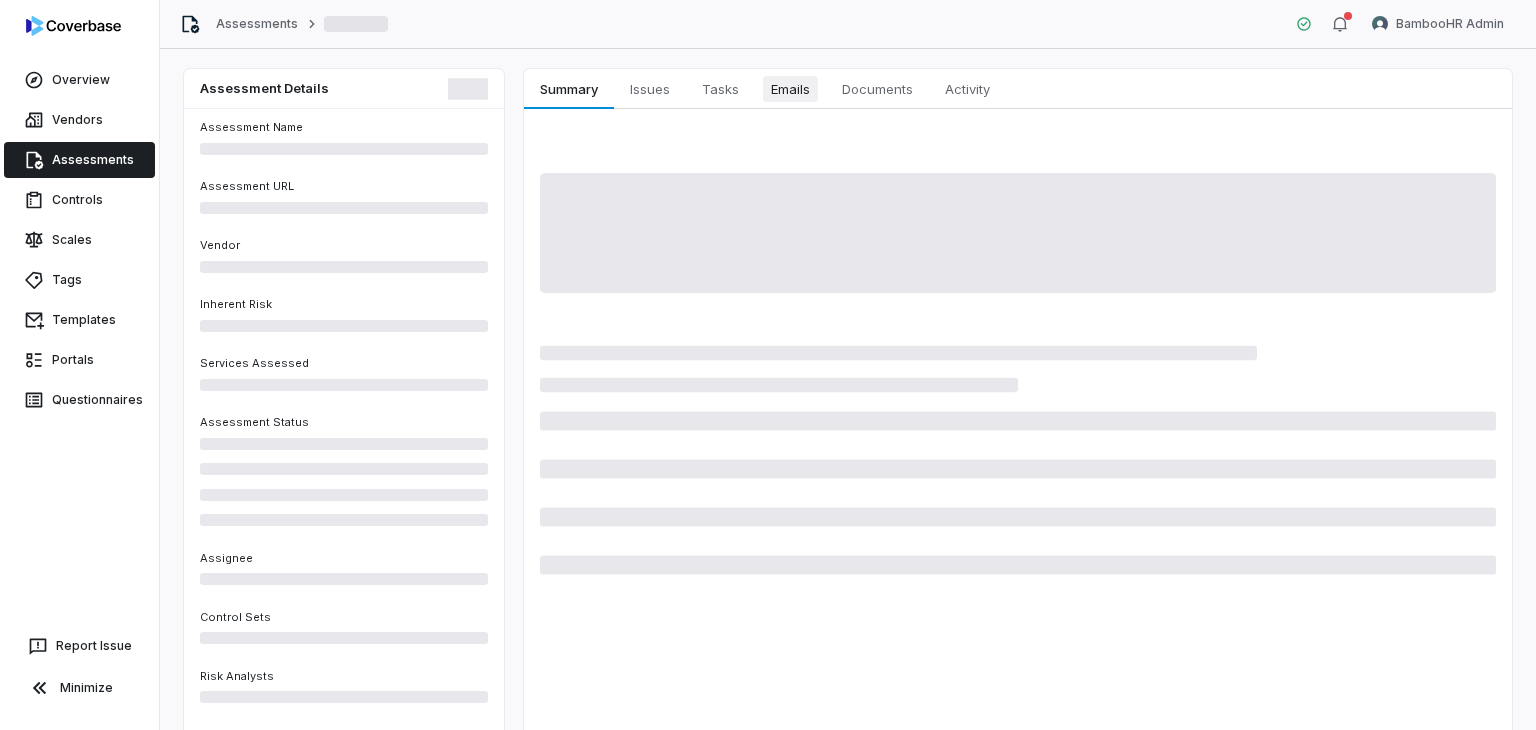click on "Emails Emails" at bounding box center (790, 89) 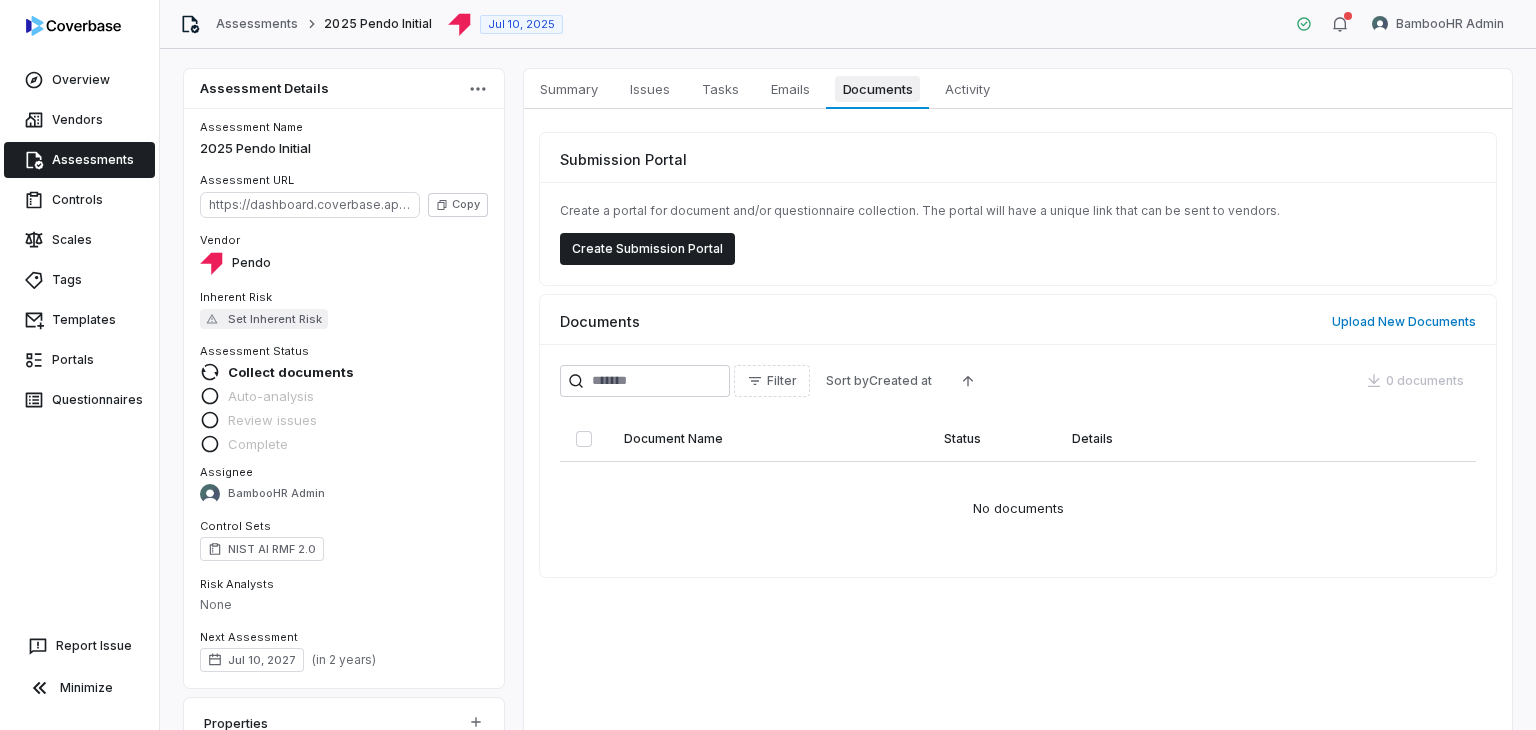 click on "Documents Documents" at bounding box center [877, 89] 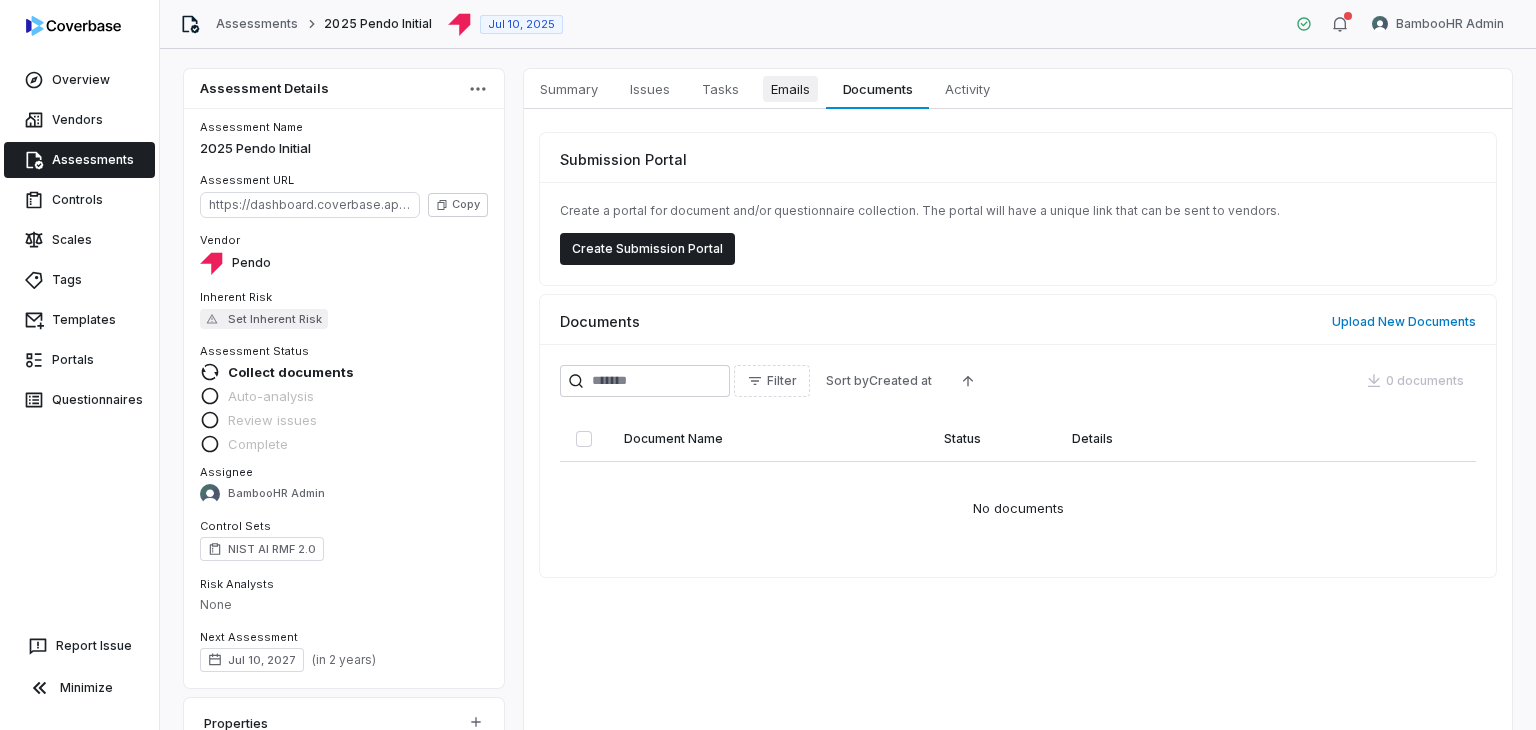 click on "Emails" at bounding box center [790, 89] 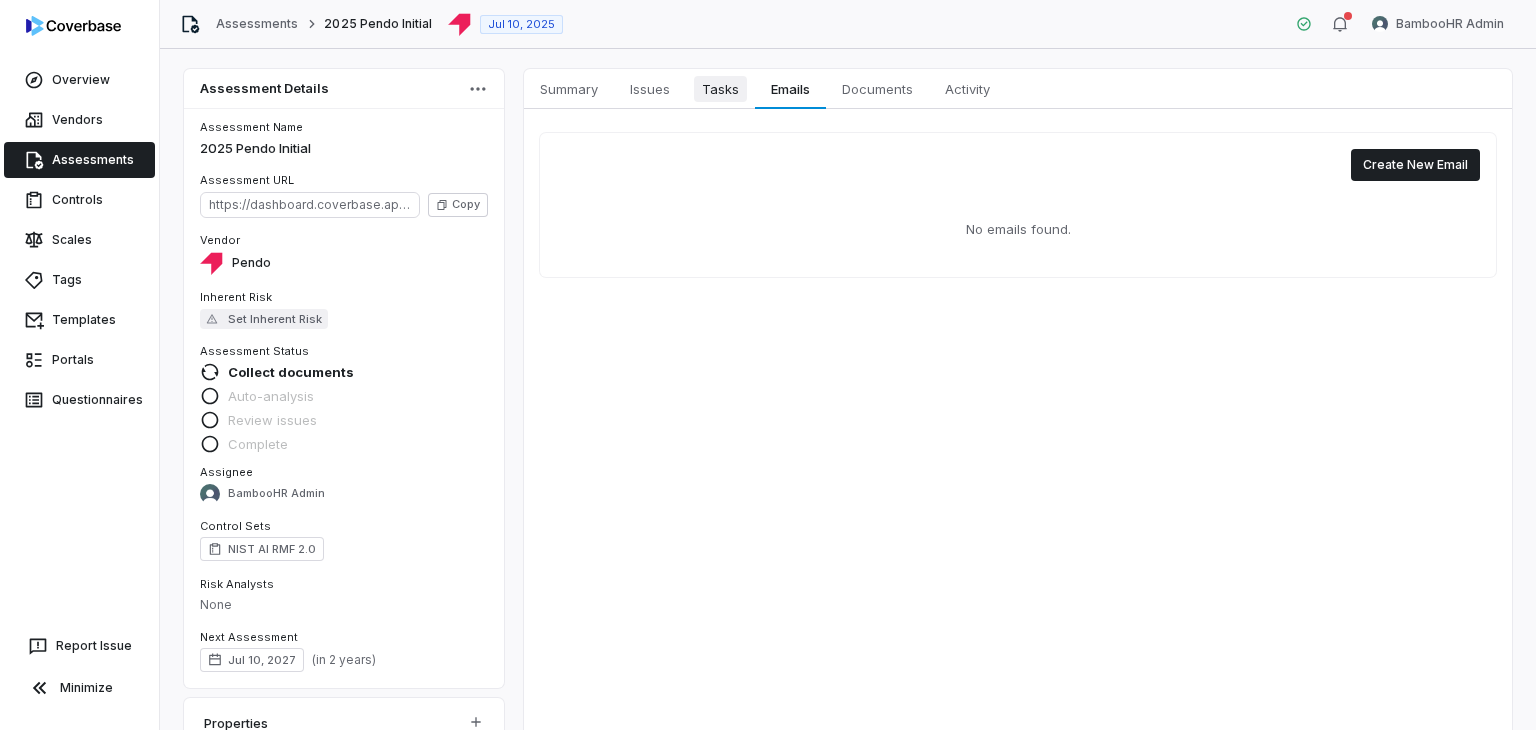 click on "Tasks Tasks" at bounding box center [720, 89] 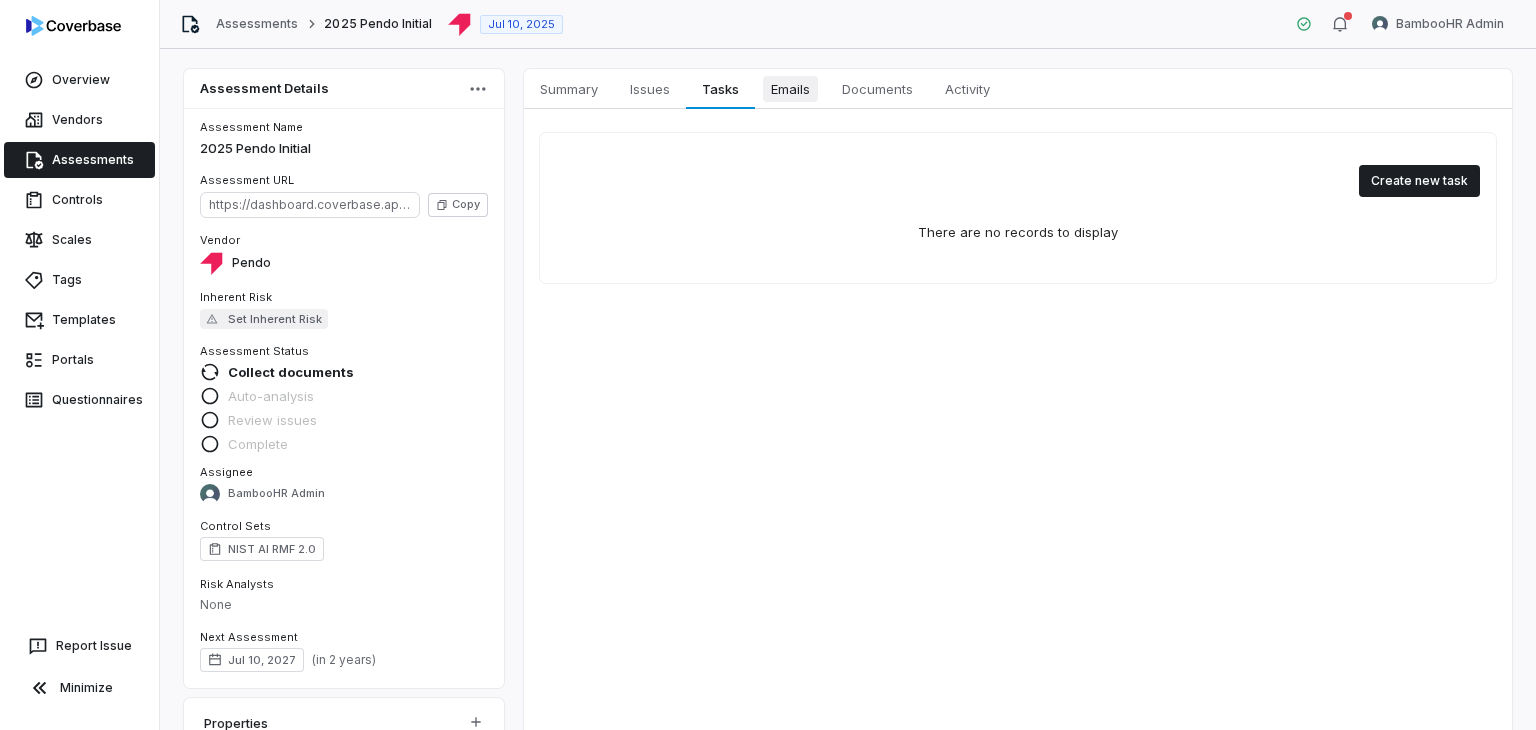 click on "Emails" at bounding box center (790, 89) 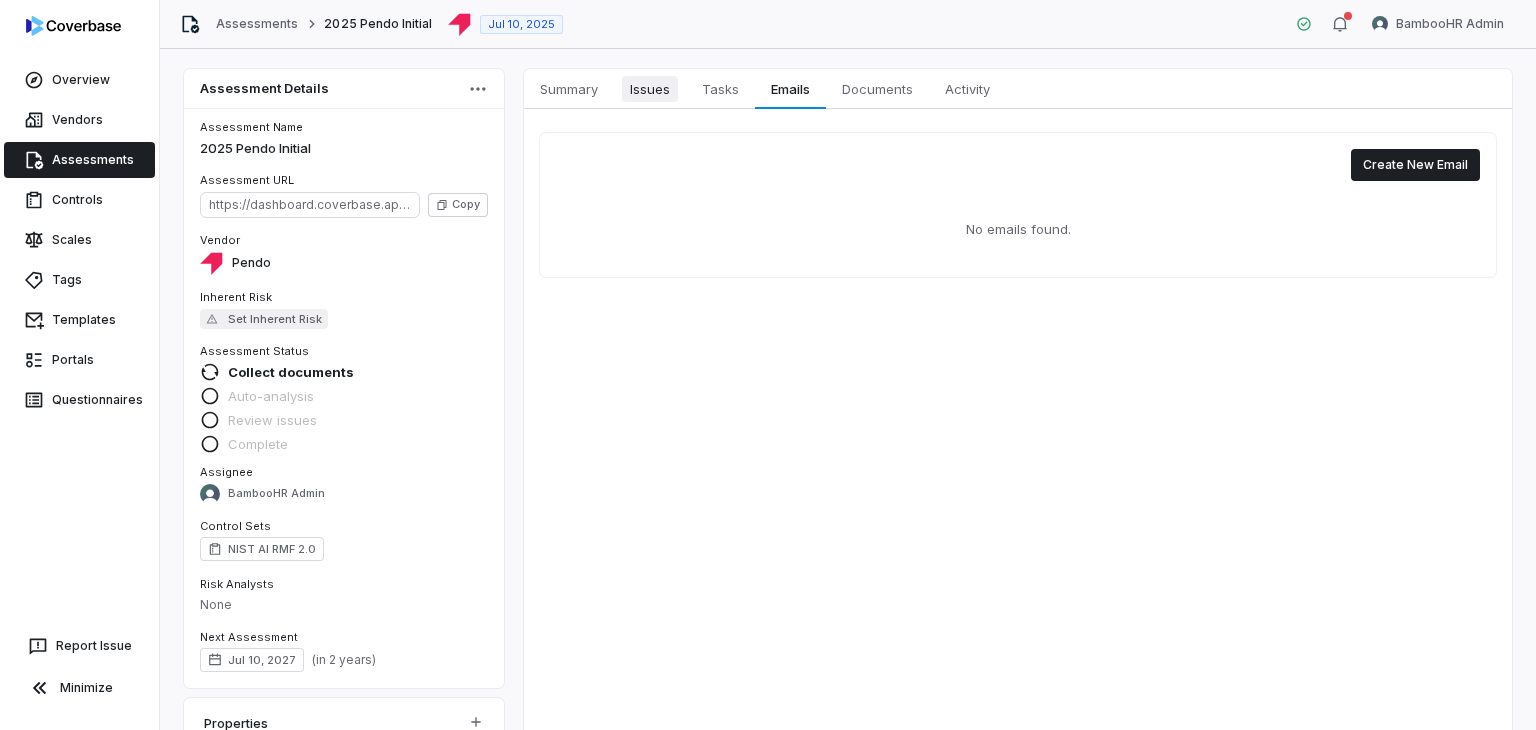 click on "Issues Issues" at bounding box center (650, 89) 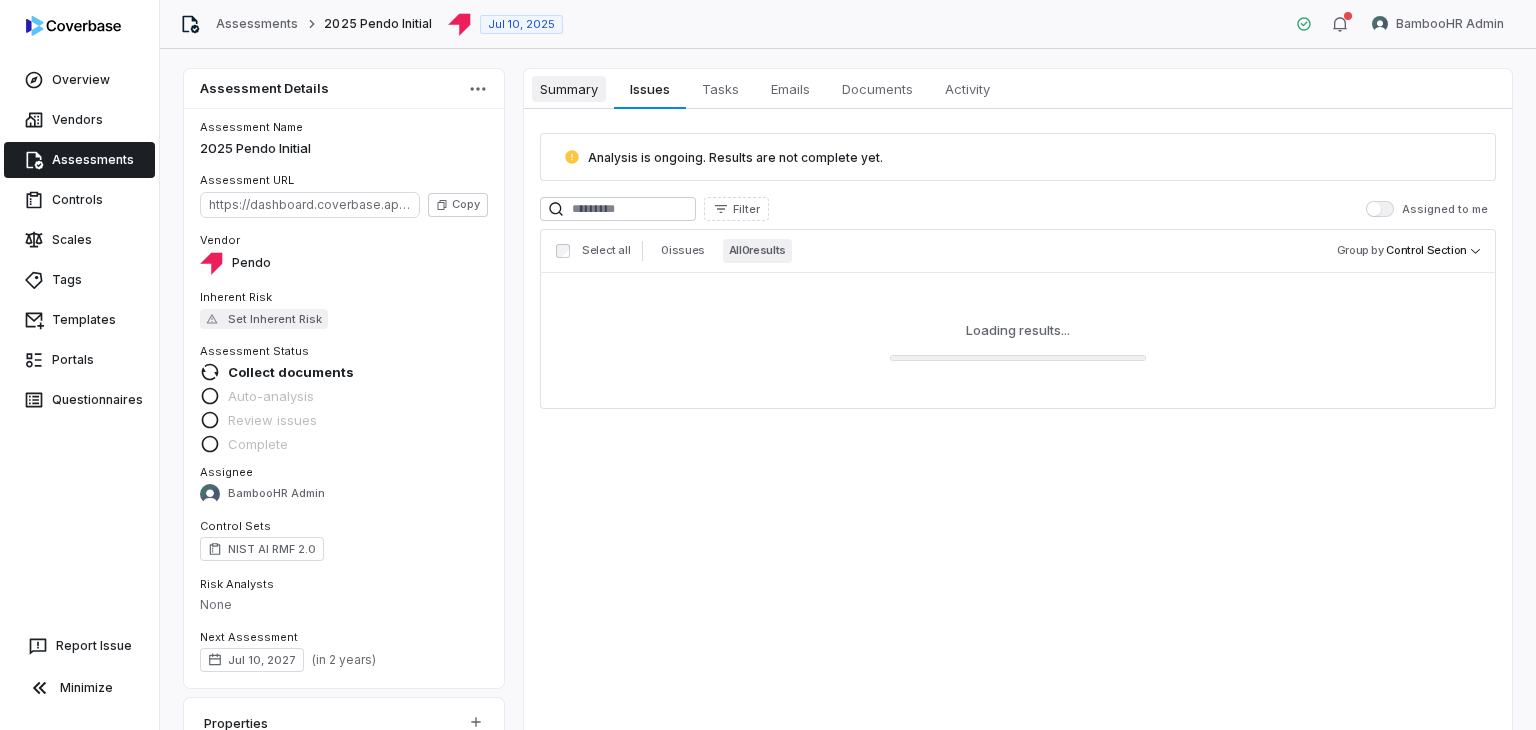 click on "Summary" at bounding box center [569, 89] 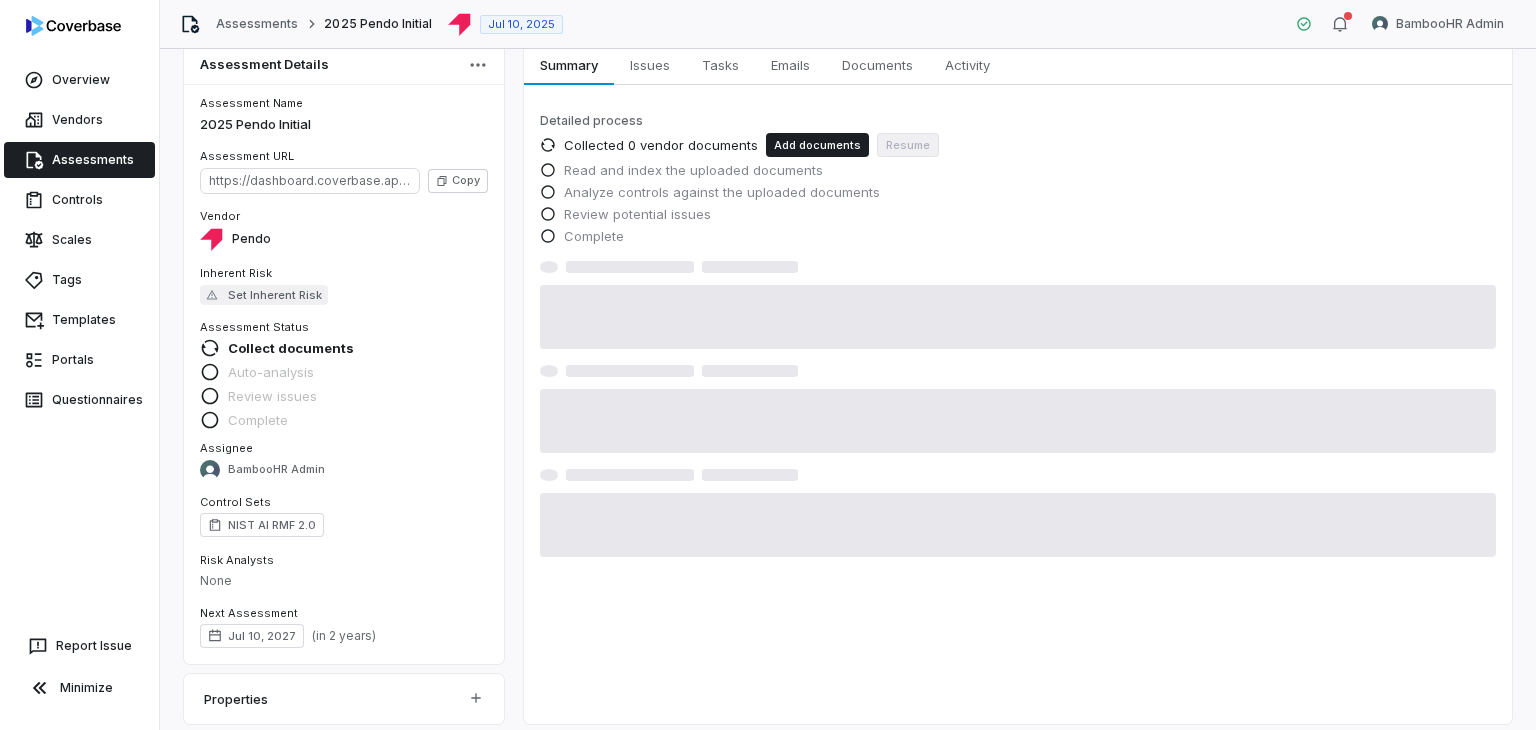 scroll, scrollTop: 37, scrollLeft: 0, axis: vertical 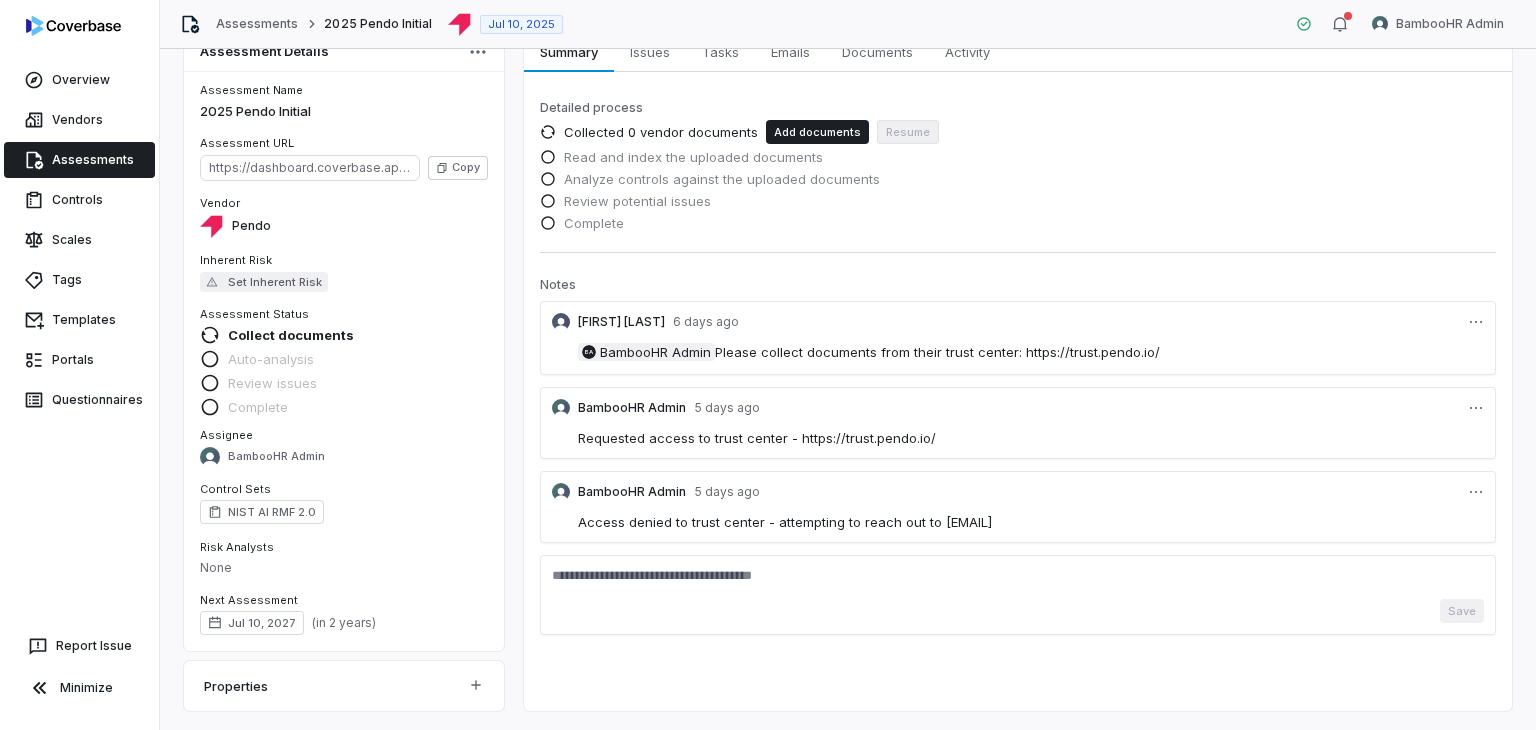 click on "Save" at bounding box center [1018, 611] 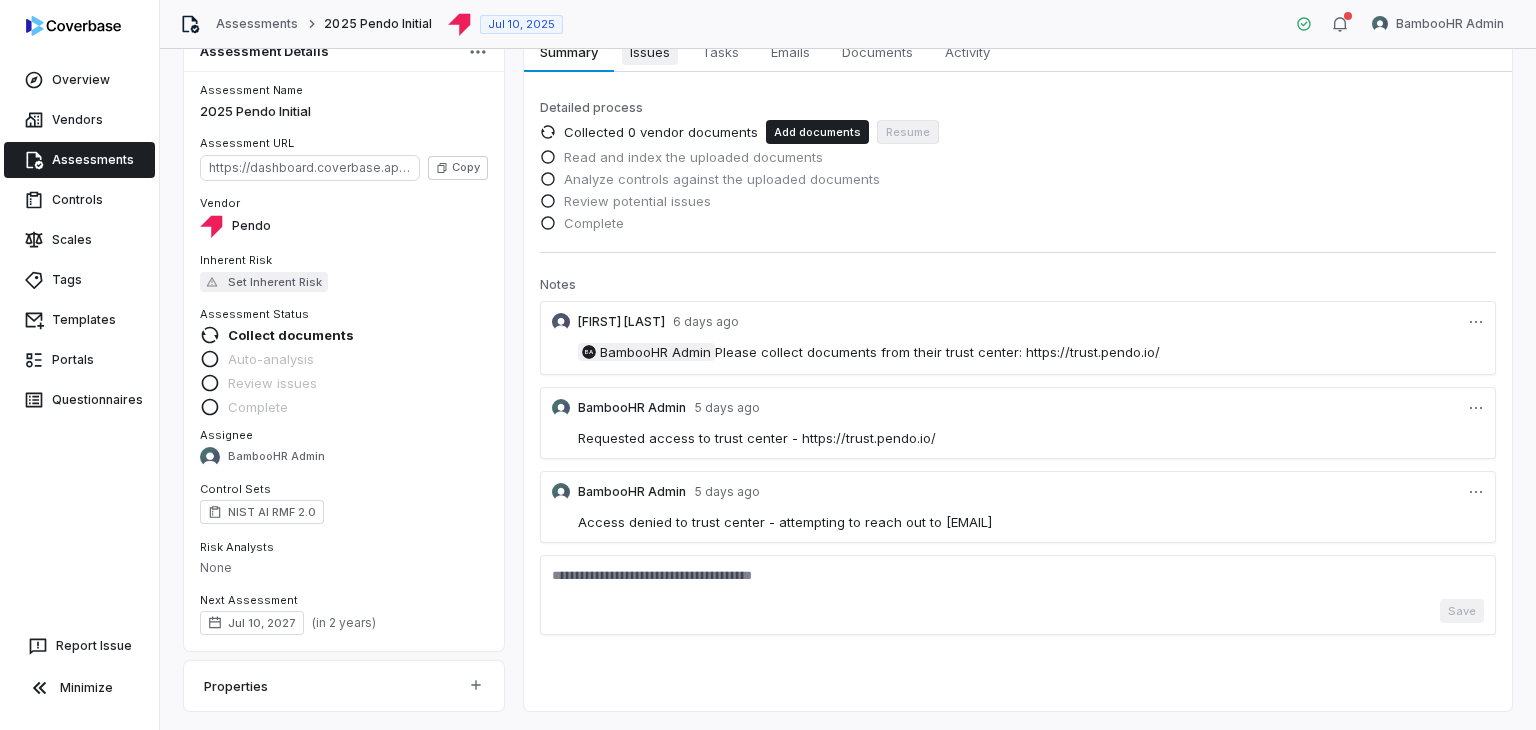 click on "Issues Issues" at bounding box center (650, 52) 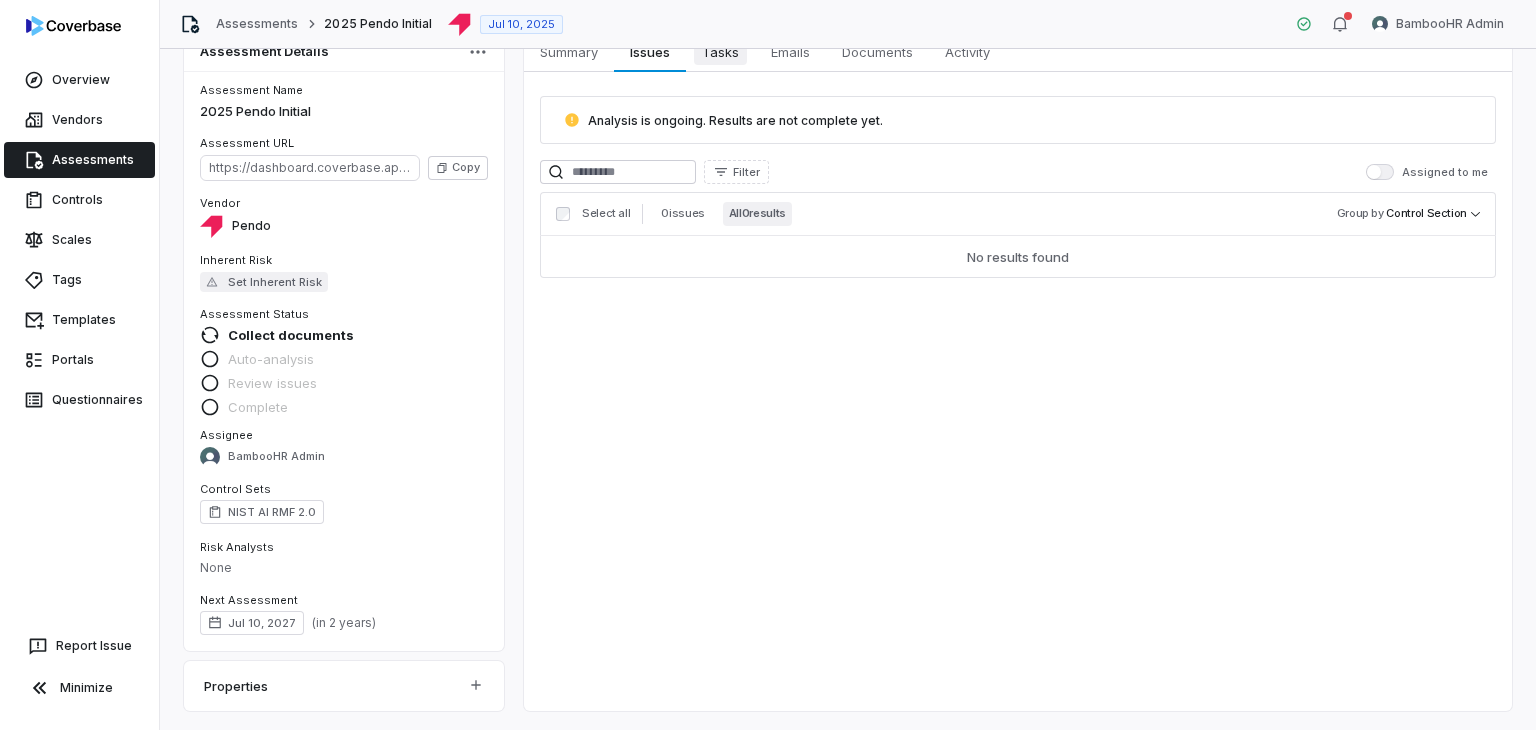 click on "Tasks Tasks" at bounding box center (720, 52) 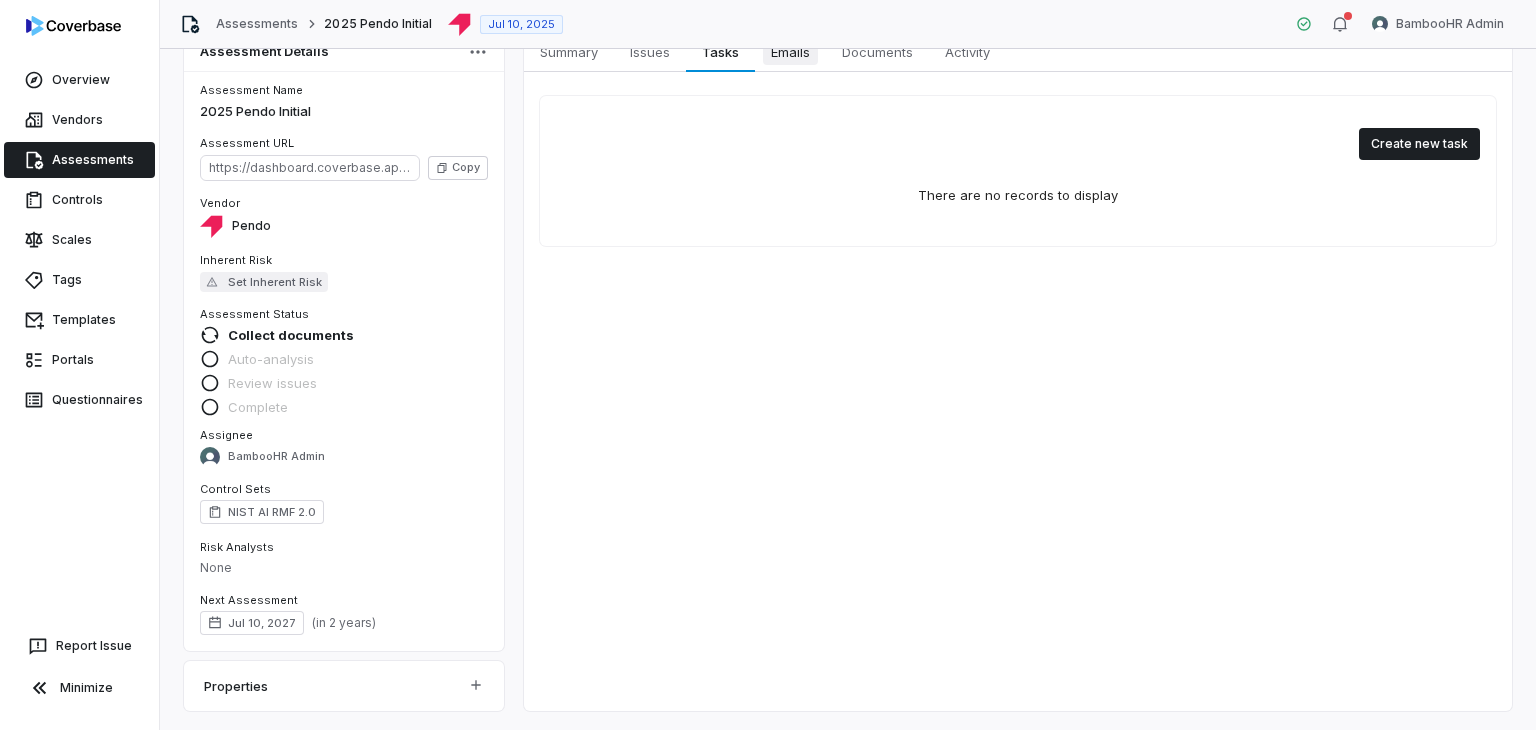 click on "Emails Emails" at bounding box center [790, 52] 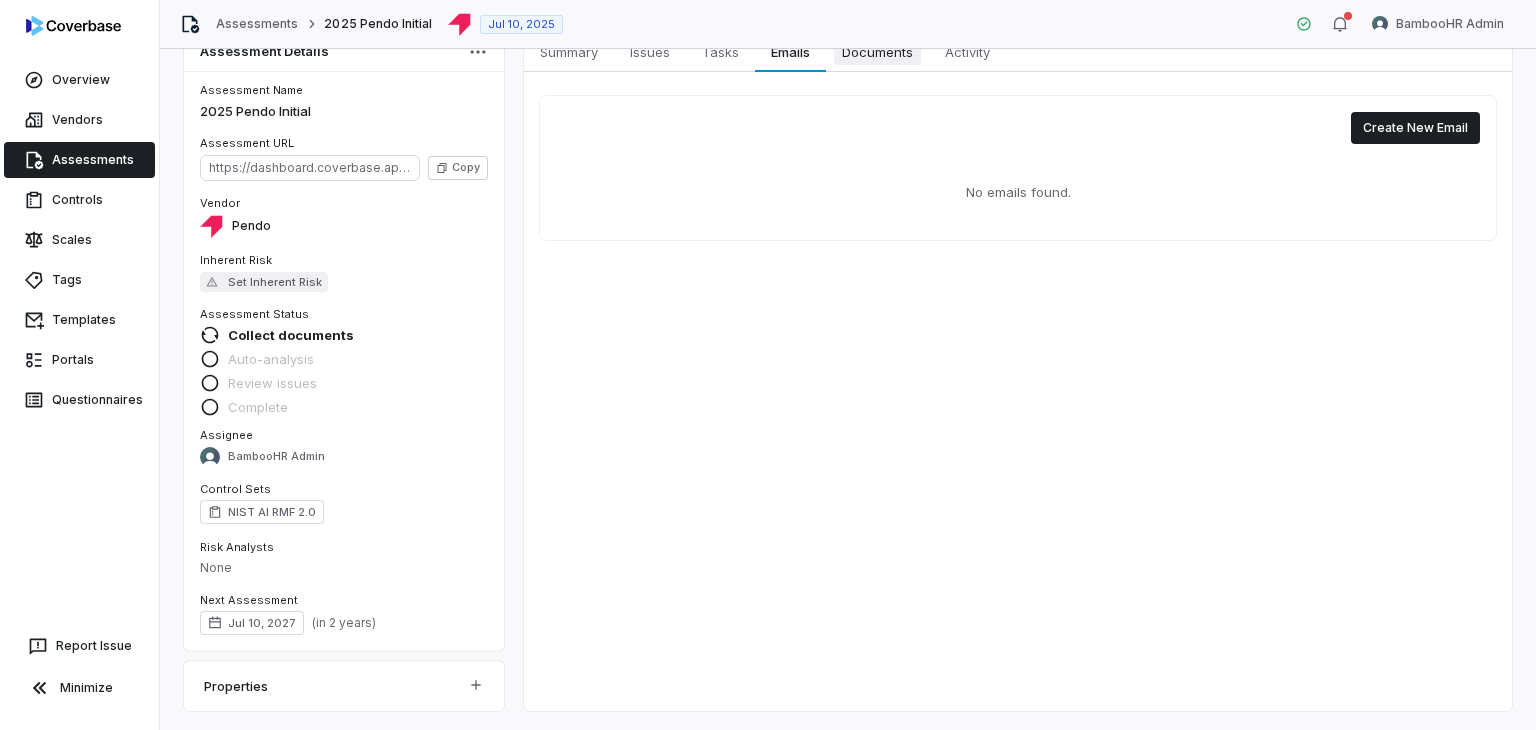 click on "Documents Documents" at bounding box center [877, 52] 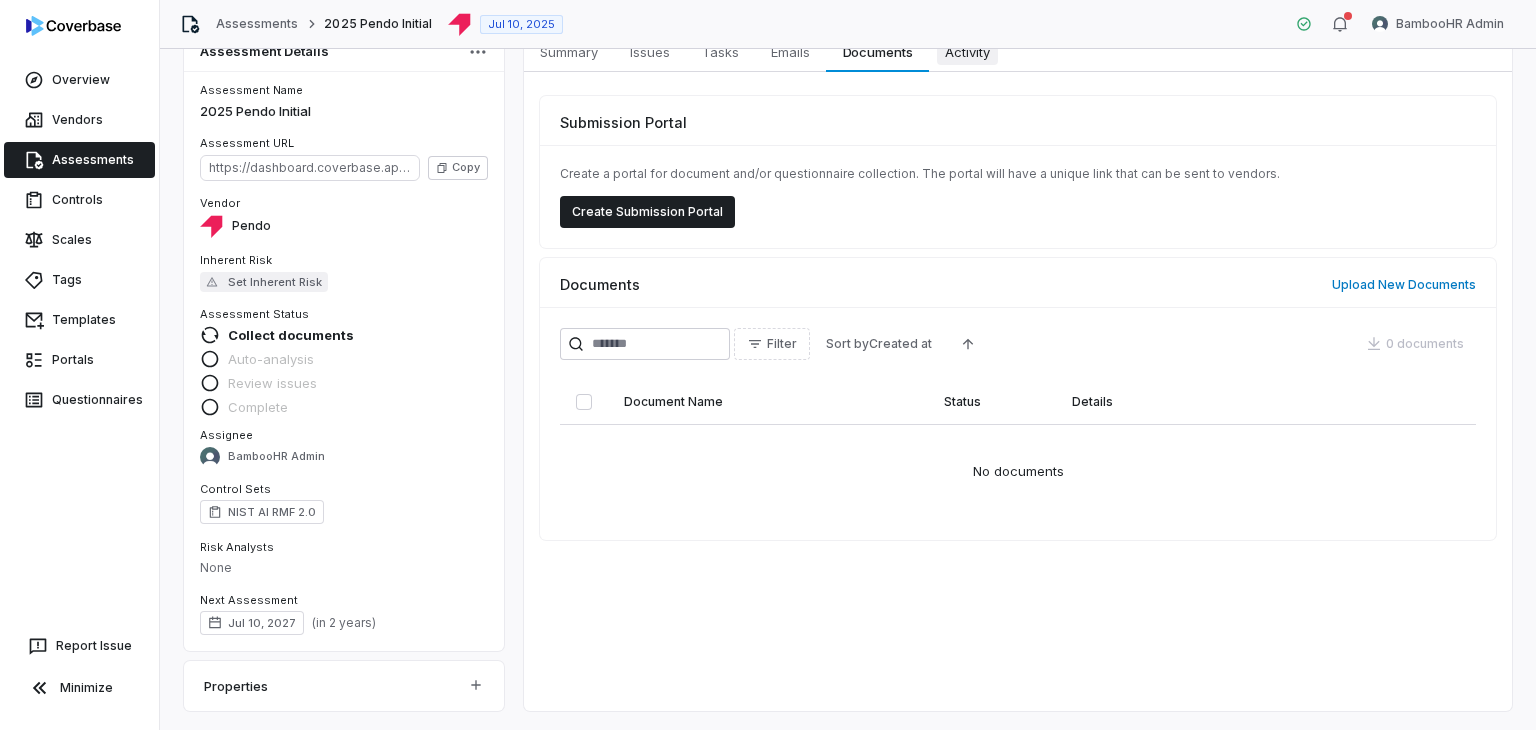 click on "Activity" at bounding box center (967, 52) 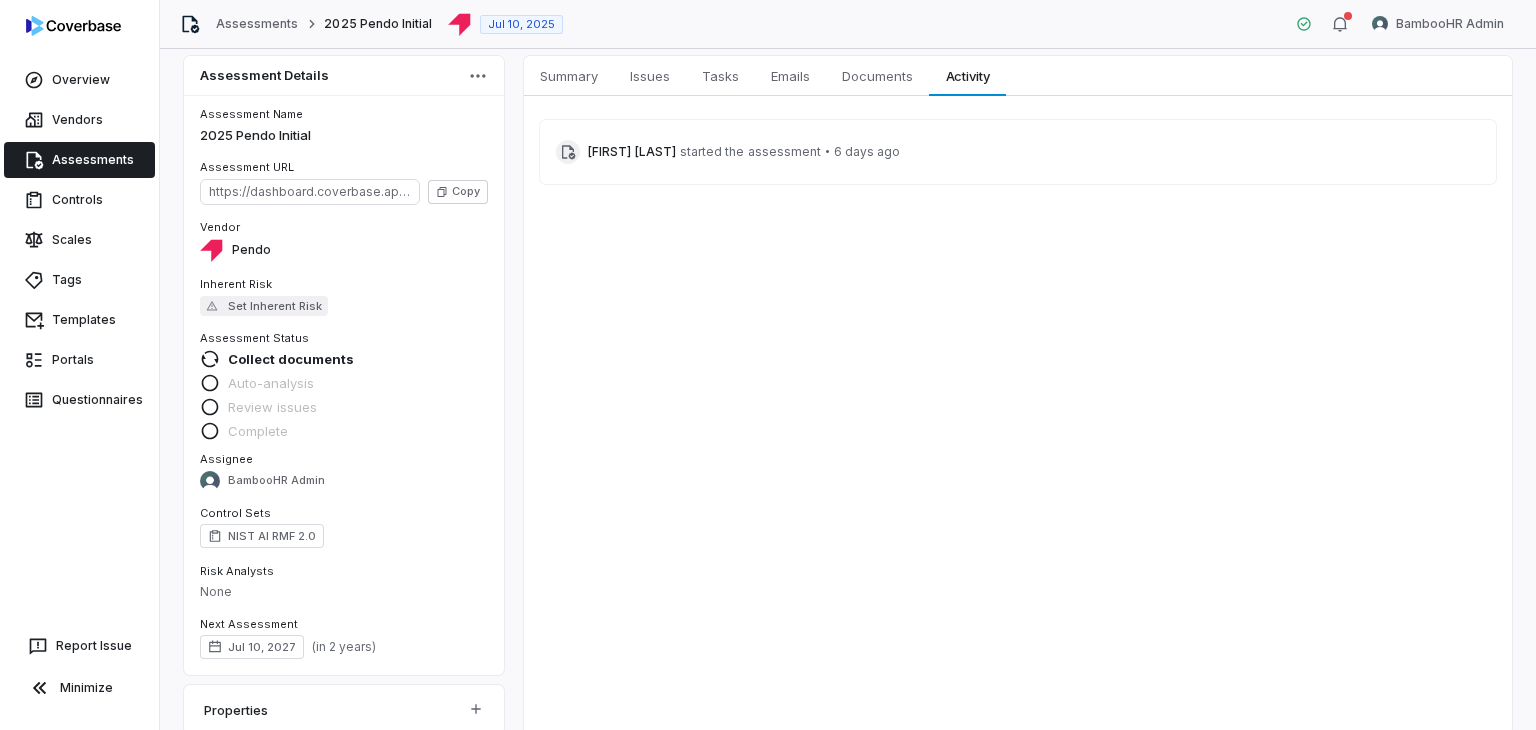 scroll, scrollTop: 0, scrollLeft: 0, axis: both 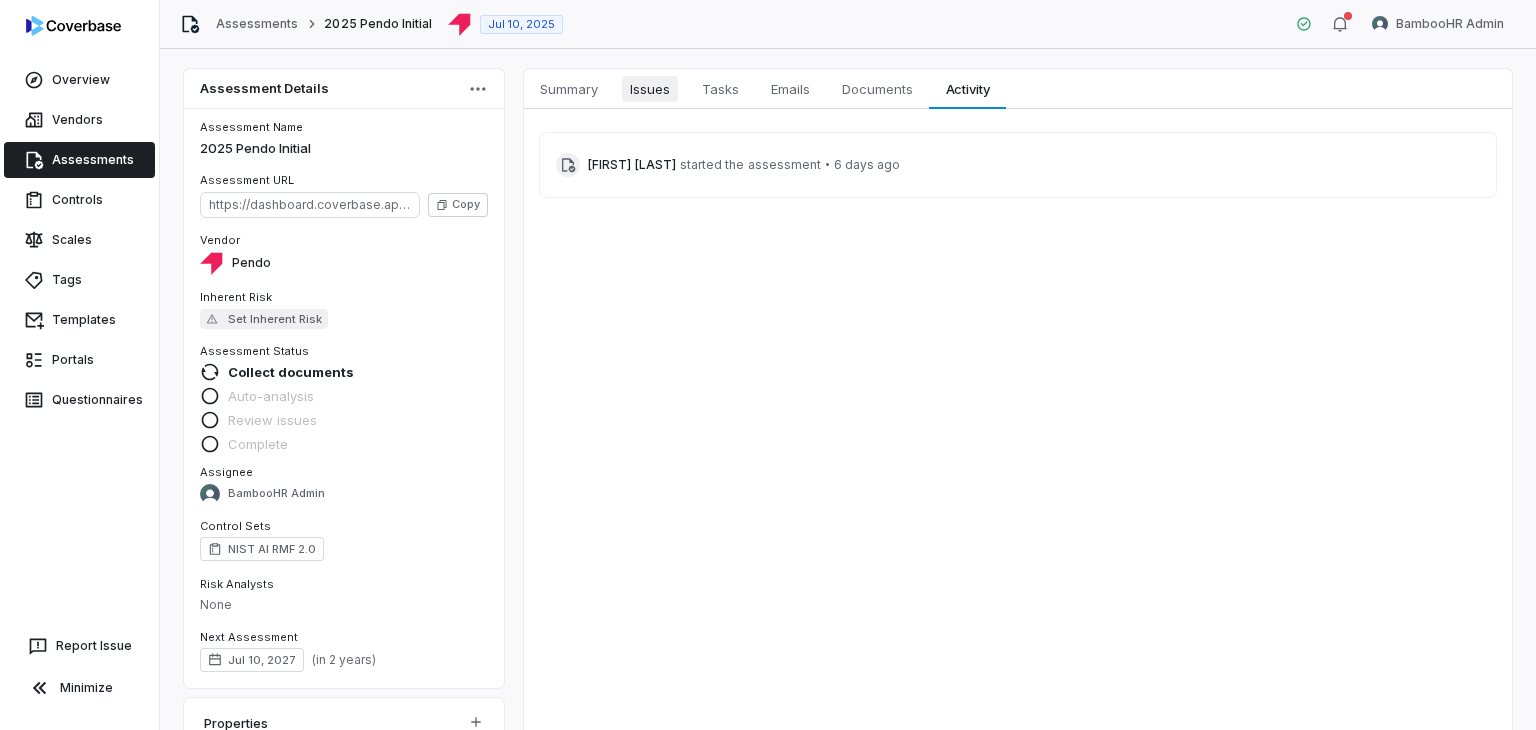 click on "Issues Issues" at bounding box center [650, 89] 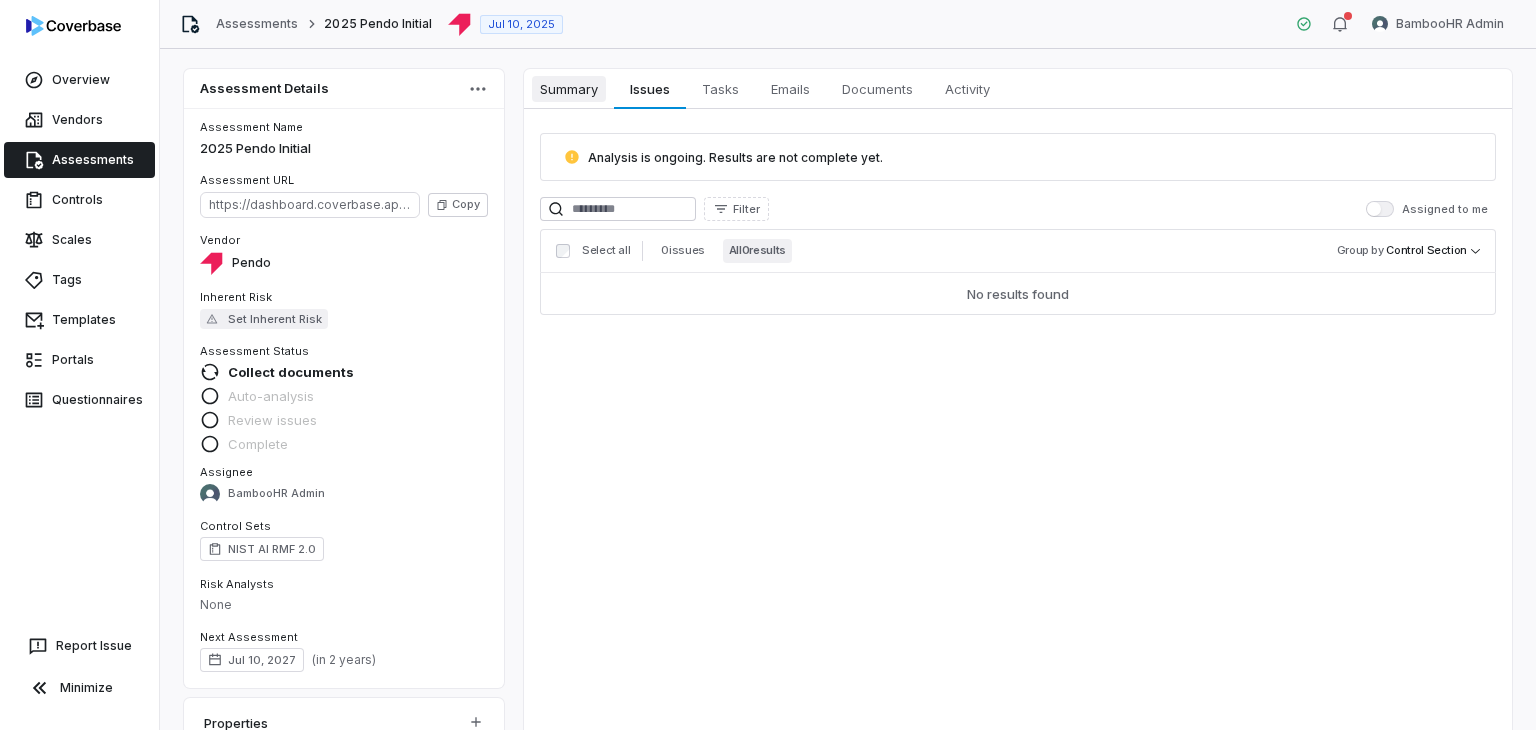 click on "Summary" at bounding box center (569, 89) 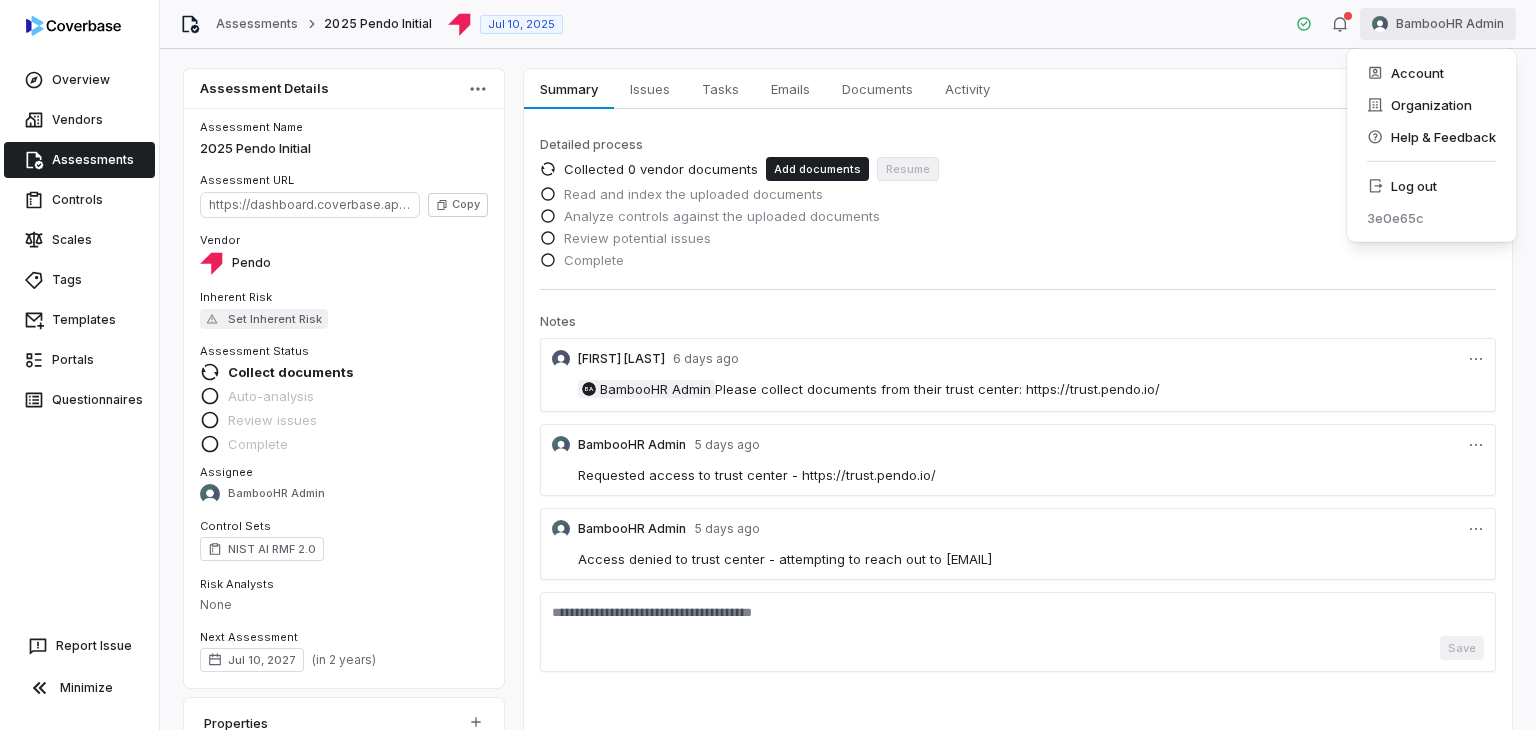 click on "Overview Vendors Assessments Controls Scales Tags Templates Portals Questionnaires Report Issue Minimize Assessments 2025 Pendo Initial Jul 10, 2025 BambooHR Admin Assessment Details Assessment Name 2025 Pendo Initial Assessment URL  https://dashboard.coverbase.app/assessments/cbqsrw_df92adfa0a244f64966eb19047285330 Copy Vendor Pendo Inherent Risk Set Inherent Risk Assessment Status Collect documents Auto-analysis Review issues Complete Assignee BambooHR Admin Control Sets NIST AI RMF 2.0 Risk Analysts None Next Assessment Jul 10, 2027 ( in 2 years ) Properties Summary Summary Issues Issues Tasks Tasks Emails Emails Documents Documents Activity Activity Detailed process Collected 0 vendor documents Add documents Resume Read and index the uploaded documents Analyze controls against the uploaded documents Review potential issues Complete Notes   Laticia Oliver 6 days ago BA BambooHR Admin   Please collect documents from their trust center: https://trust.pendo.io/ BambooHR Admin 5 days ago   Save" at bounding box center [768, 365] 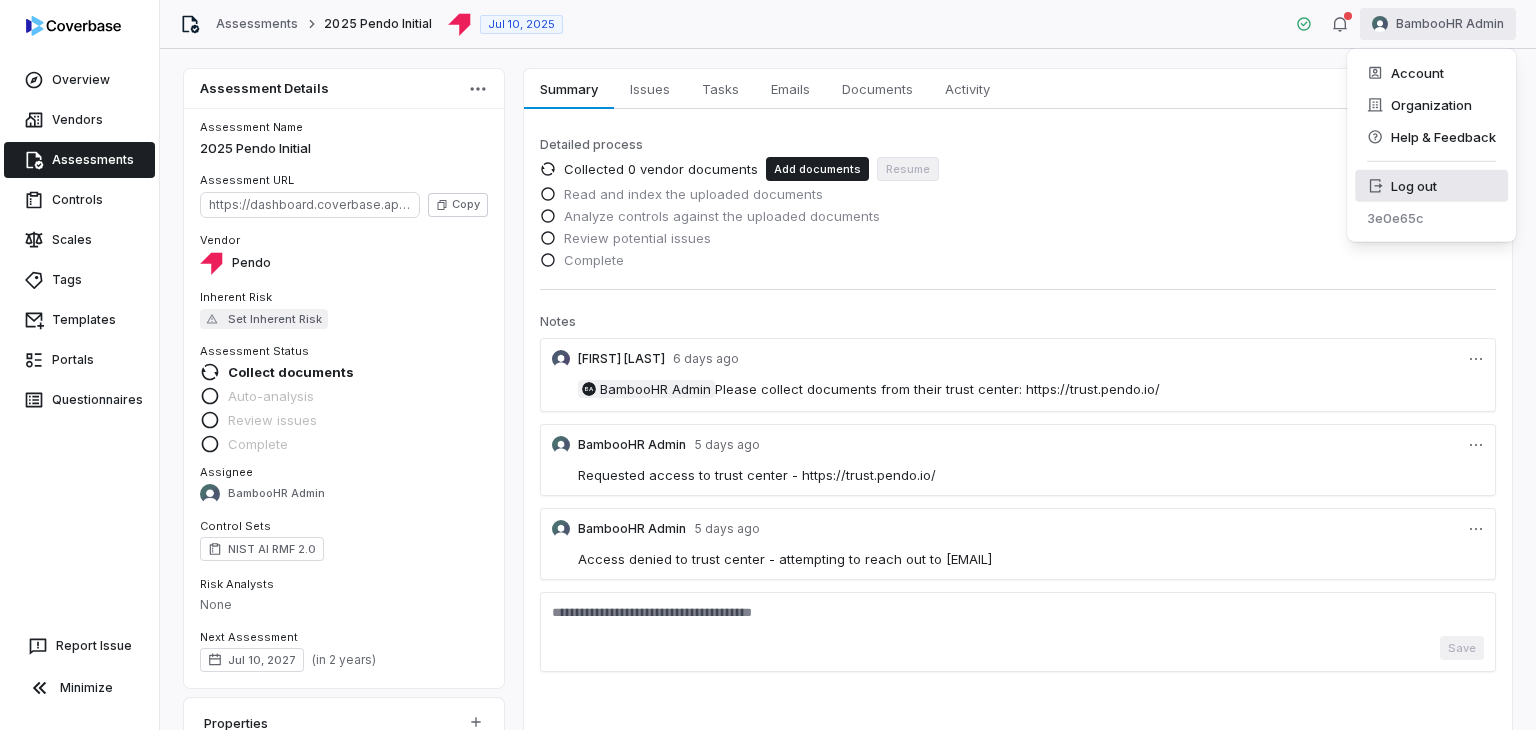 click on "Log out" at bounding box center [1431, 186] 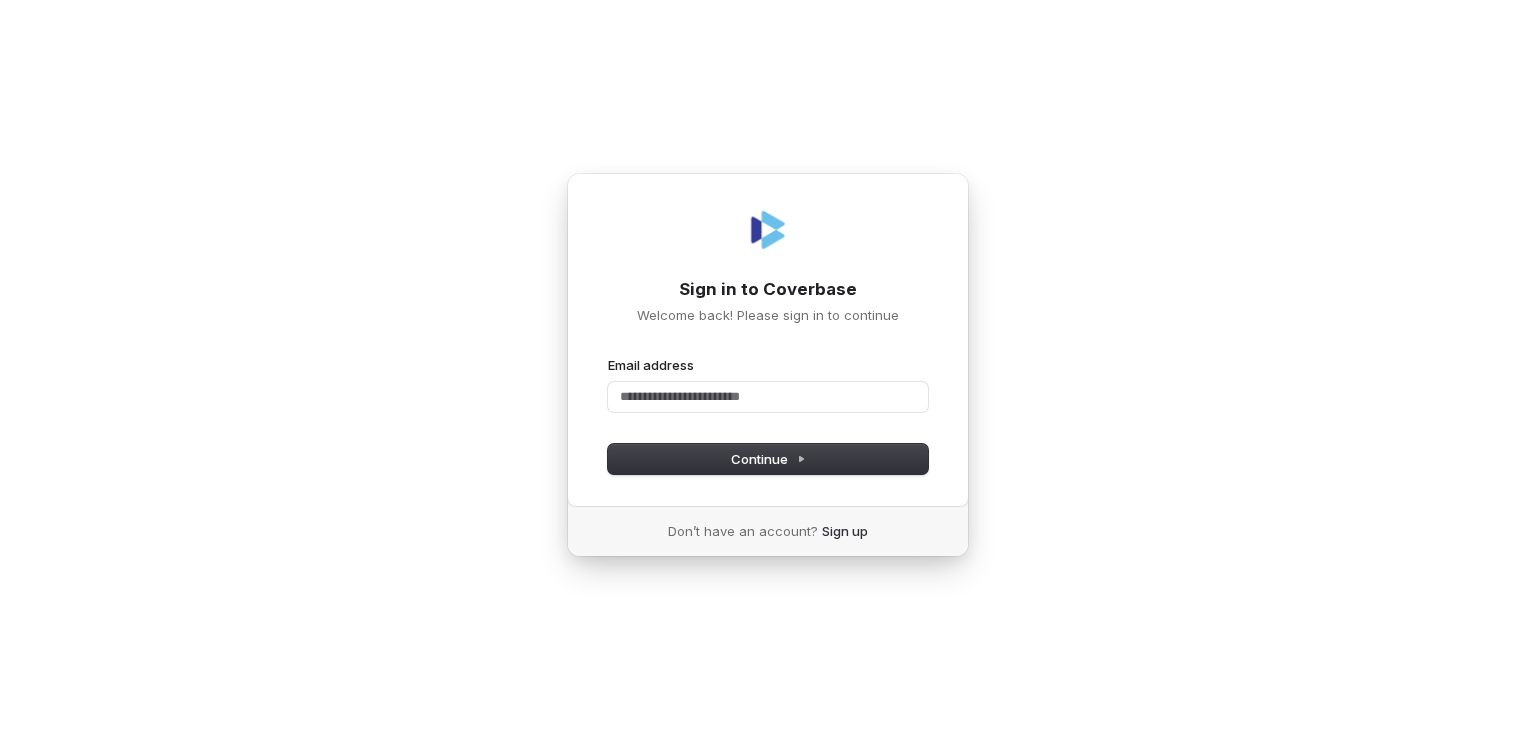 scroll, scrollTop: 0, scrollLeft: 0, axis: both 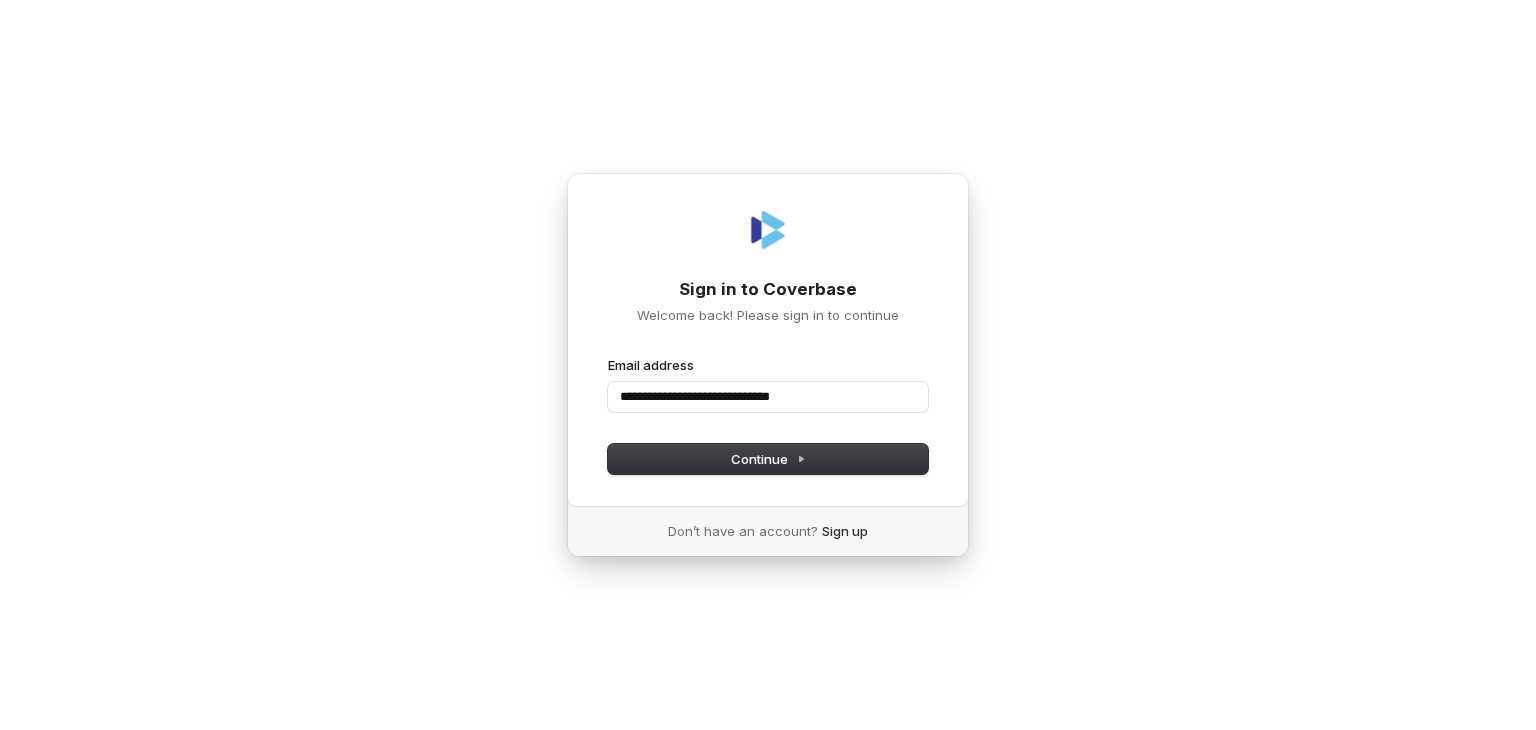 type on "**********" 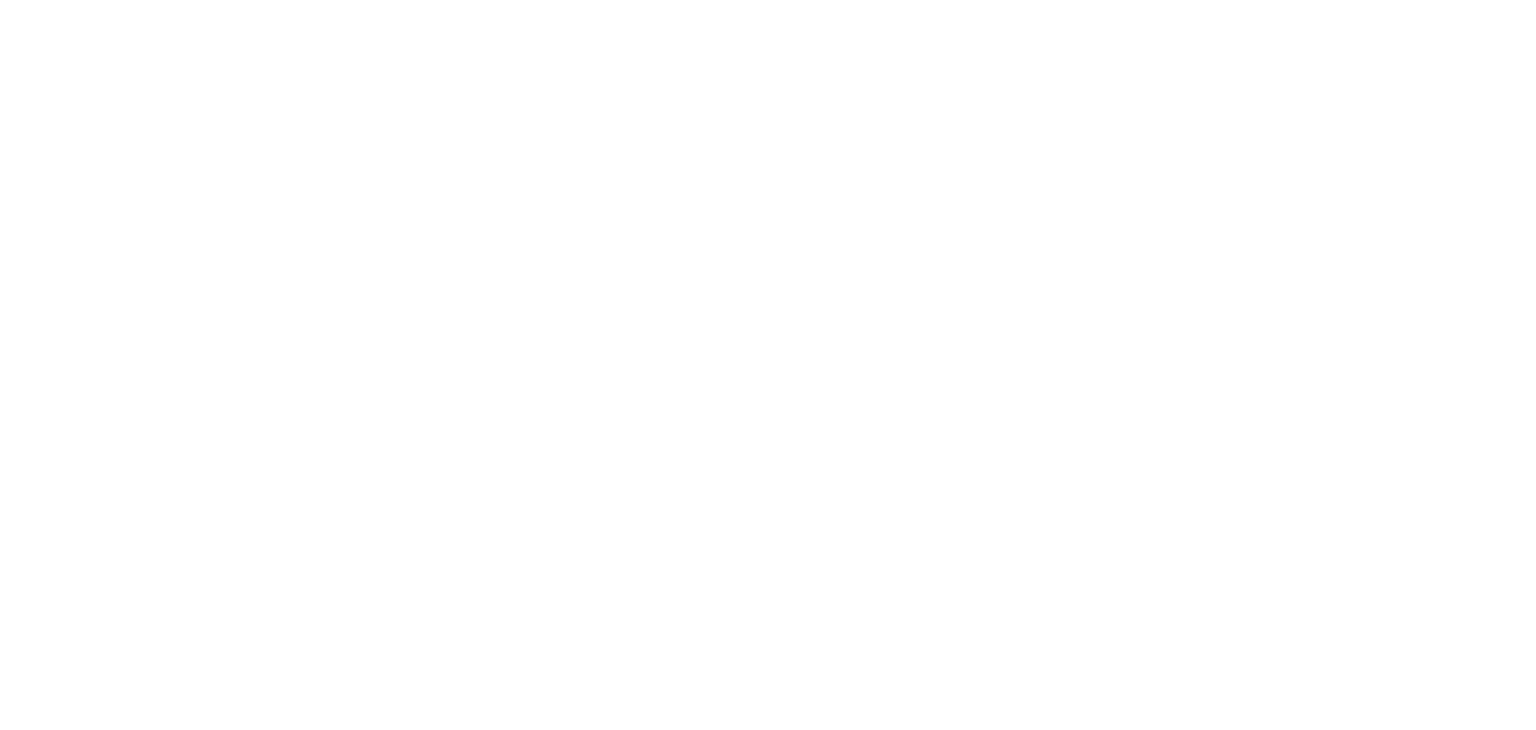 scroll, scrollTop: 0, scrollLeft: 0, axis: both 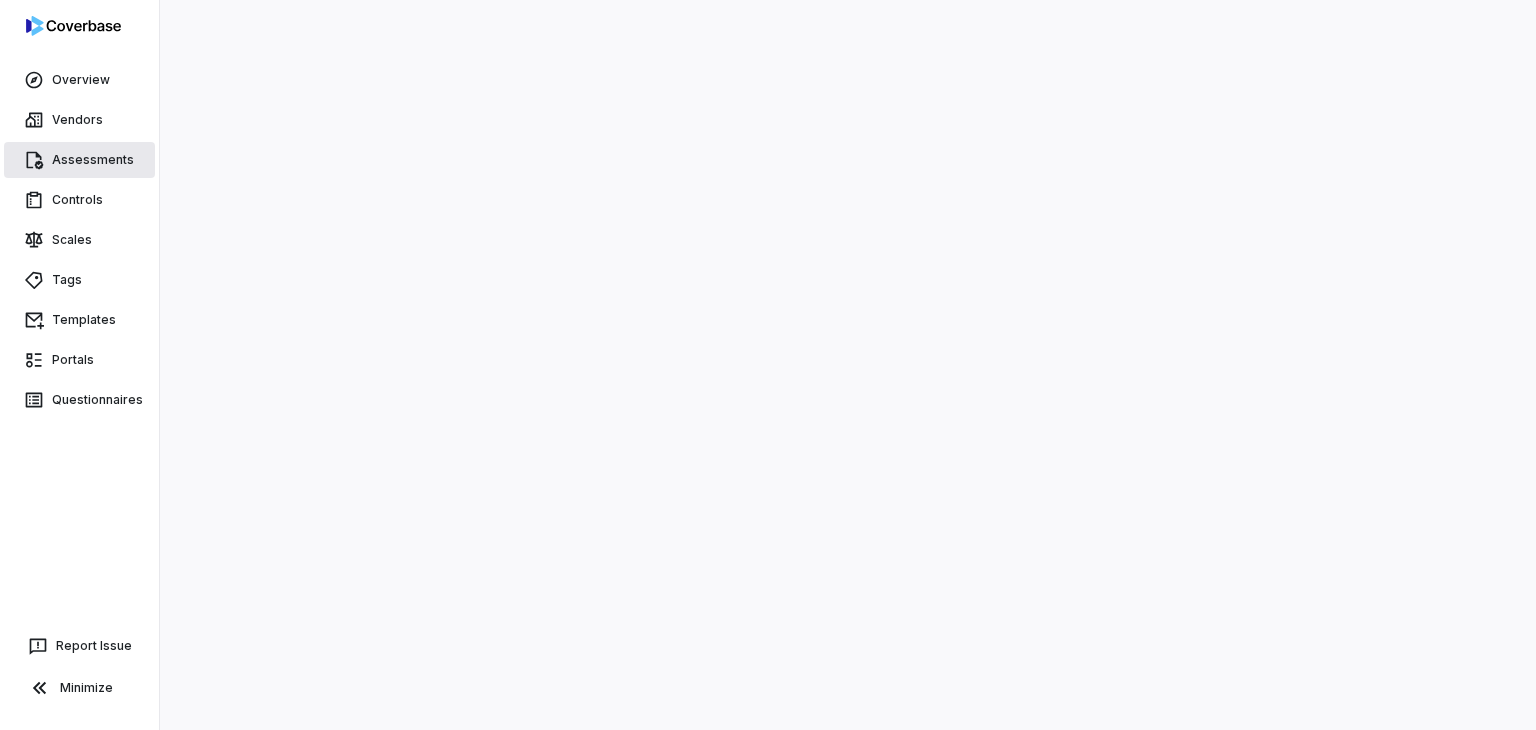 click on "Assessments" at bounding box center [79, 160] 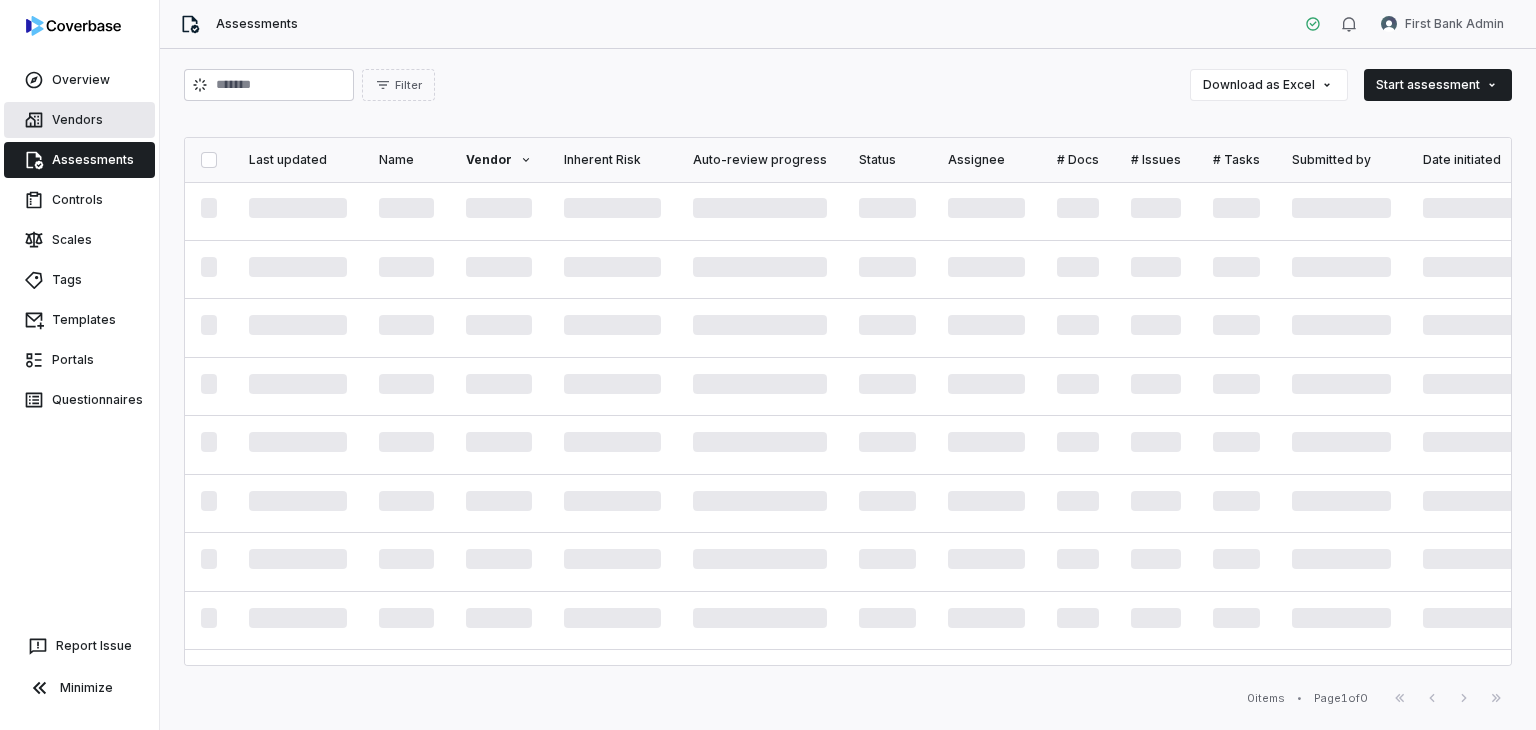 click on "Vendors" at bounding box center [79, 120] 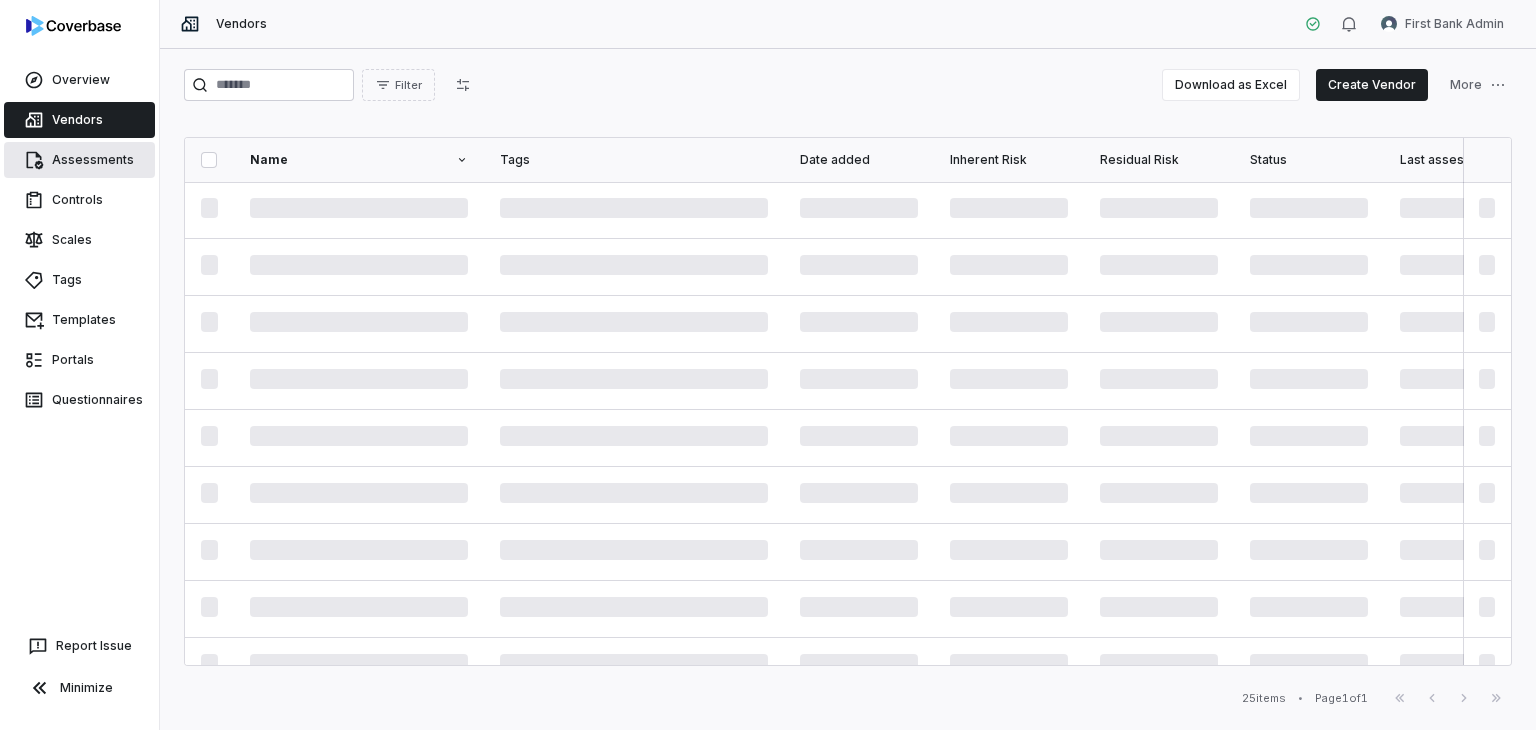click on "Assessments" at bounding box center [79, 160] 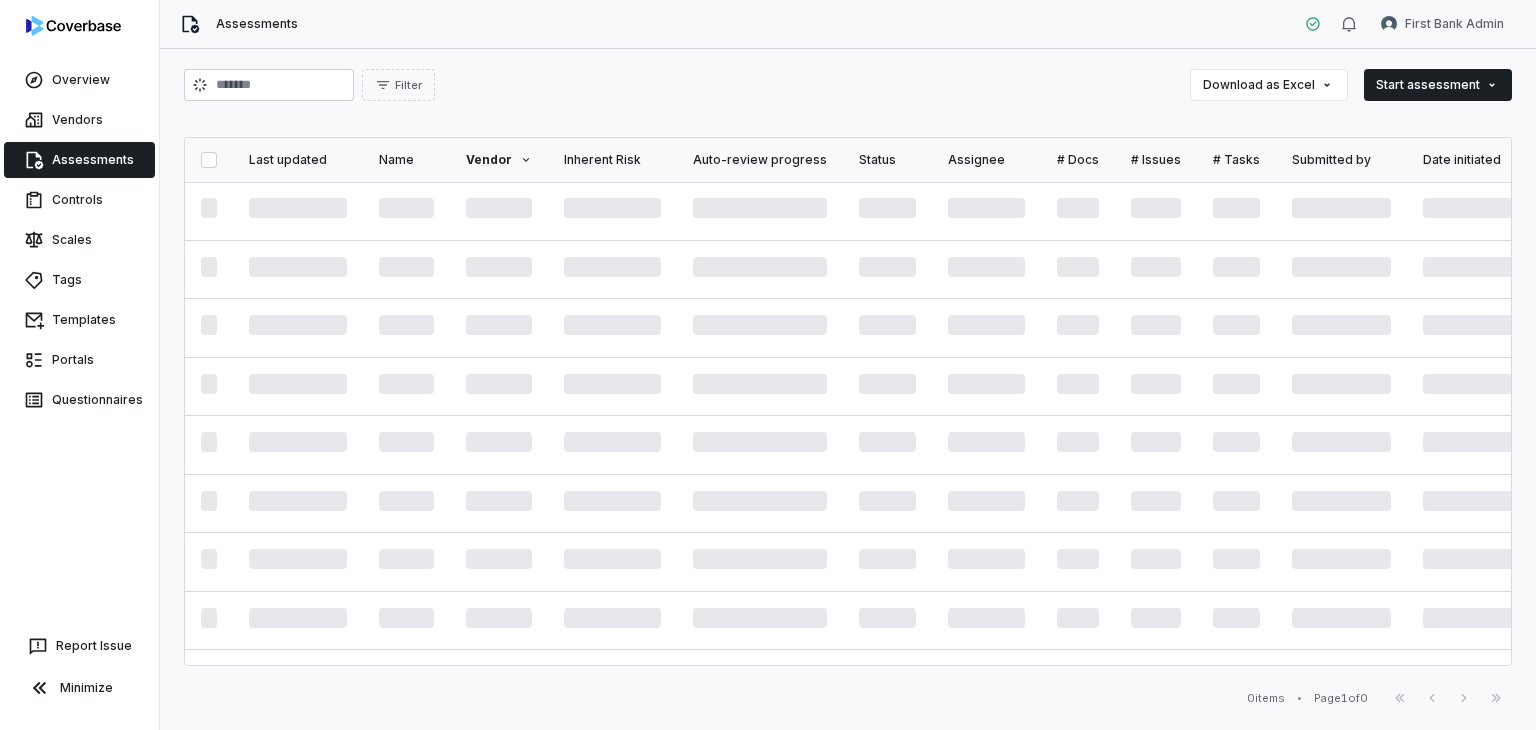 click on "Filter Download as Excel Start assessment Last updated Name Vendor Inherent Risk Auto-review progress Status Assignee # Docs # Issues # Tasks Submitted by Date initiated 0  items • Page  1  of  0 First Page Previous Next Last Page" at bounding box center (848, 389) 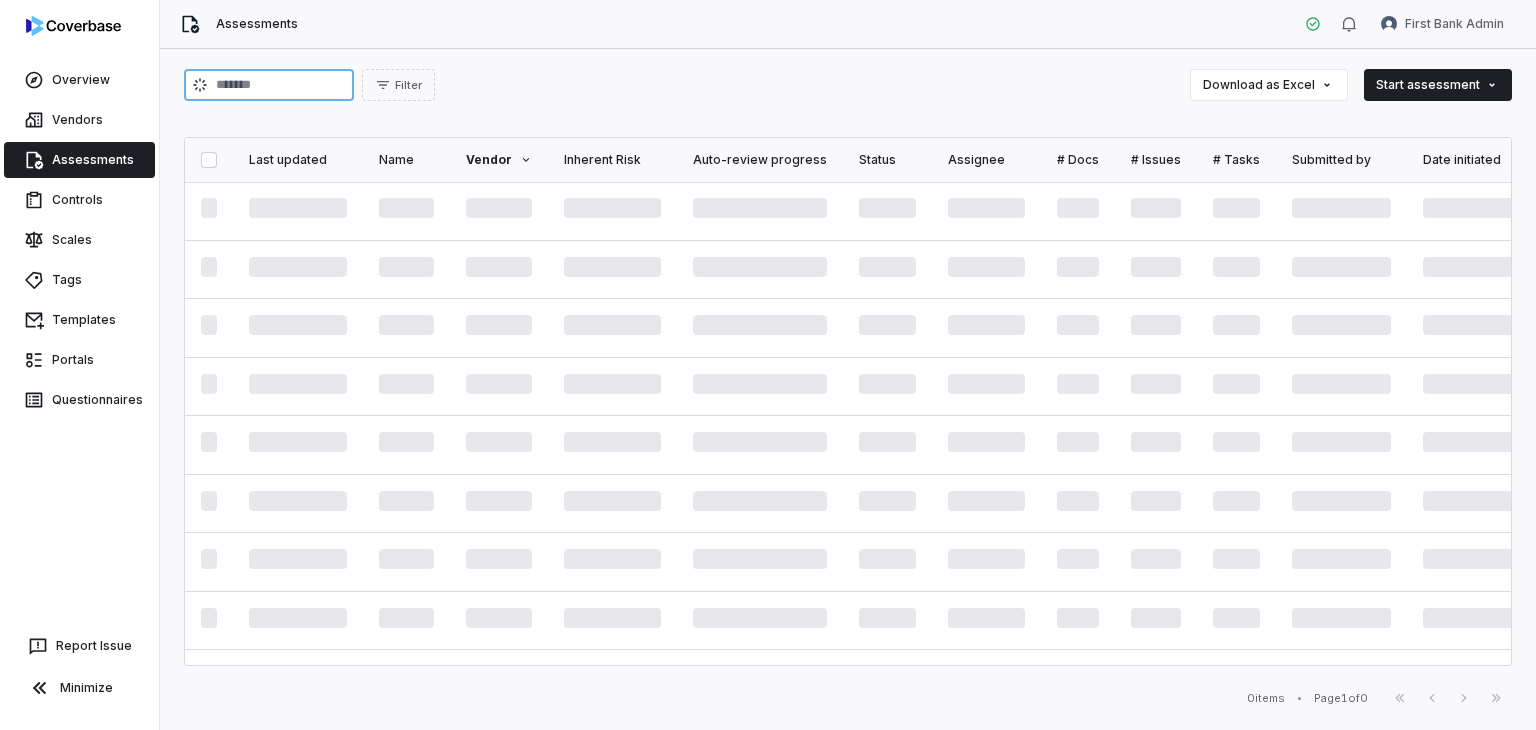 click at bounding box center (269, 85) 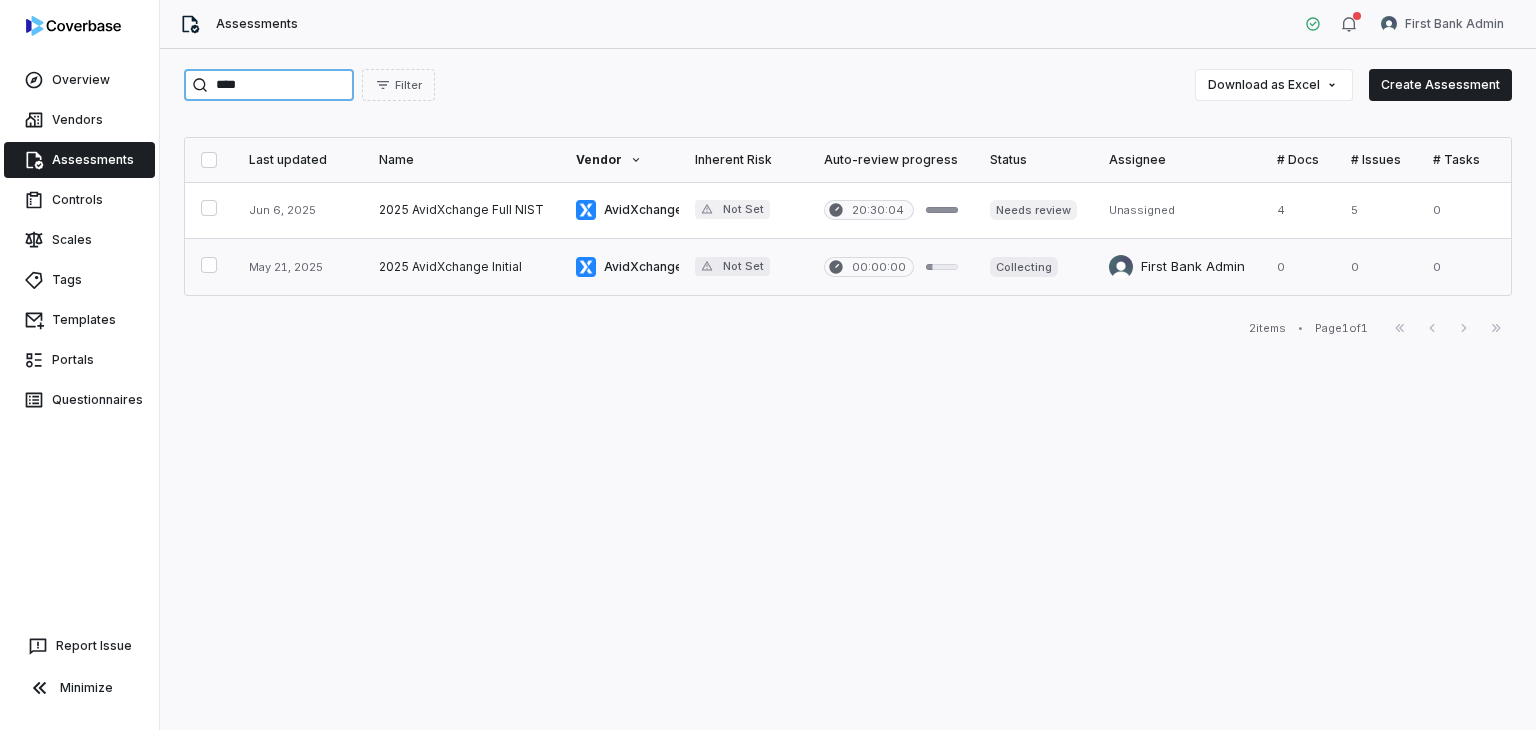 type on "****" 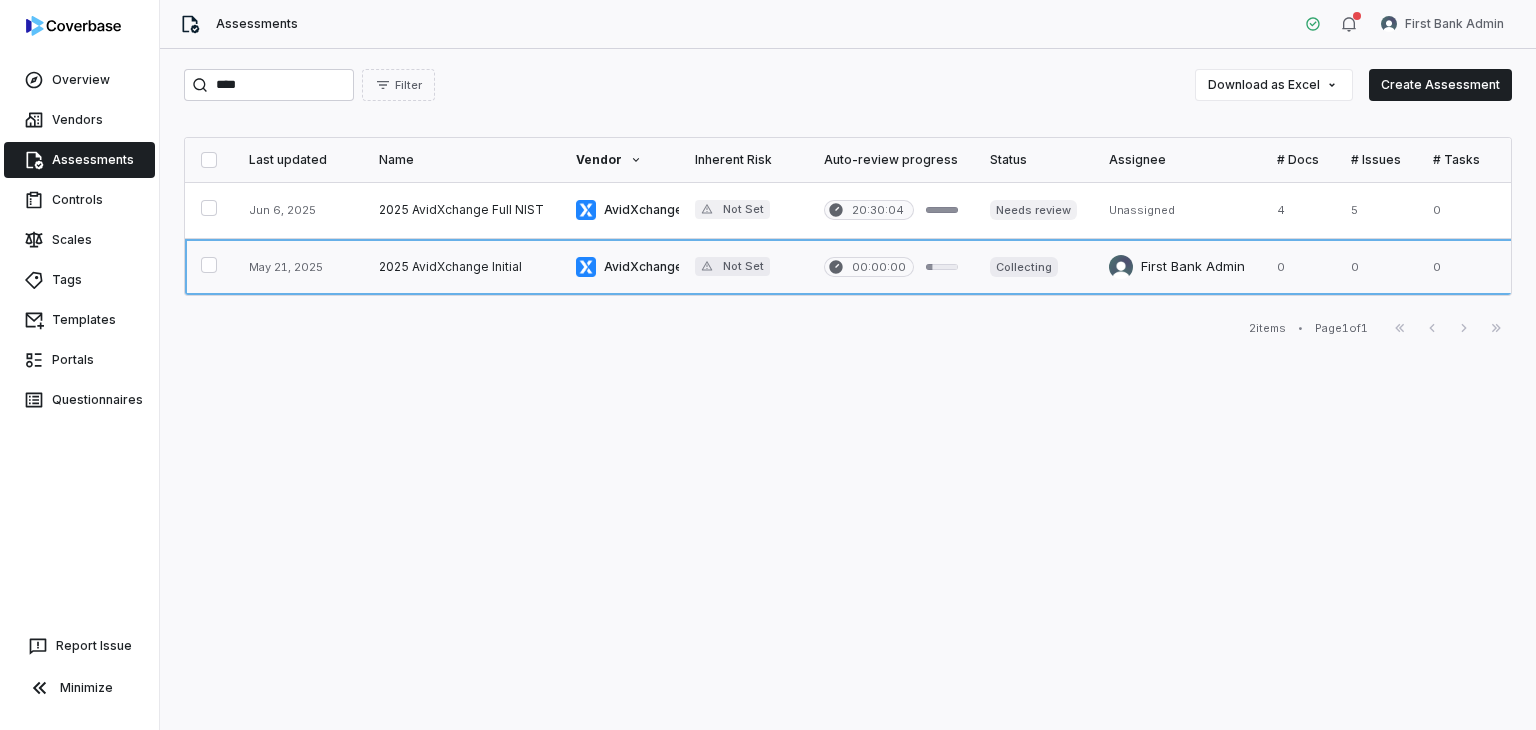 click at bounding box center [461, 267] 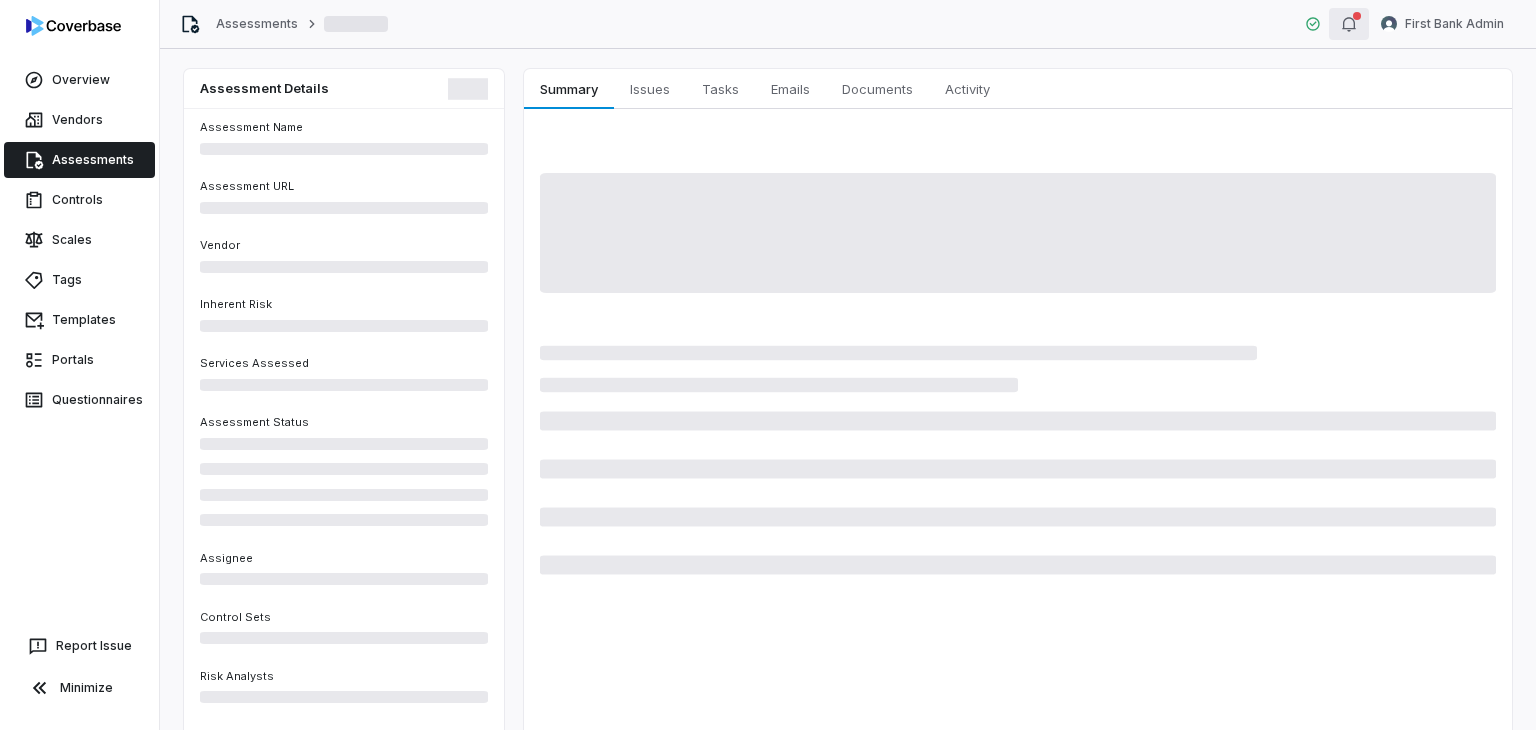 click at bounding box center [1349, 24] 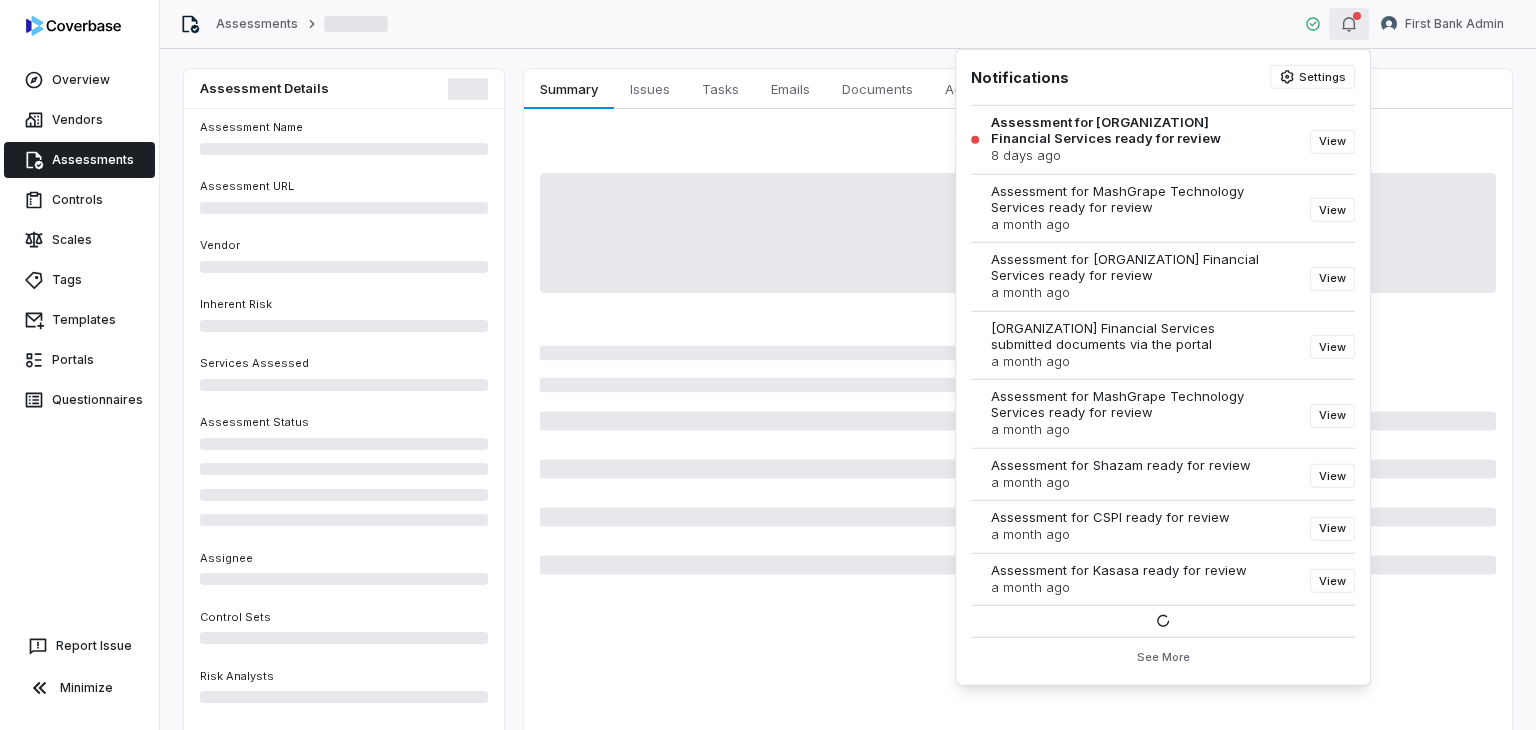 click at bounding box center [1349, 24] 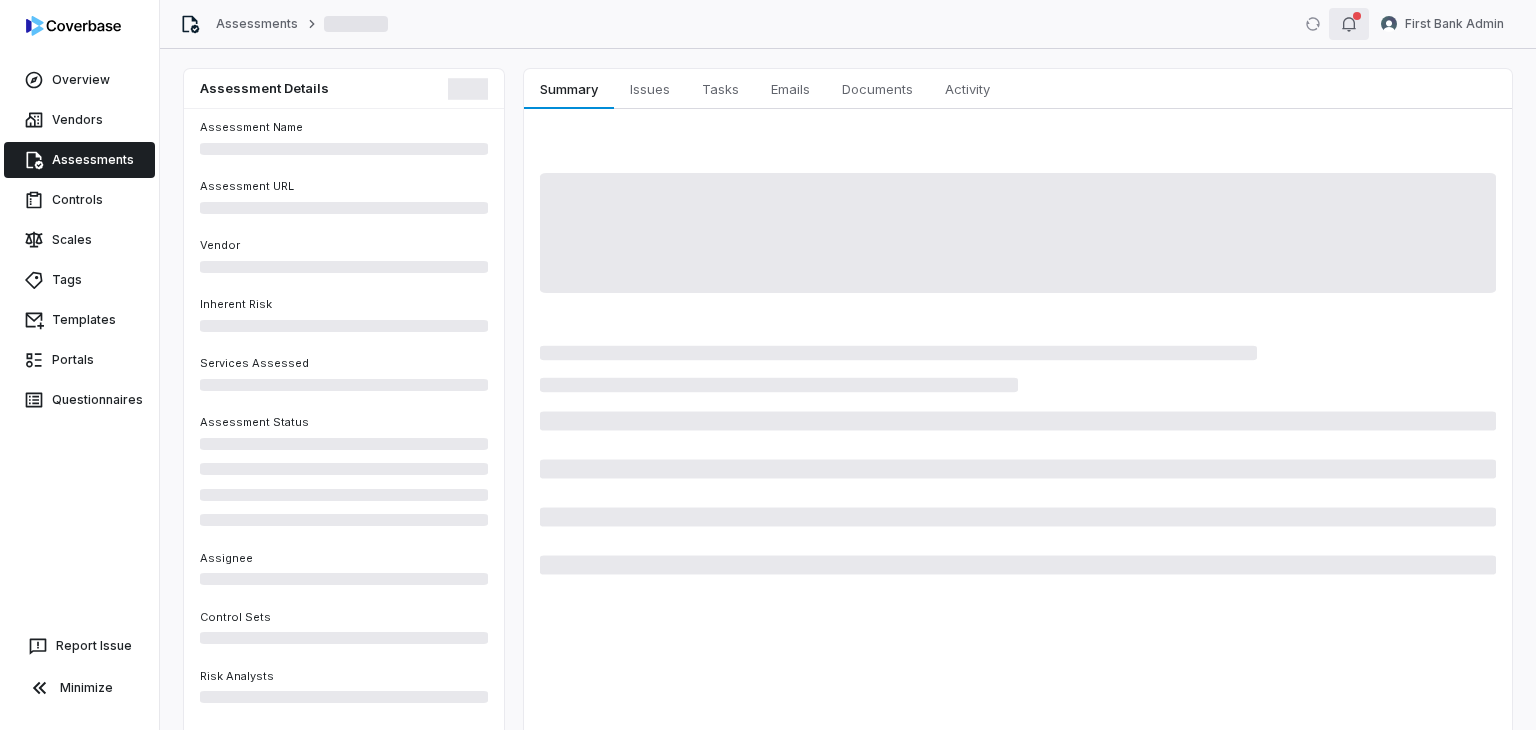 click at bounding box center [1349, 24] 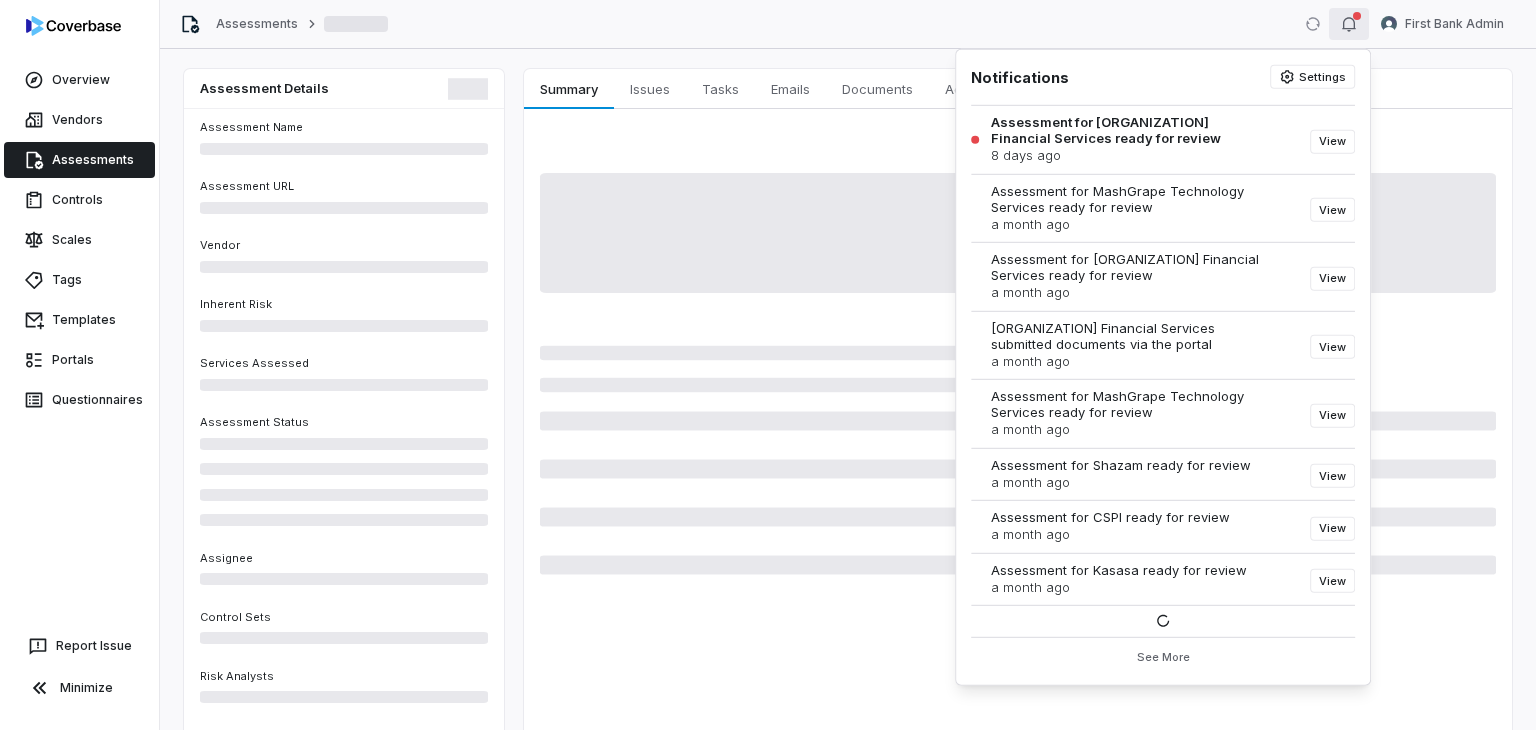 click at bounding box center (1349, 24) 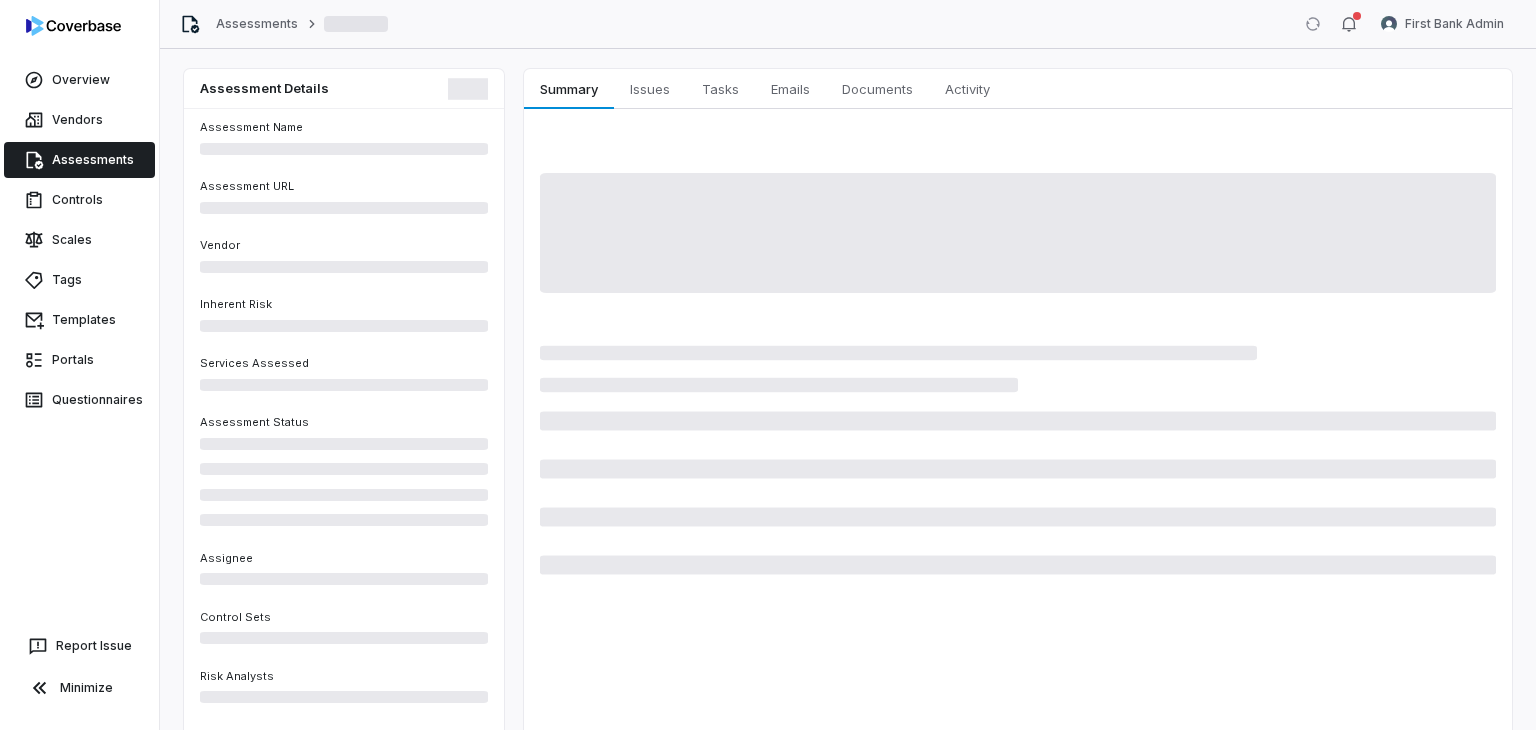 click on "Assessments" at bounding box center [79, 160] 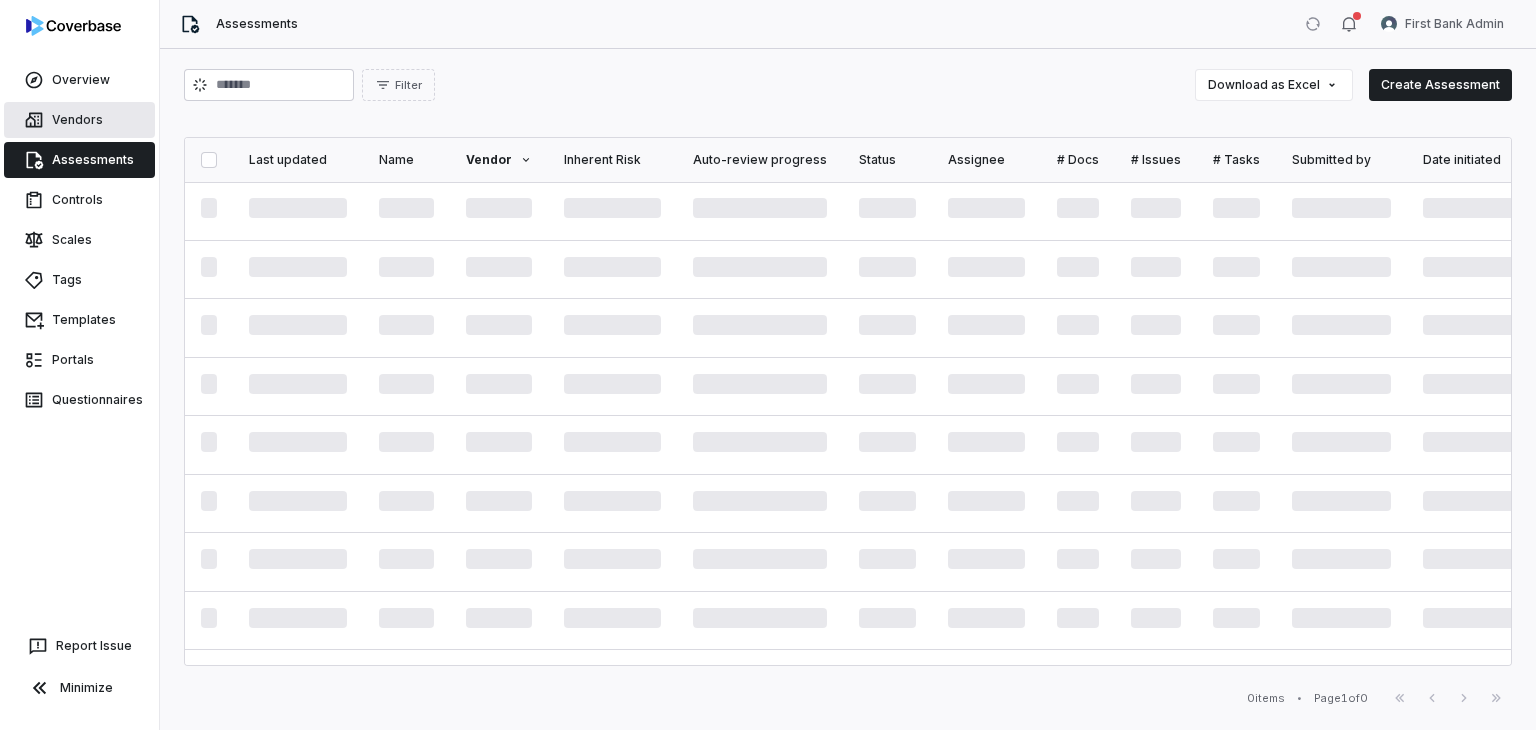 click on "Vendors" at bounding box center (79, 120) 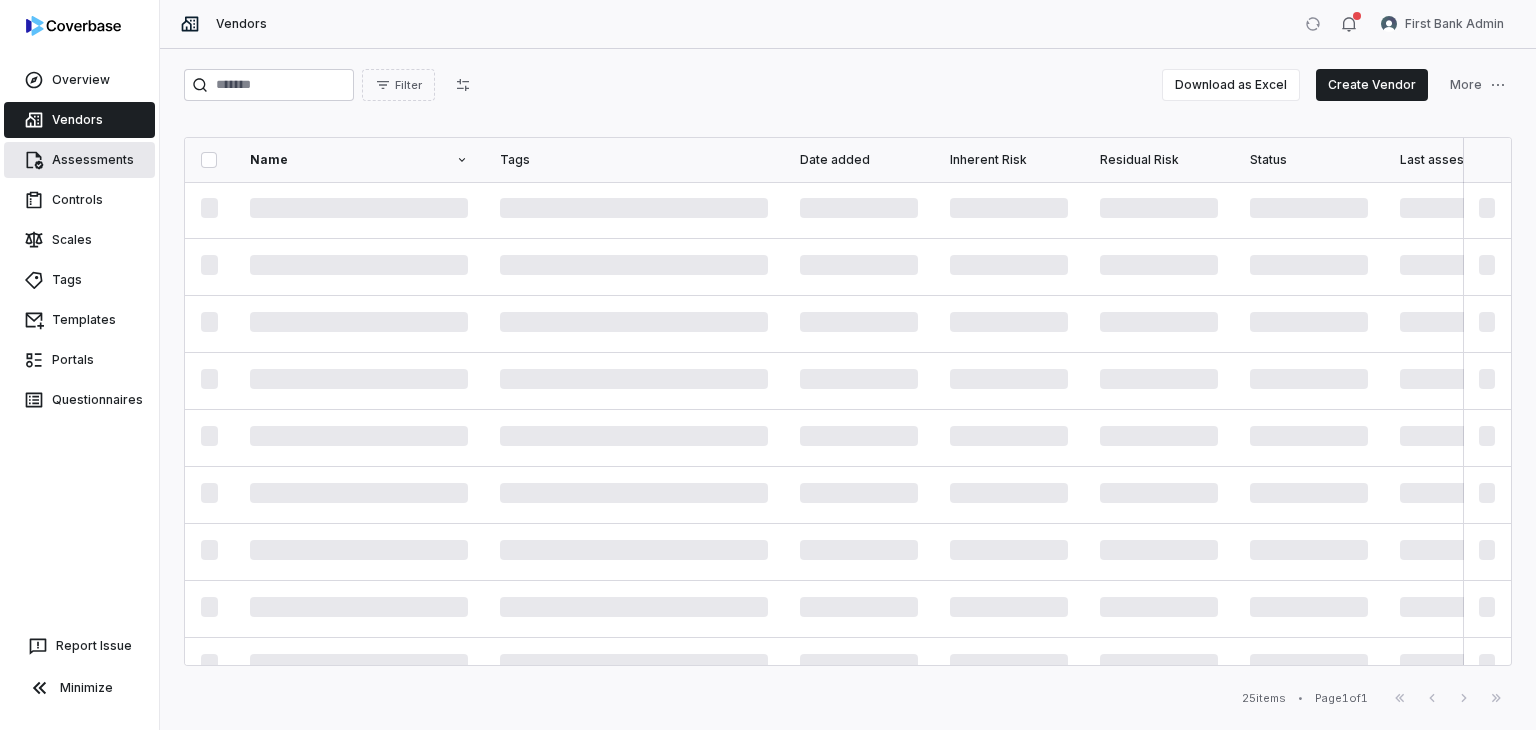 click on "Assessments" at bounding box center [79, 160] 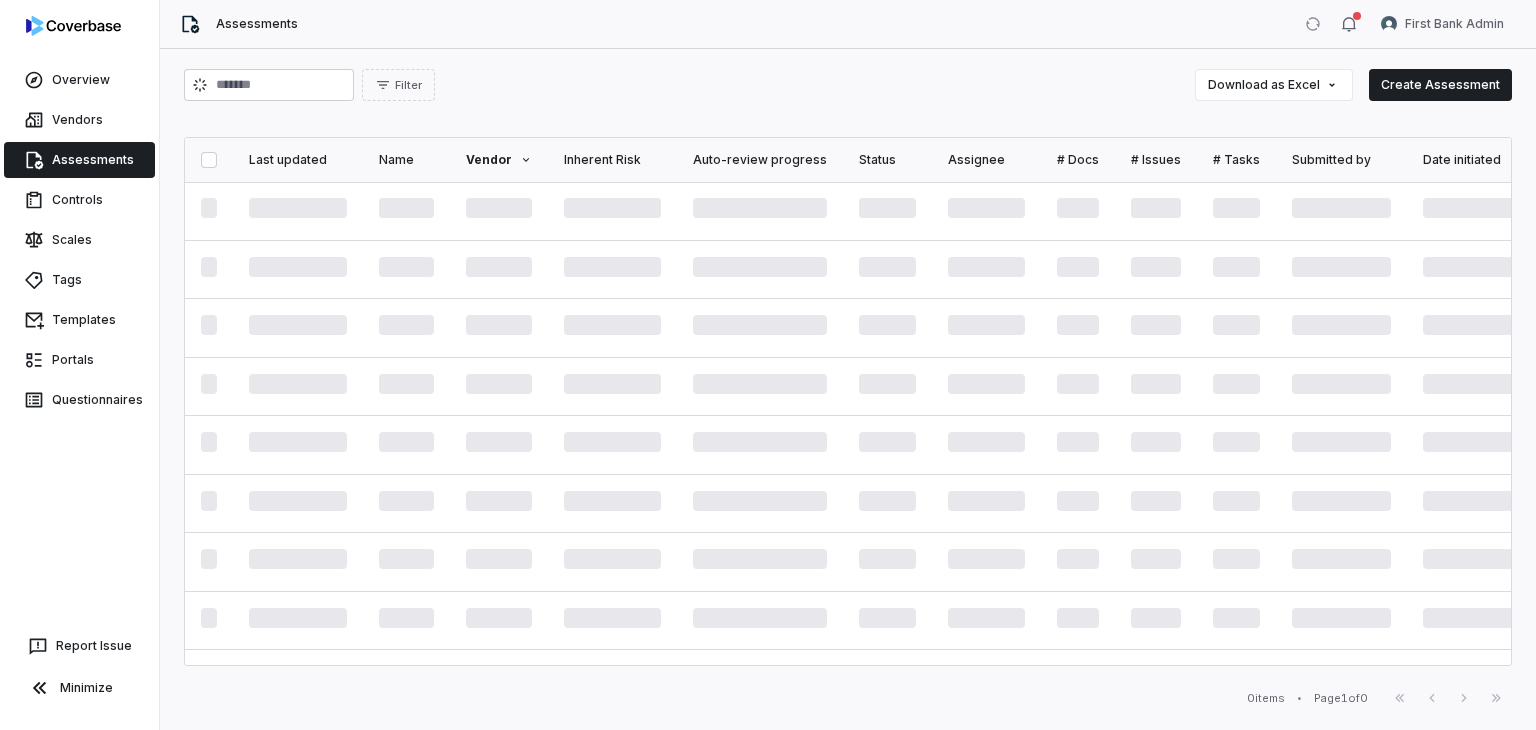 click at bounding box center [269, 85] 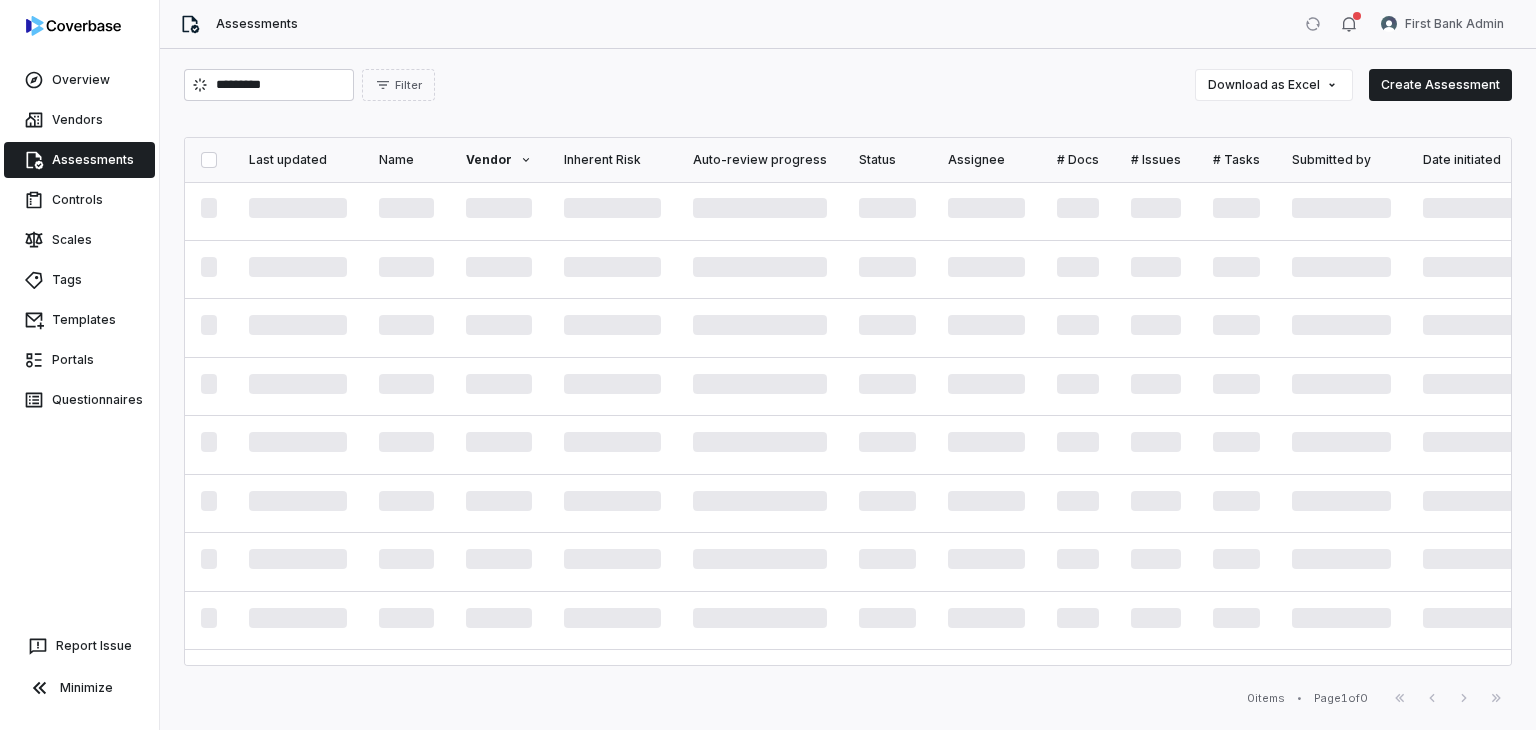 type on "*********" 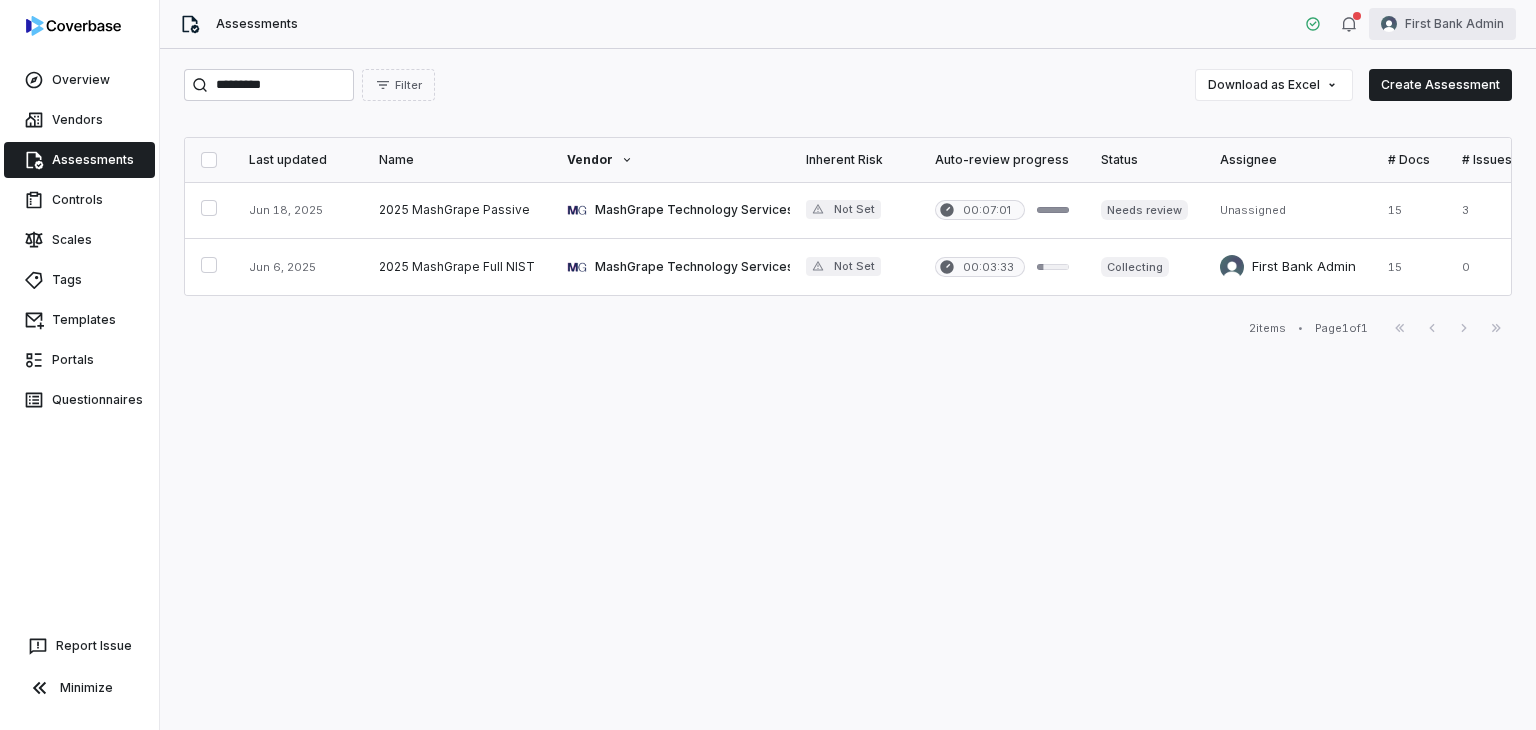 click on "Overview Vendors Assessments Controls Scales Tags Templates Portals Questionnaires Report Issue Minimize Assessments First Bank Admin ********* Filter Download as Excel Create Assessment Last updated Name Vendor Inherent Risk Auto-review progress Status Assignee # Docs # Issues # Tasks Submitted by Date initiated Jun 18, [YEAR] 2025 MashGrape Passive MashGrape Technology Services Not Set 00:07:01 Needs review Unassigned 15 3 0 First Bank Admin Apr 14, [YEAR] Jun 6, [YEAR] 2025 MashGrape Full NIST MashGrape Technology Services Not Set 00:03:33 Collecting First Bank Admin 15 0 0 First Bank Admin May 19, [YEAR] 2 items • Page 1 of 1 First Page Previous Next Last Page" at bounding box center (768, 365) 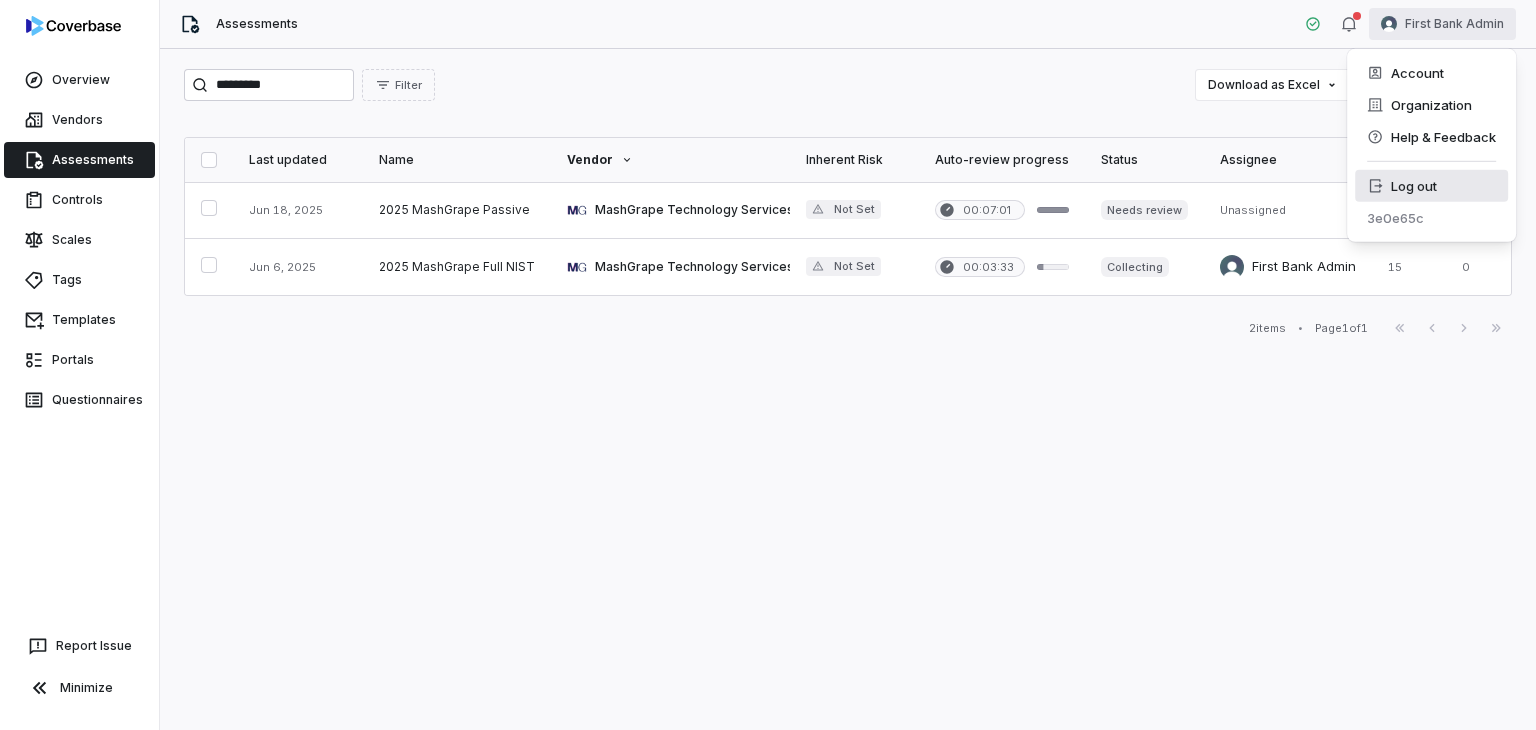 click on "Log out" at bounding box center (1431, 186) 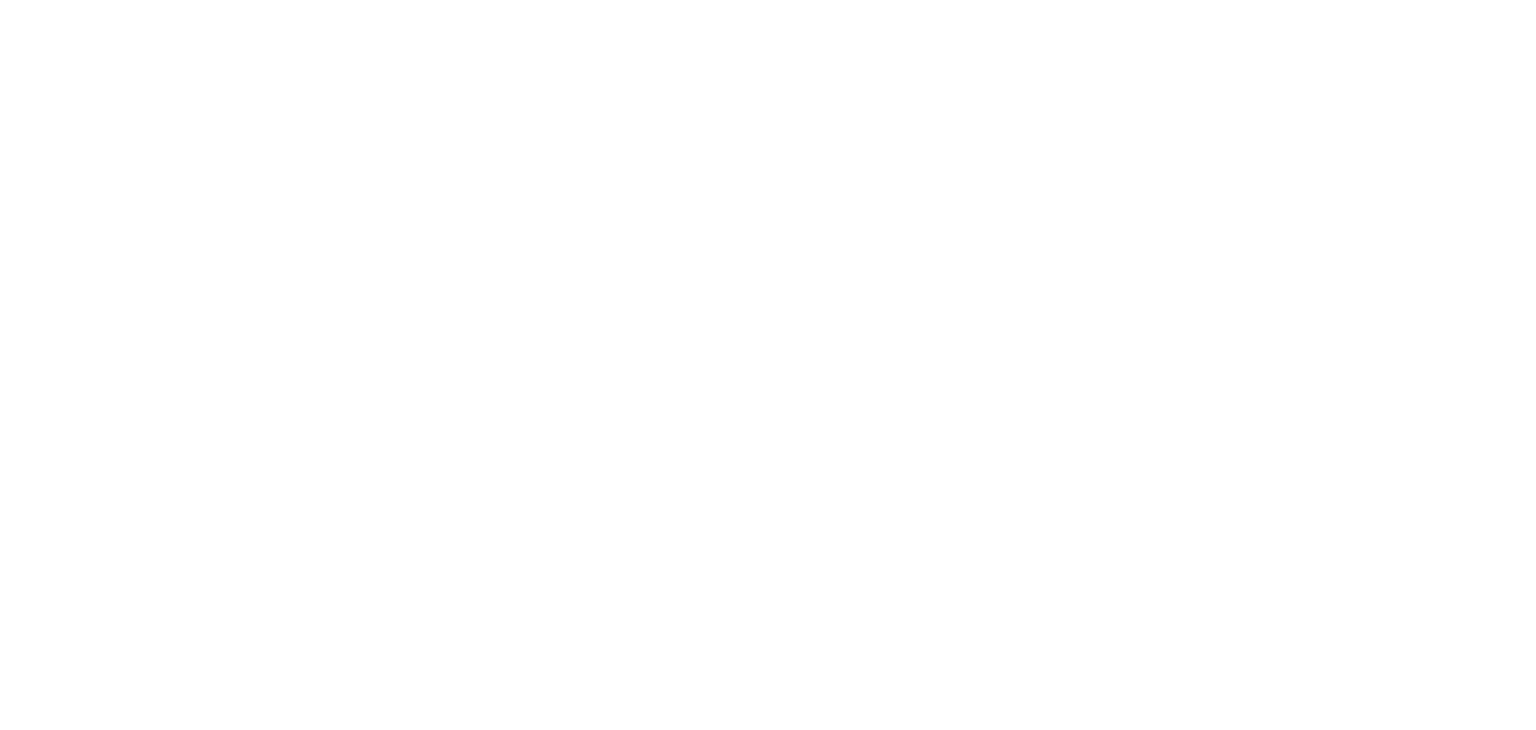 scroll, scrollTop: 0, scrollLeft: 0, axis: both 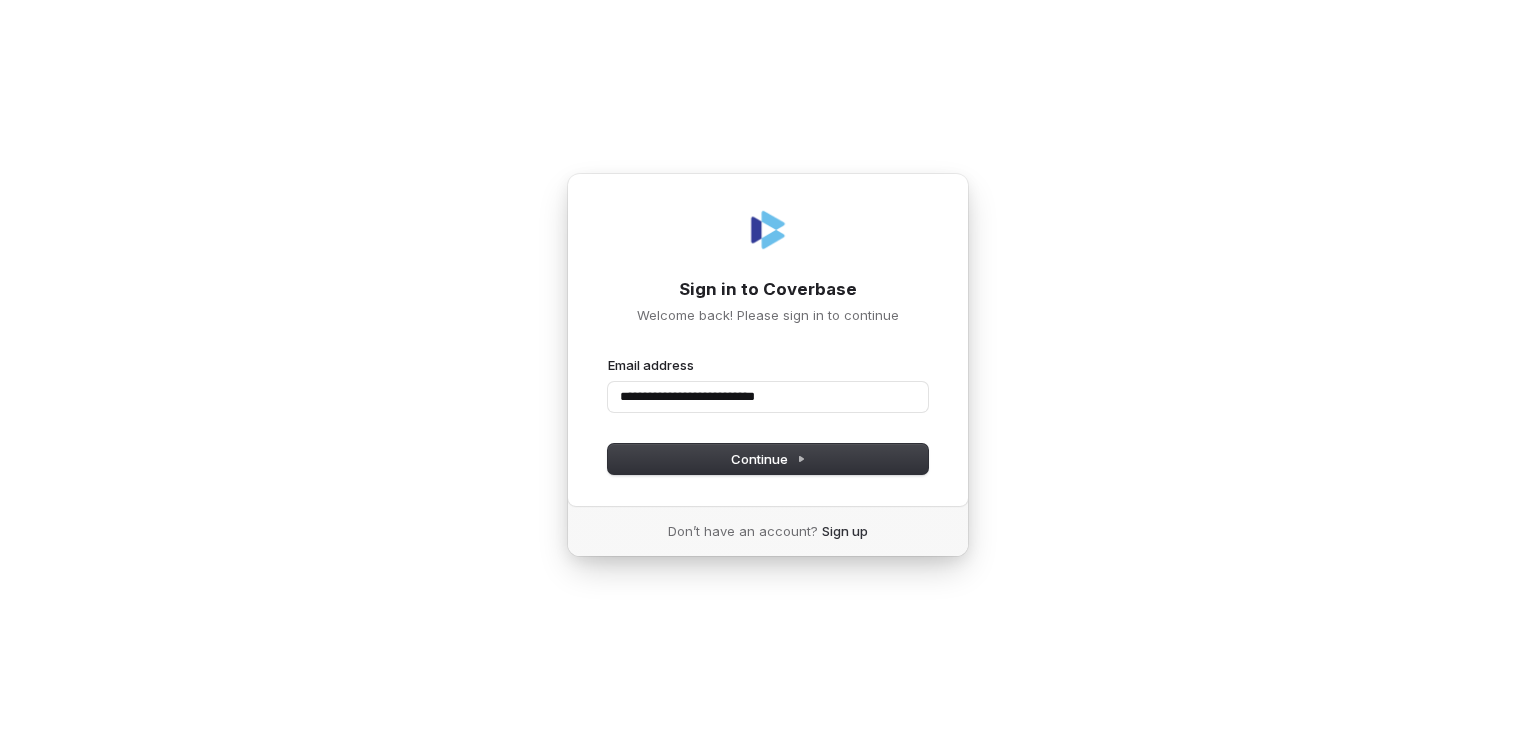 type on "**********" 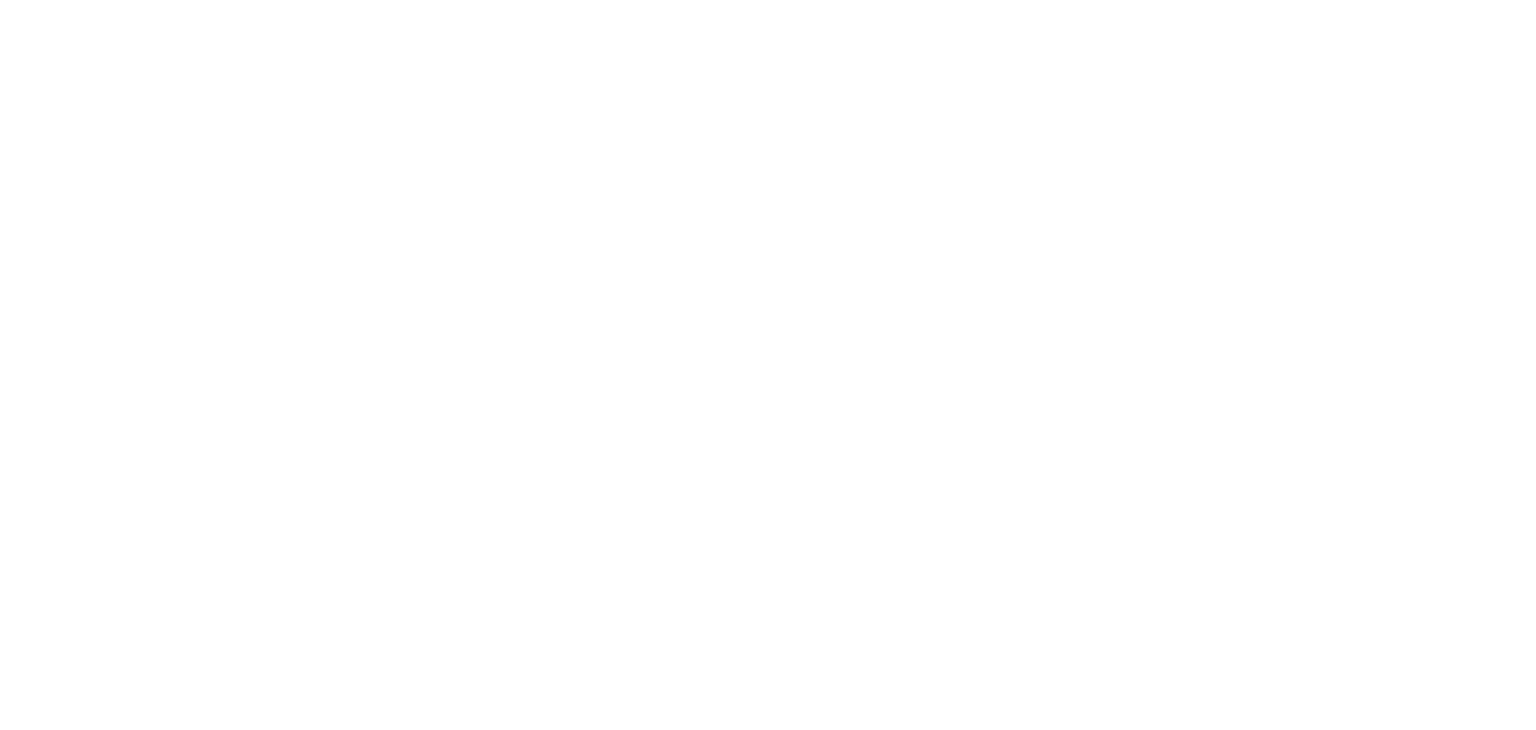 scroll, scrollTop: 0, scrollLeft: 0, axis: both 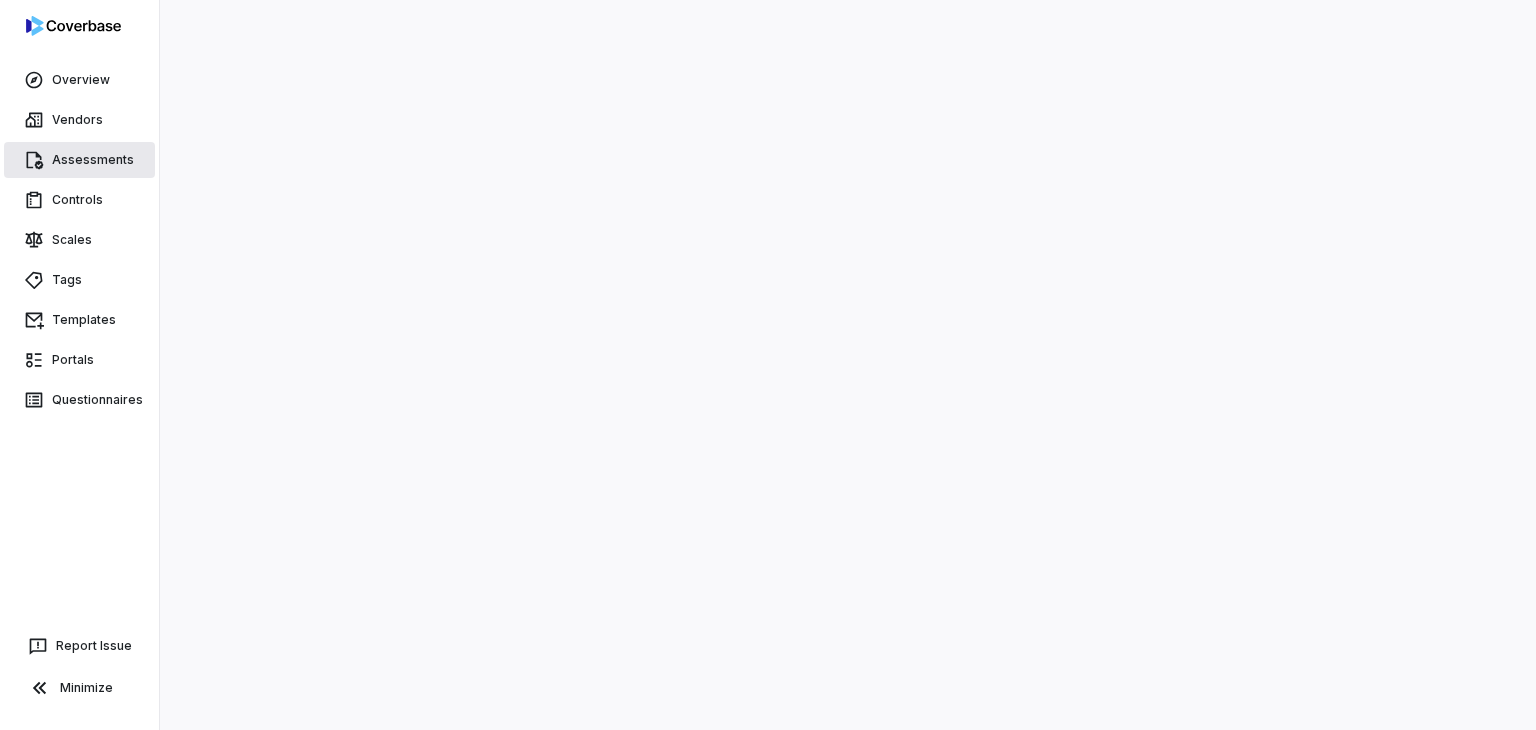 click on "Assessments" at bounding box center [79, 160] 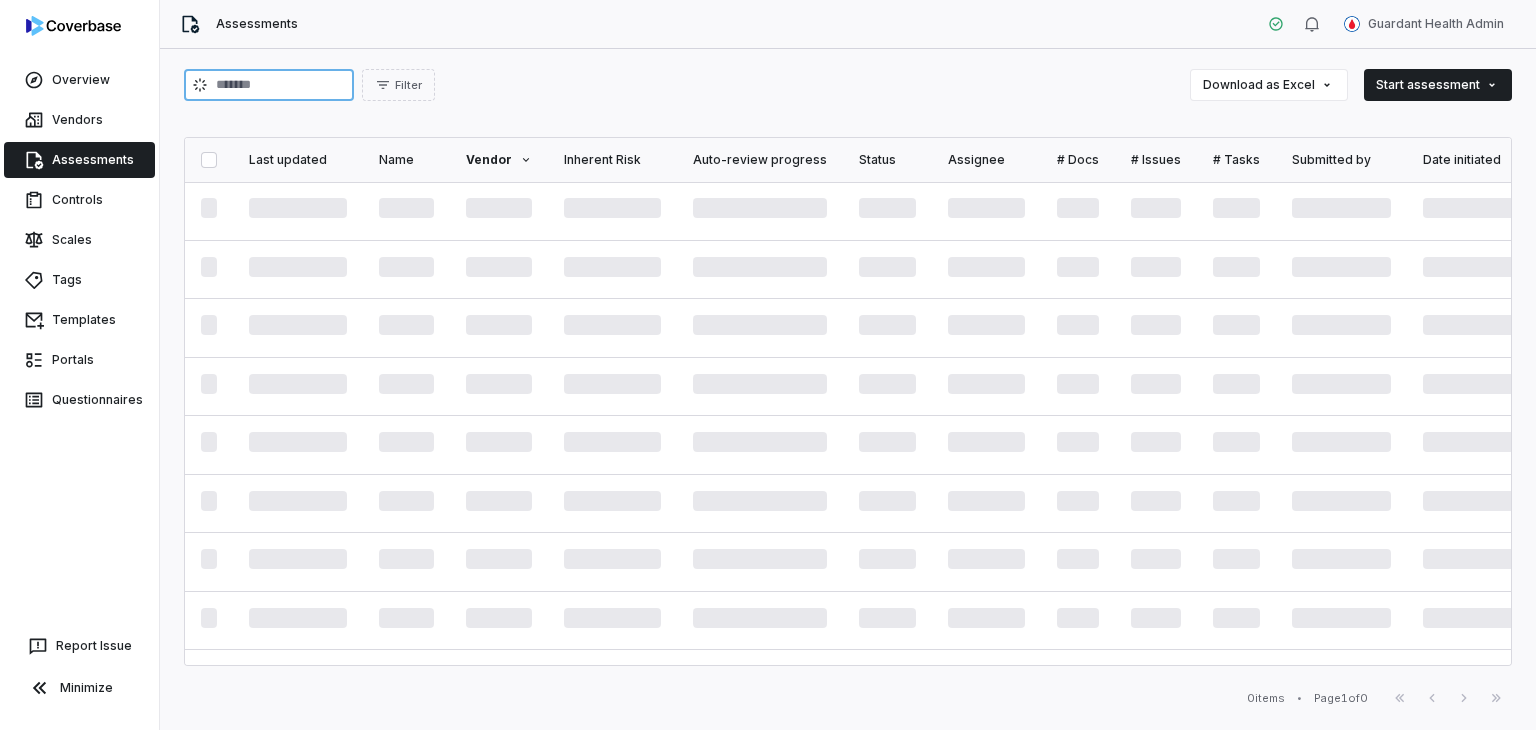 click at bounding box center (269, 85) 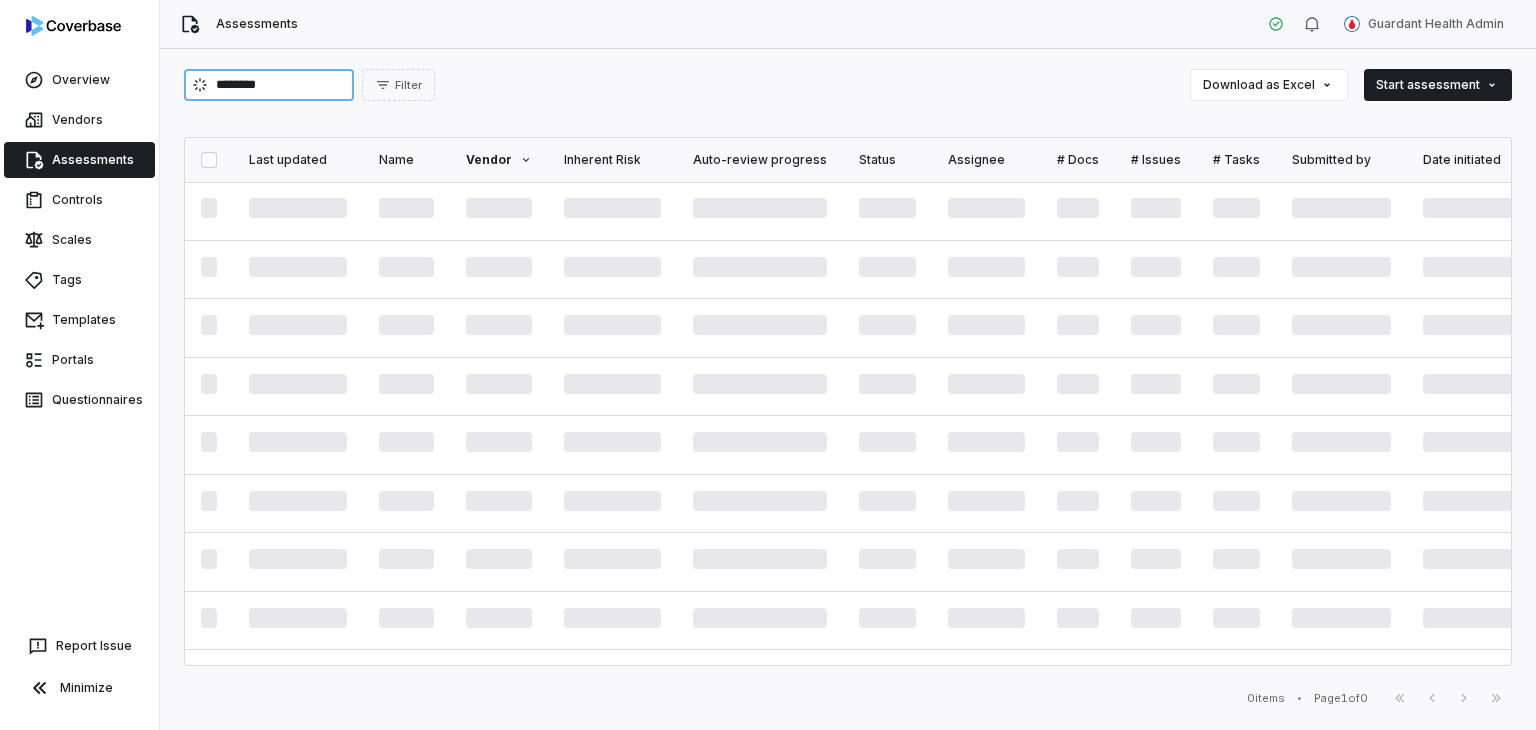 type on "********" 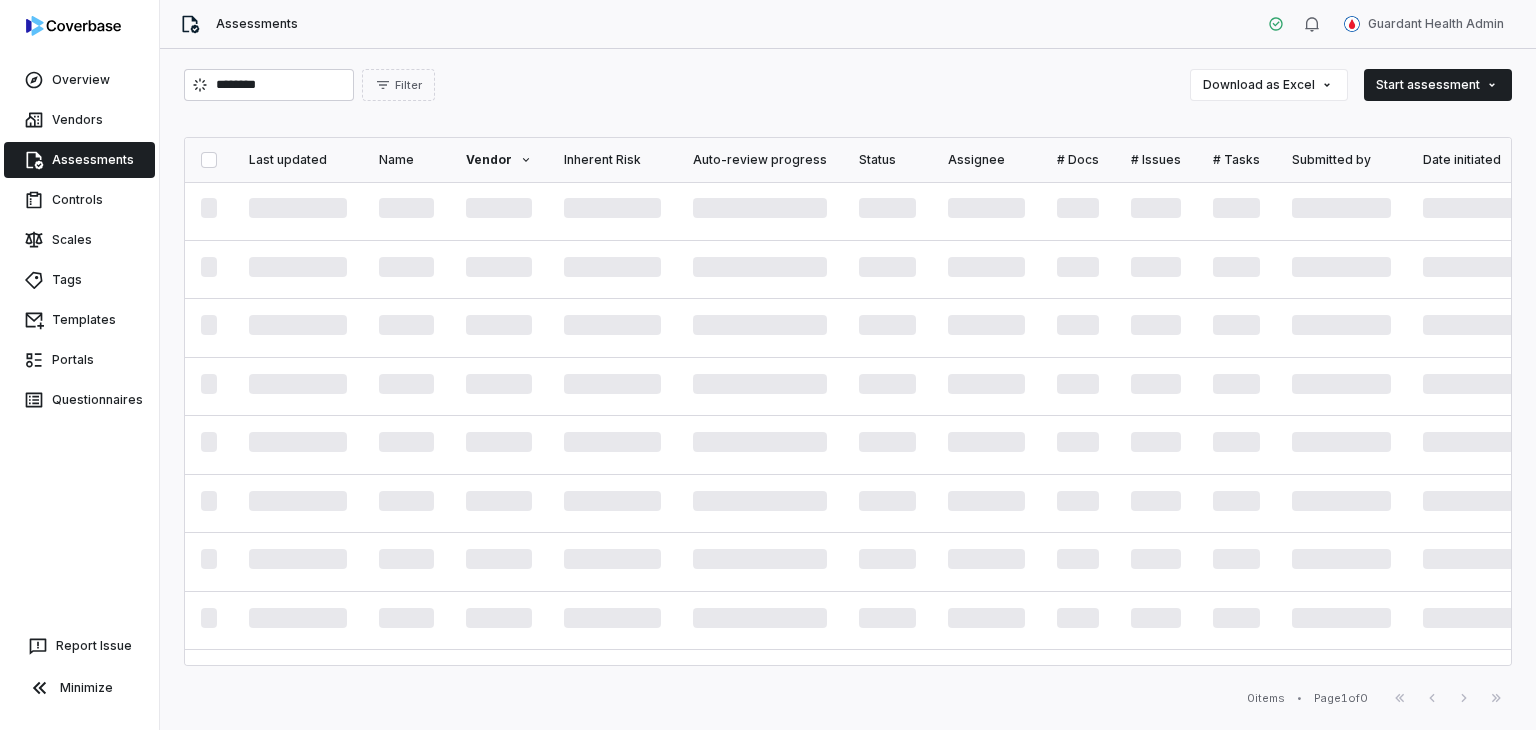 click on "Assessments Guardant Health Admin" at bounding box center [848, 24] 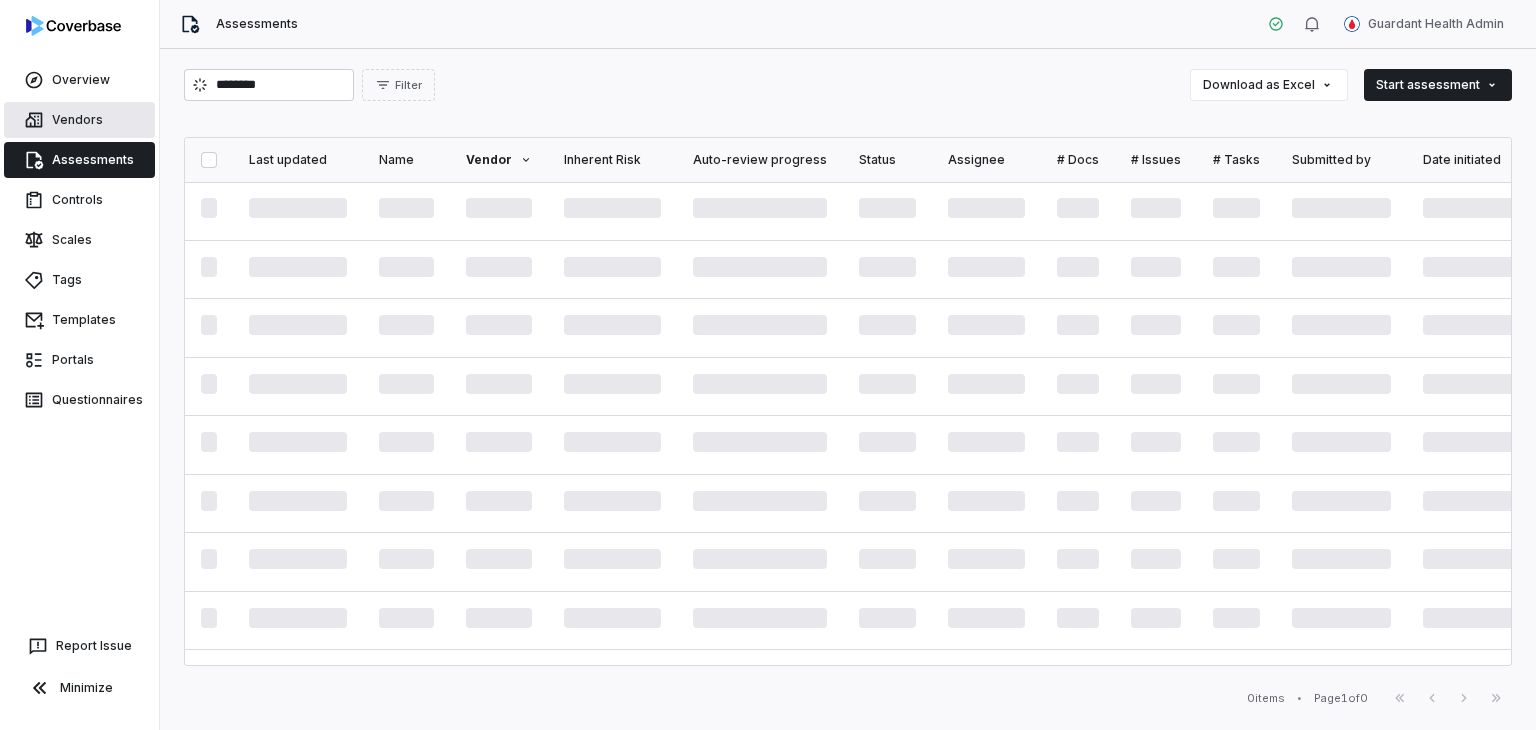 click on "Vendors" at bounding box center (79, 120) 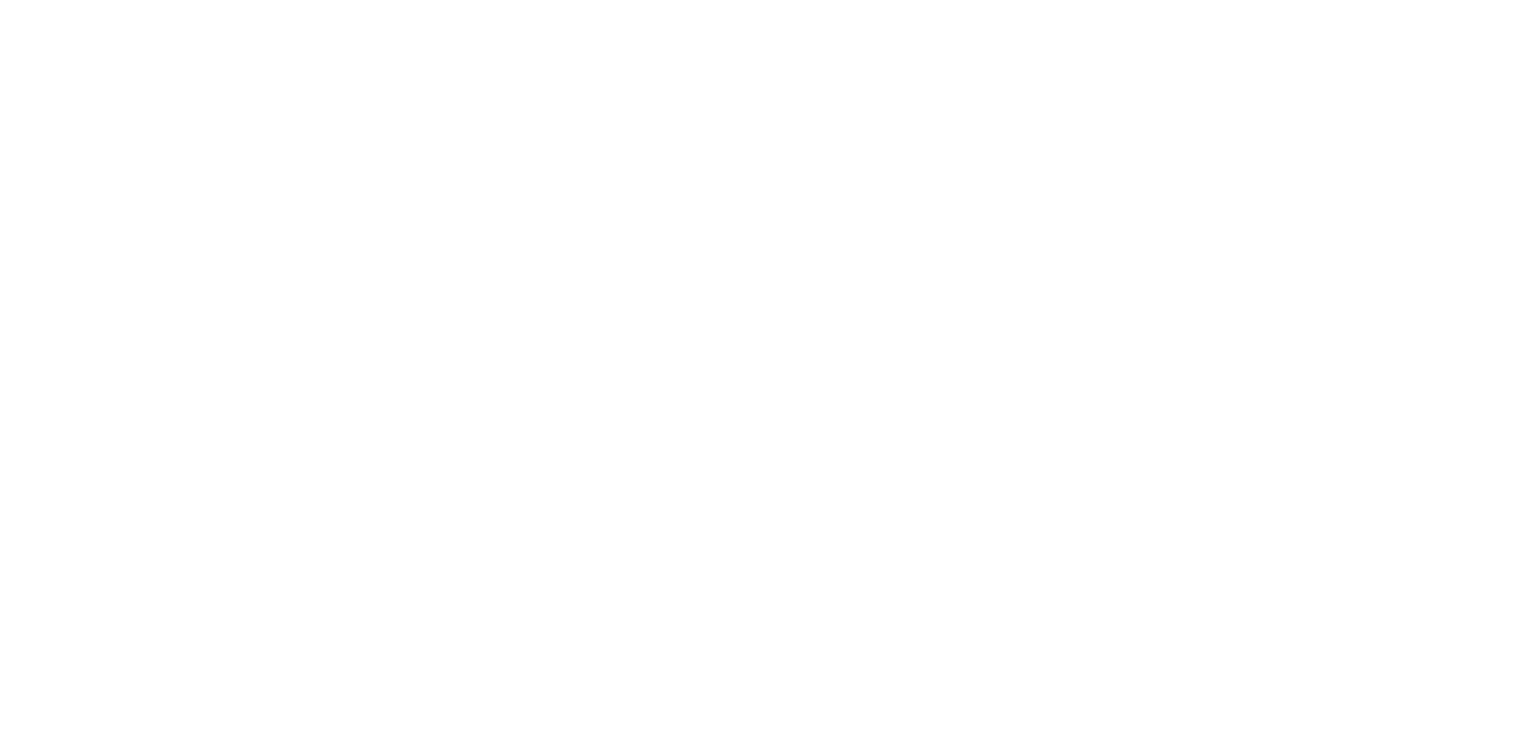 scroll, scrollTop: 0, scrollLeft: 0, axis: both 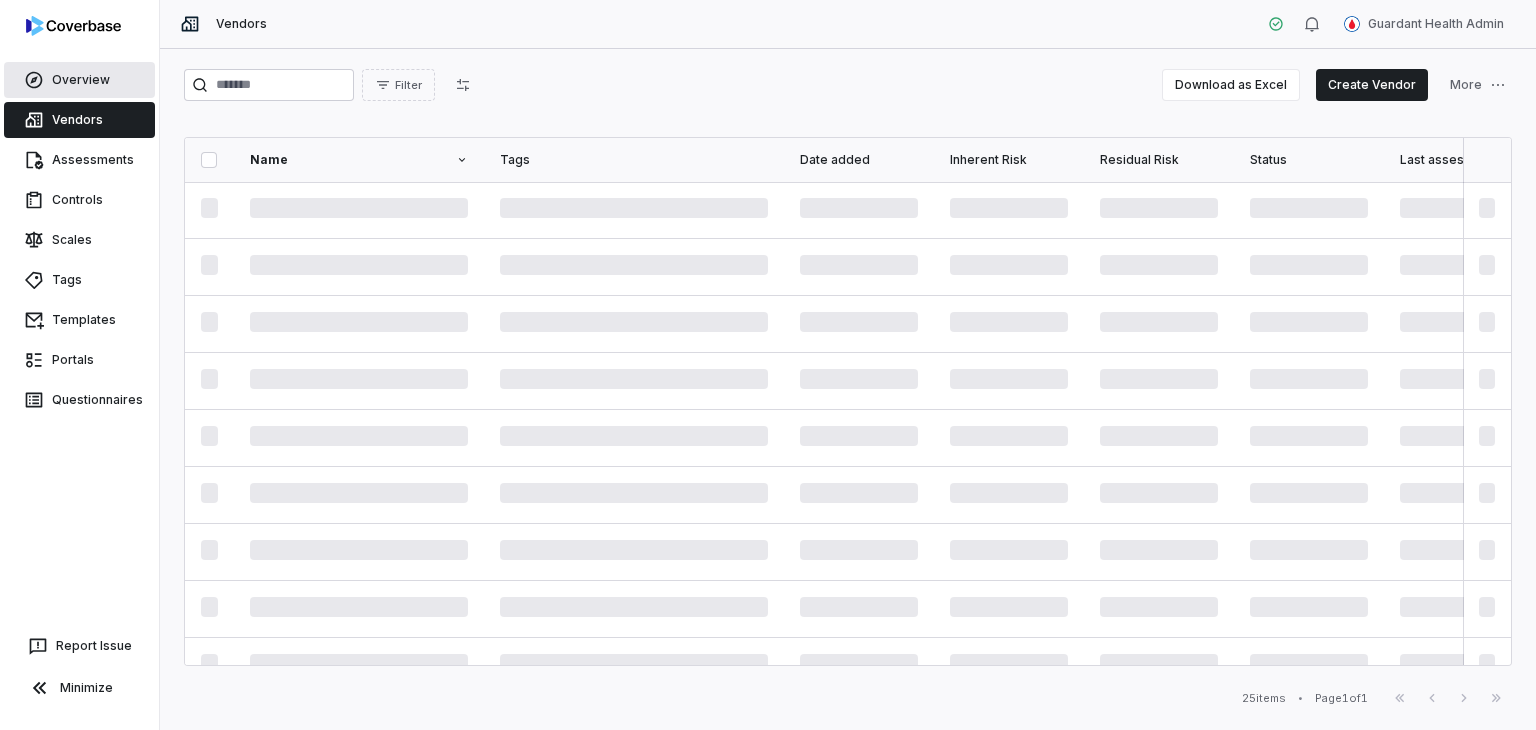 click on "Overview" at bounding box center [79, 80] 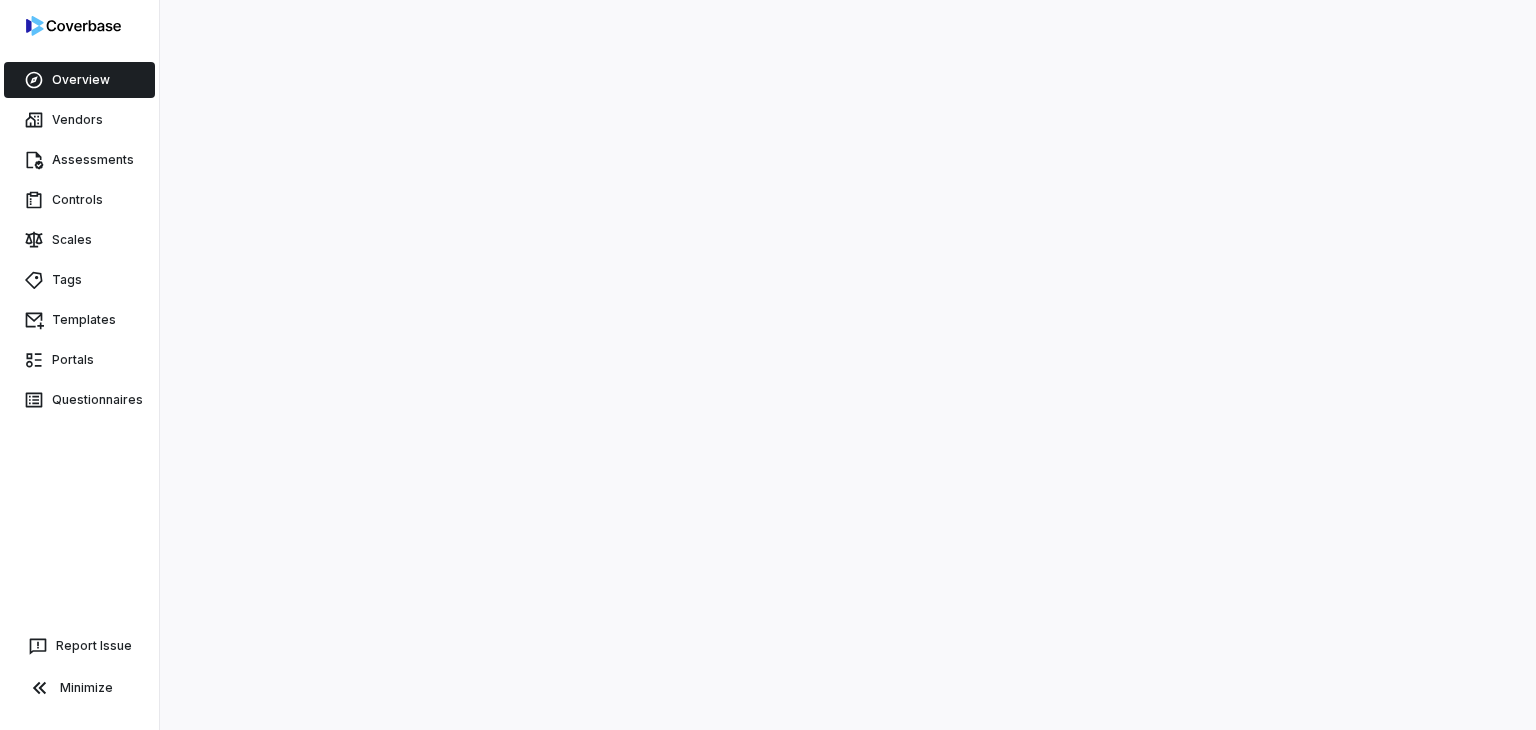 click on "Assessments" at bounding box center [79, 160] 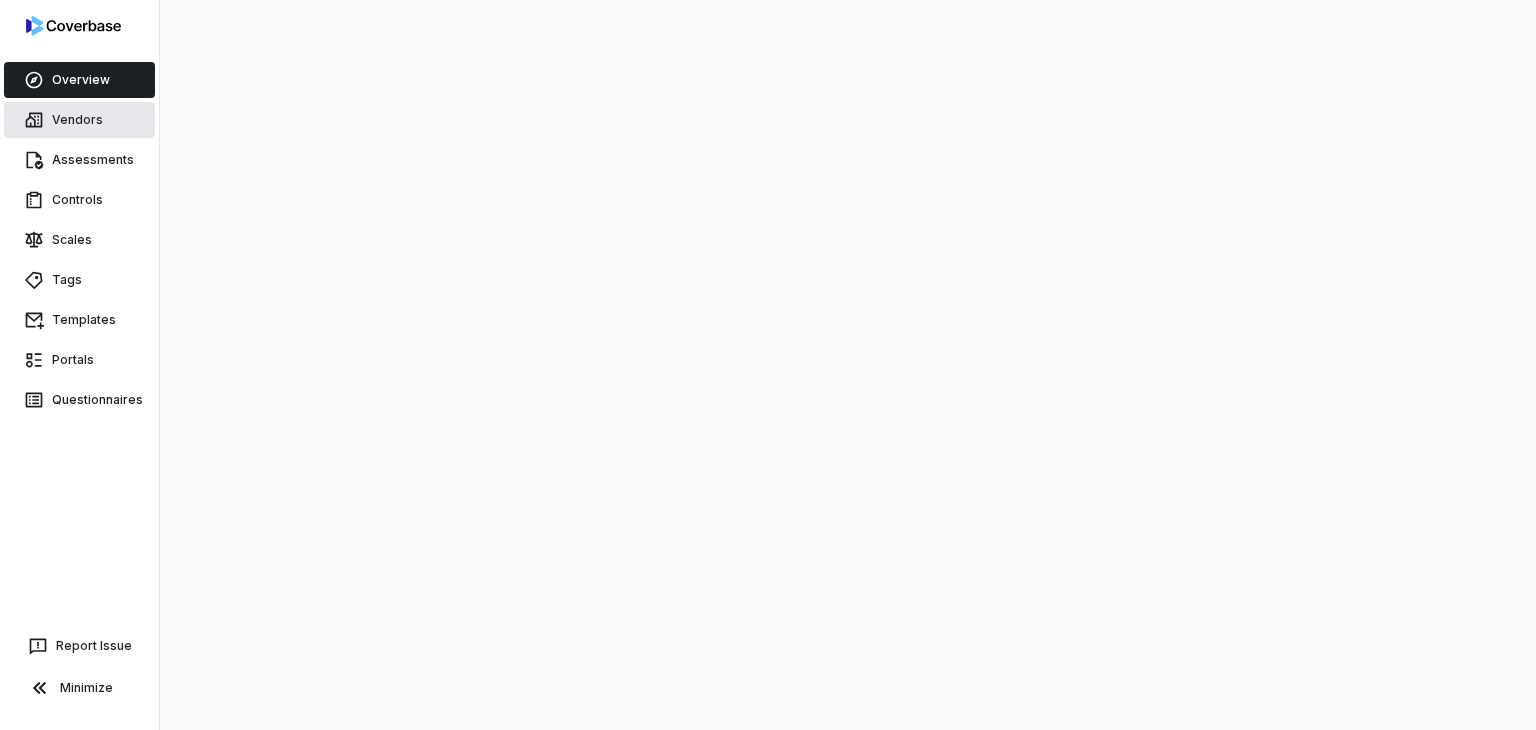 click on "Vendors" at bounding box center (79, 120) 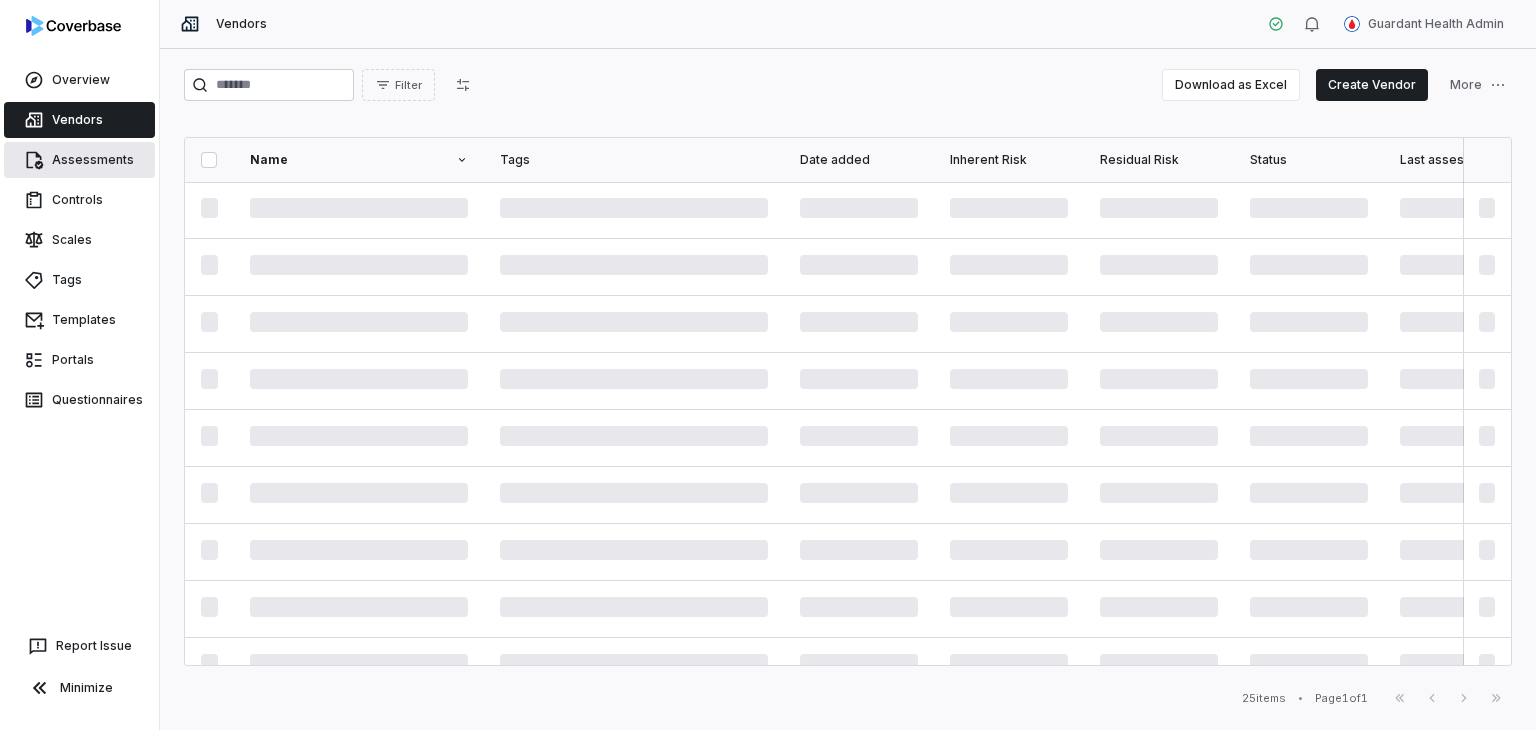 click on "Assessments" at bounding box center [79, 160] 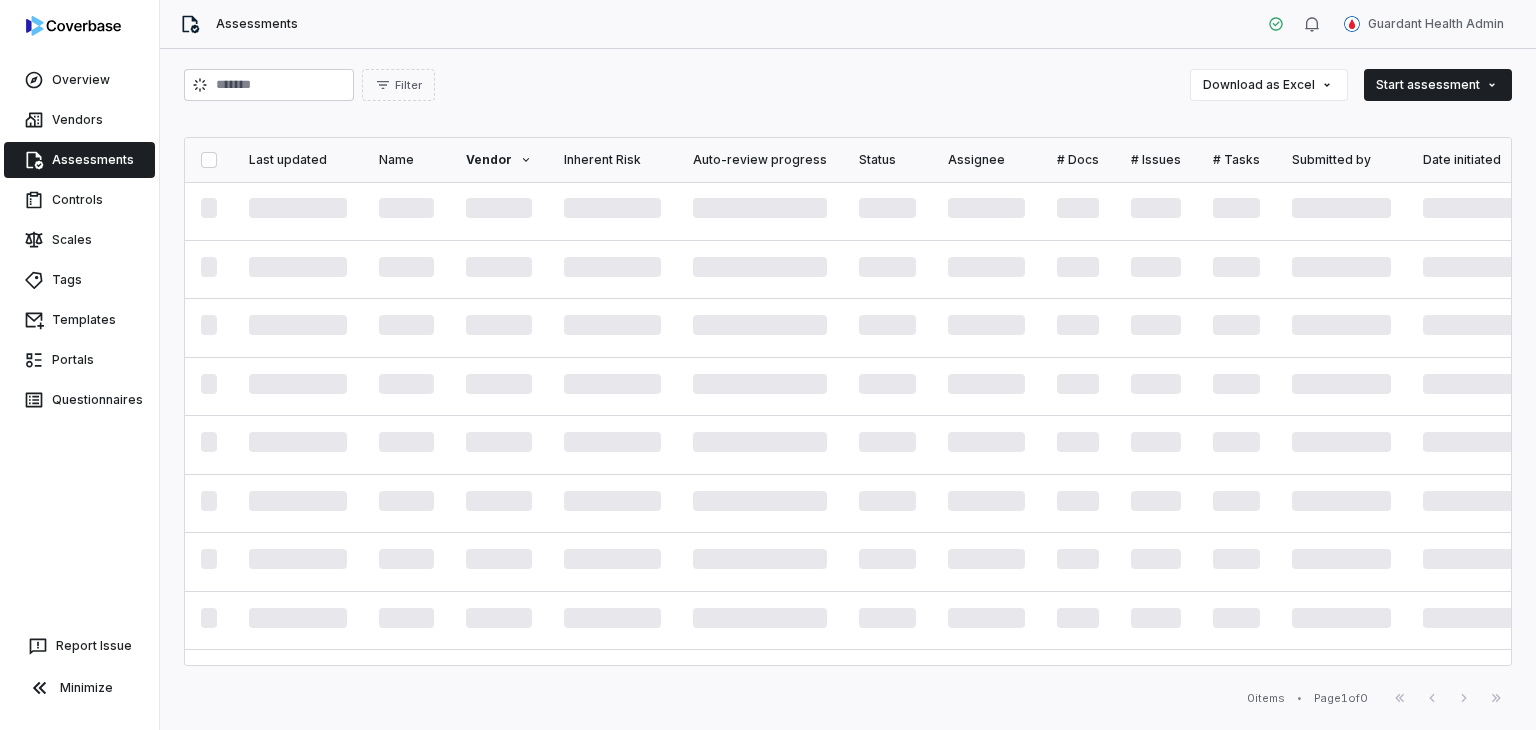 click on "Filter Download as Excel Start assessment Last updated Name Vendor Inherent Risk Auto-review progress Status Assignee # Docs # Issues # Tasks Submitted by Date initiated 0  items • Page  1  of  0 First Page Previous Next Last Page" at bounding box center (848, 389) 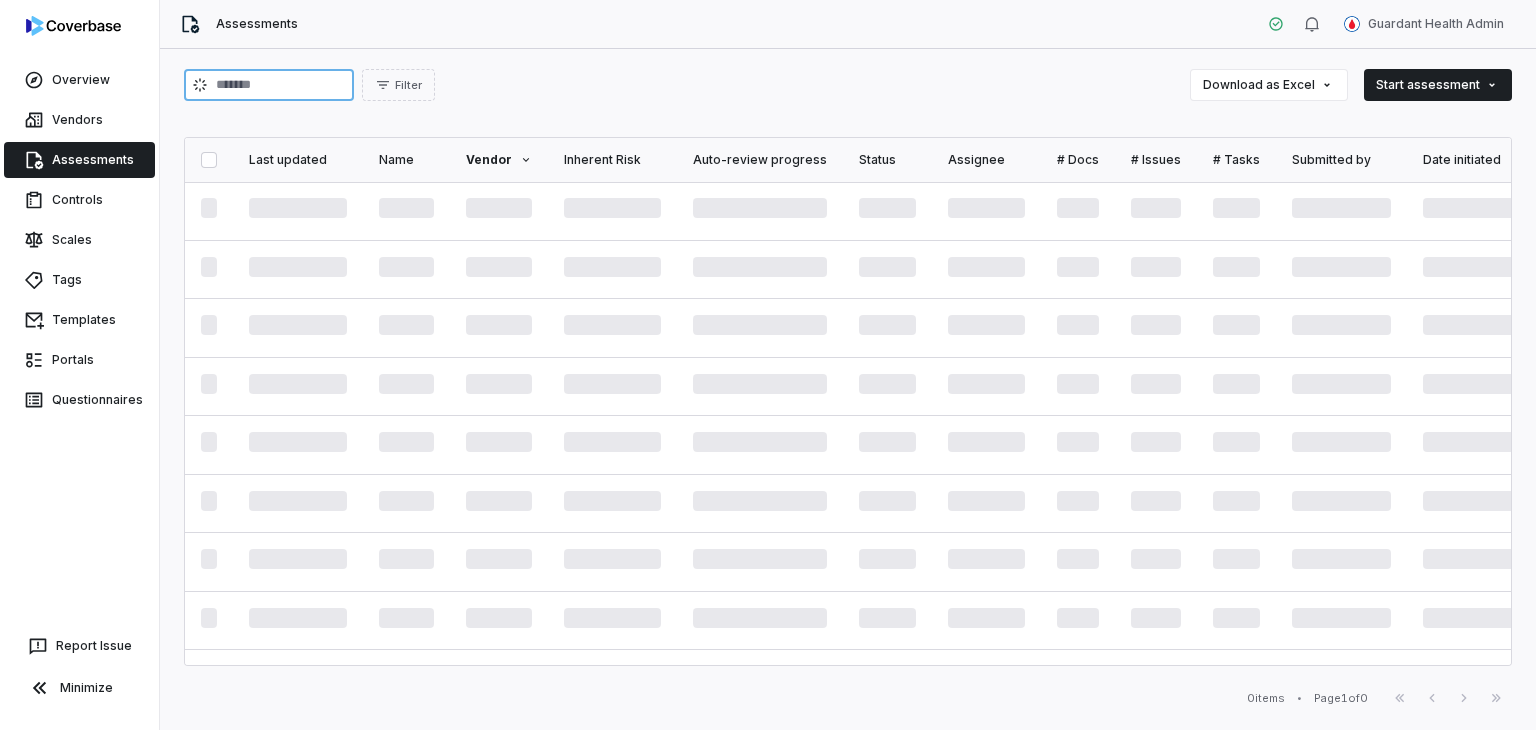 click at bounding box center (269, 85) 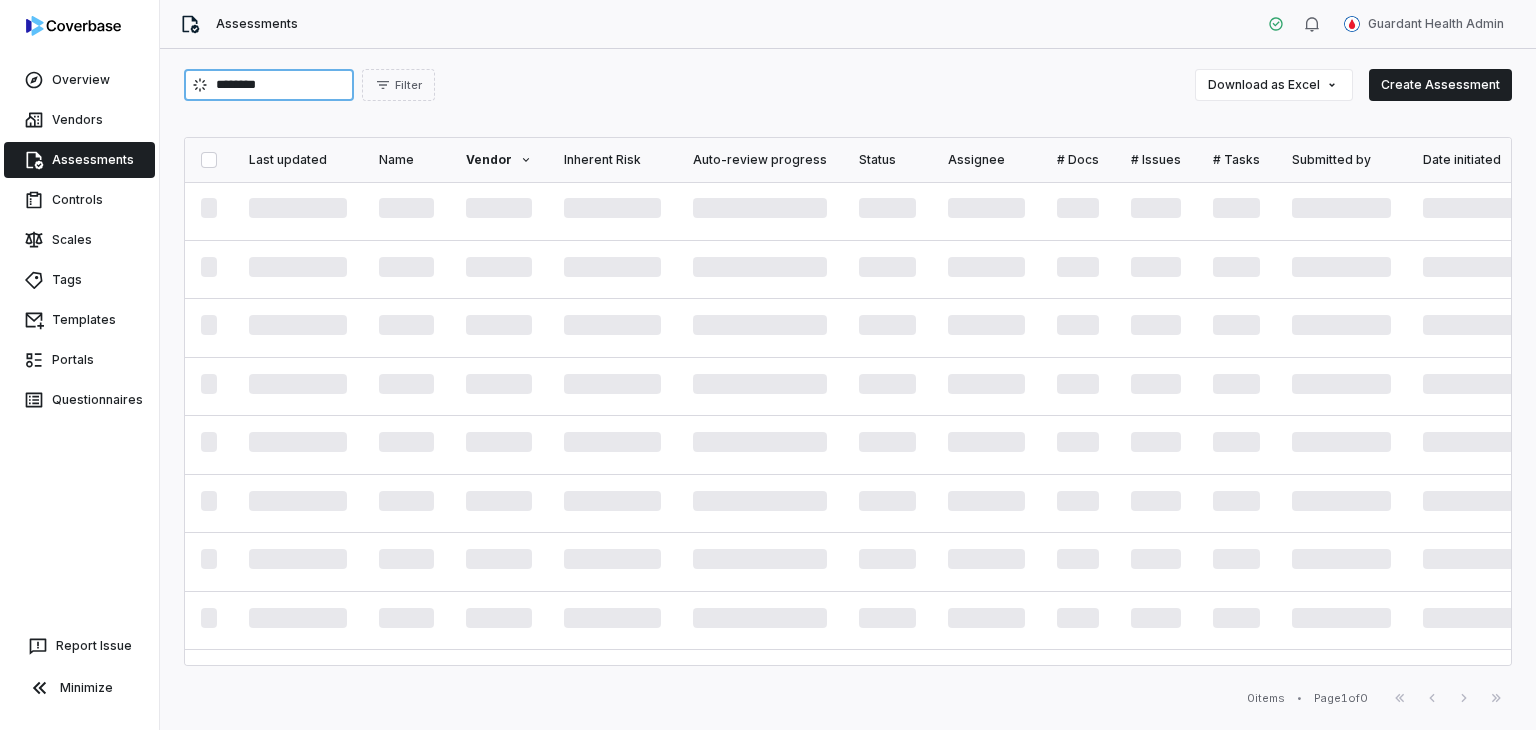 type on "********" 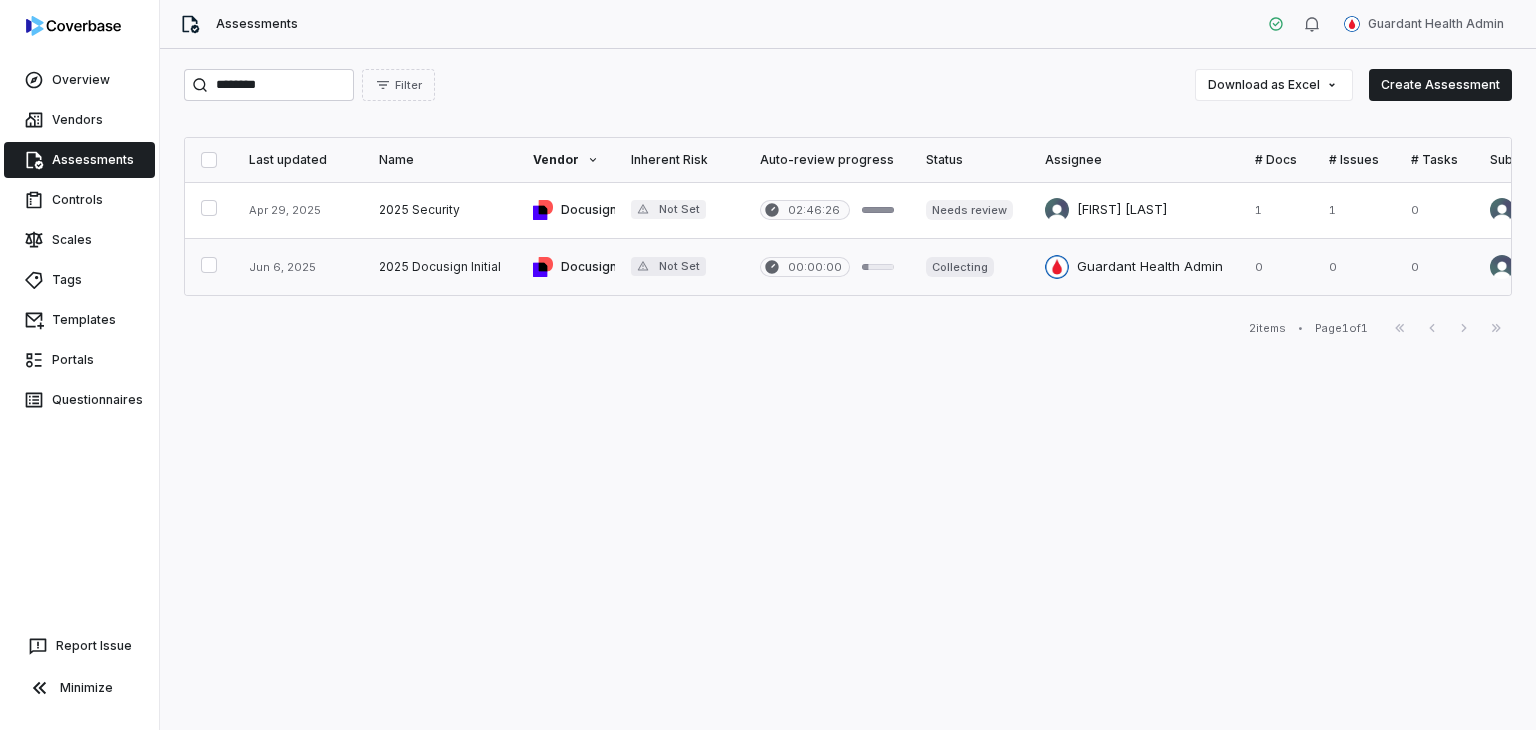 click at bounding box center [679, 267] 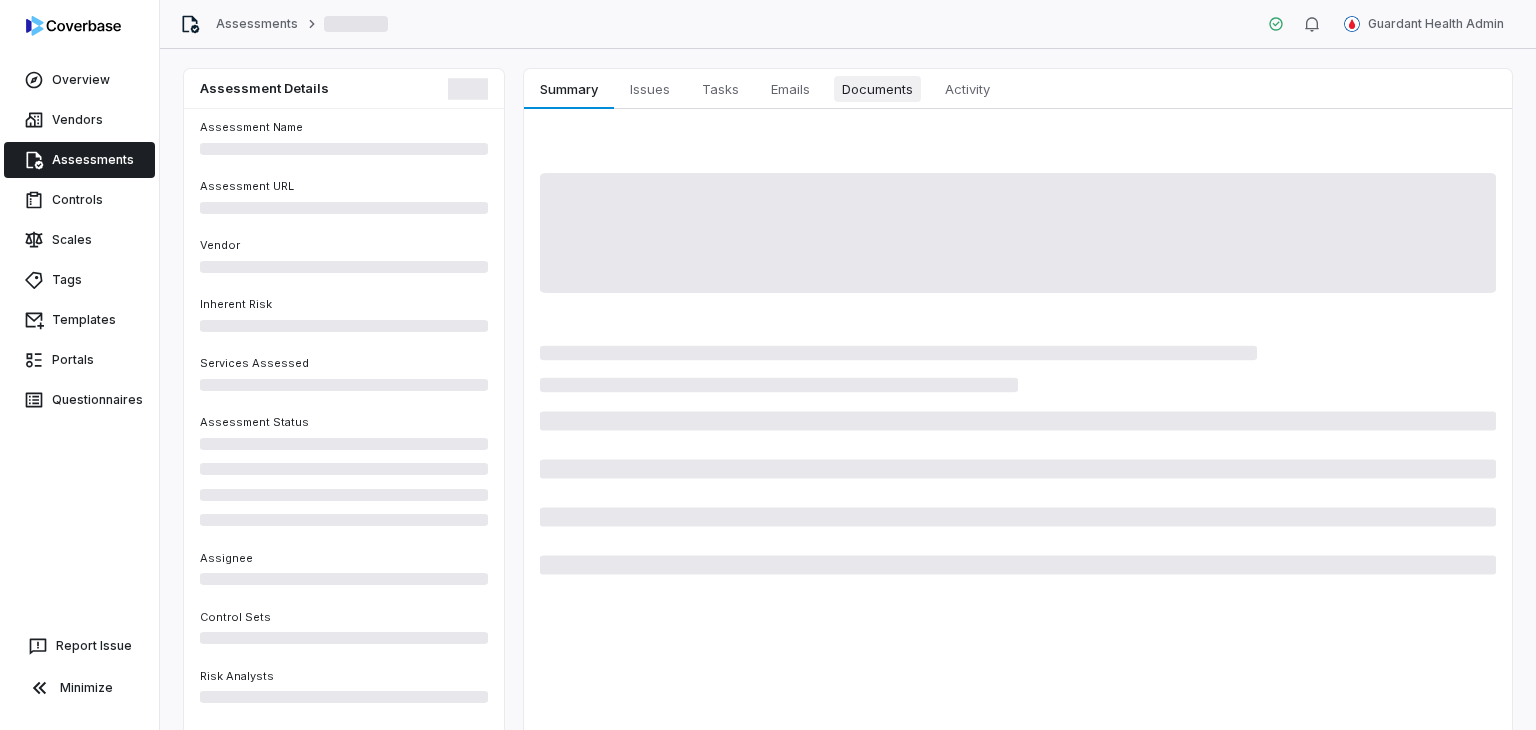 click on "Documents" at bounding box center [877, 89] 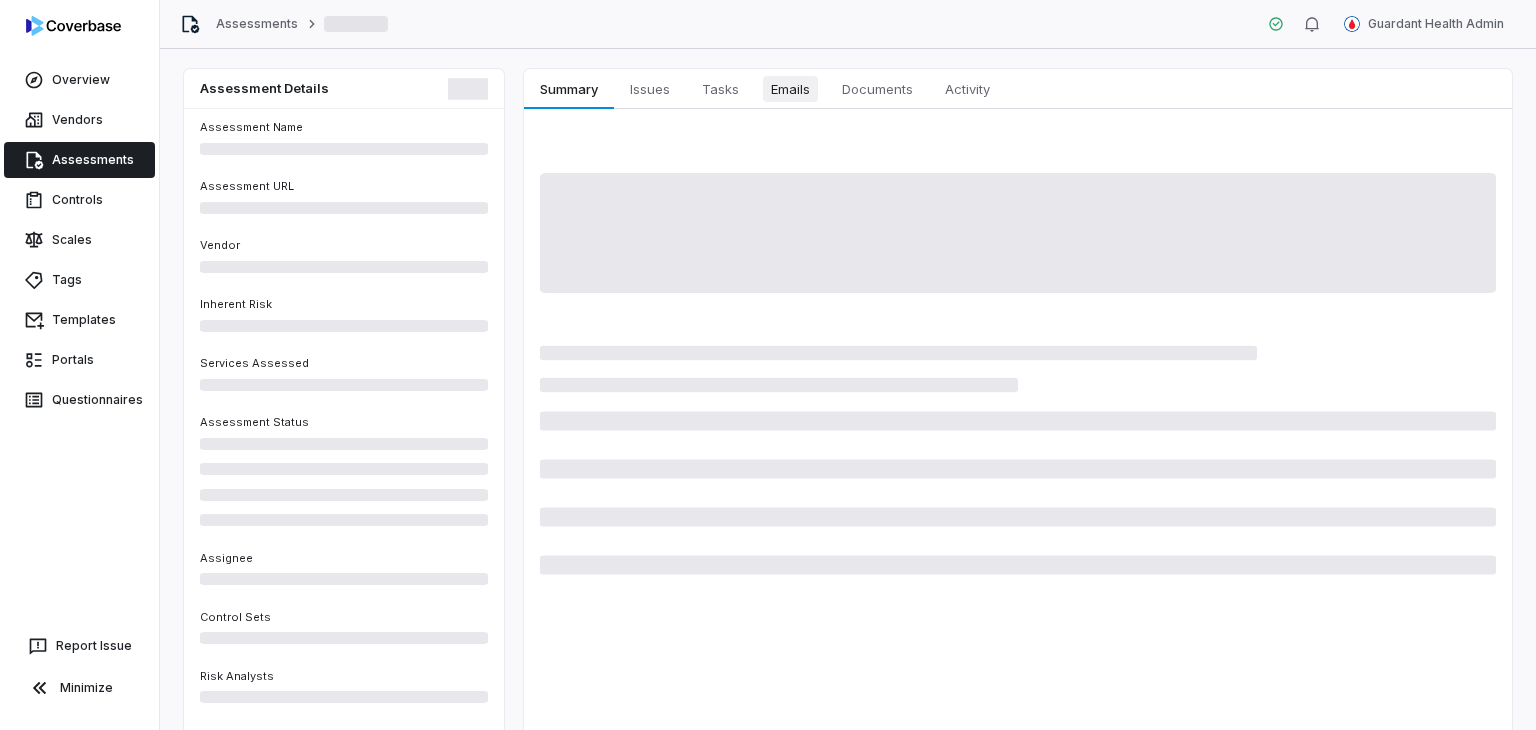 click on "Emails" at bounding box center (790, 89) 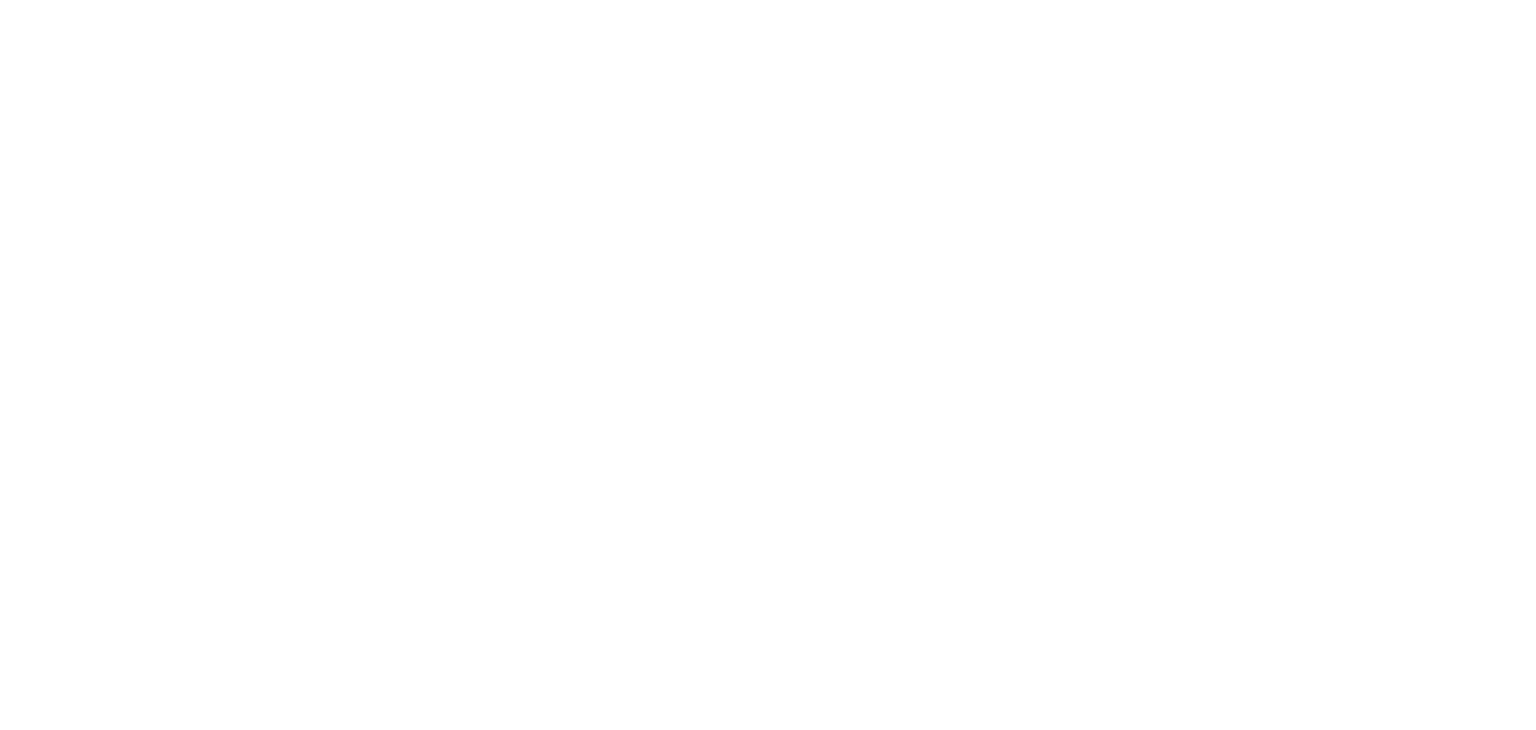 scroll, scrollTop: 0, scrollLeft: 0, axis: both 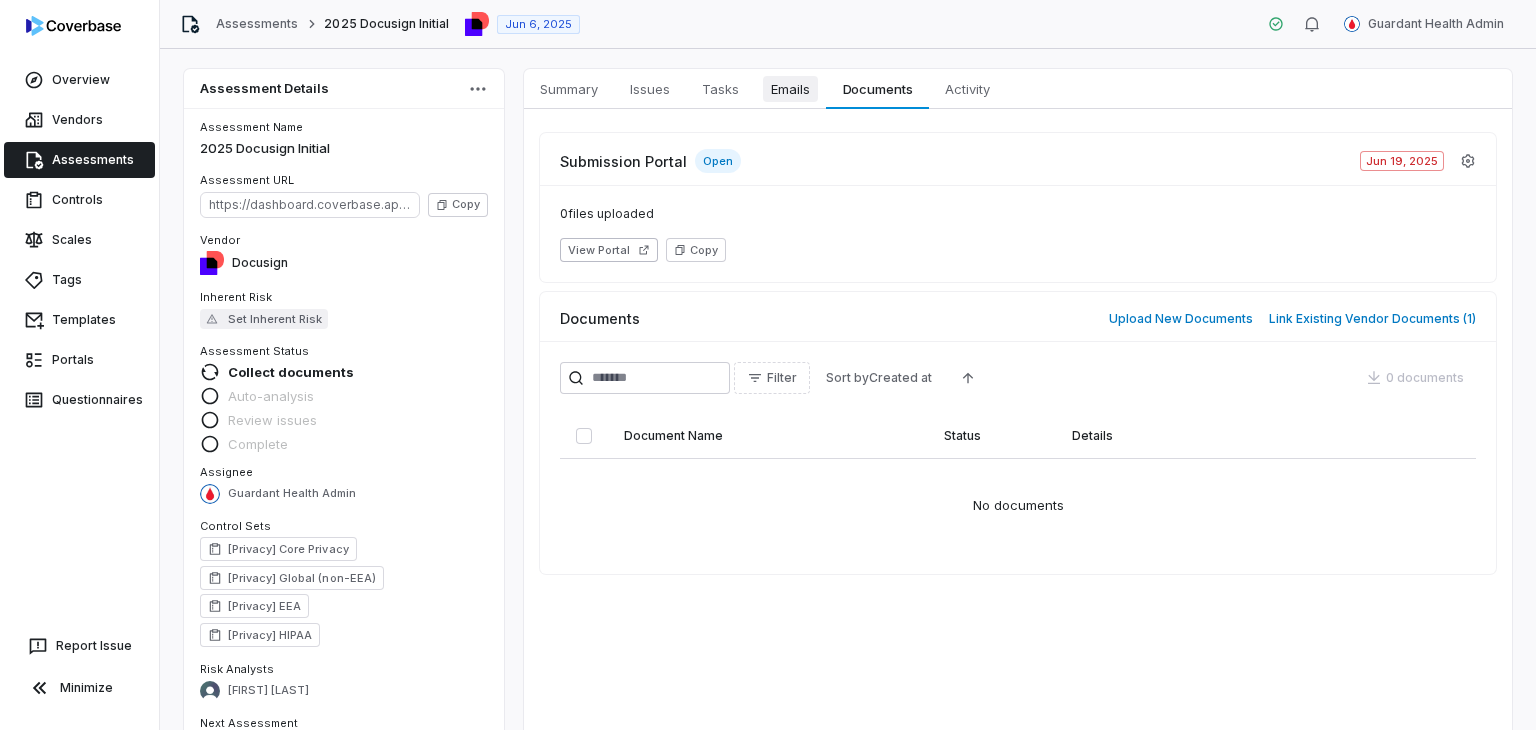 click on "Emails Emails" at bounding box center (790, 89) 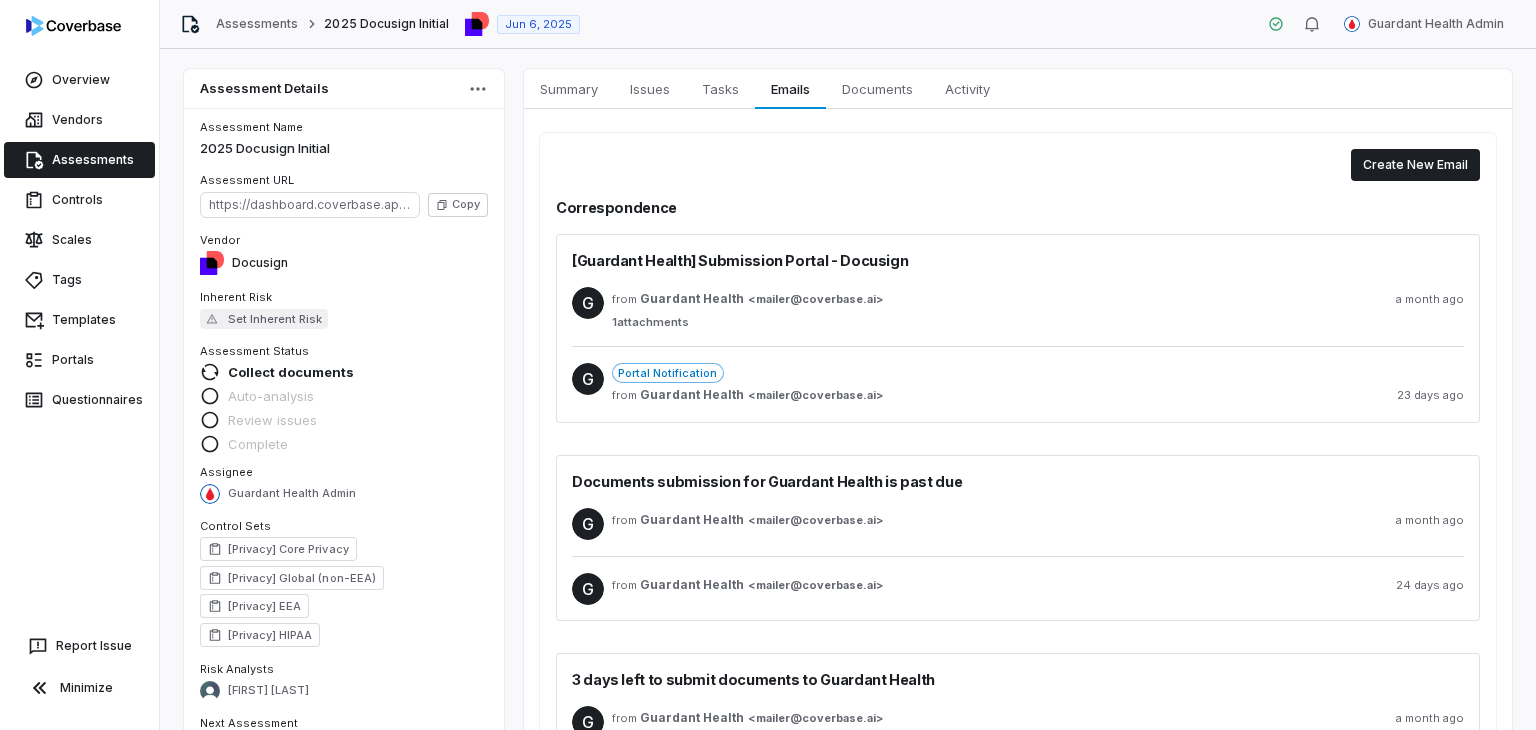 click on "mailer@coverbase.ai" at bounding box center (816, 395) 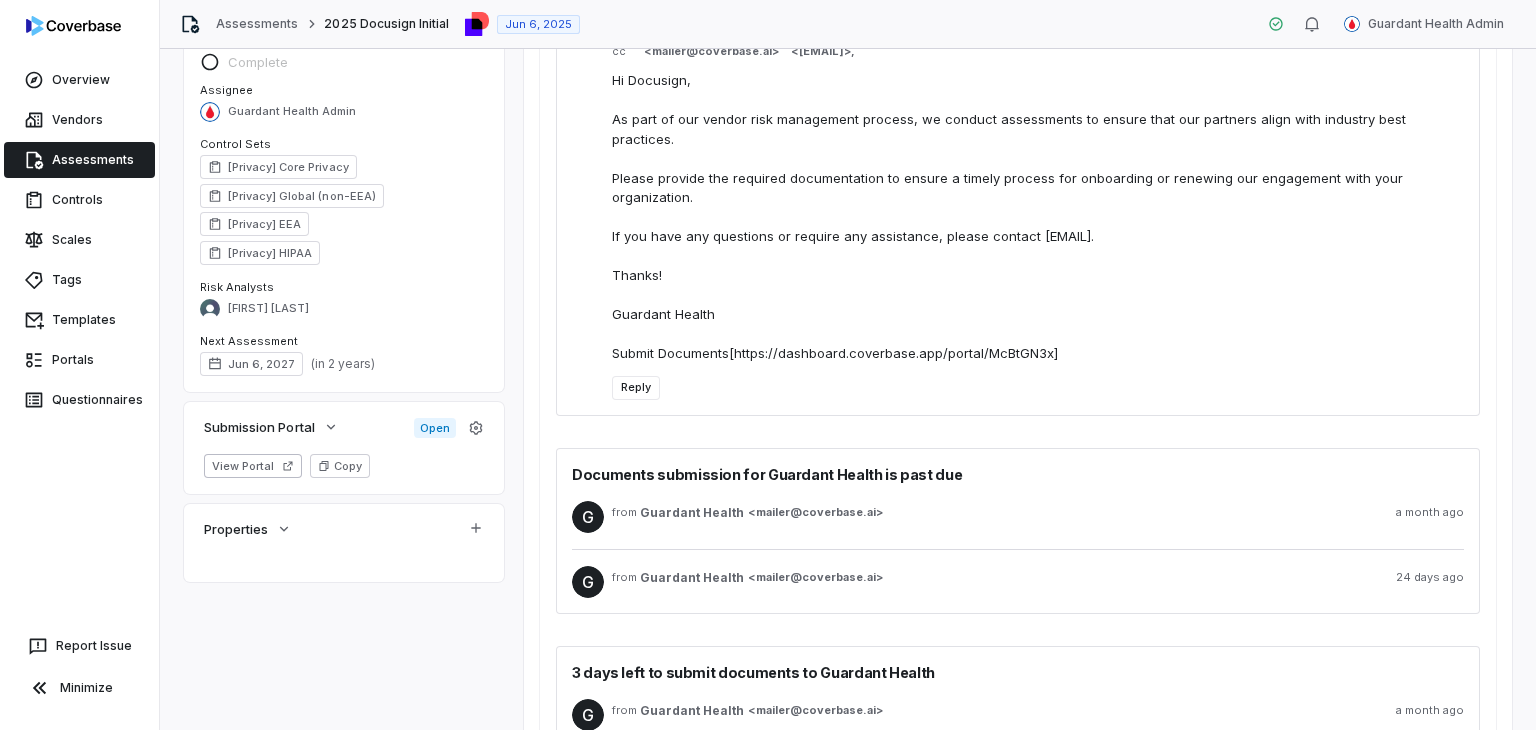 scroll, scrollTop: 400, scrollLeft: 0, axis: vertical 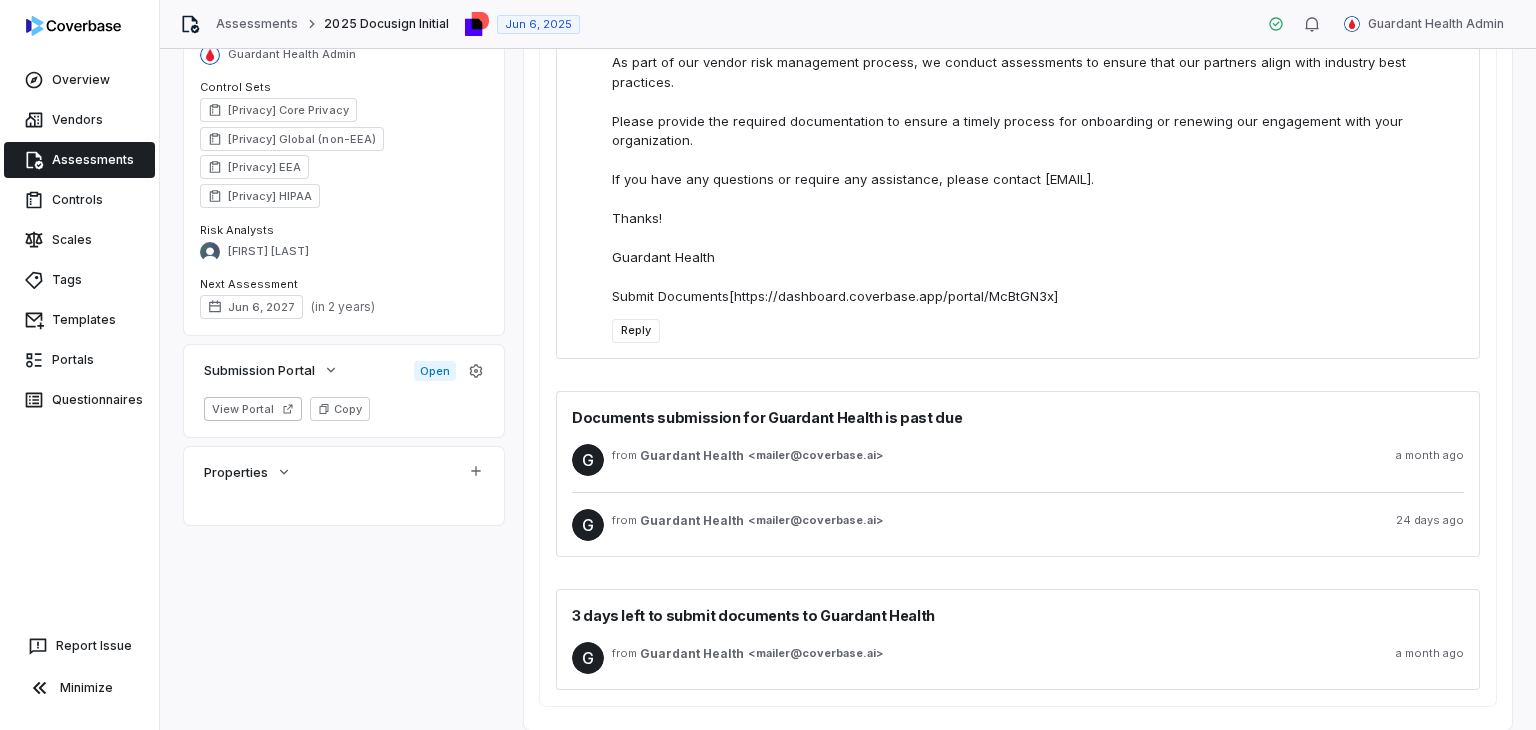 click on "G from Guardant Health   < [EMAIL] > a month ago" at bounding box center (1018, 460) 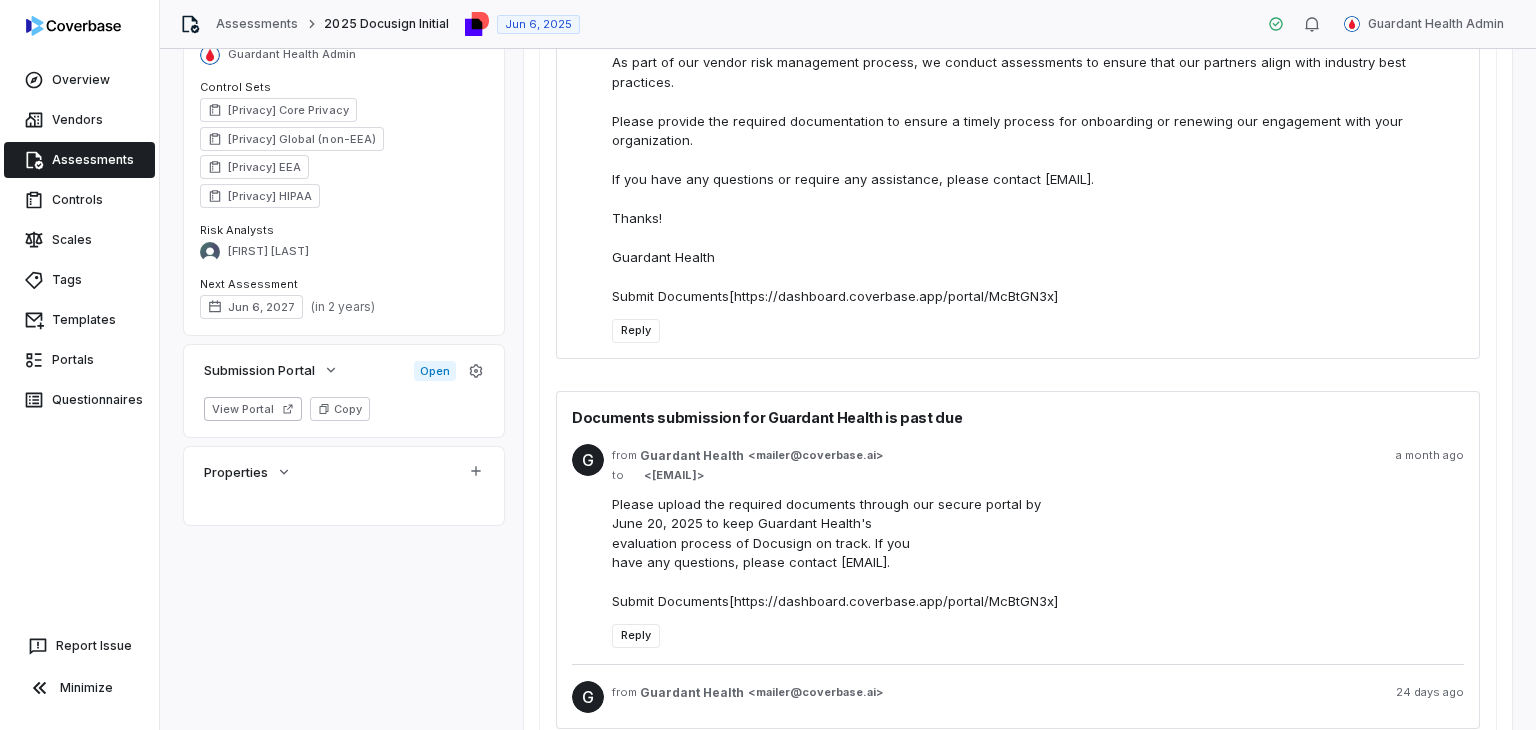 scroll, scrollTop: 39, scrollLeft: 0, axis: vertical 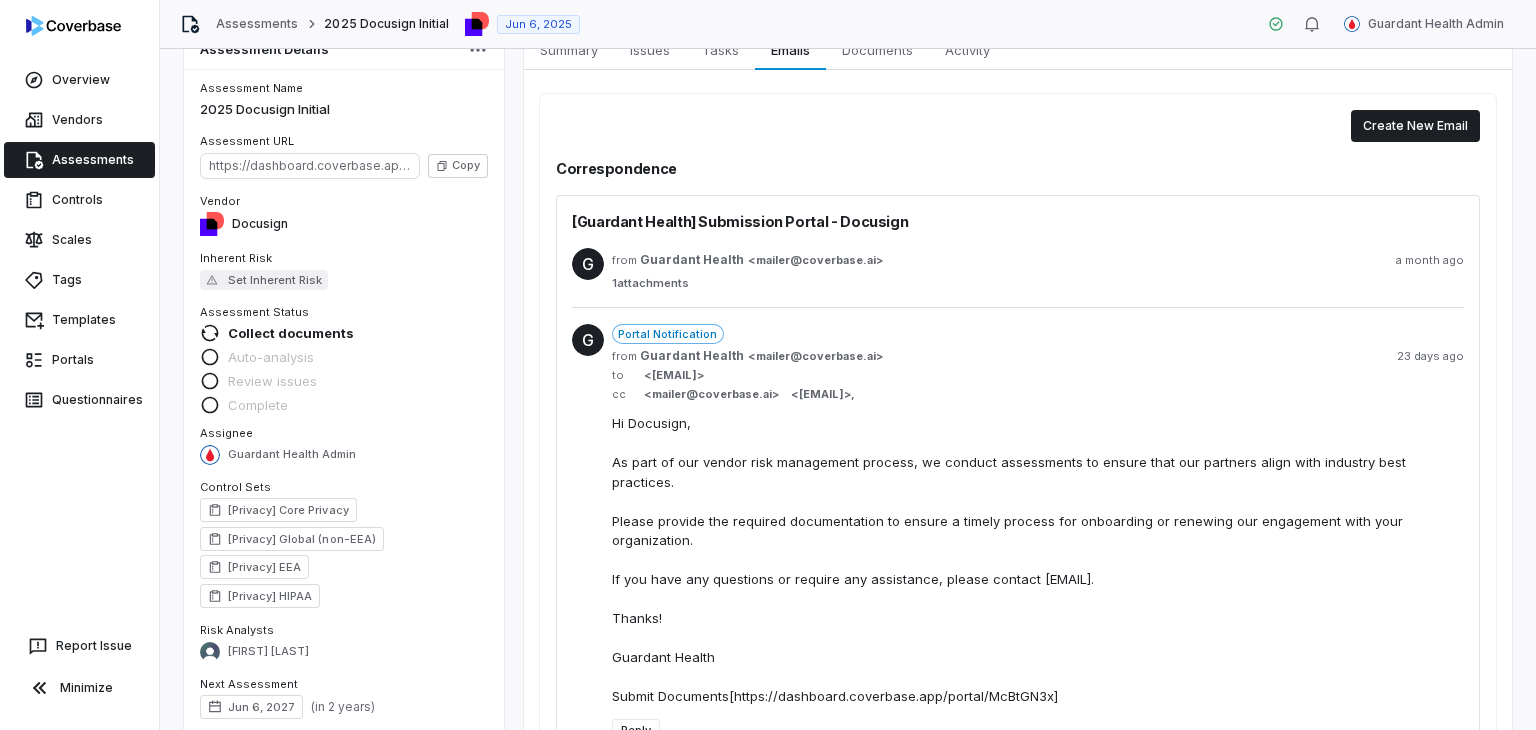 click on "to   < [EMAIL] >" at bounding box center (1038, 375) 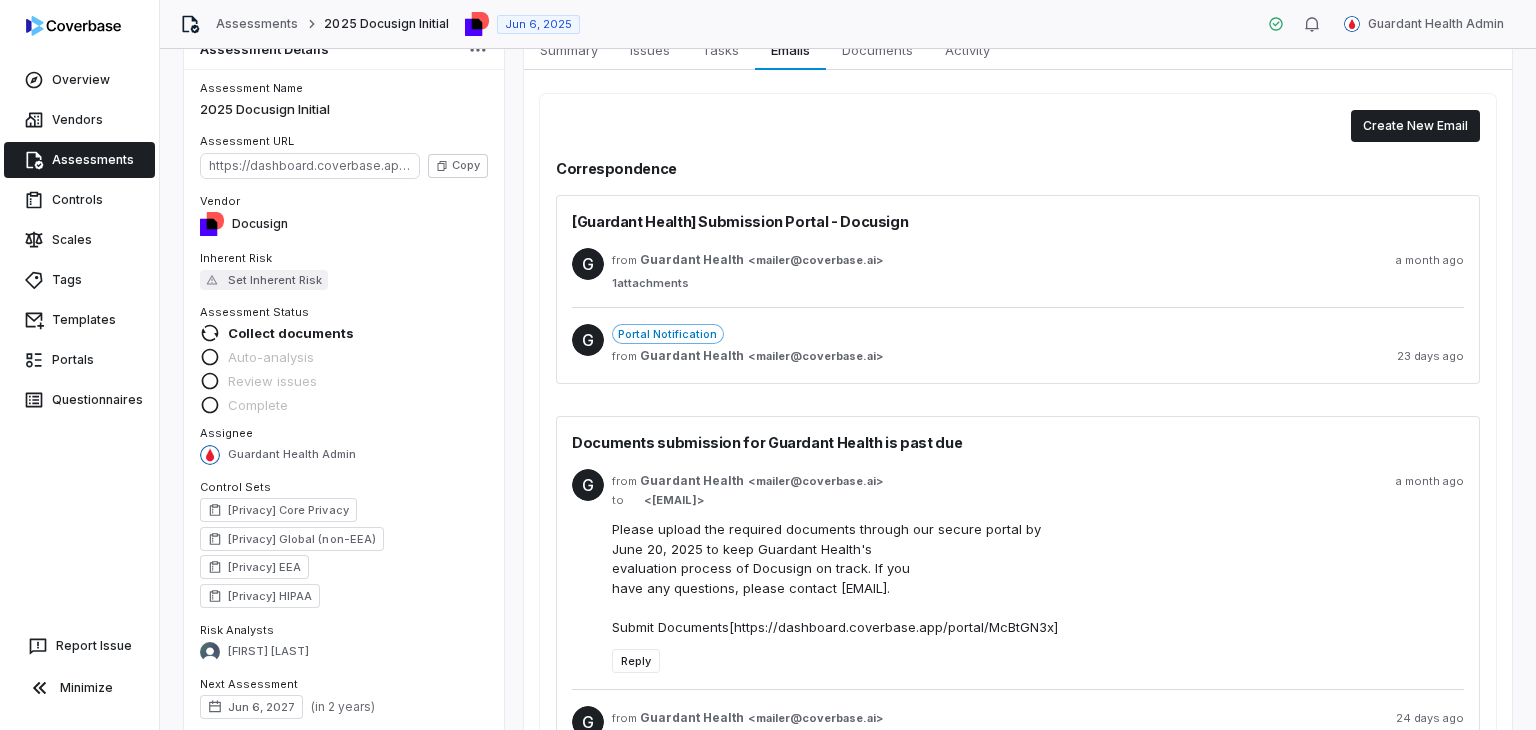 click on "from Guardant Health   < [EMAIL] > a month ago" at bounding box center (1038, 260) 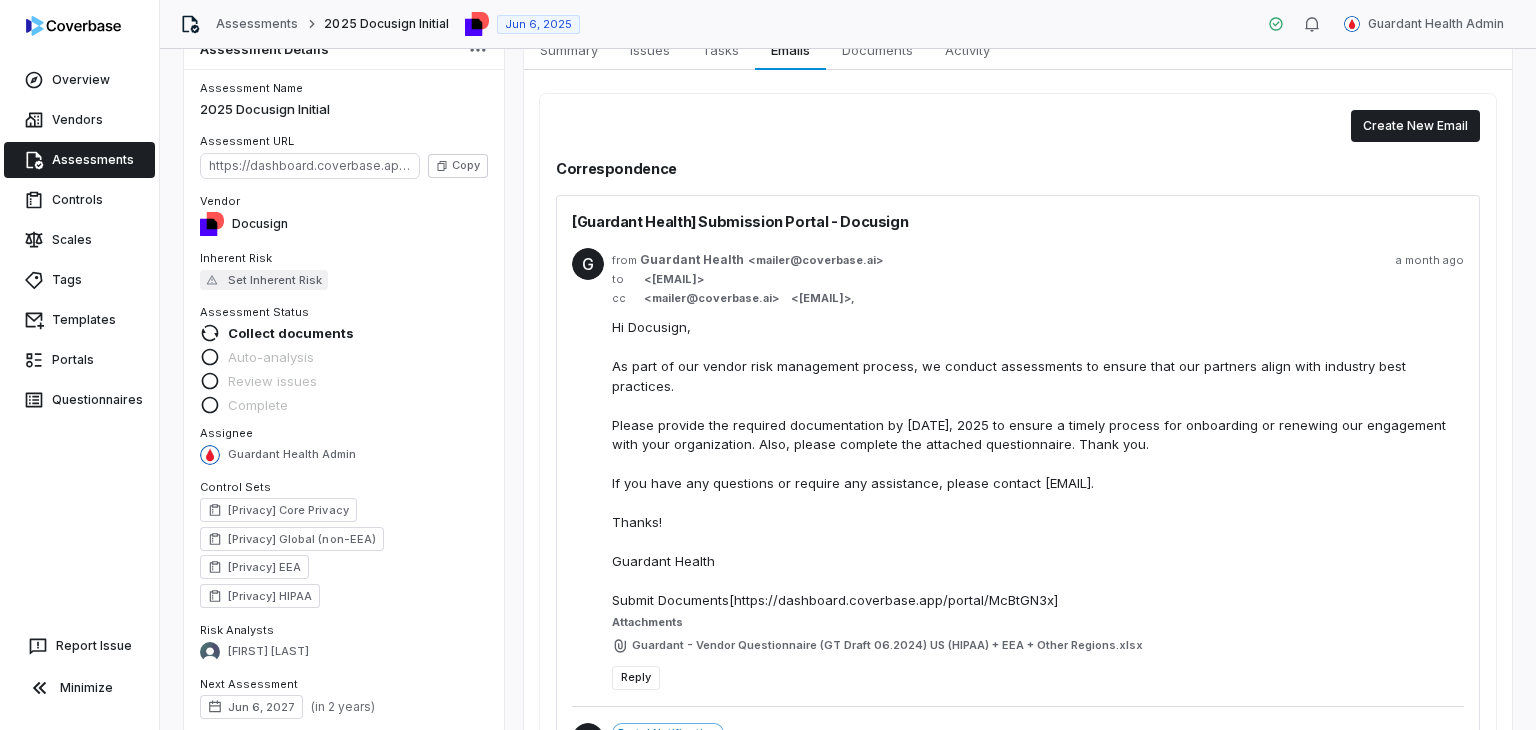 click on "from Guardant Health   < [EMAIL] > a month ago" at bounding box center (1038, 260) 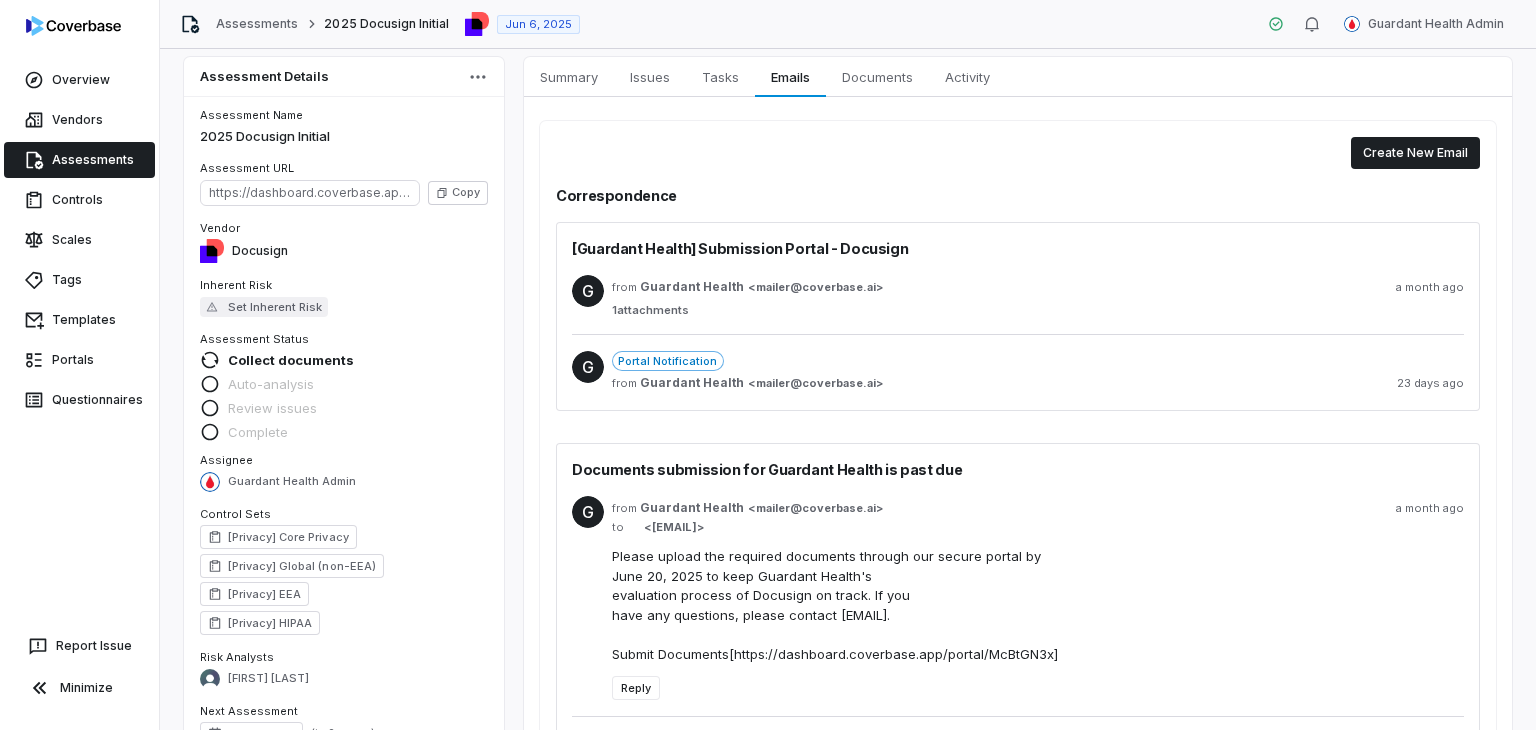 scroll, scrollTop: 0, scrollLeft: 0, axis: both 